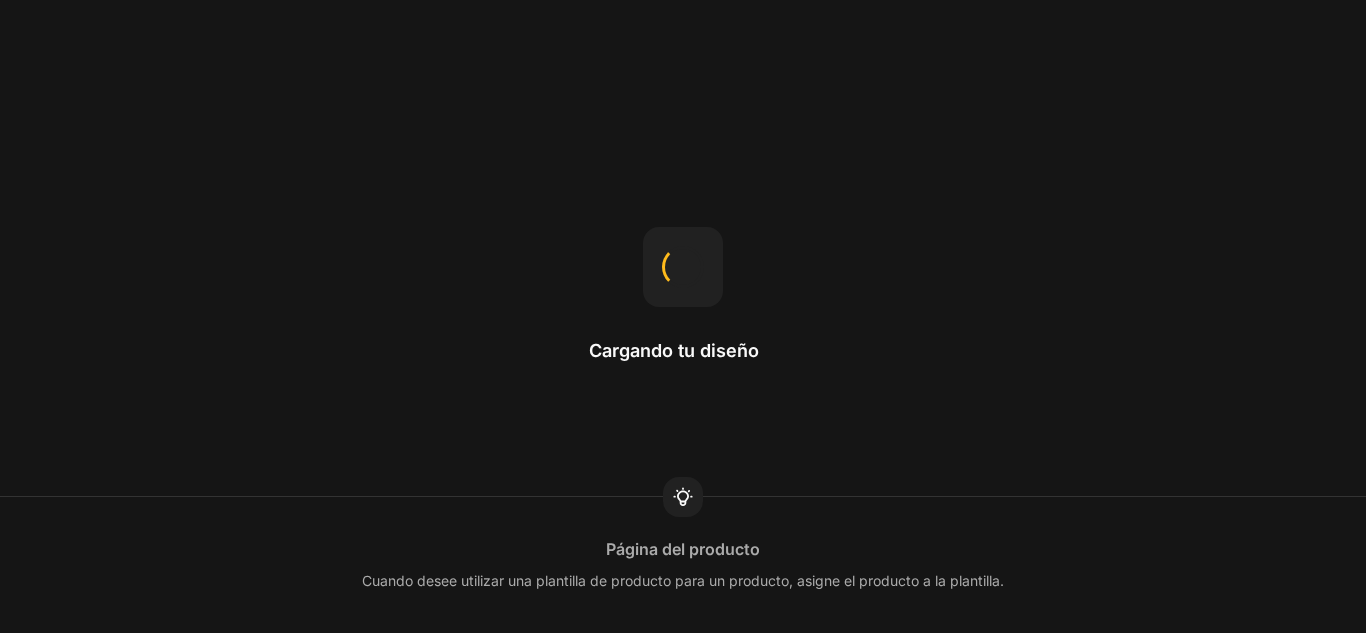 scroll, scrollTop: 0, scrollLeft: 0, axis: both 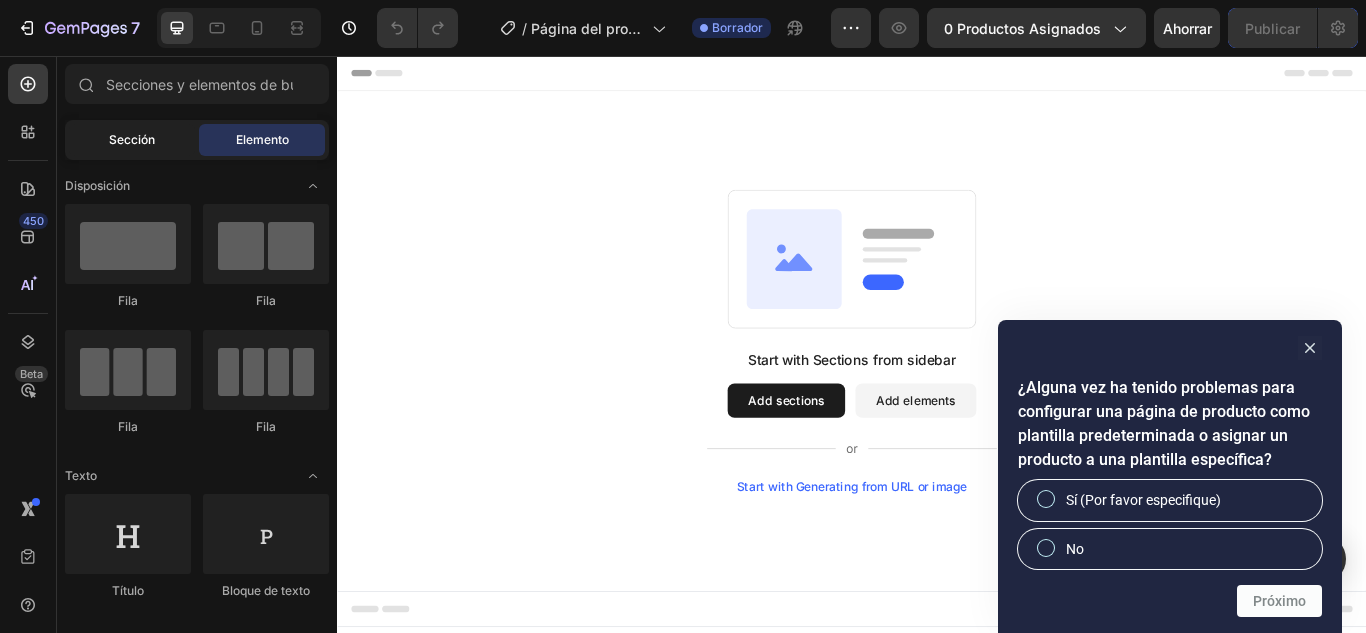 click on "Sección" 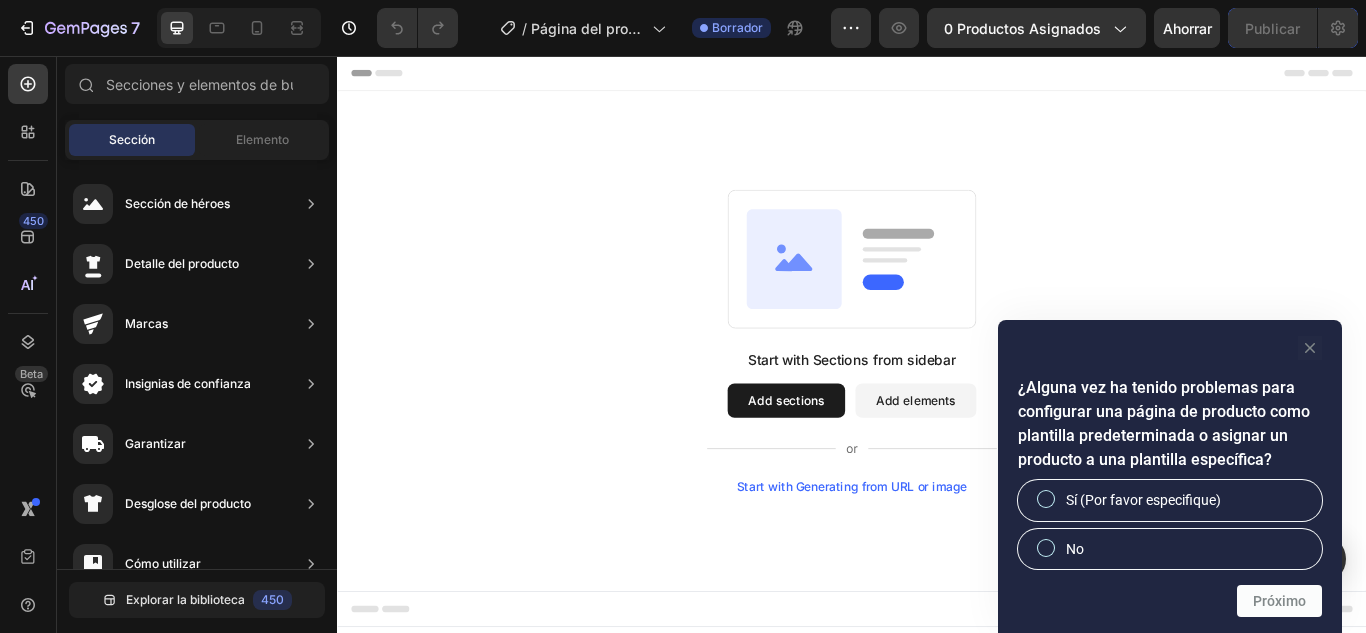 drag, startPoint x: 1313, startPoint y: 346, endPoint x: 1058, endPoint y: 359, distance: 255.33116 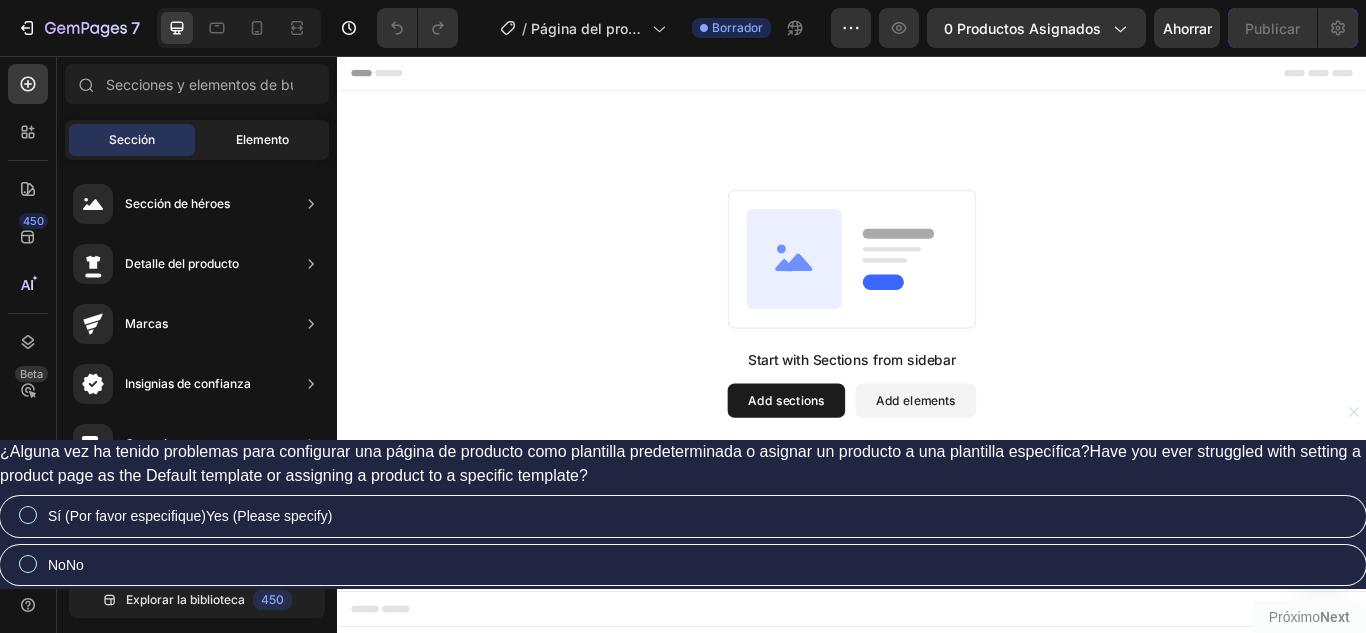 click on "Elemento" 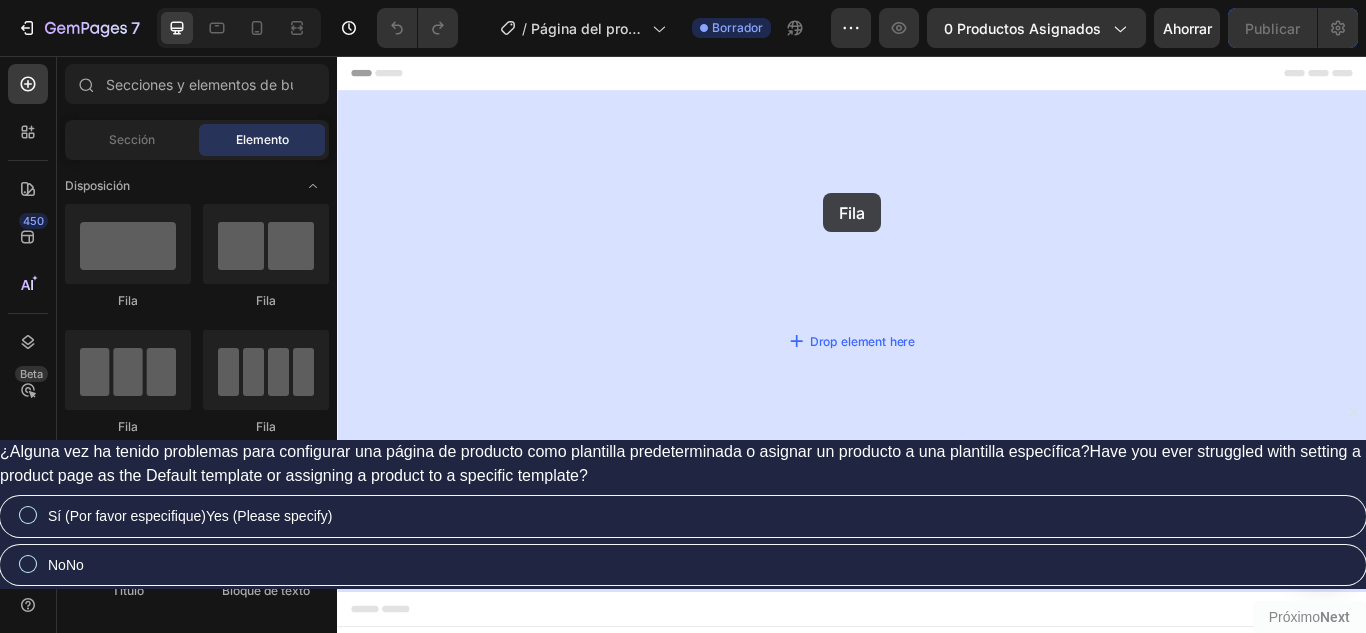 drag, startPoint x: 466, startPoint y: 329, endPoint x: 904, endPoint y: 216, distance: 452.34167 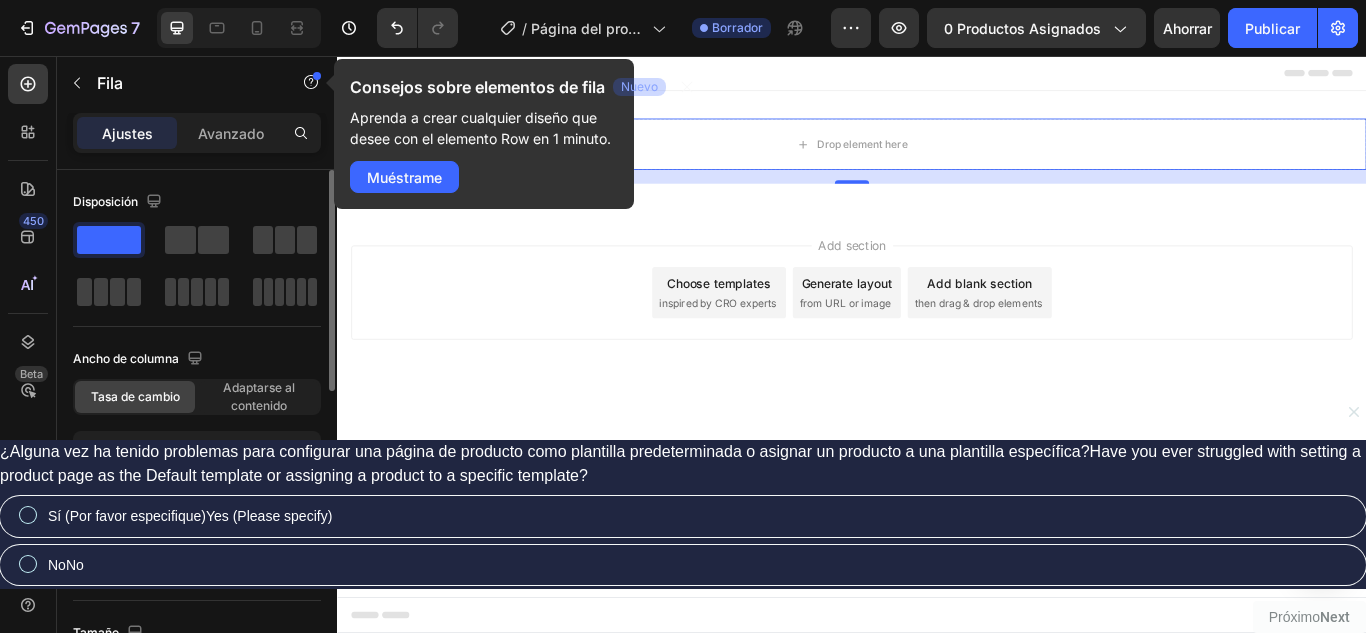 scroll, scrollTop: 300, scrollLeft: 0, axis: vertical 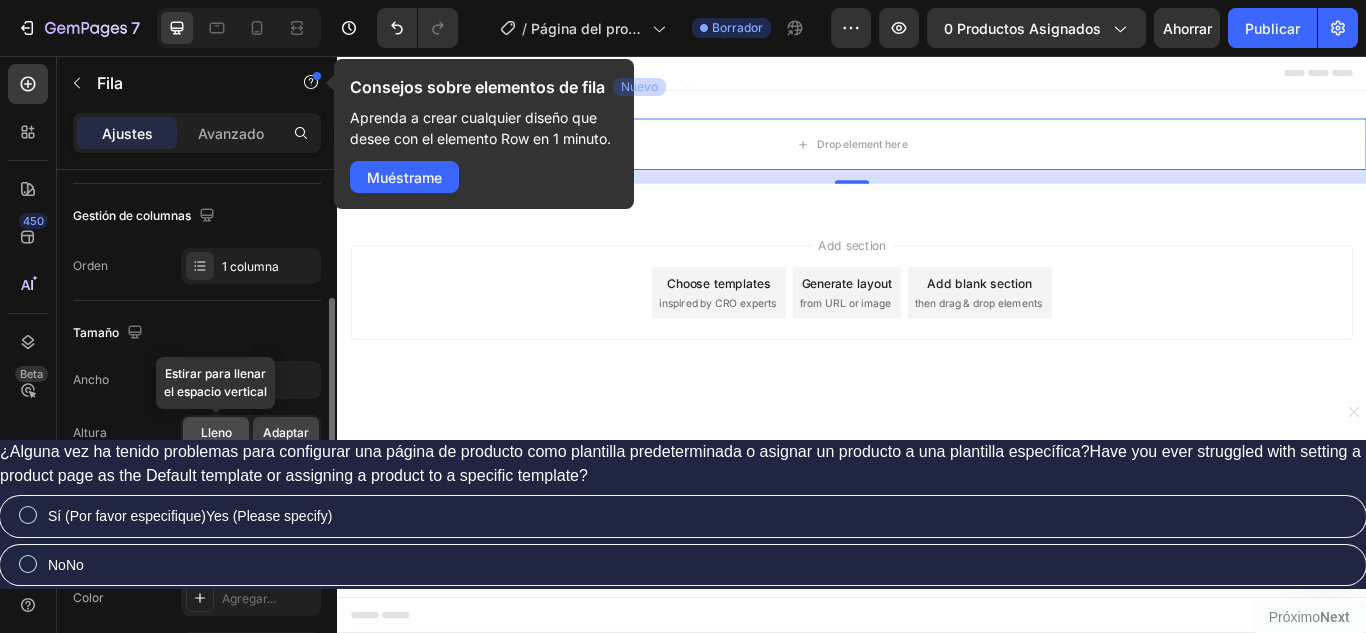 click on "Lleno" at bounding box center [216, 432] 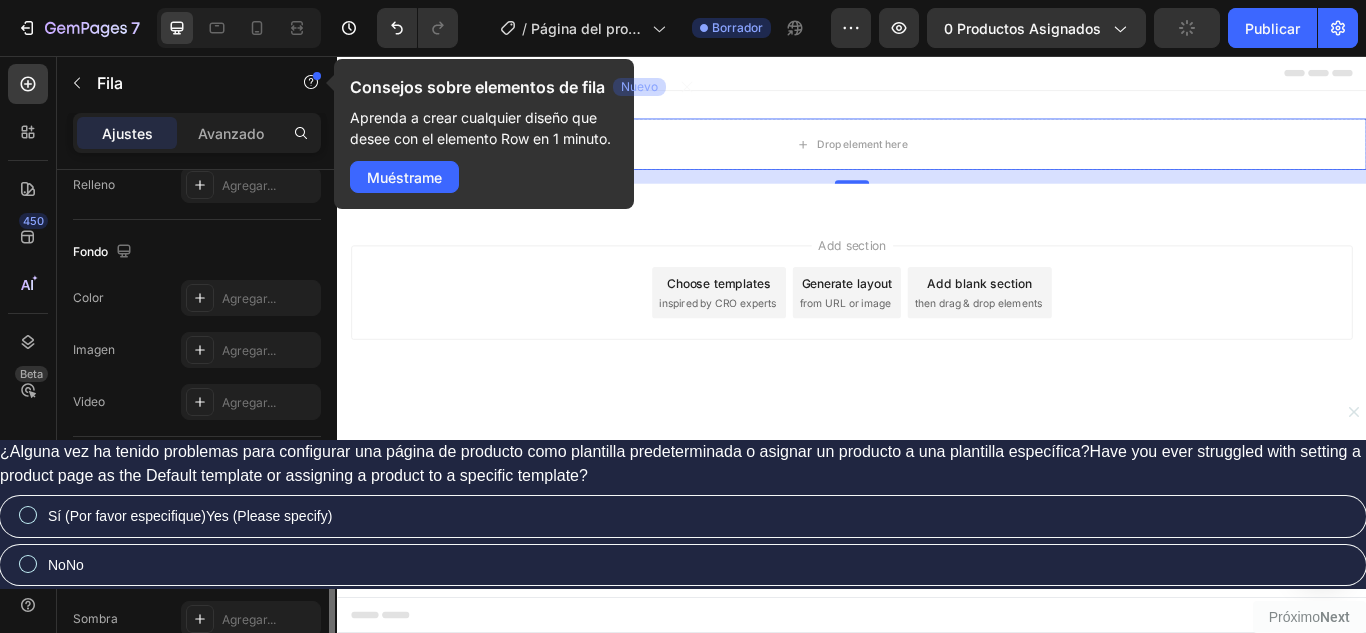 scroll, scrollTop: 800, scrollLeft: 0, axis: vertical 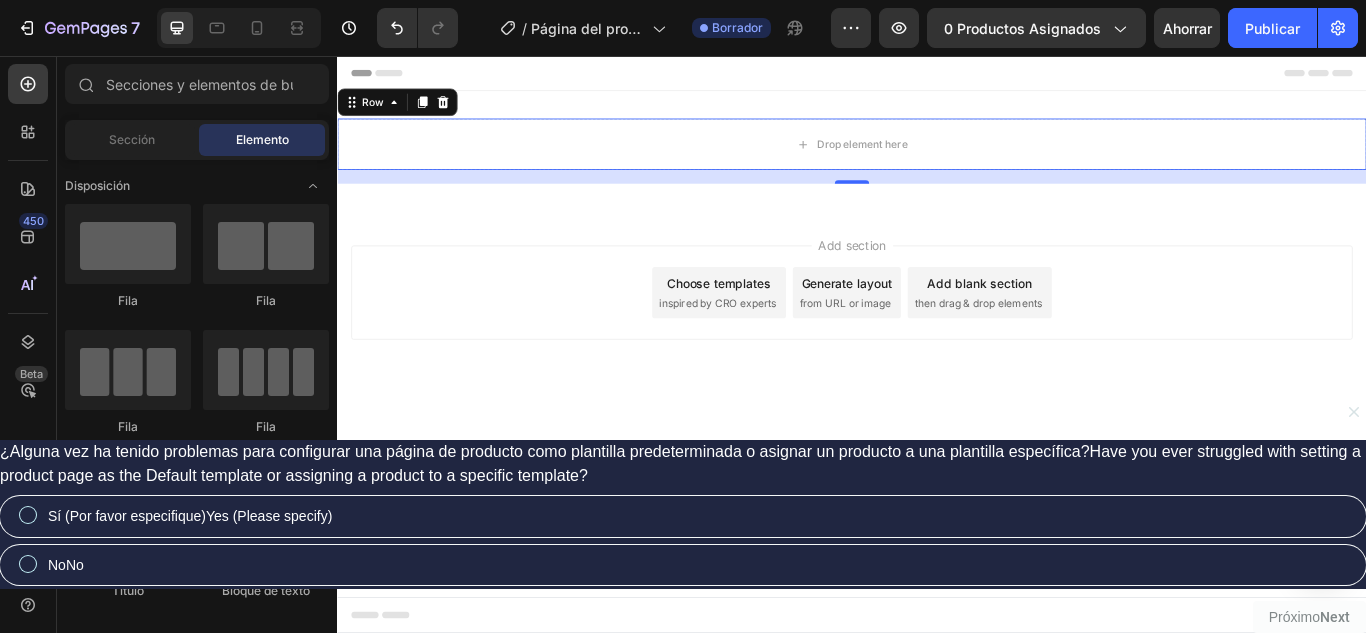 drag, startPoint x: 573, startPoint y: 363, endPoint x: 546, endPoint y: 353, distance: 28.79236 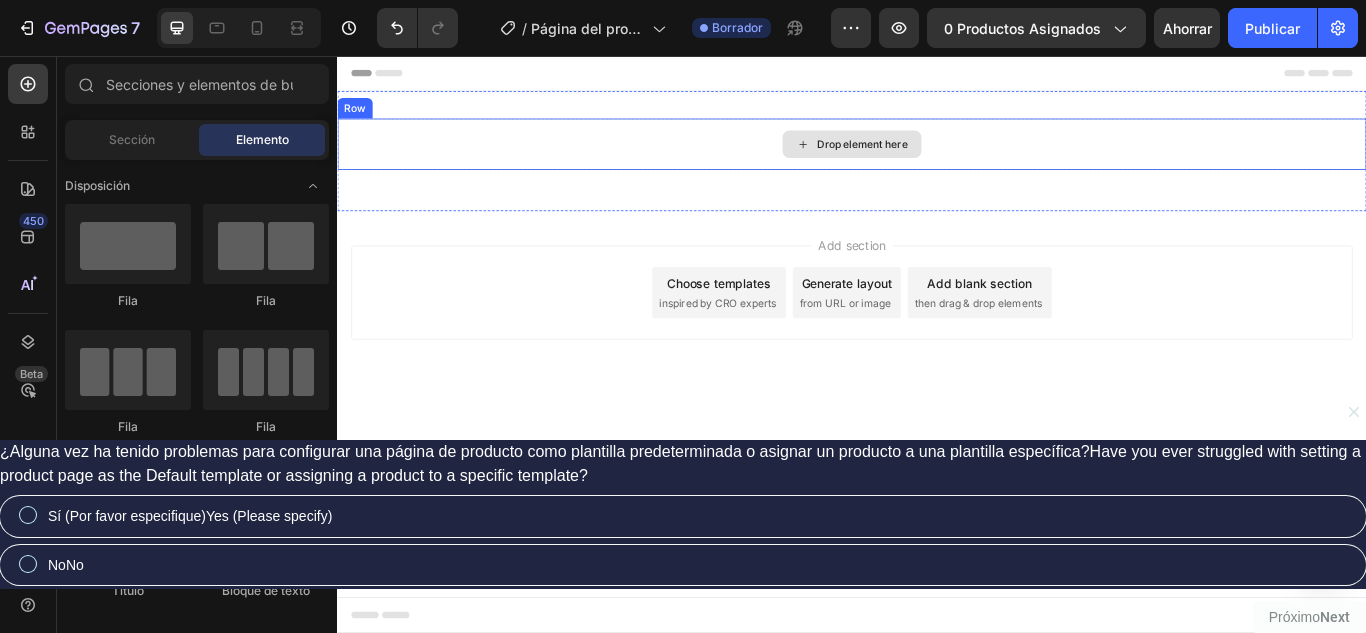click on "Drop element here" at bounding box center [937, 159] 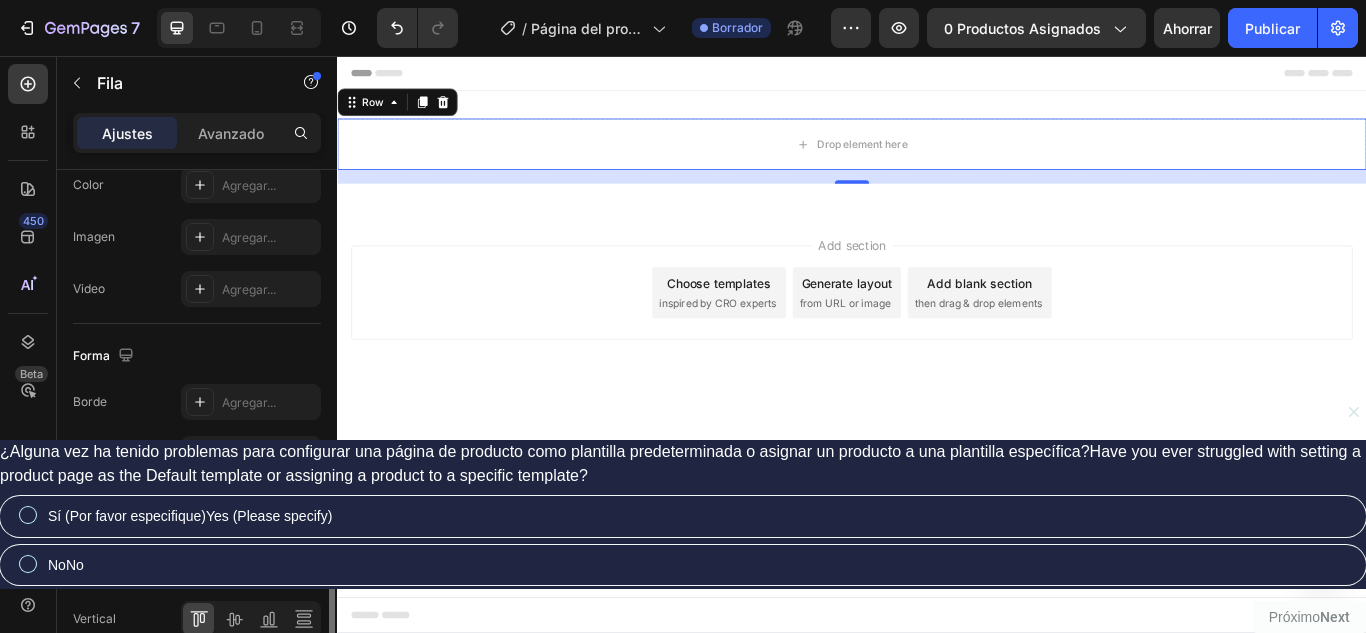 scroll, scrollTop: 513, scrollLeft: 0, axis: vertical 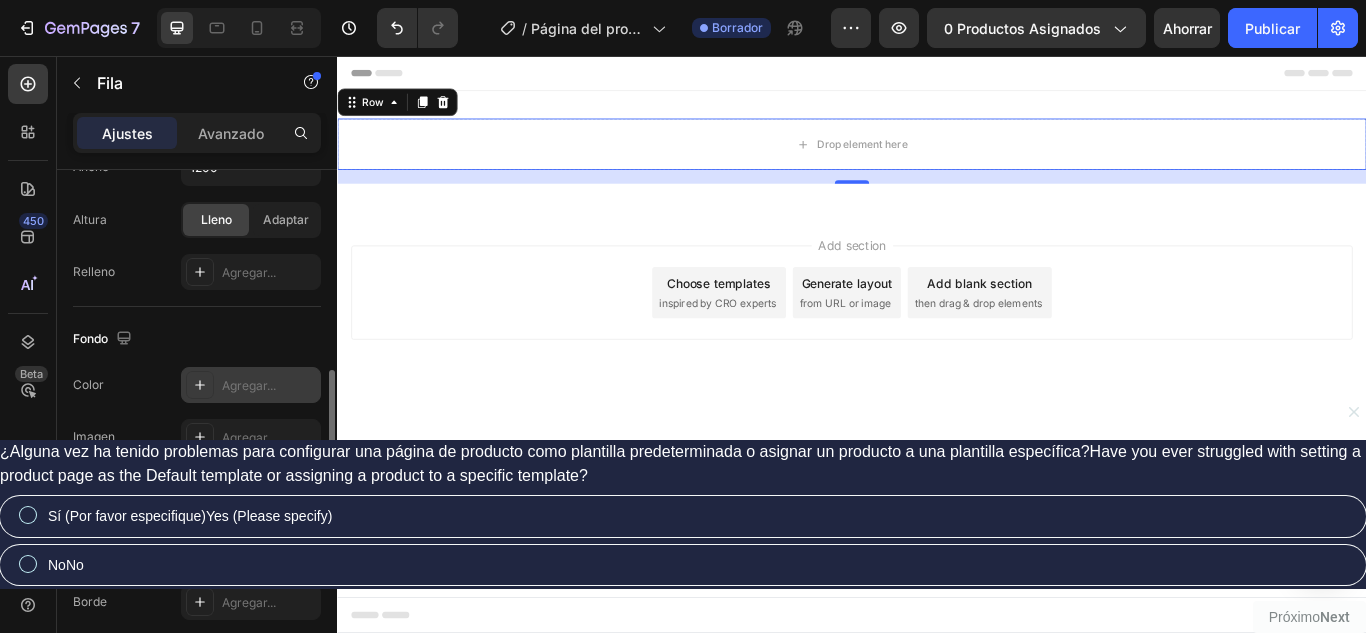 click at bounding box center [200, 385] 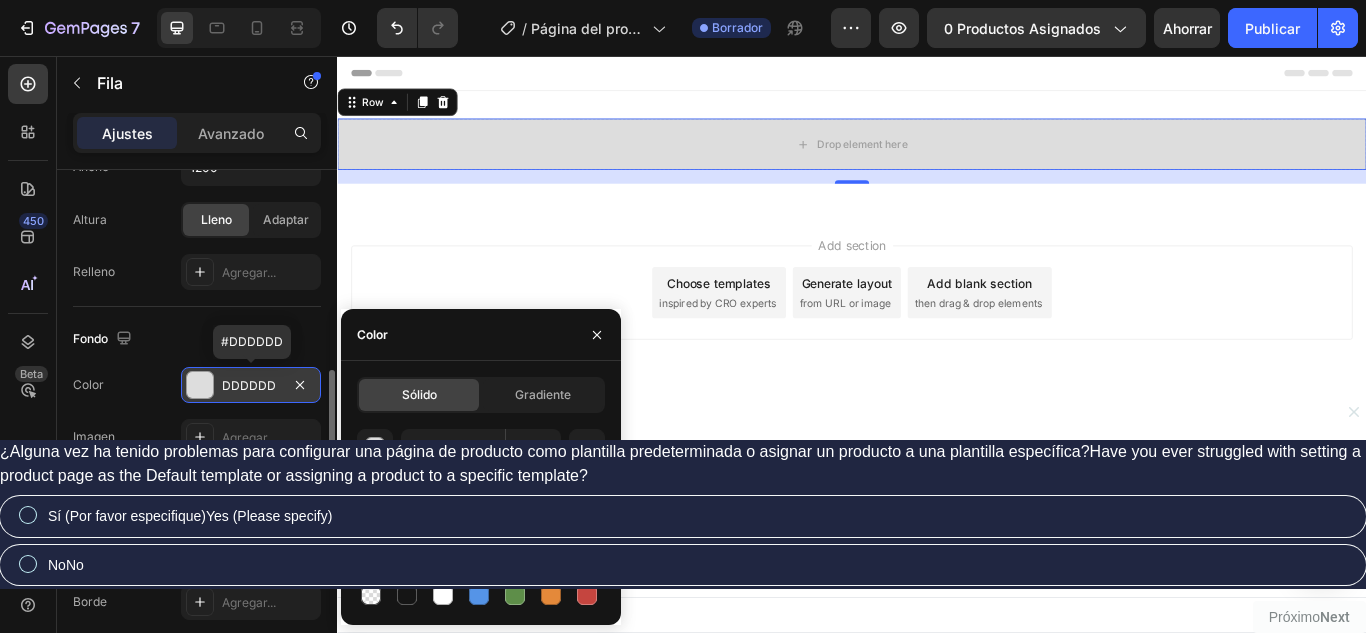 click at bounding box center (200, 385) 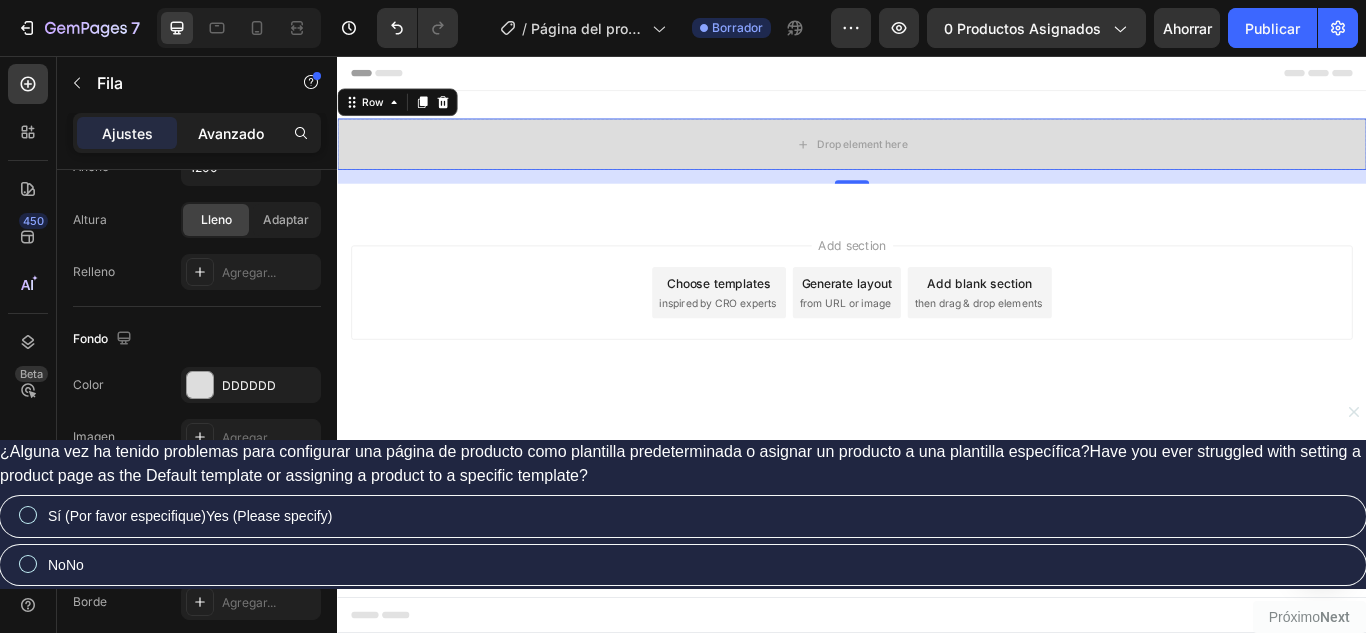 click on "Avanzado" at bounding box center [231, 133] 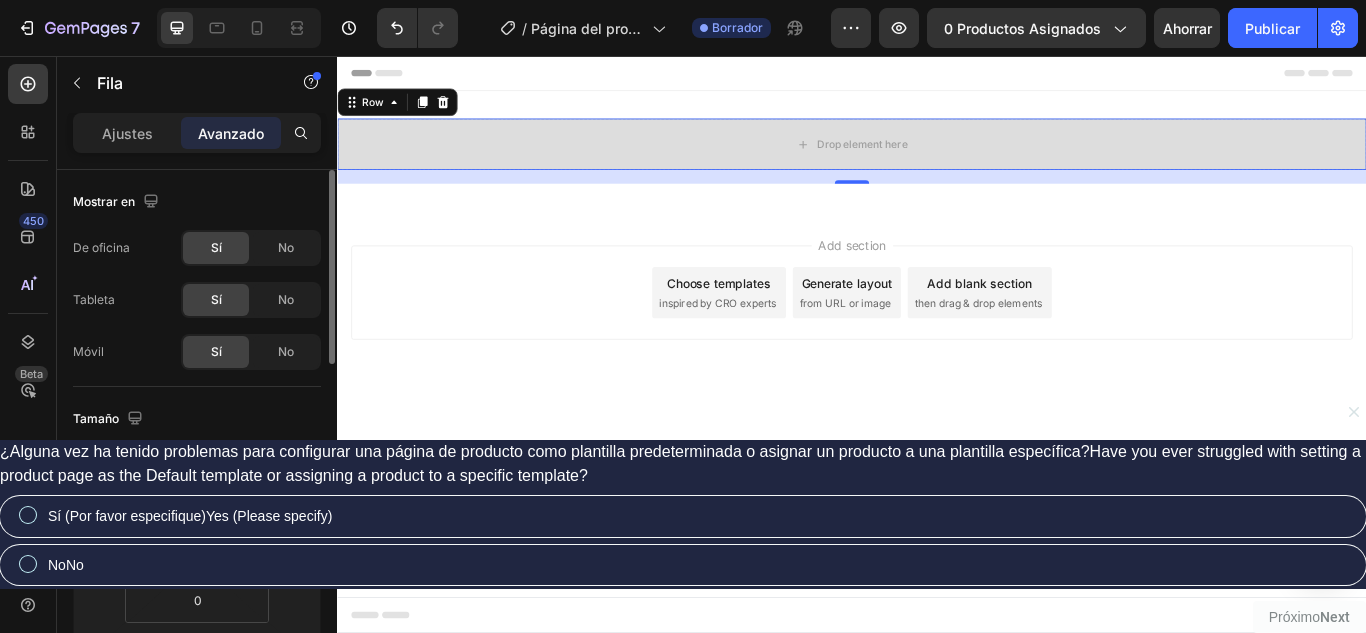 scroll, scrollTop: 100, scrollLeft: 0, axis: vertical 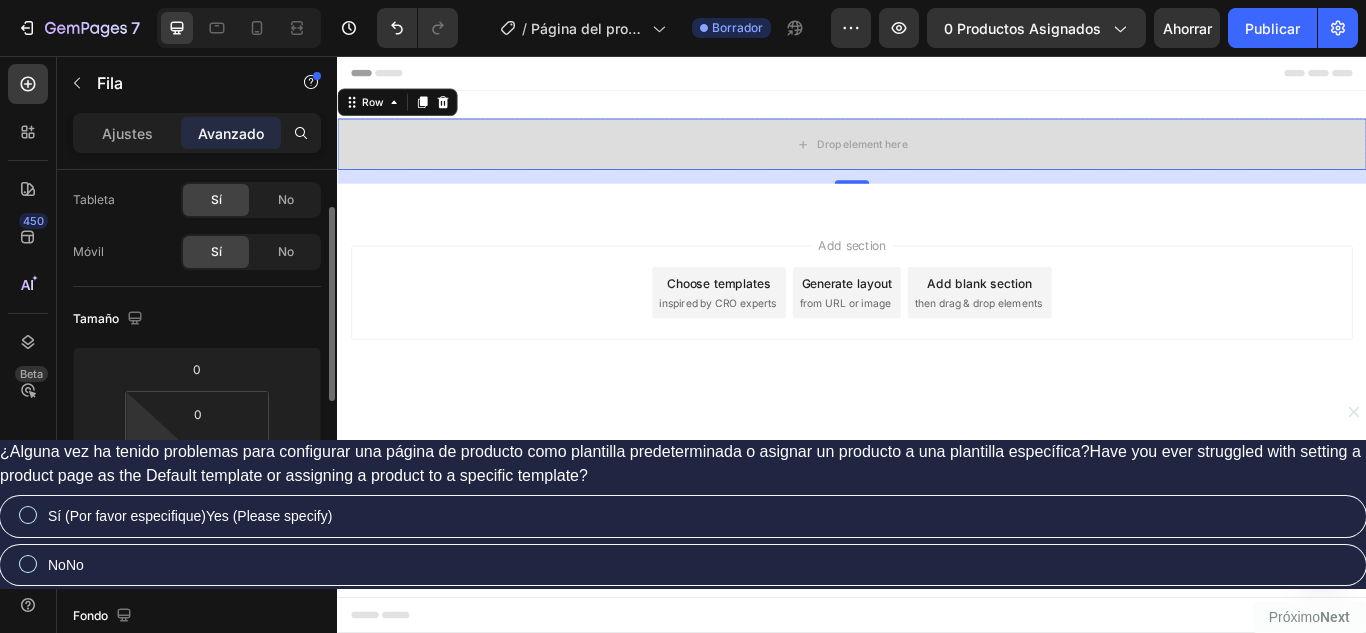 click on "0" at bounding box center (150, 457) 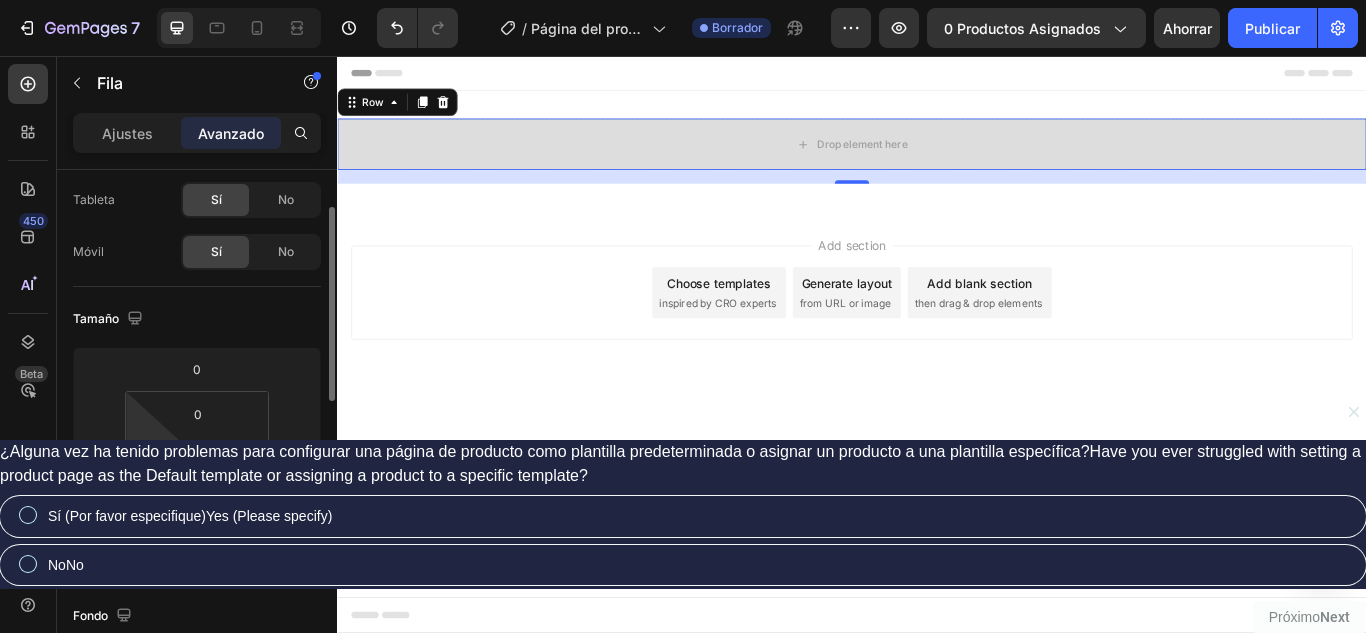 click on "0" at bounding box center (150, 457) 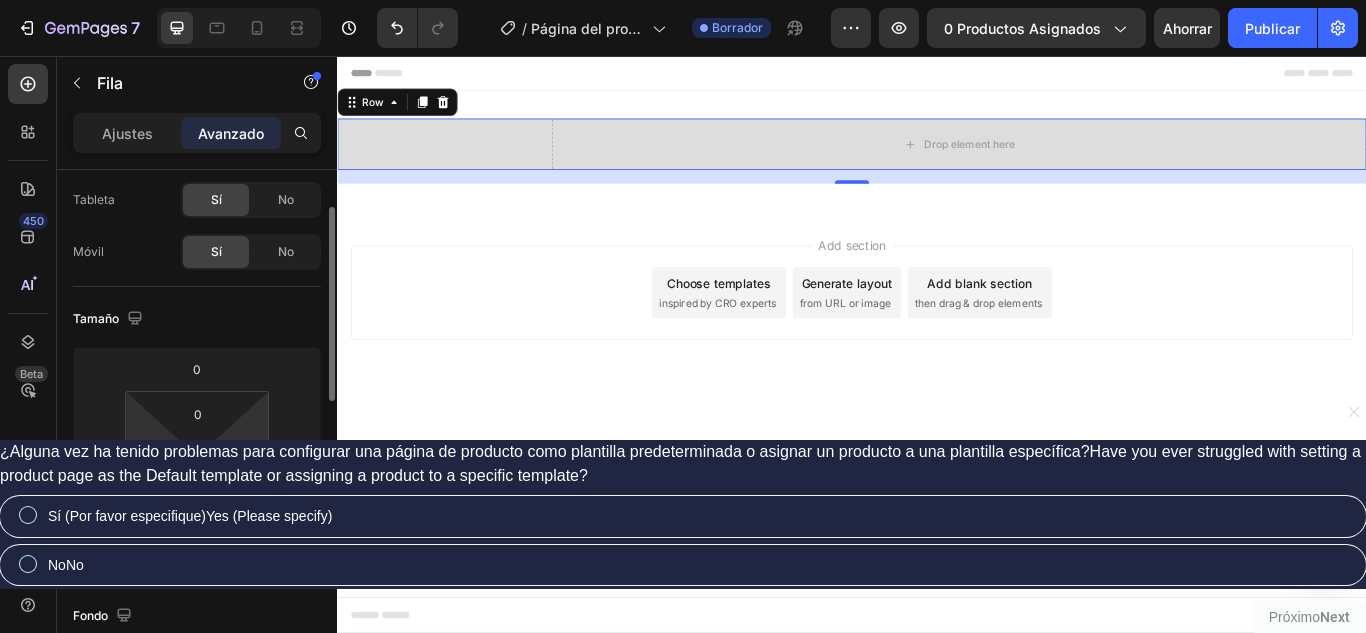 type on "250" 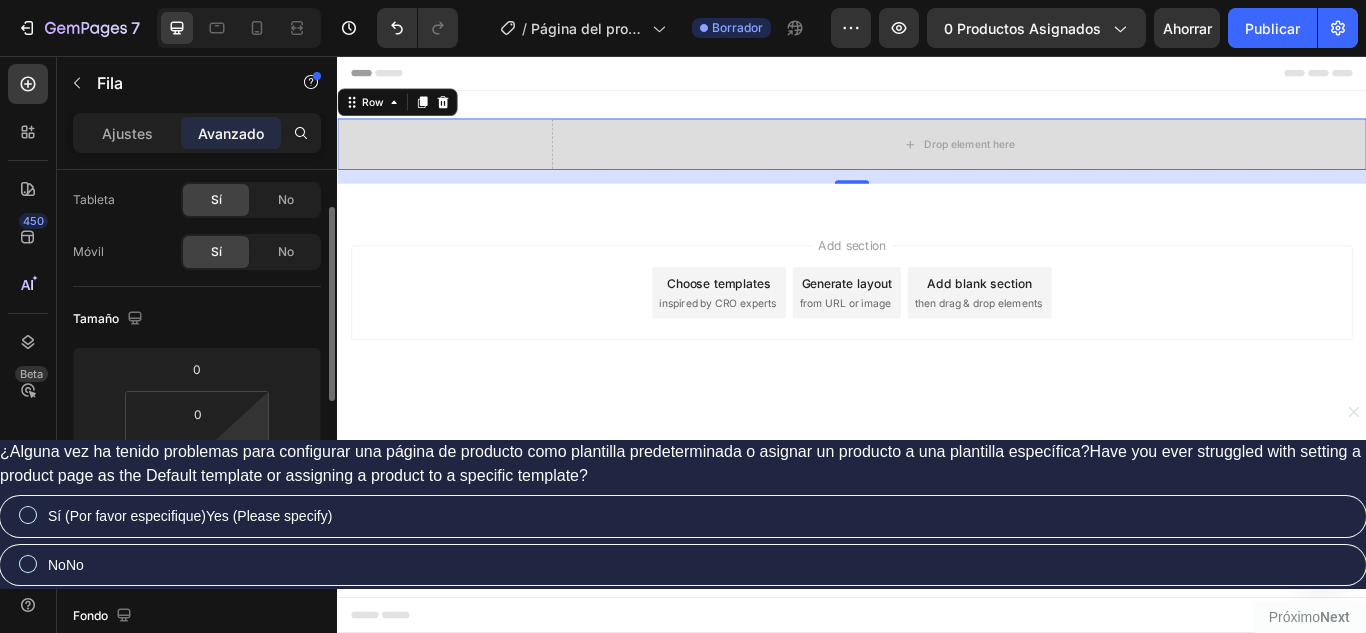 click on "0" at bounding box center [246, 457] 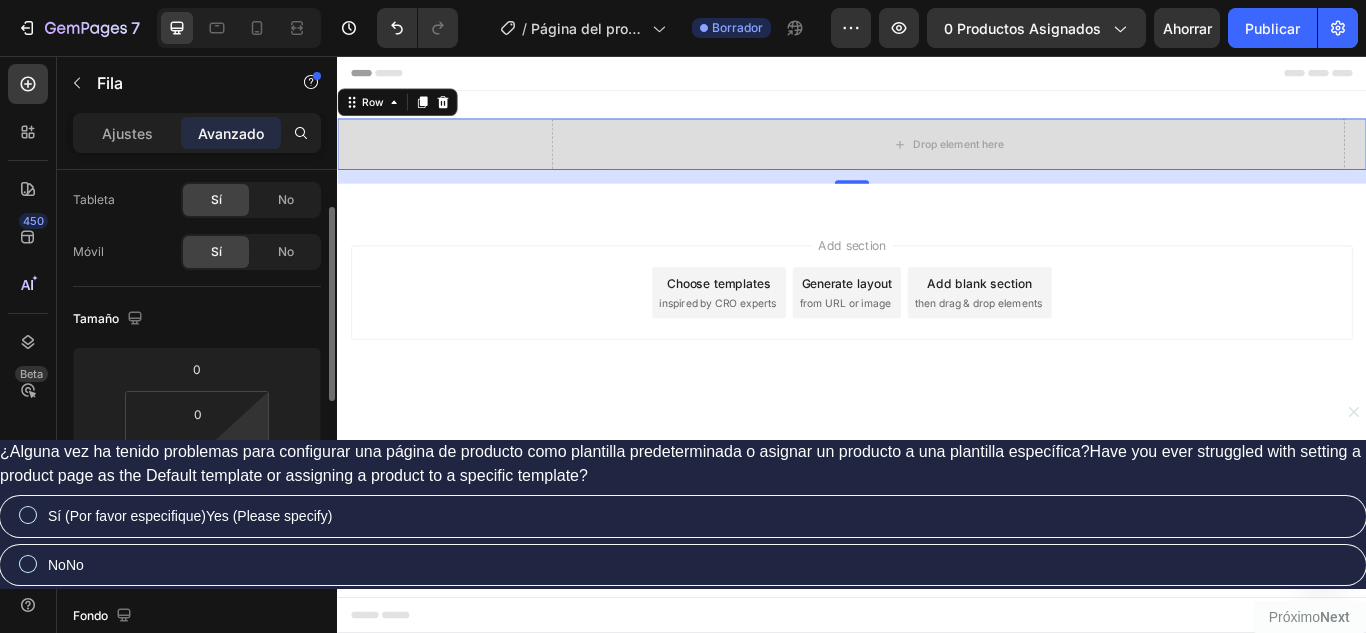 type on "250" 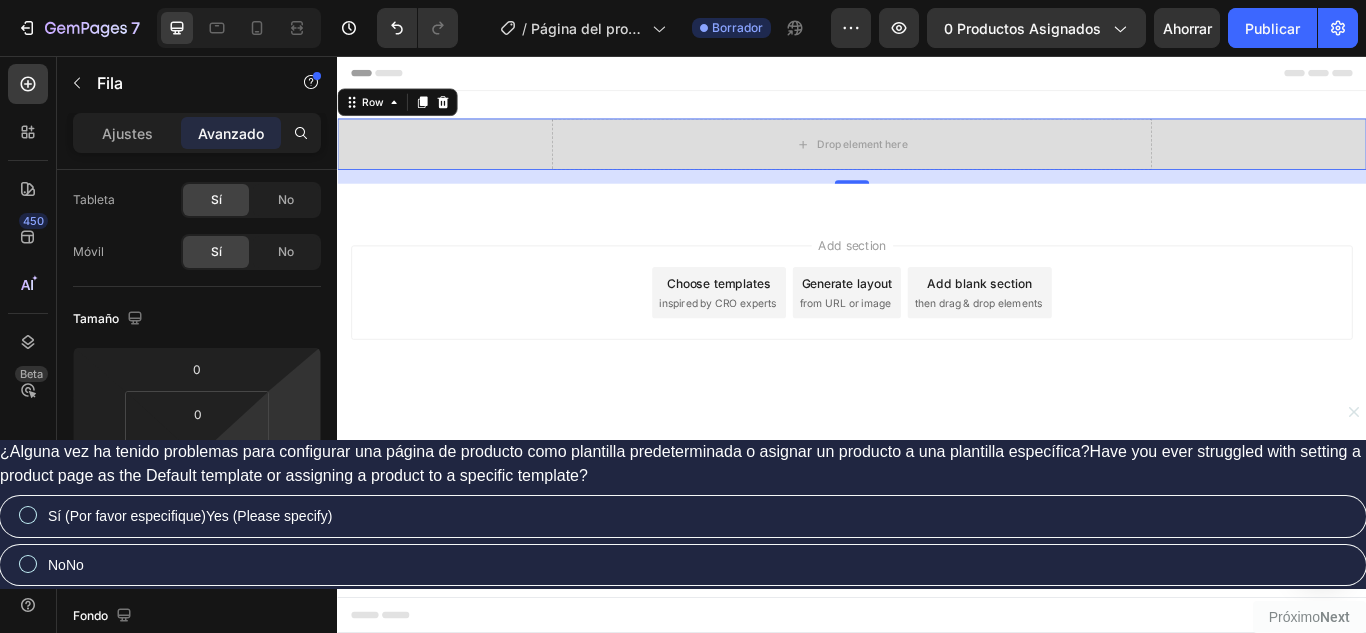 click on "Header
Drop element here Row   16 Section 1 Root Start with Sections from sidebar Add sections Add elements Start with Generating from URL or image Add section Choose templates inspired by CRO experts Generate layout from URL or image Add blank section then drag & drop elements Footer" at bounding box center (937, 392) 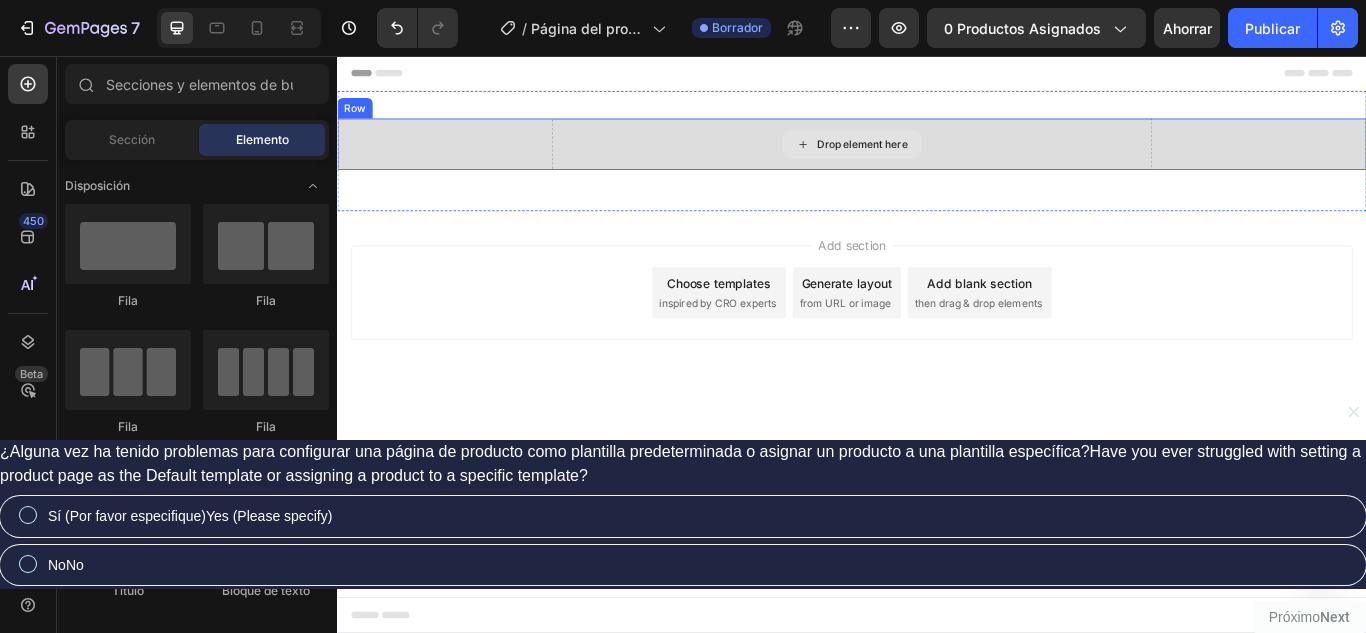 click on "Drop element here" at bounding box center (937, 159) 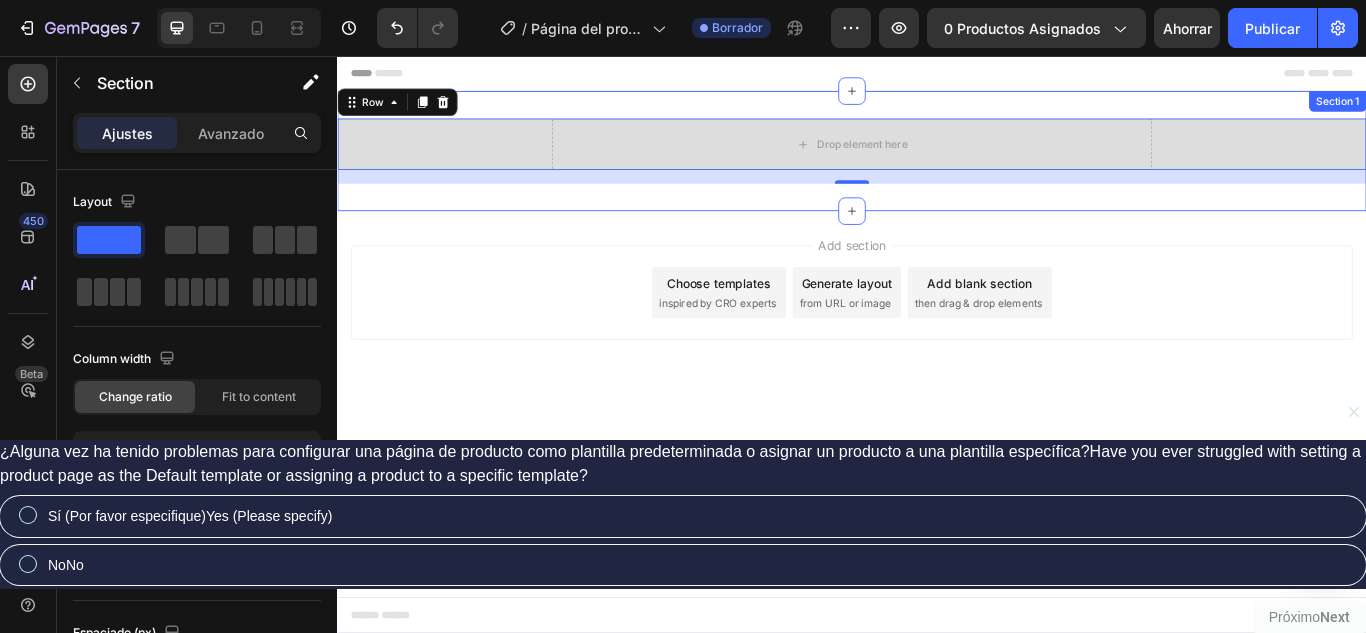 click on "Drop element here Row   16 Section 1" at bounding box center [937, 167] 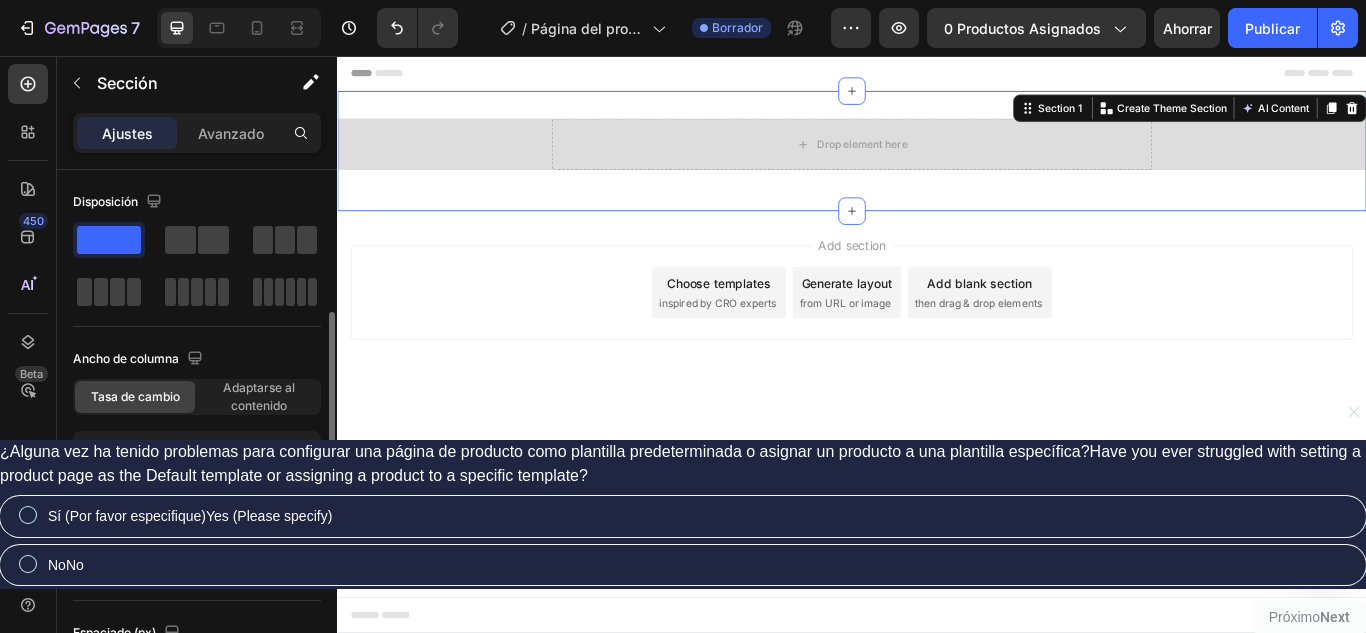 scroll, scrollTop: 300, scrollLeft: 0, axis: vertical 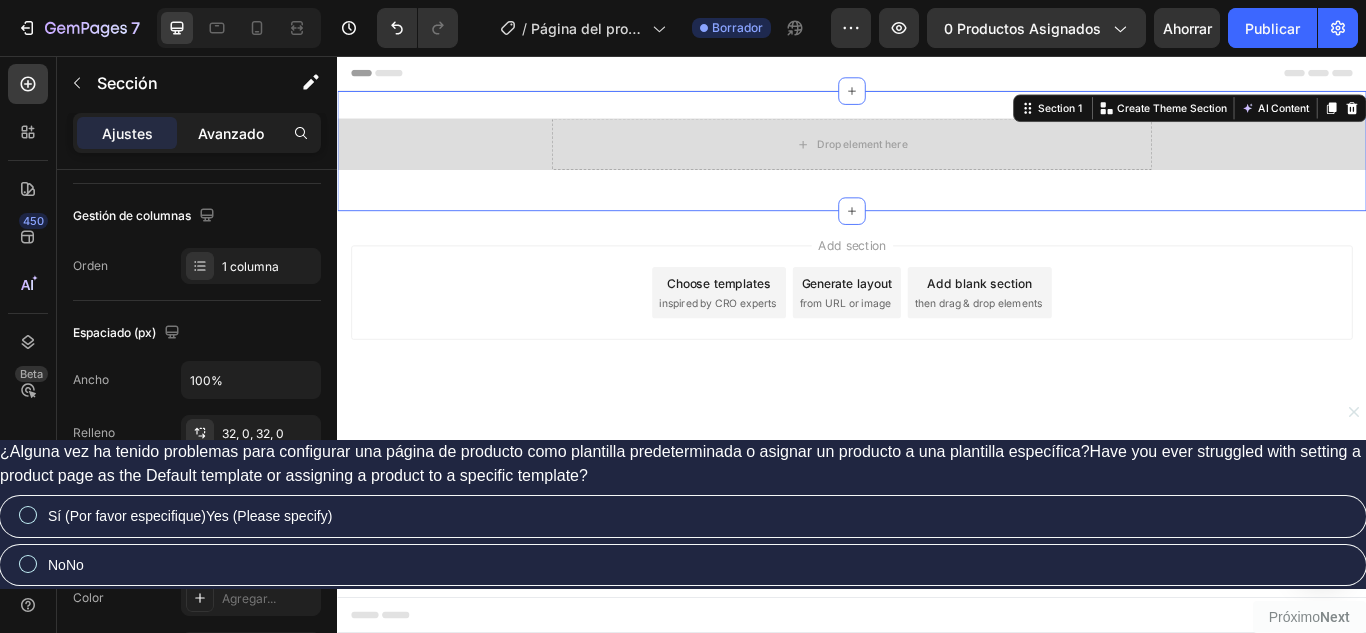 click on "Avanzado" 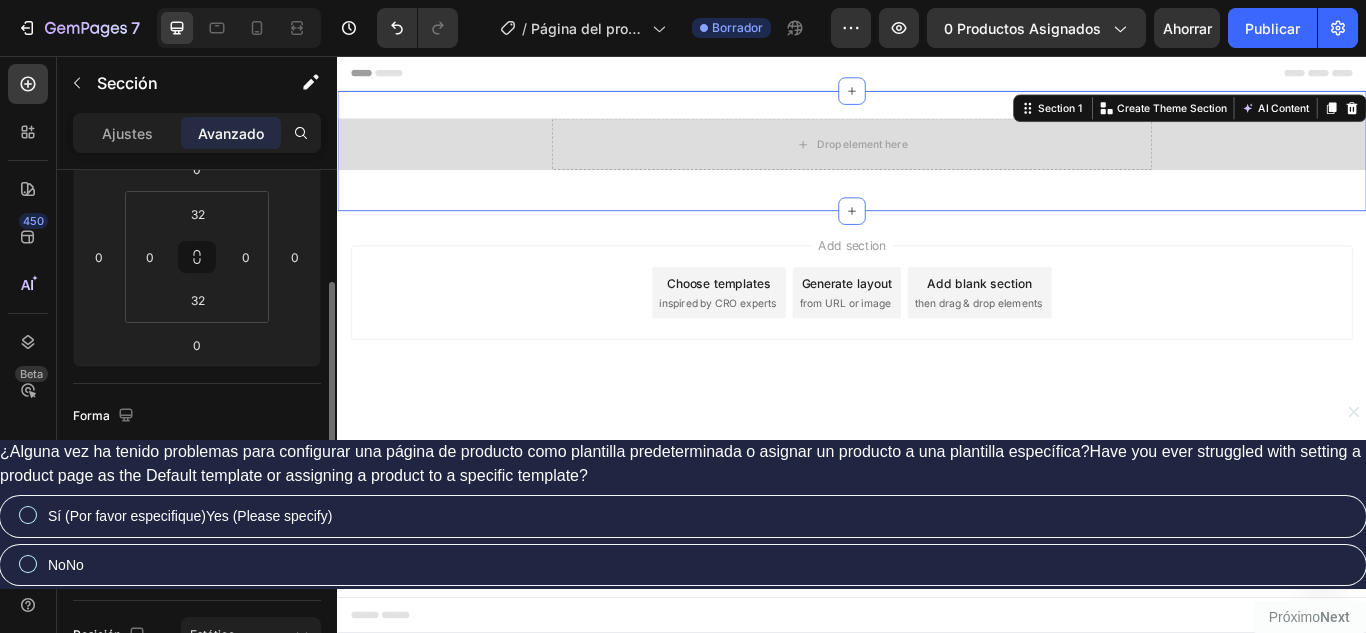 scroll, scrollTop: 0, scrollLeft: 0, axis: both 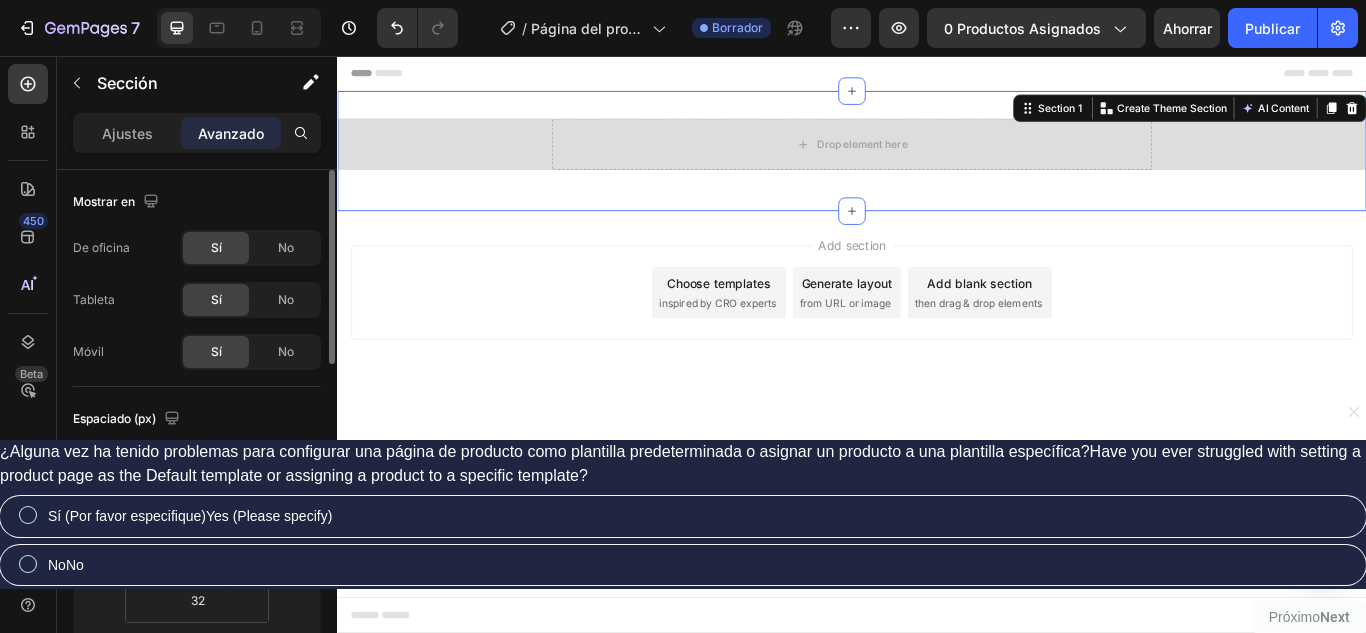 click on "32" at bounding box center (198, 514) 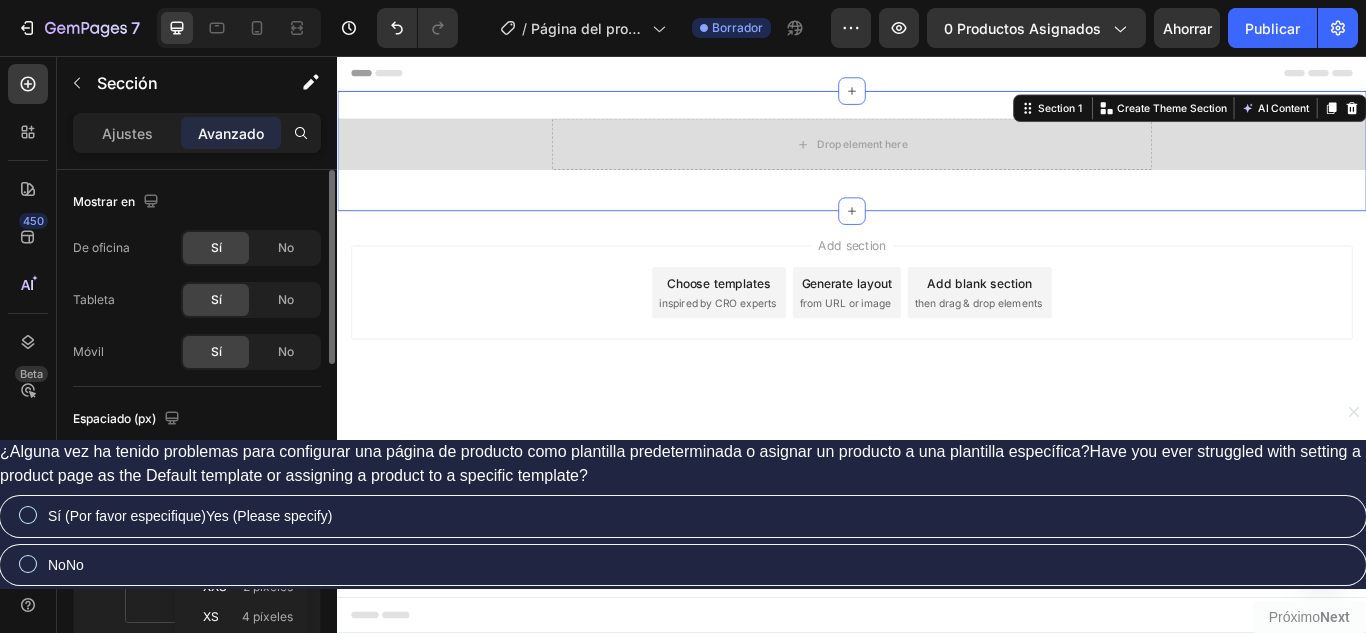 type on "0" 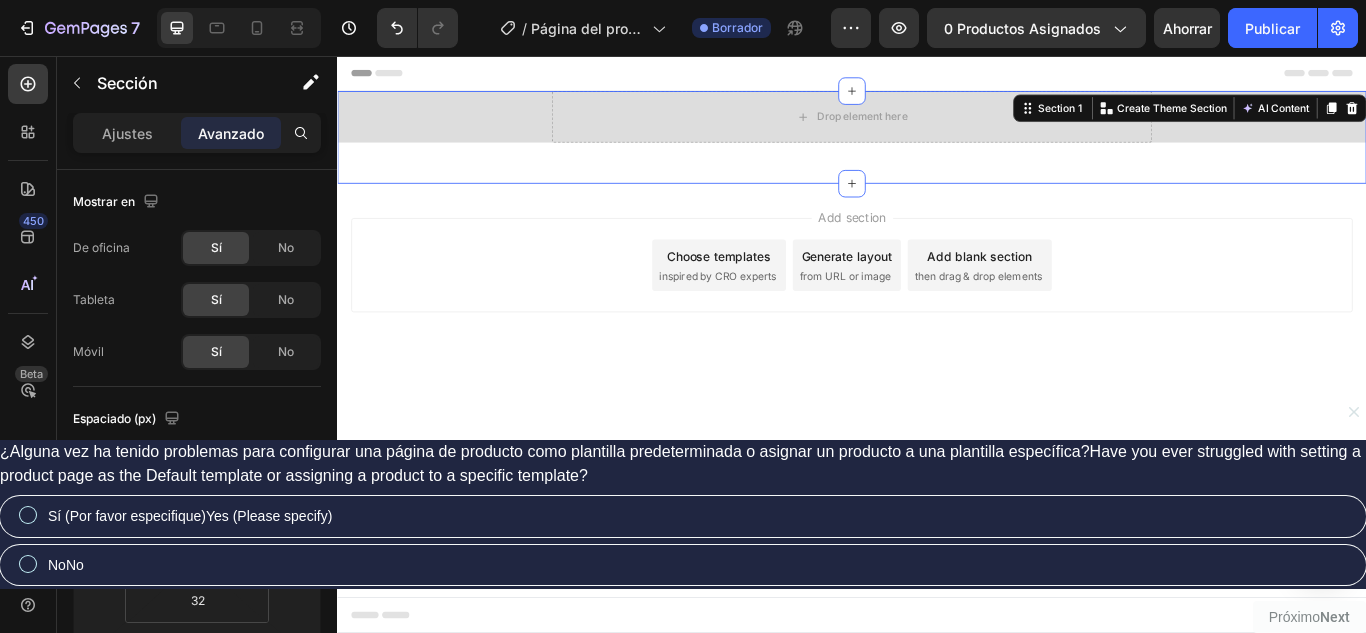 click on "Header
Drop element here Row Section 1   You can create reusable sections Create Theme Section AI Content Write with GemAI What would you like to describe here? Tone and Voice Persuasive Product RELOJ Show more Generate Root Start with Sections from sidebar Add sections Add elements Start with Generating from URL or image Add section Choose templates inspired by CRO experts Generate layout from URL or image Add blank section then drag & drop elements Footer" at bounding box center [937, 392] 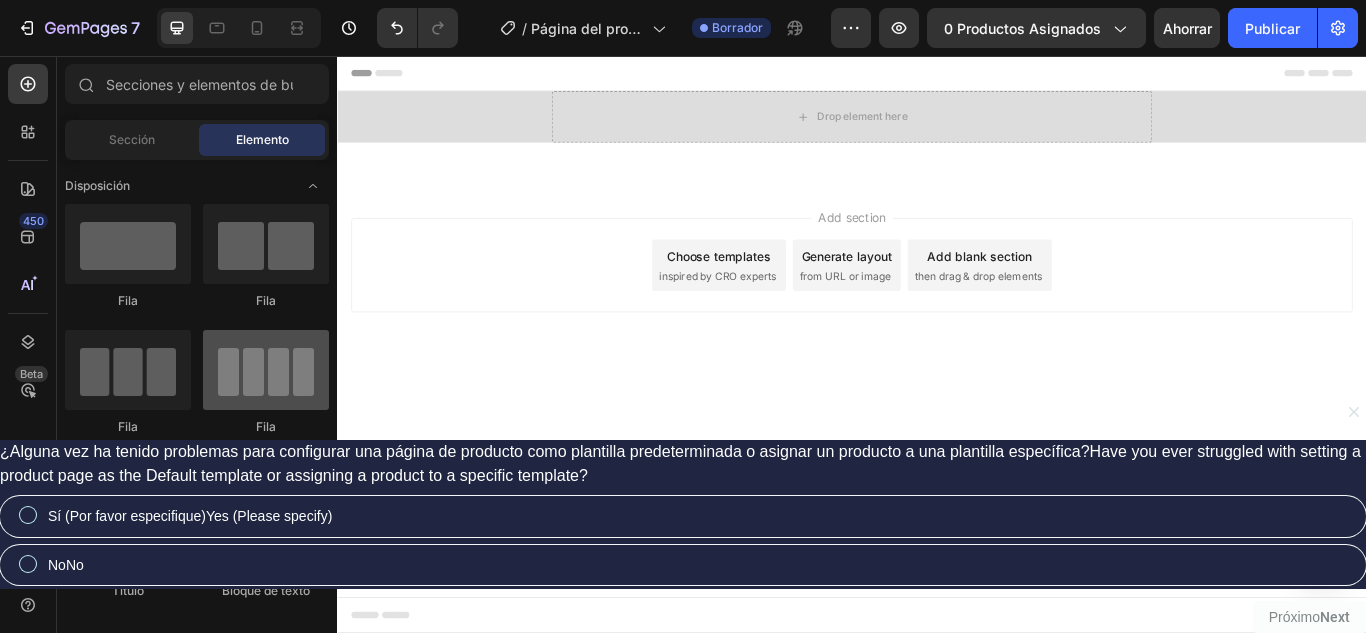 scroll, scrollTop: 200, scrollLeft: 0, axis: vertical 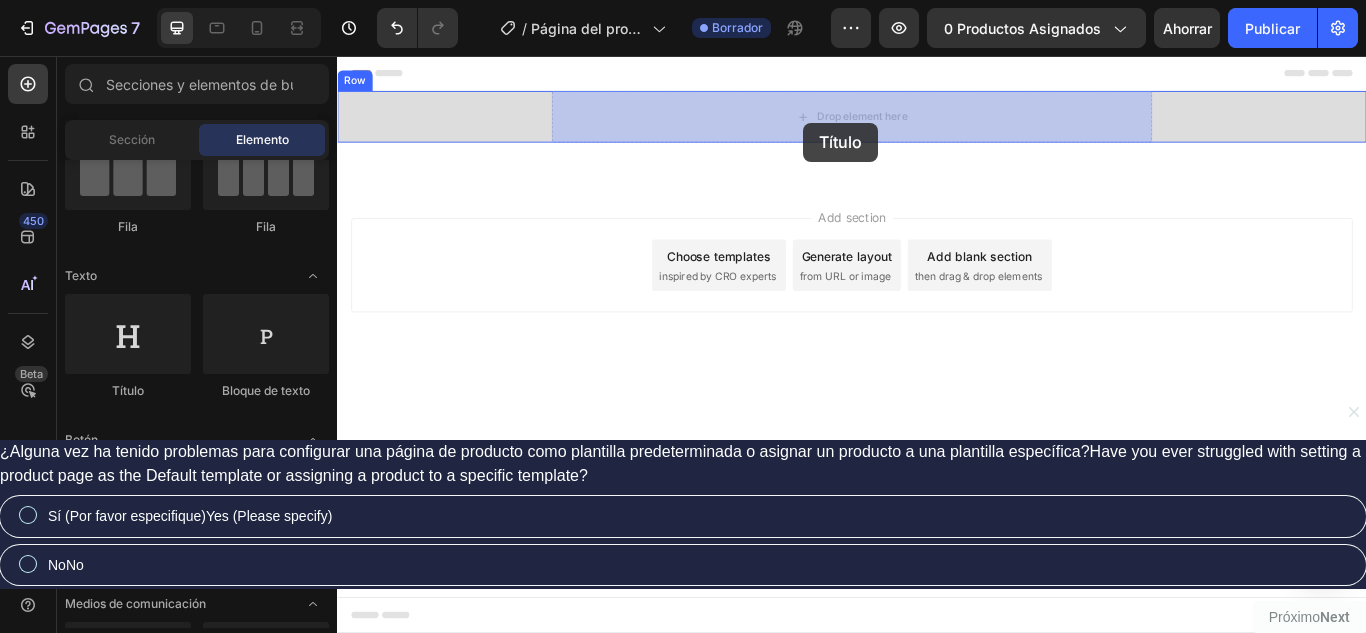 drag, startPoint x: 473, startPoint y: 411, endPoint x: 874, endPoint y: 138, distance: 485.10825 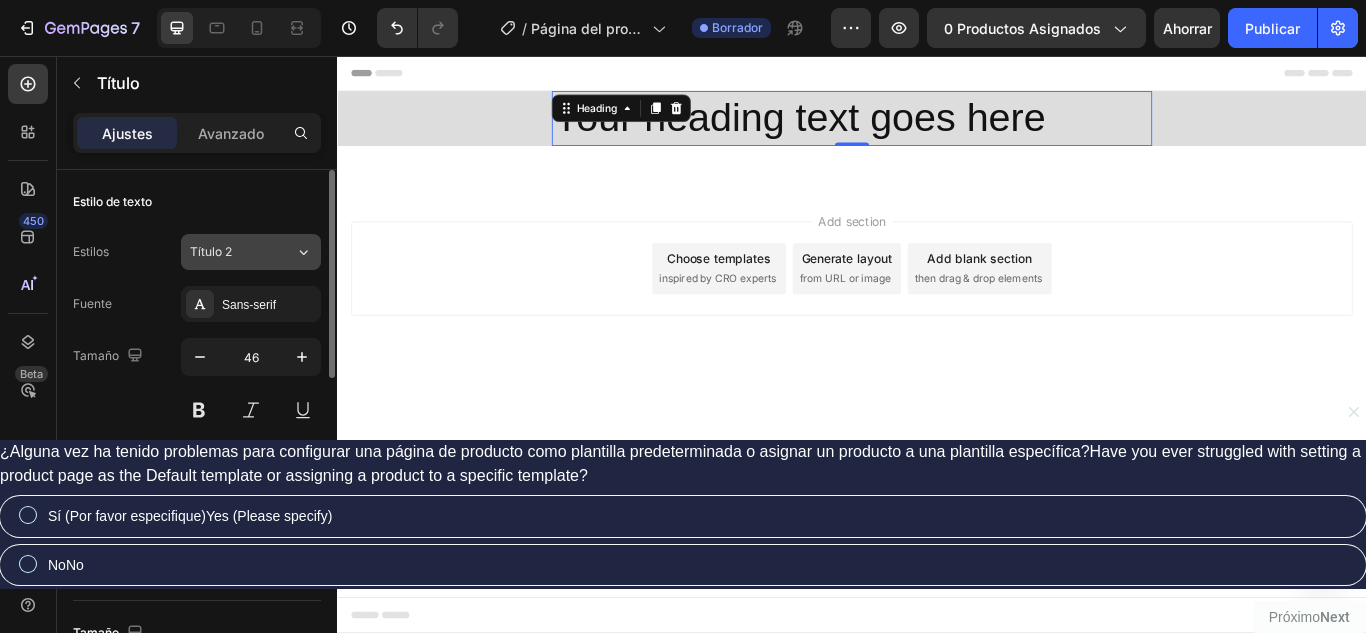 click 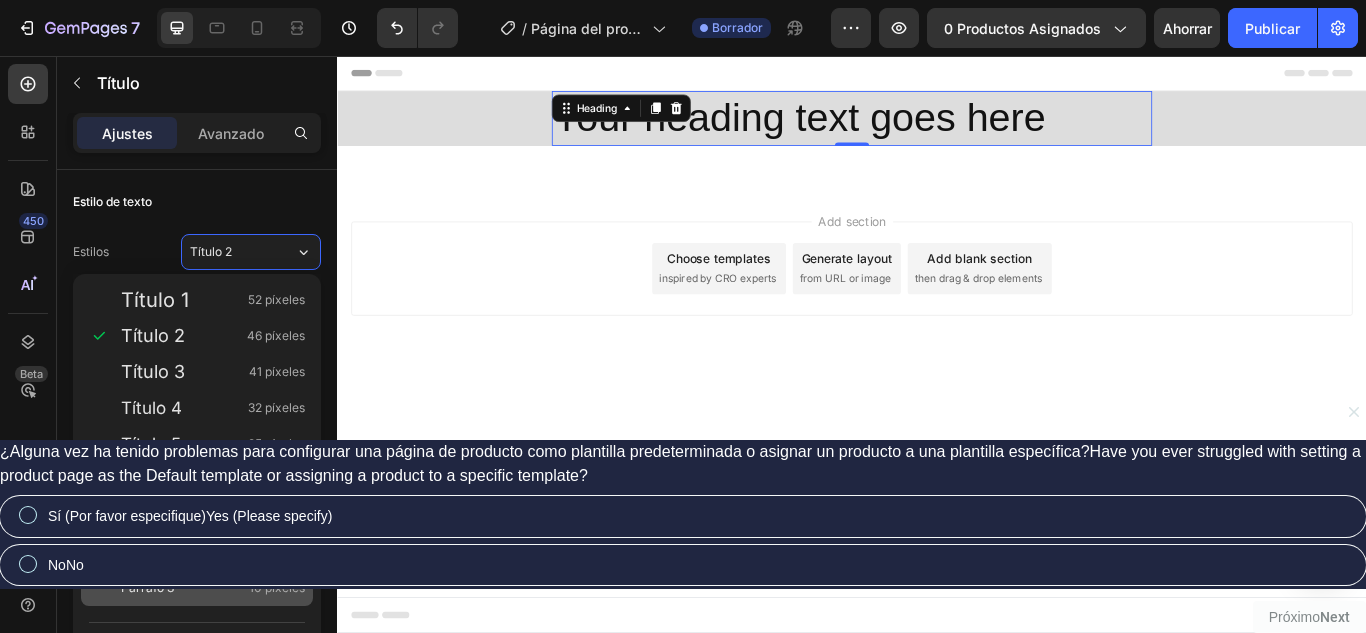 click on "Párrafo 3 10 píxeles" at bounding box center [213, 588] 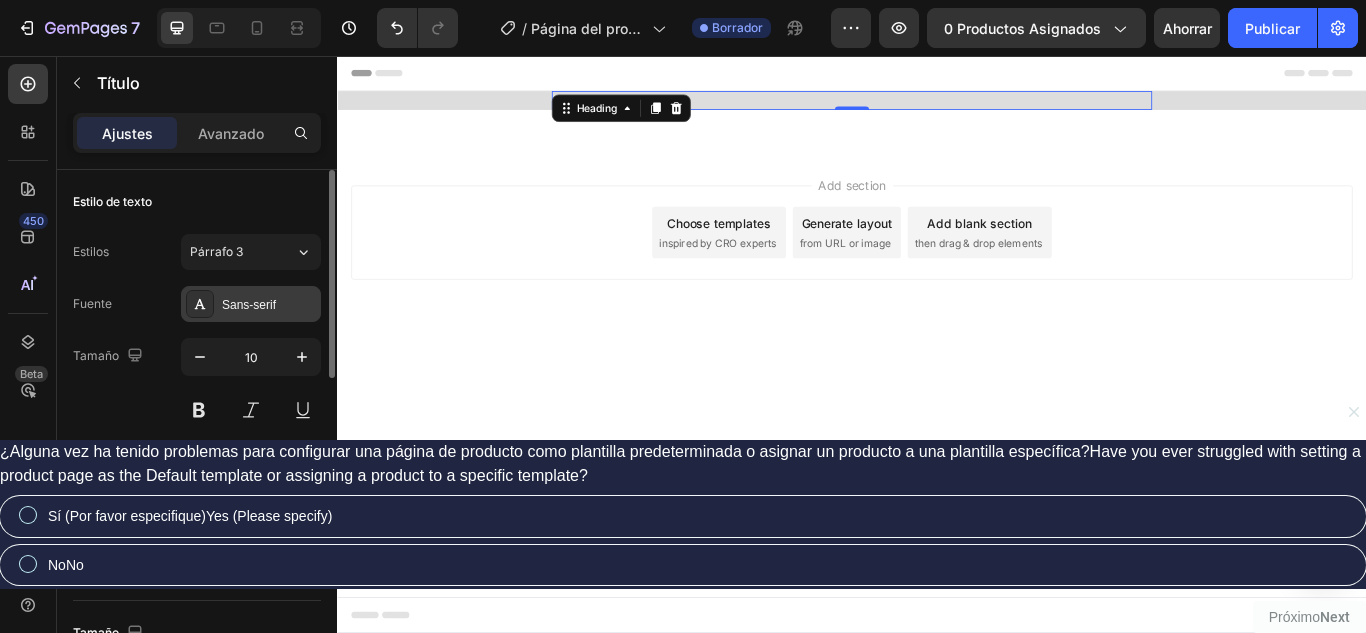 click on "Sans-serif" at bounding box center [269, 305] 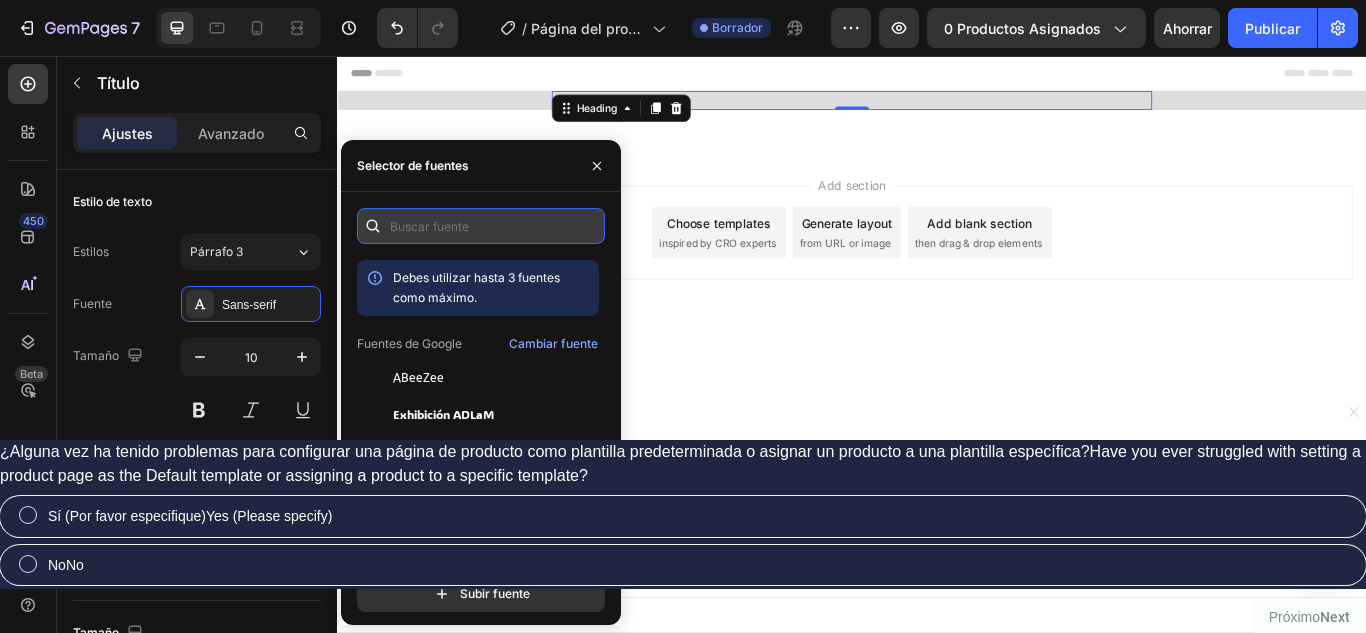 click at bounding box center (481, 226) 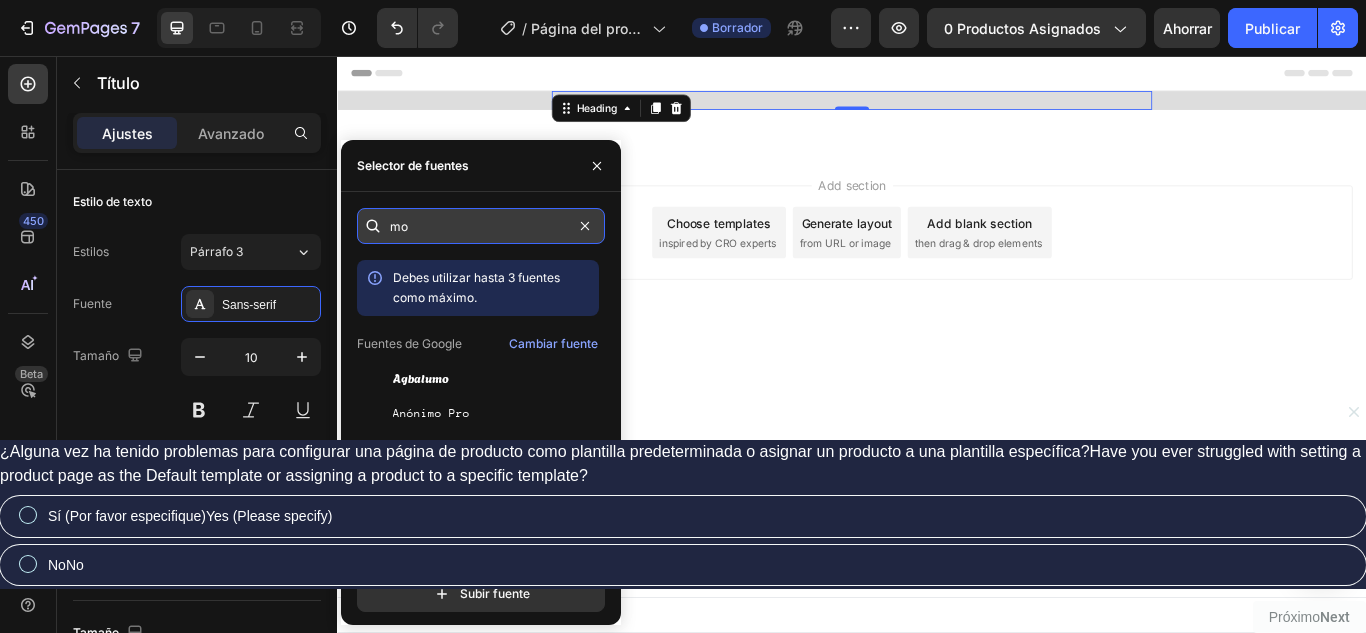 type on "m" 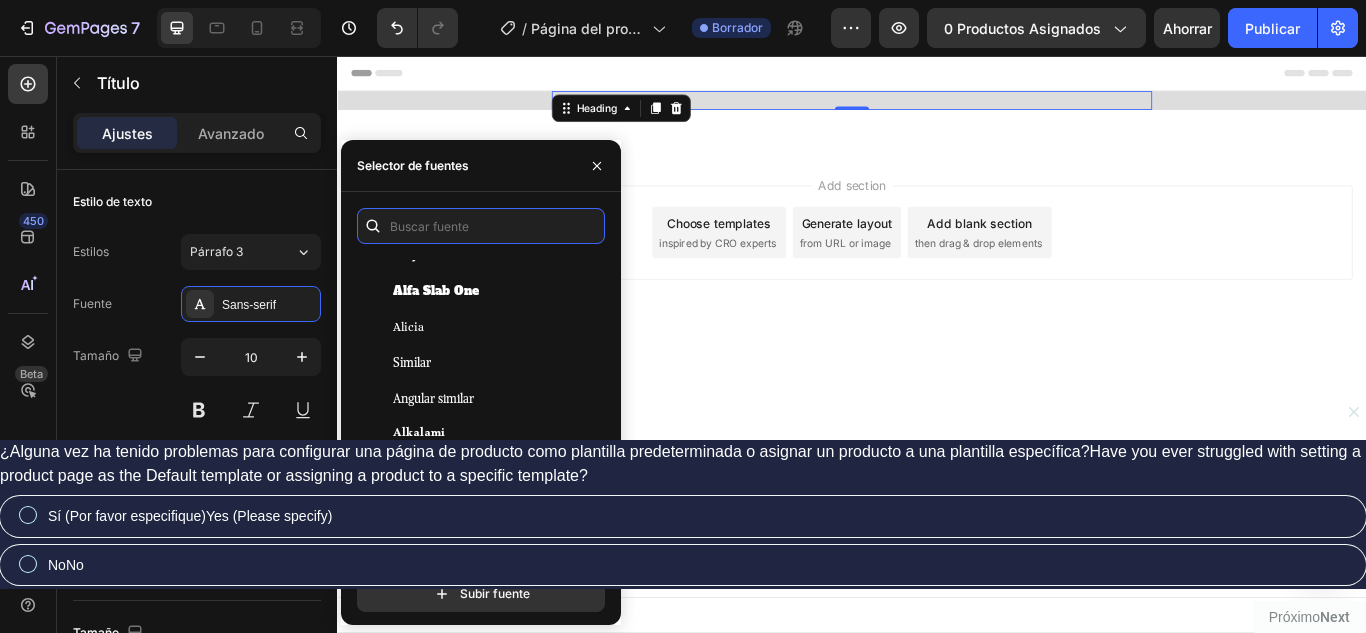 scroll, scrollTop: 1600, scrollLeft: 0, axis: vertical 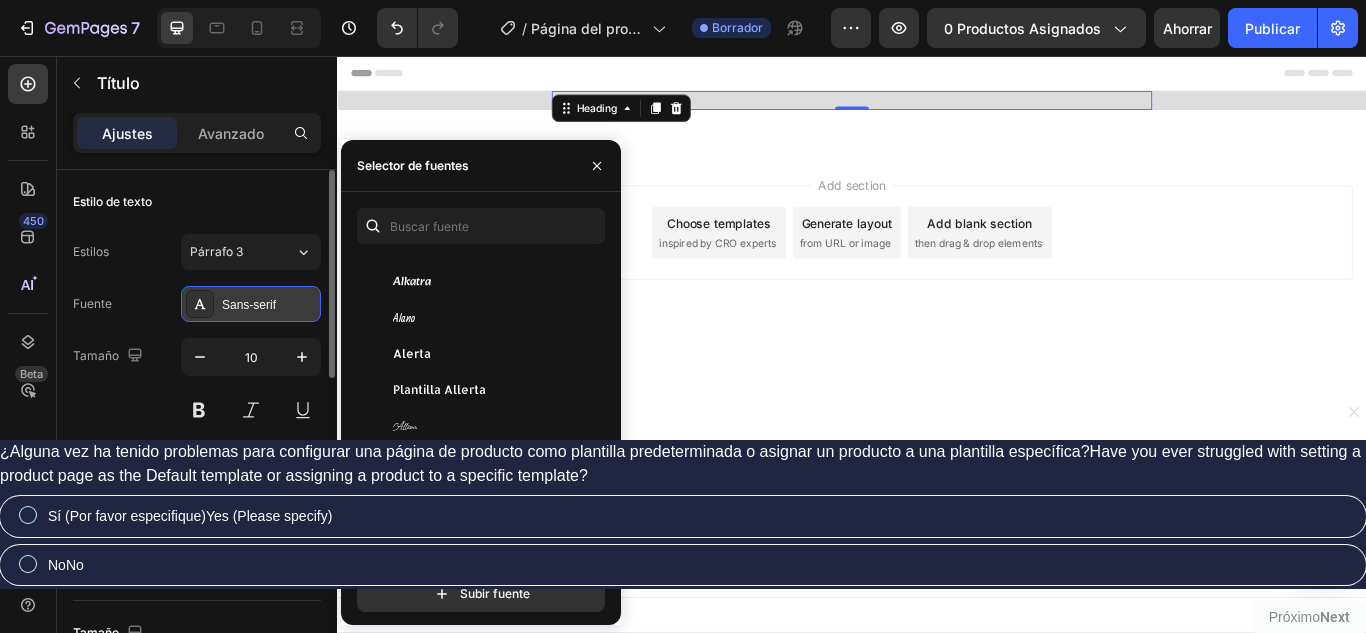 click on "Sans-serif" at bounding box center (269, 305) 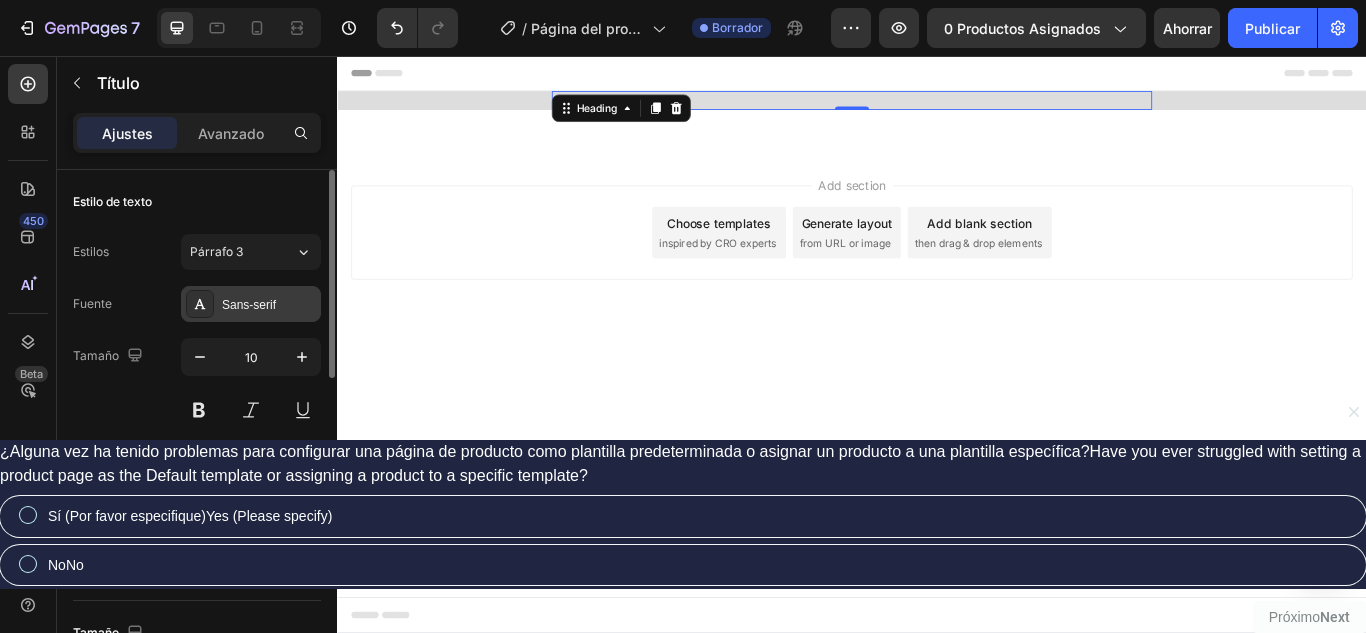 click on "Sans-serif" at bounding box center [249, 305] 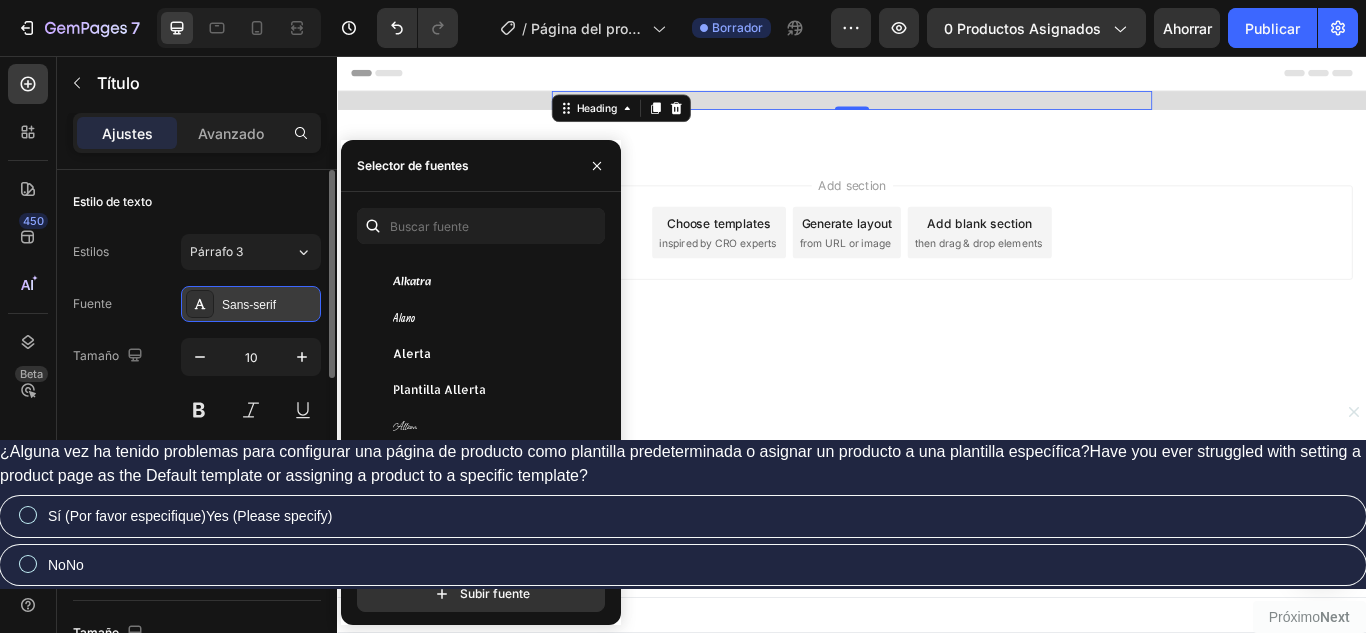click 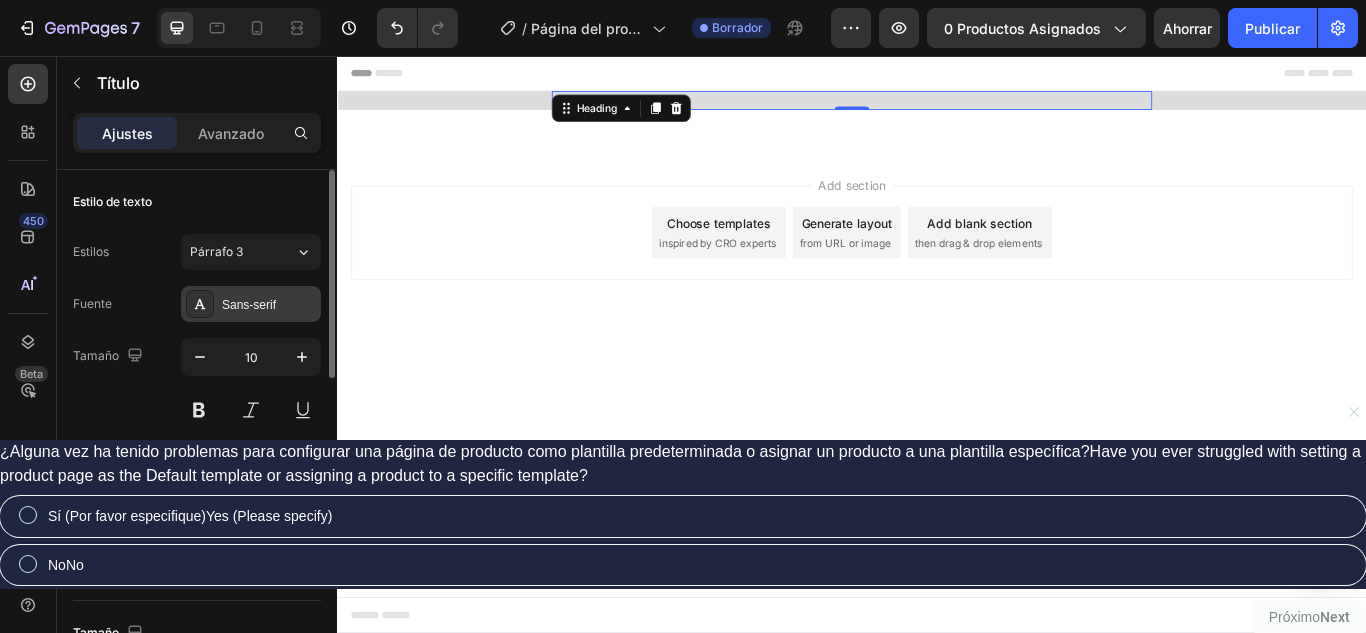 click 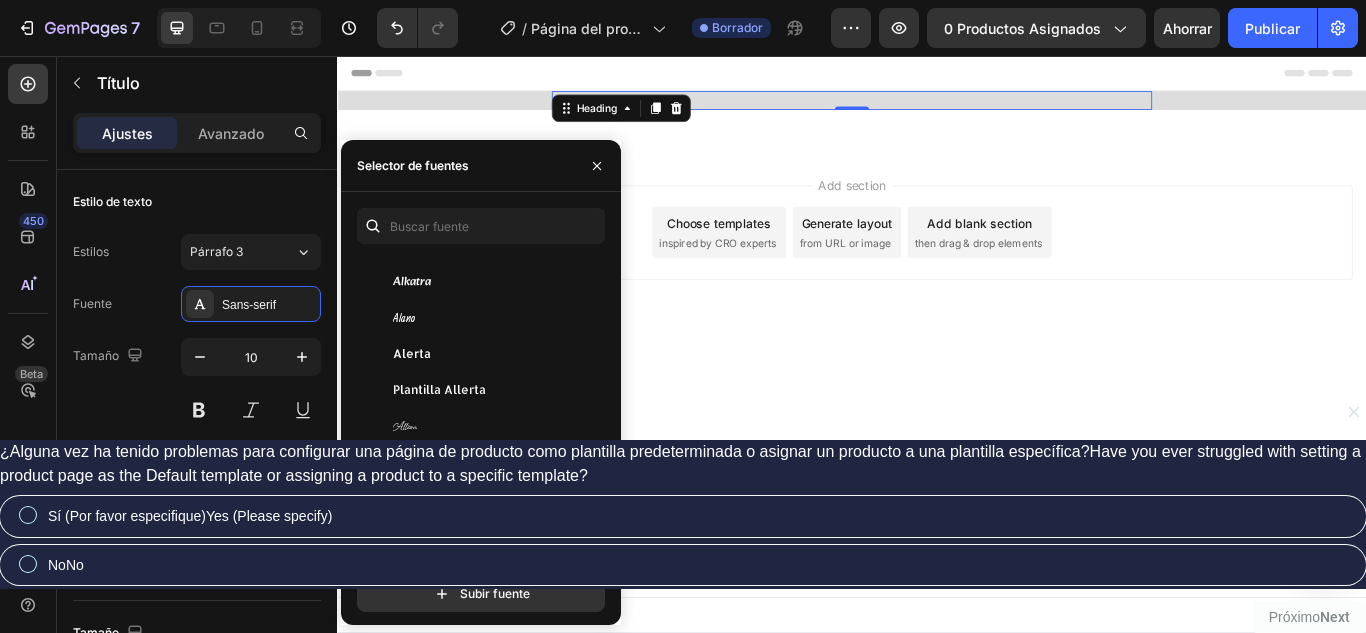 click at bounding box center [373, 226] 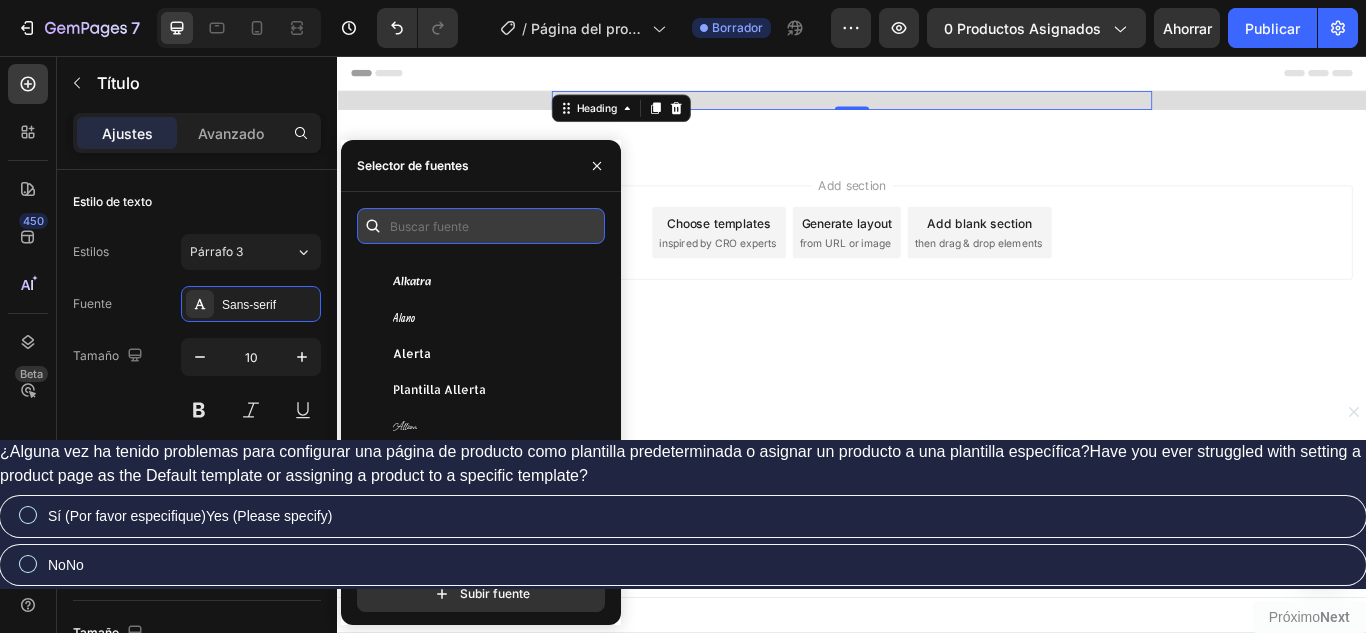click at bounding box center (481, 226) 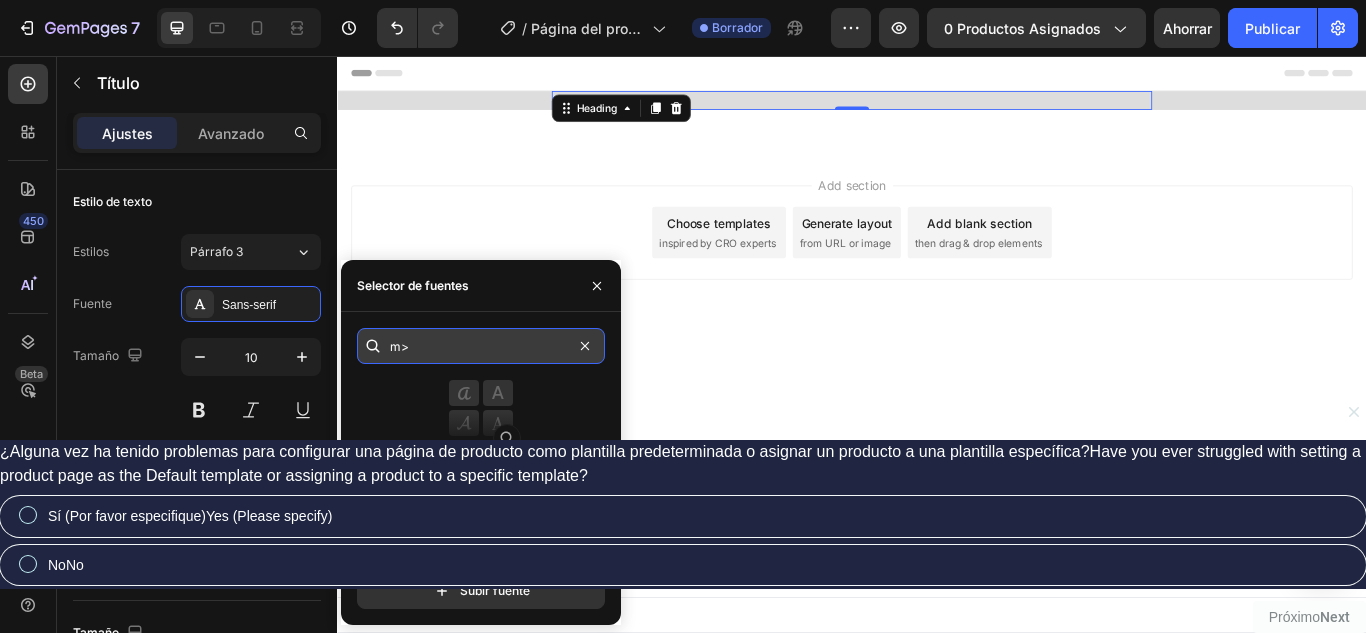 type on "m" 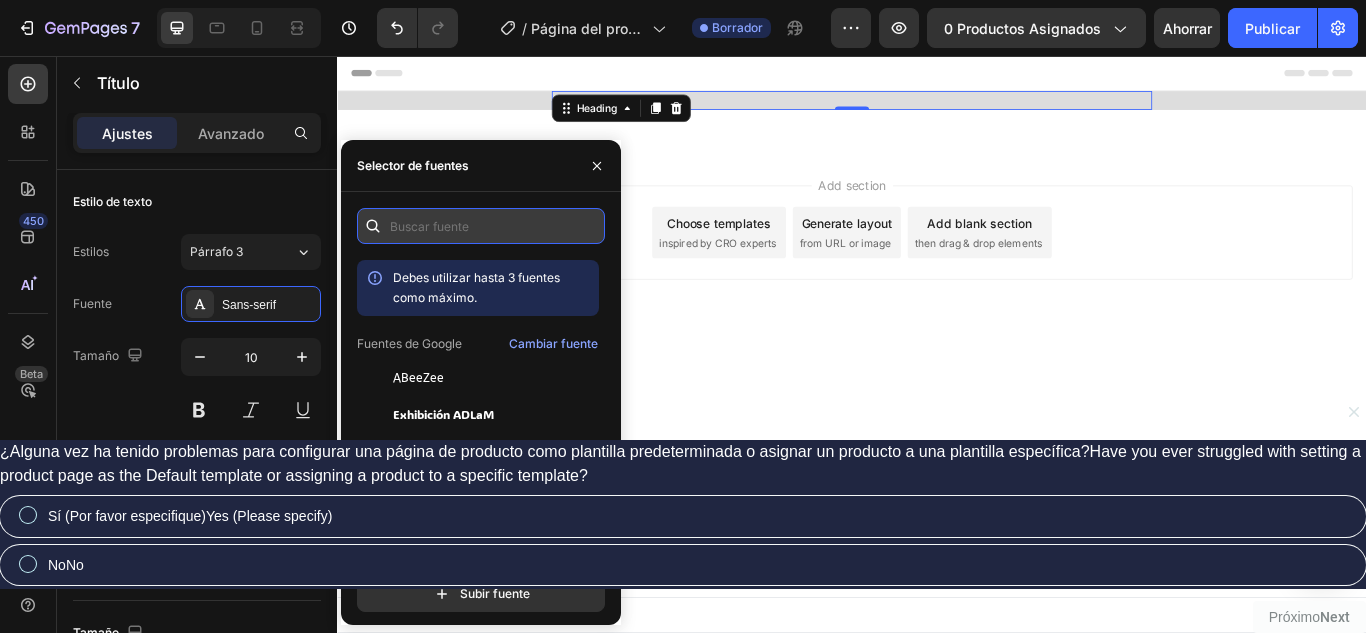type on "m" 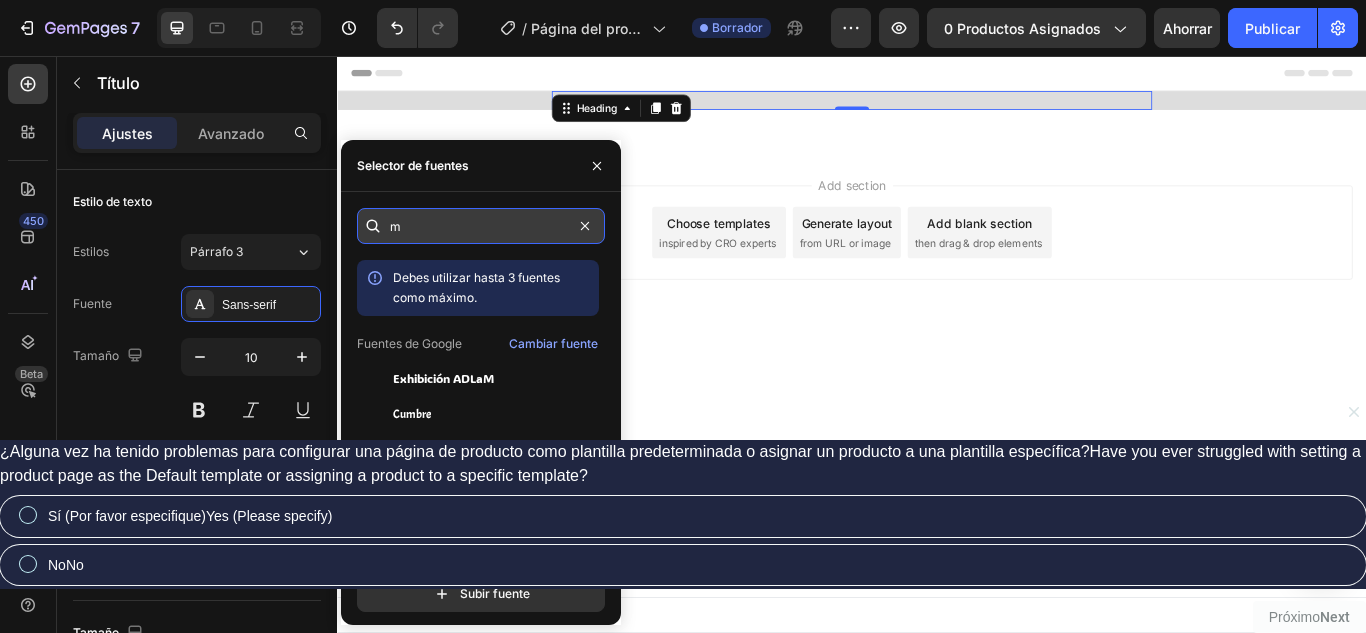 click on "m" at bounding box center (481, 226) 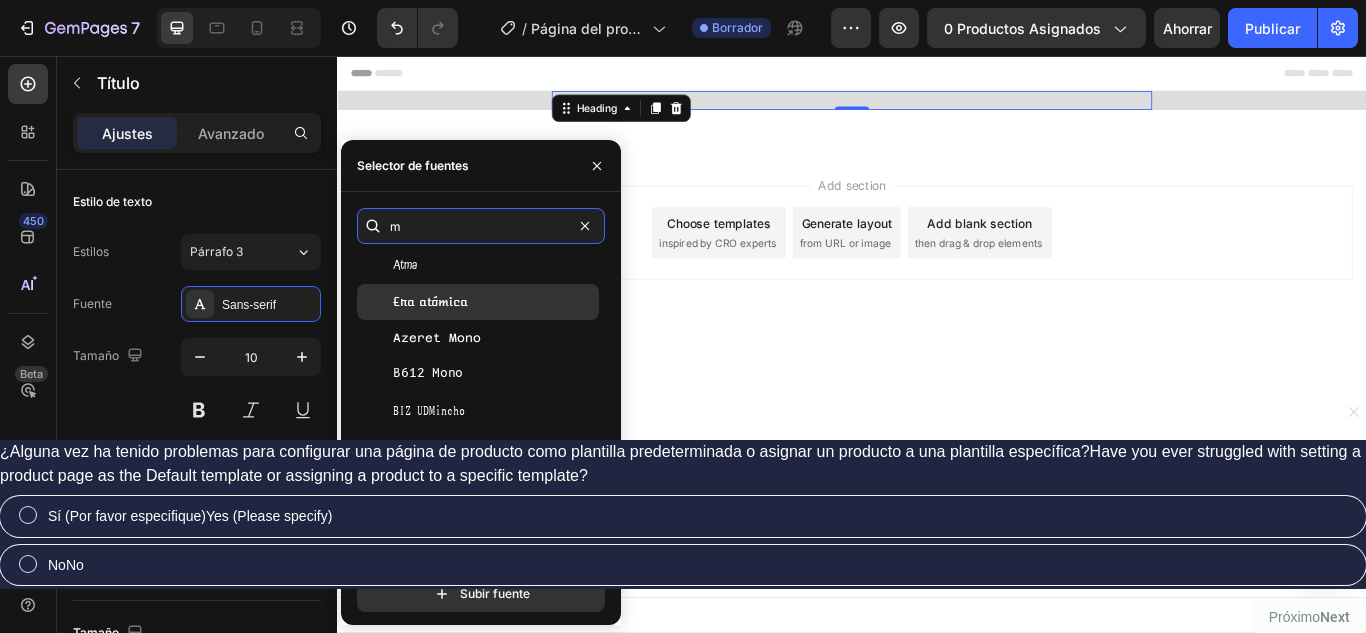 scroll, scrollTop: 1500, scrollLeft: 0, axis: vertical 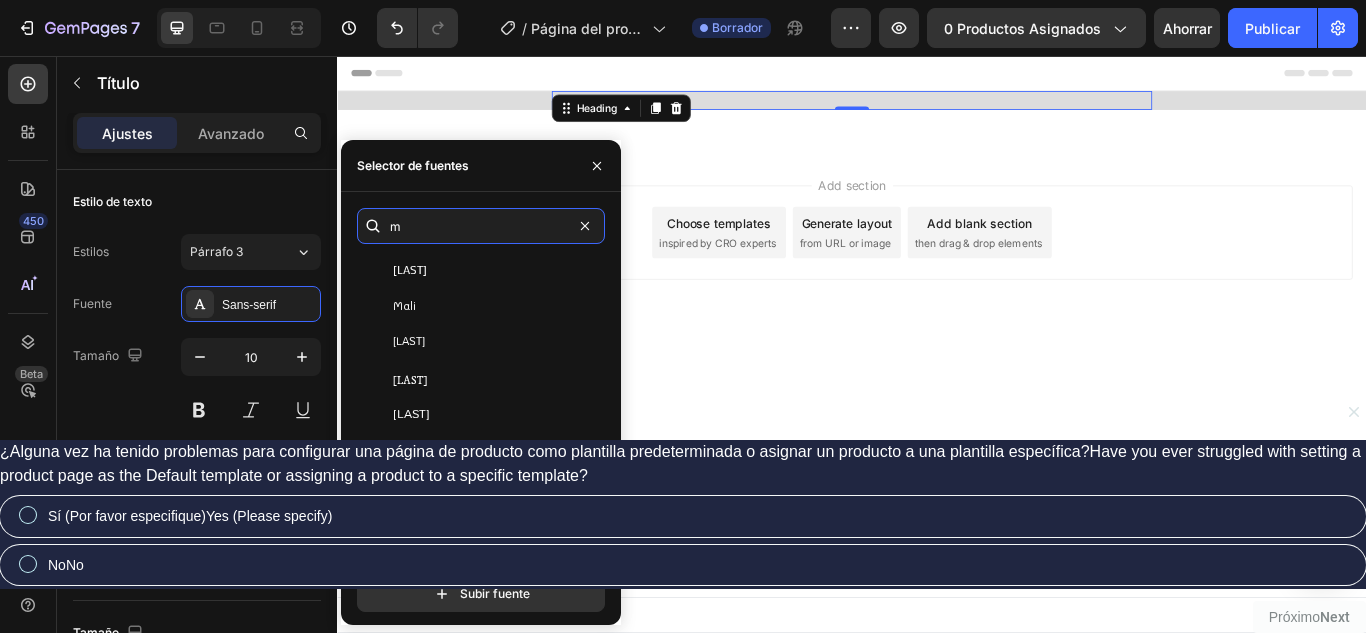 type on "m" 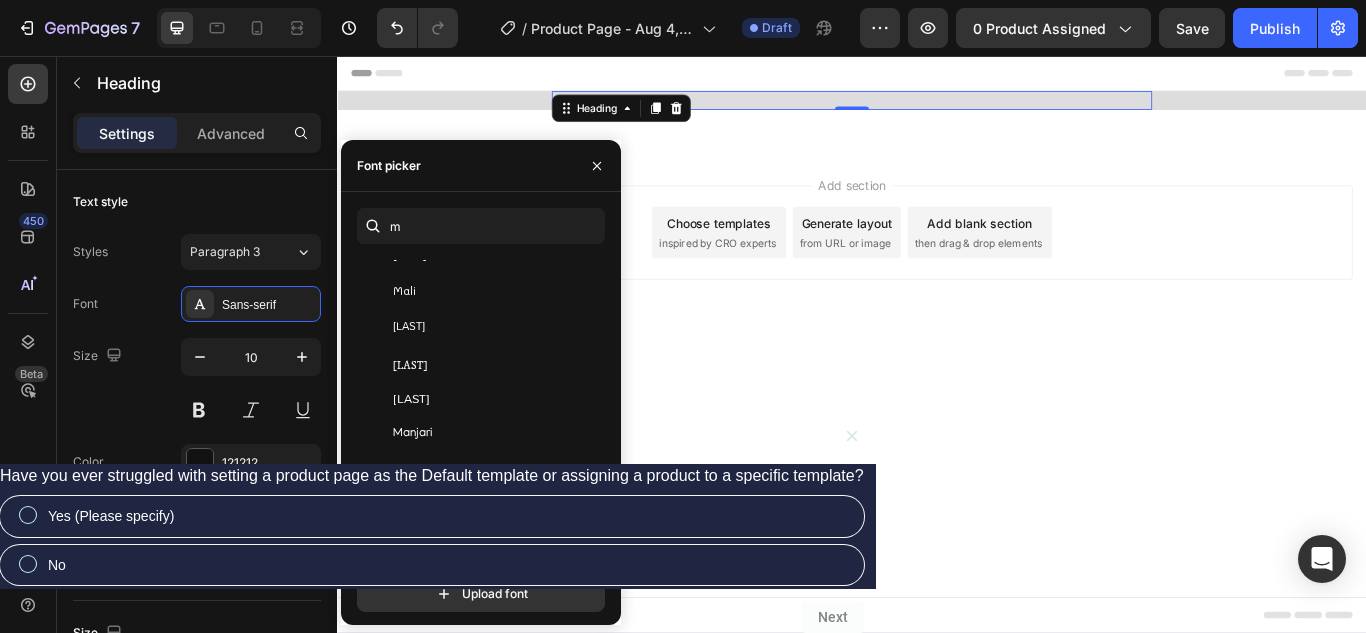 scroll, scrollTop: 8186, scrollLeft: 0, axis: vertical 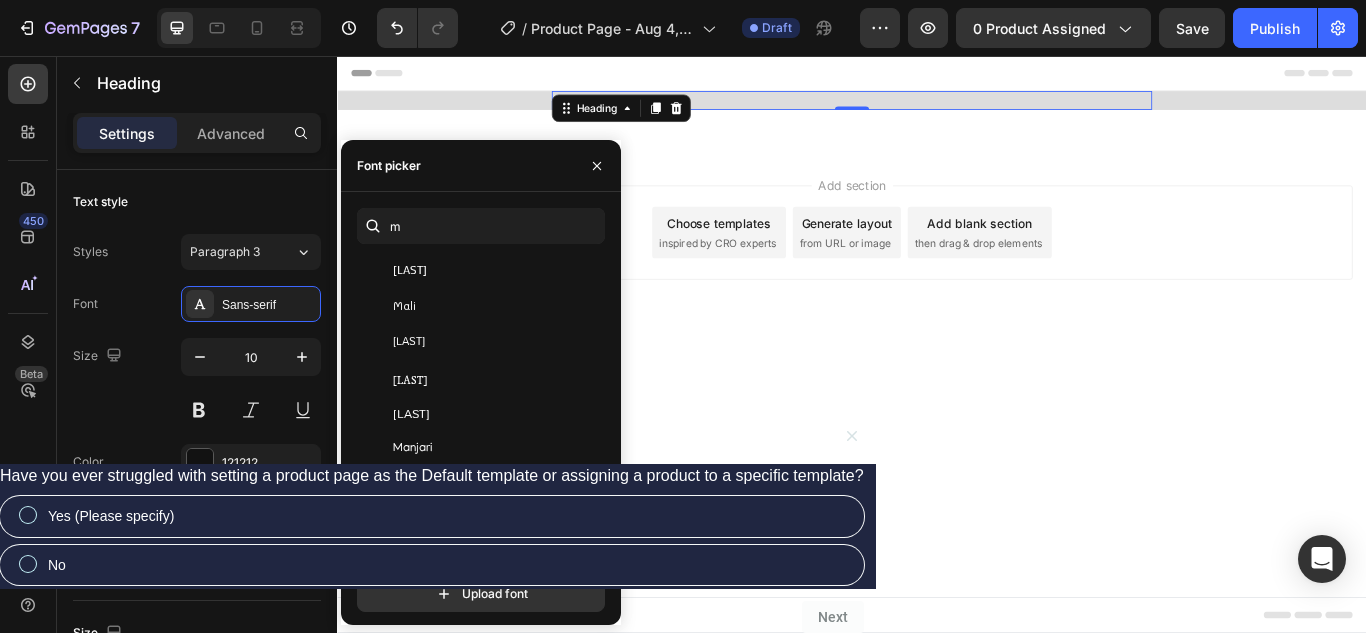click on "Header Your heading text goes here Heading   0 Row Section 1 Root Start with Sections from sidebar Add sections Add elements Start with Generating from URL or image Add section Choose templates inspired by CRO experts Generate layout from URL or image Add blank section then drag & drop elements Footer" at bounding box center [937, 392] 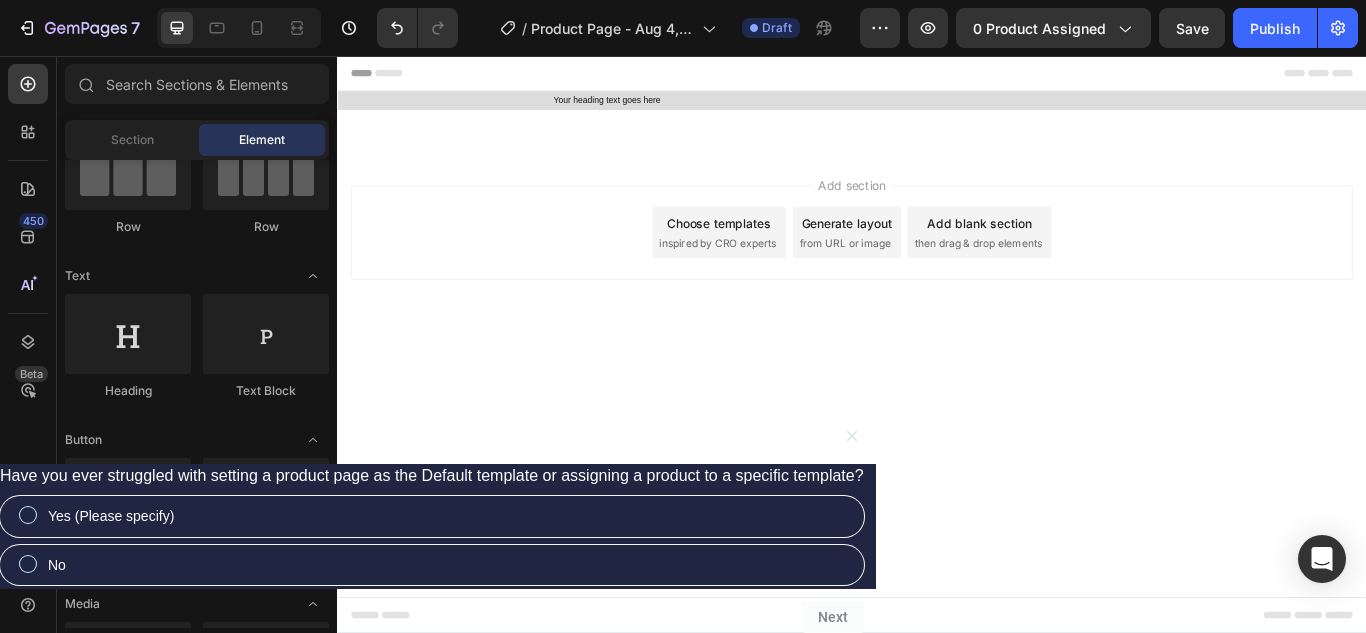 scroll, scrollTop: 100, scrollLeft: 0, axis: vertical 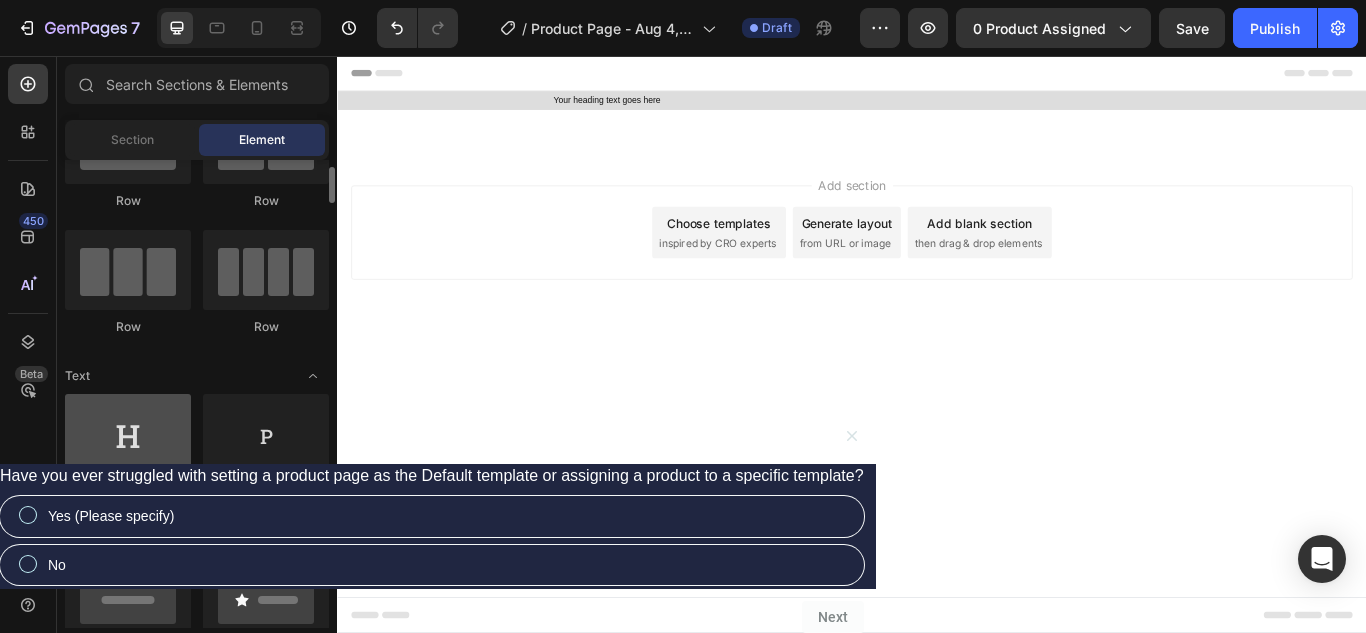 click at bounding box center [128, 434] 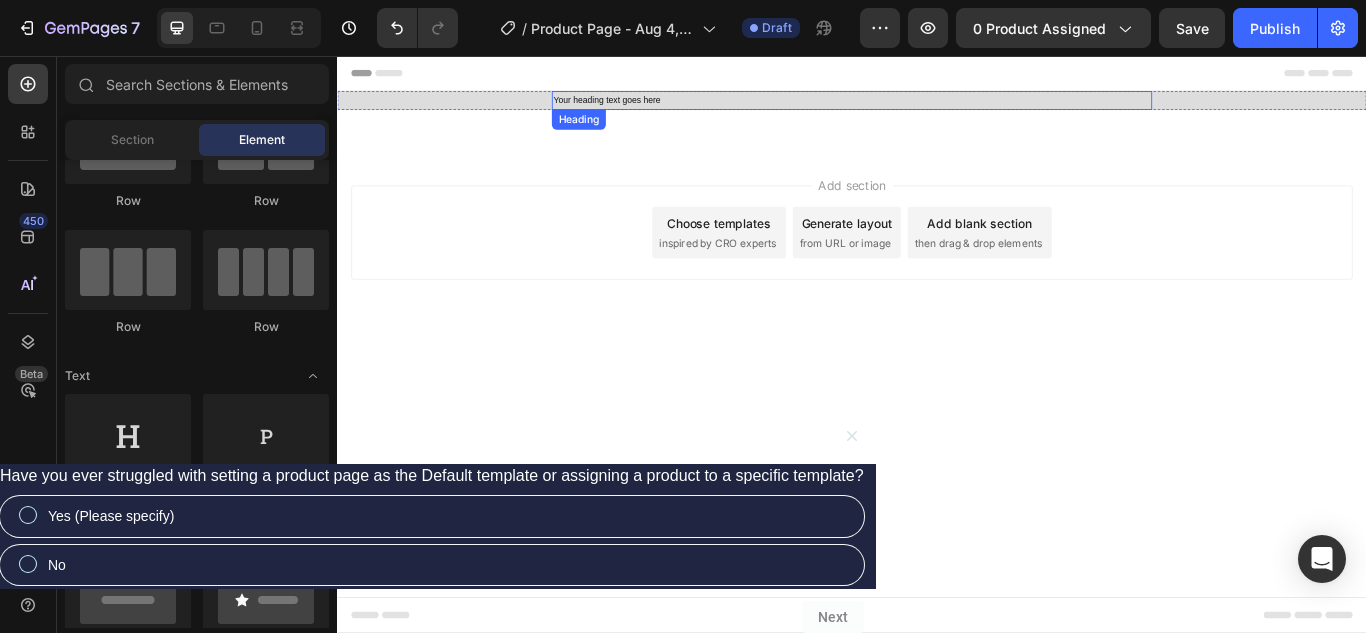 click on "Your heading text goes here" at bounding box center (937, 108) 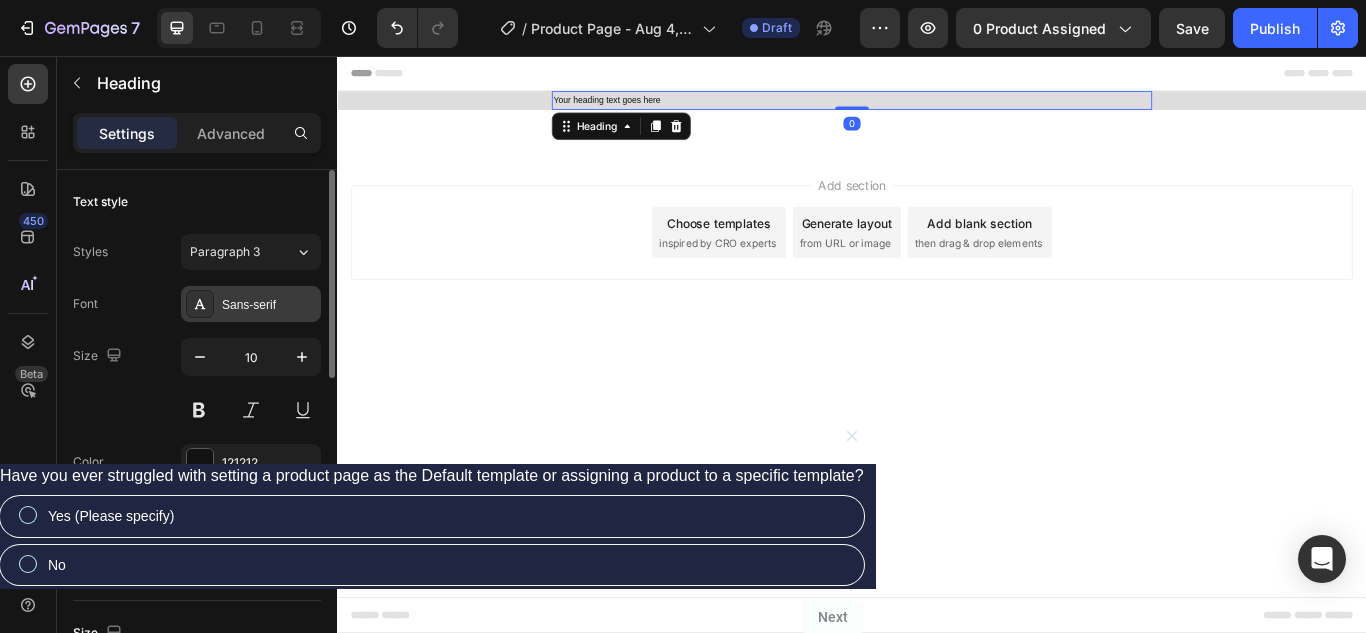 click on "Sans-serif" at bounding box center [251, 304] 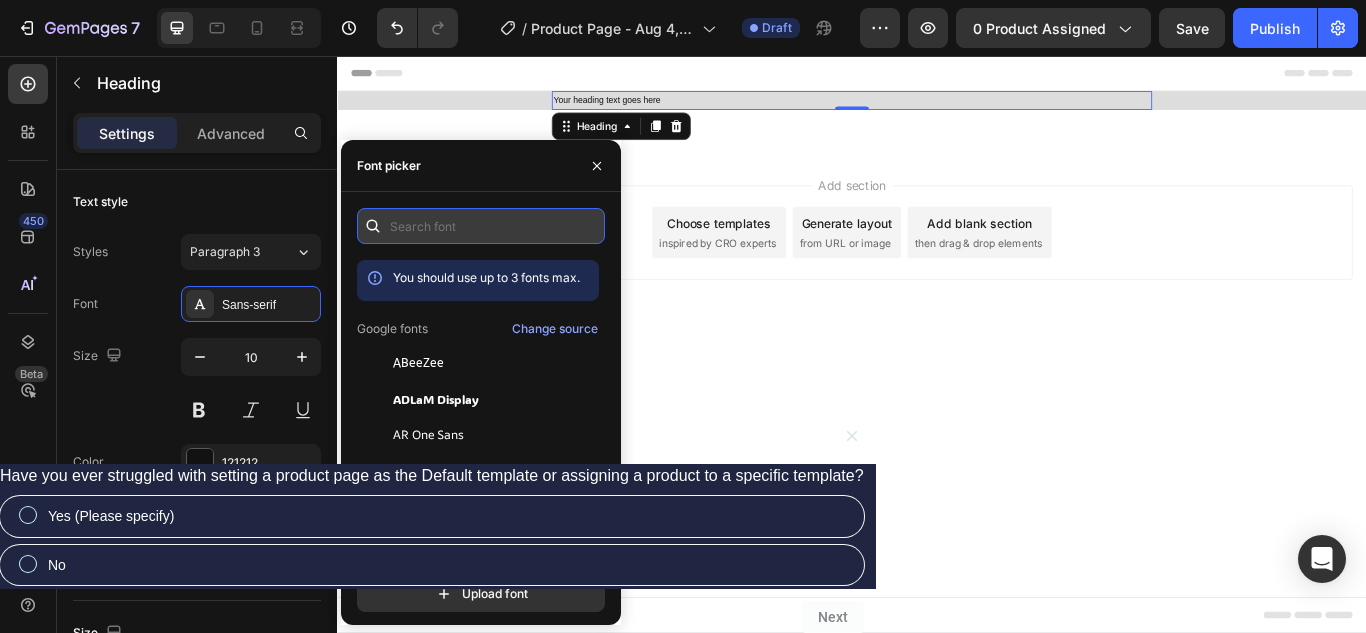 click at bounding box center [481, 226] 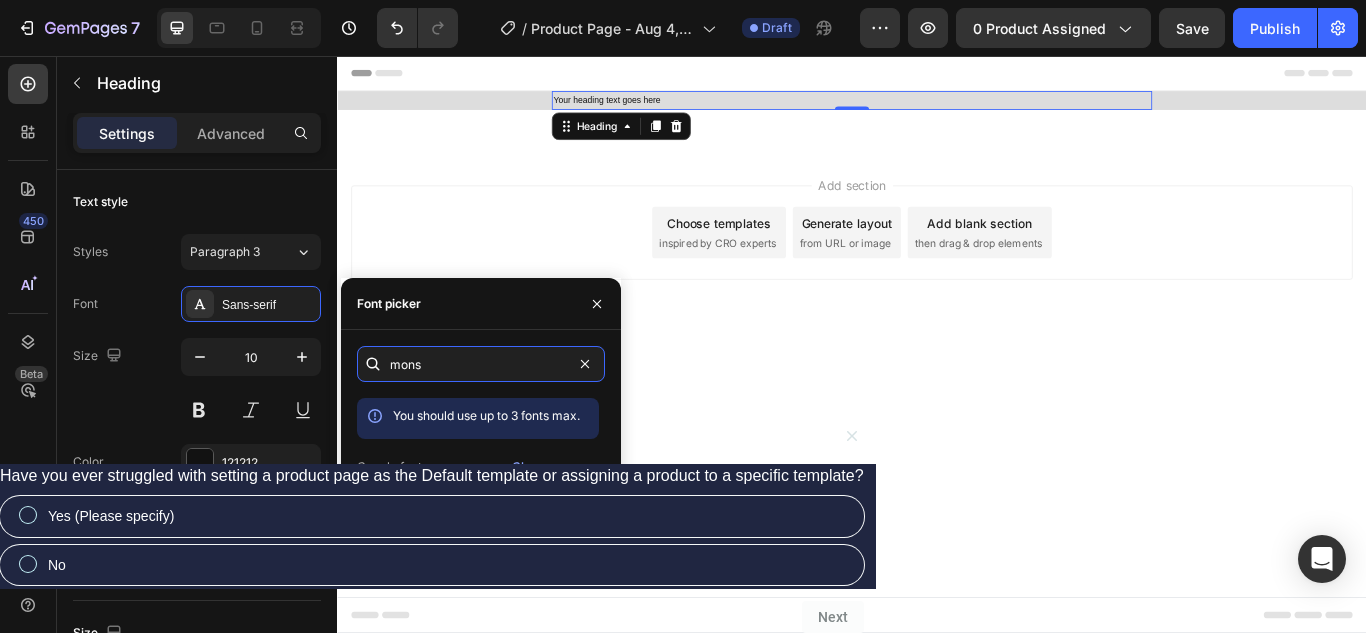 scroll, scrollTop: 49, scrollLeft: 0, axis: vertical 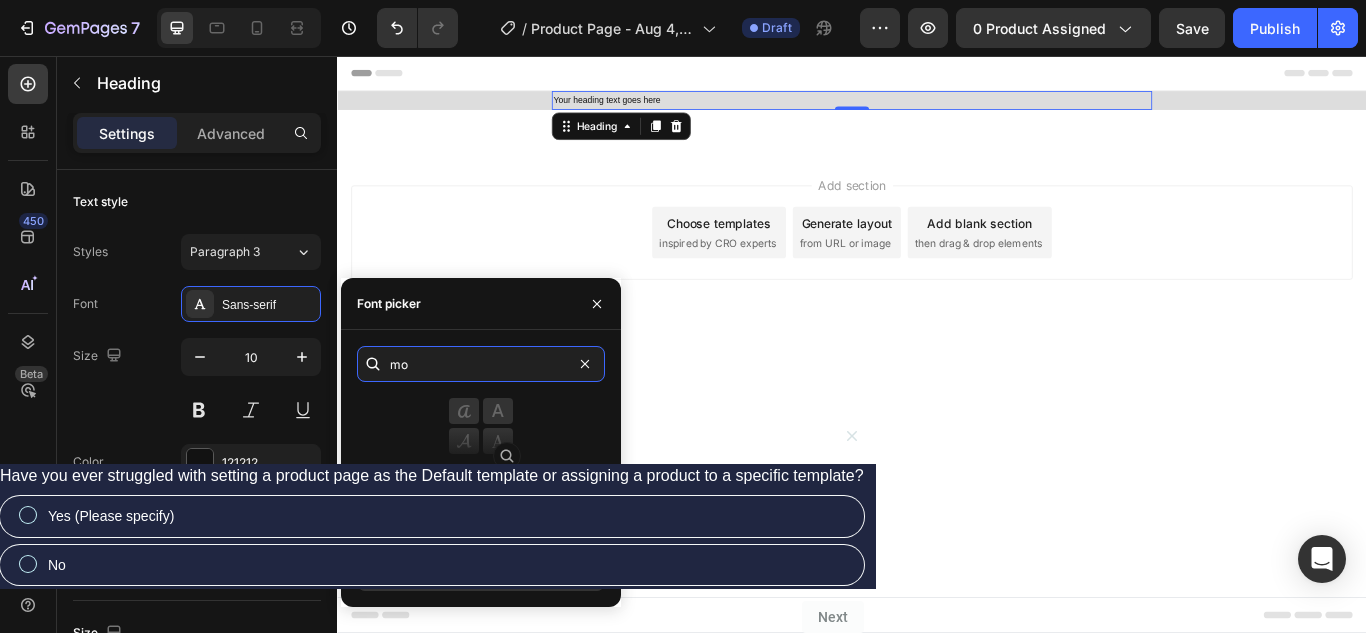 type on "m" 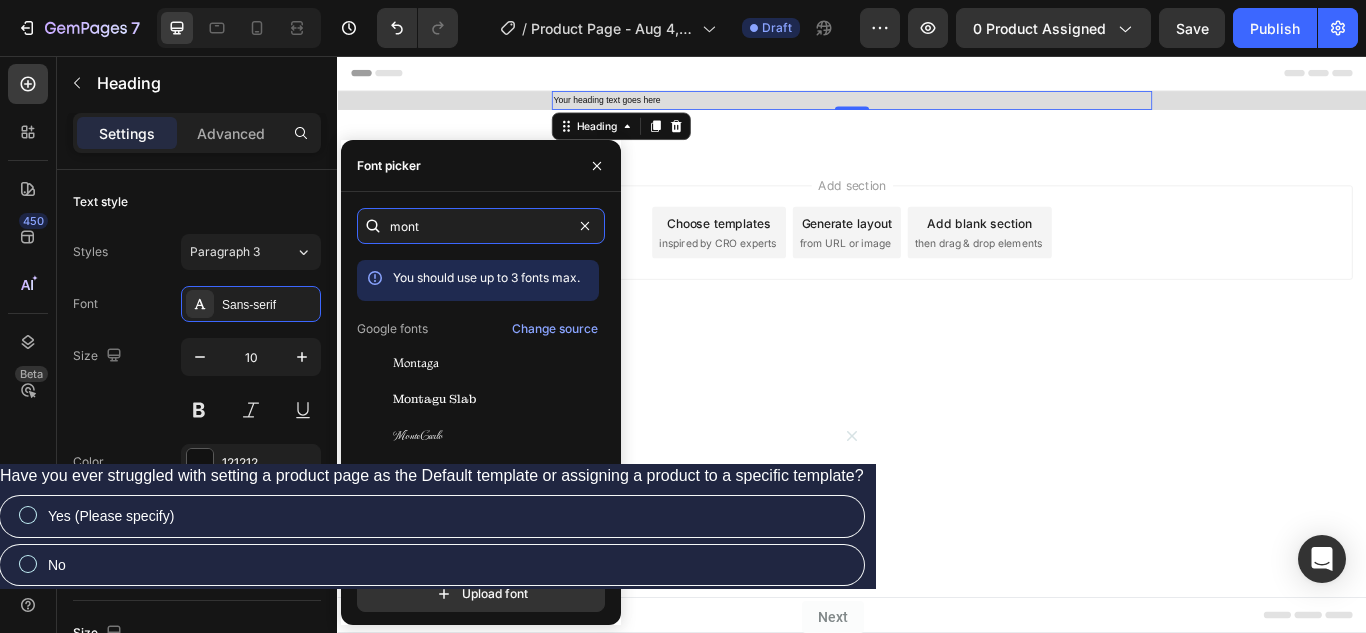 type on "mont" 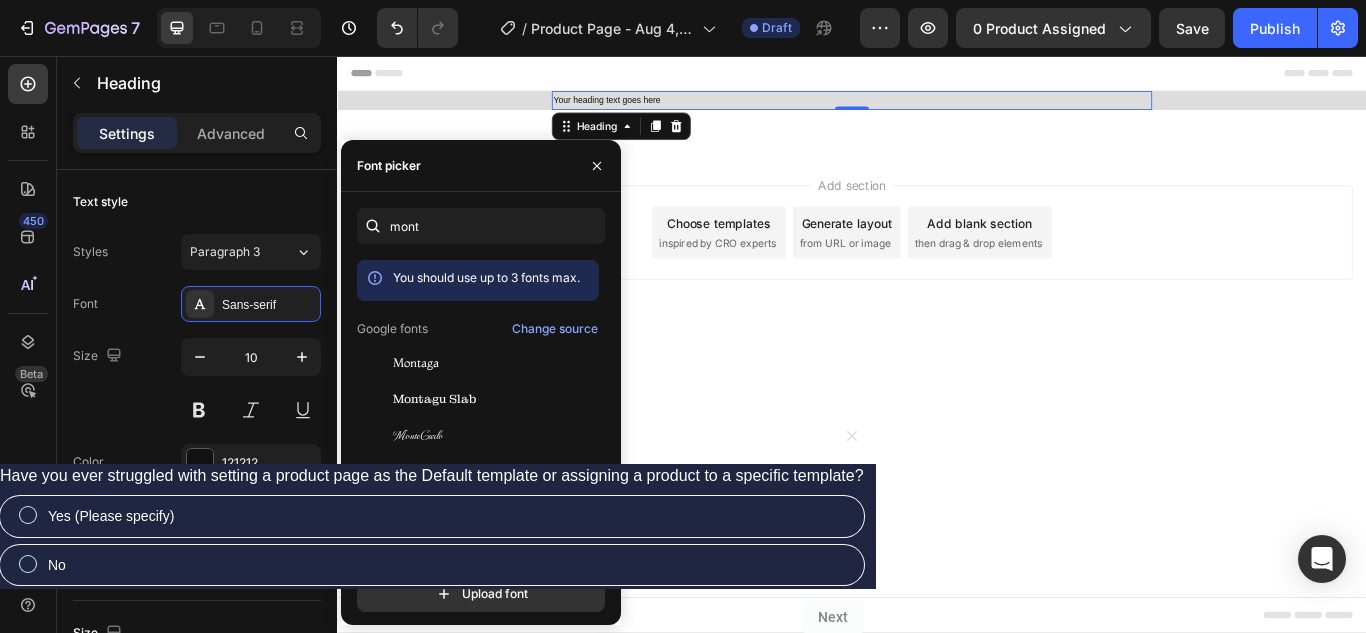 click on "Montserrat" at bounding box center (494, 507) 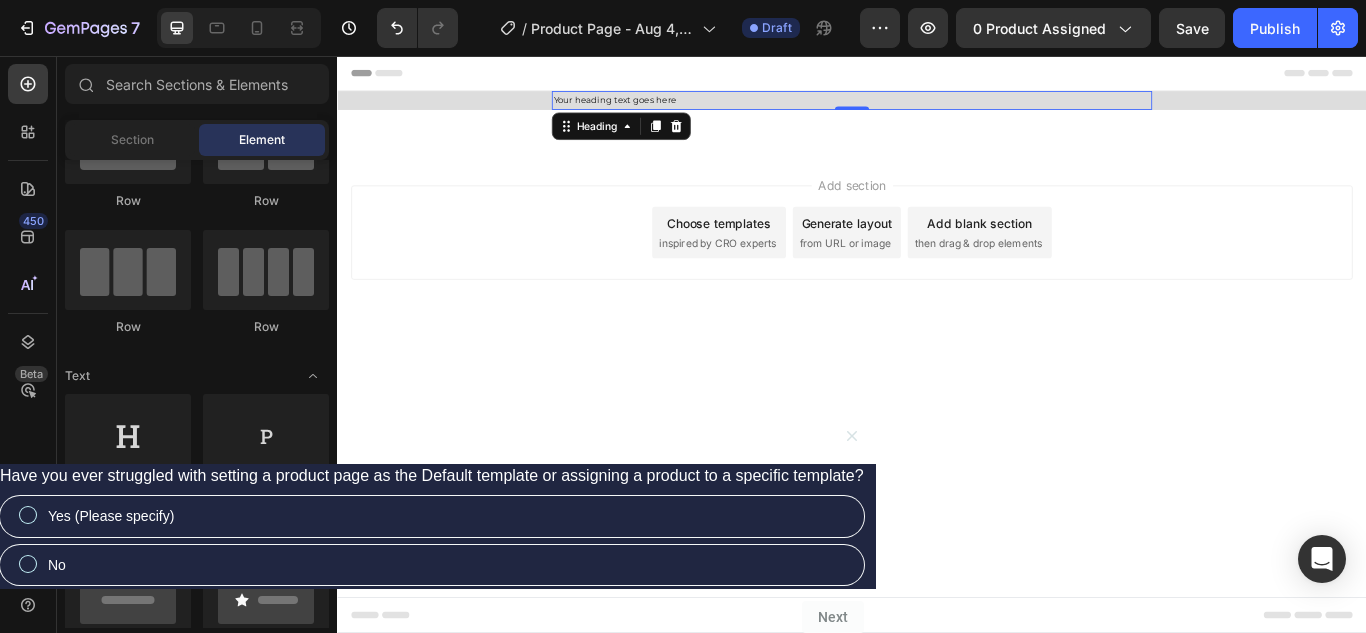 click on "Header Your heading text goes here Heading   0 Row Section 1 Root Start with Sections from sidebar Add sections Add elements Start with Generating from URL or image Add section Choose templates inspired by CRO experts Generate layout from URL or image Add blank section then drag & drop elements Footer" at bounding box center (937, 392) 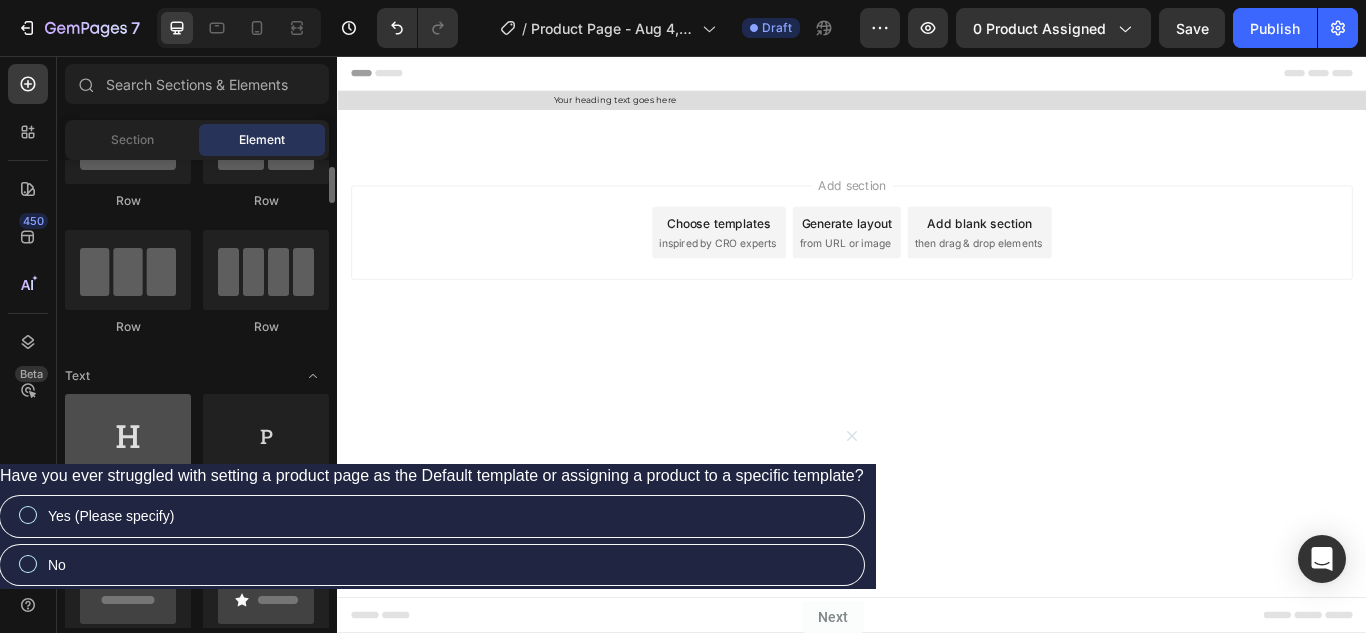 click at bounding box center (128, 434) 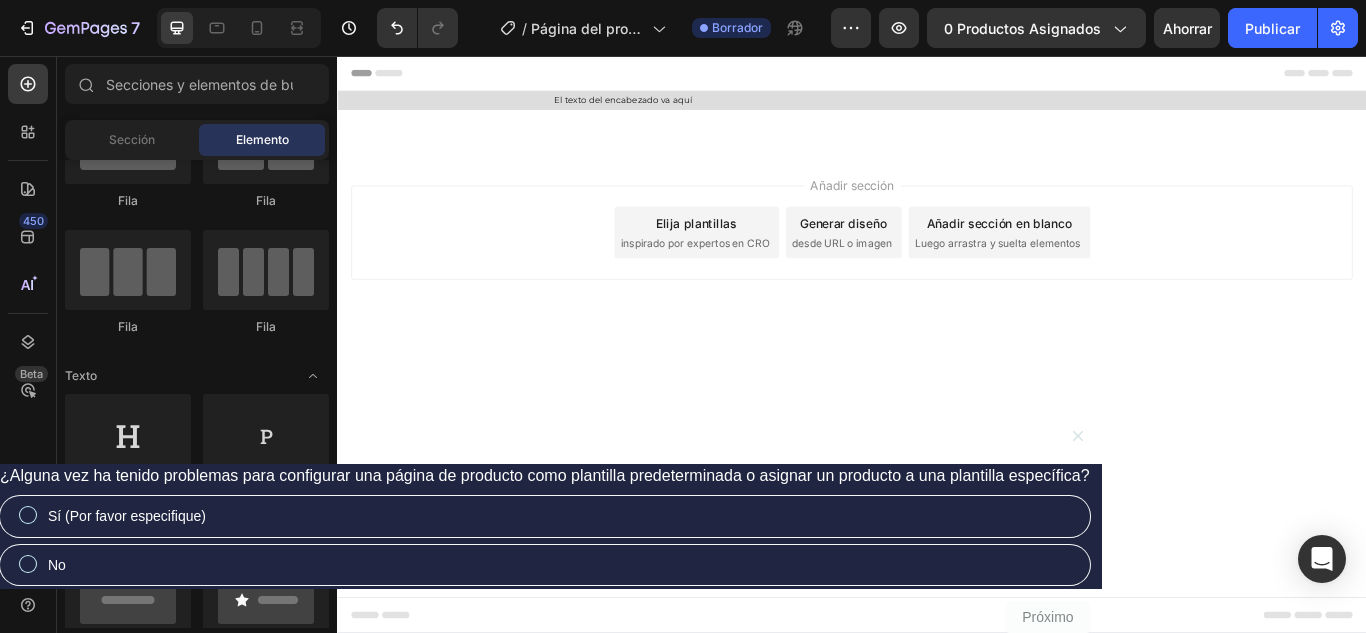 click on "Añadir sección Elija plantillas inspirado por expertos en CRO Generar diseño desde URL o imagen Añadir sección en blanco Luego arrastra y suelta elementos" at bounding box center (937, 290) 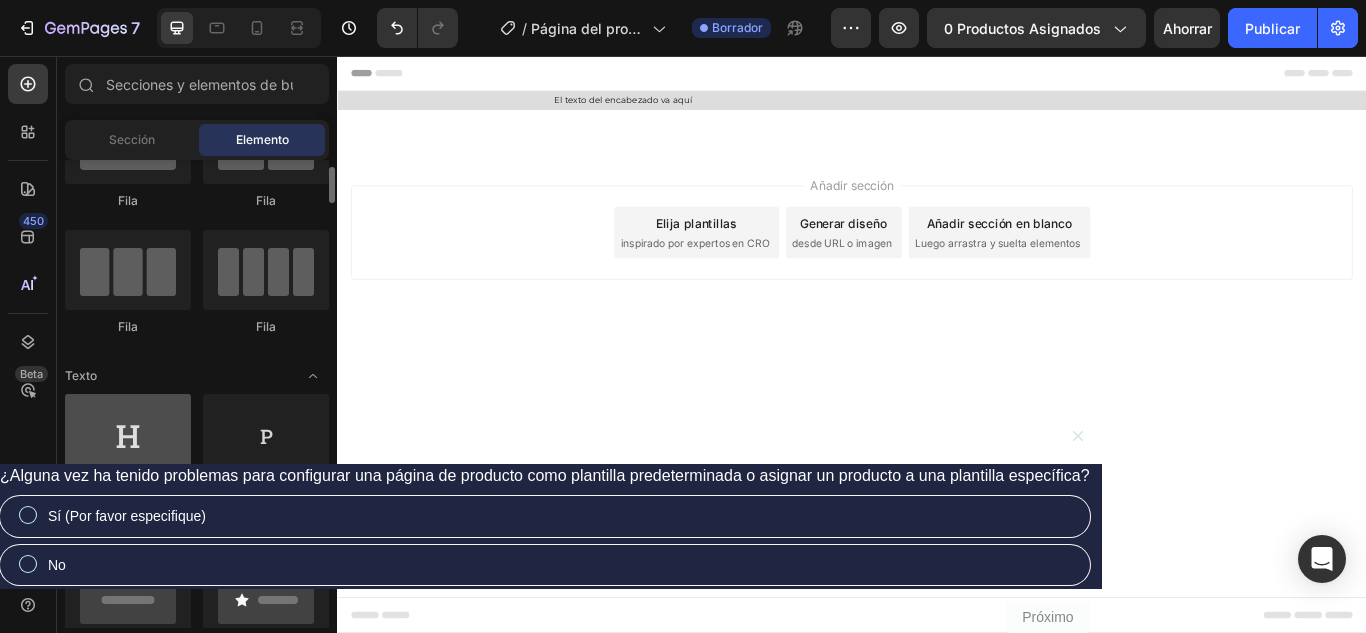 click at bounding box center (128, 434) 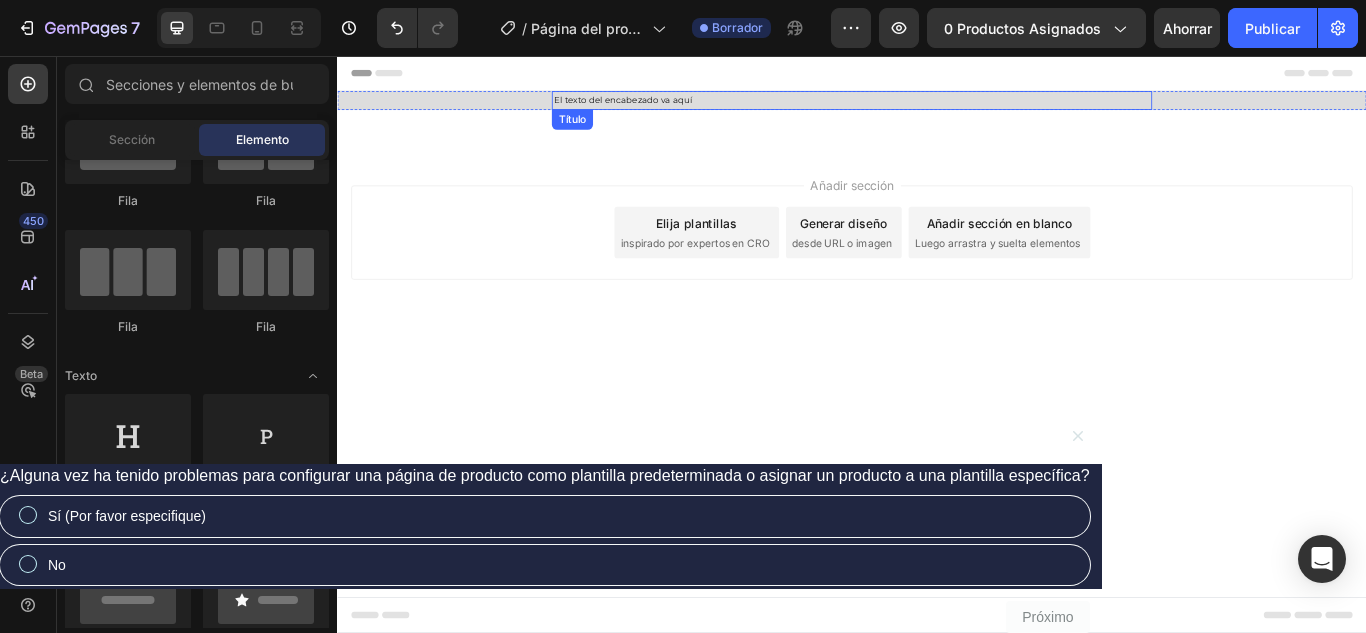 click on "El texto del encabezado va aquí" at bounding box center [937, 108] 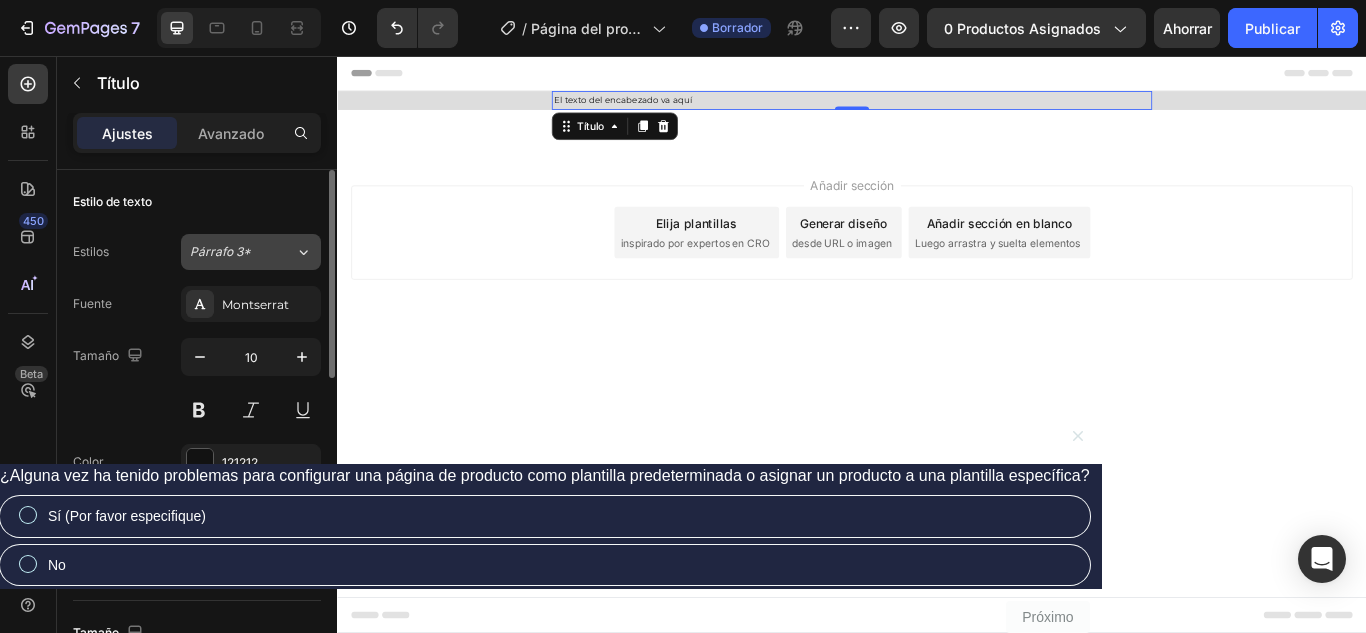 click on "Párrafo 3*" at bounding box center (242, 252) 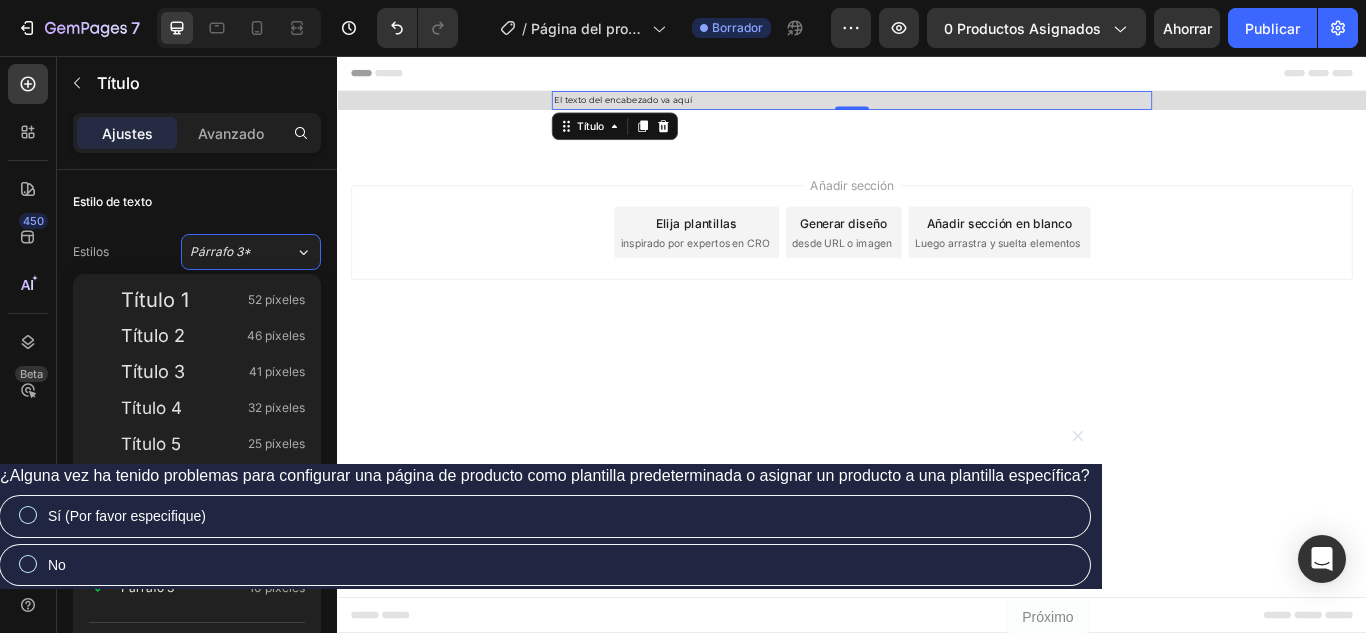 click on "Párrafo 1 16 píxeles" at bounding box center (197, 516) 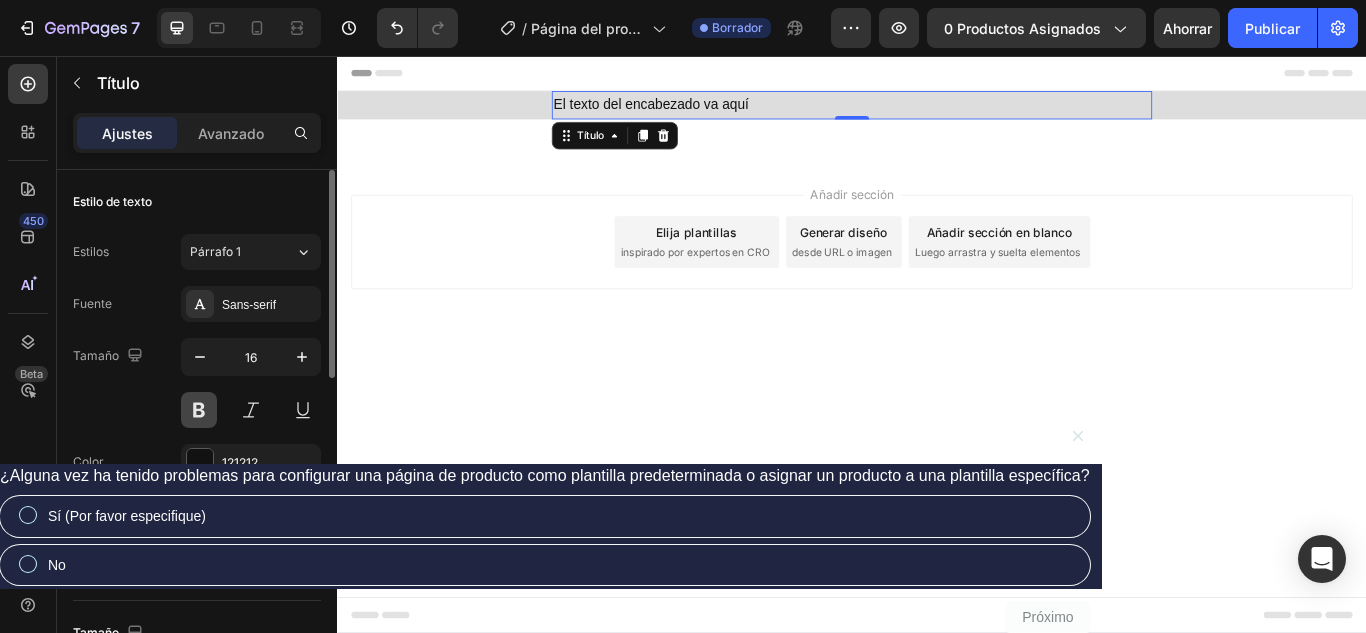 click at bounding box center [199, 410] 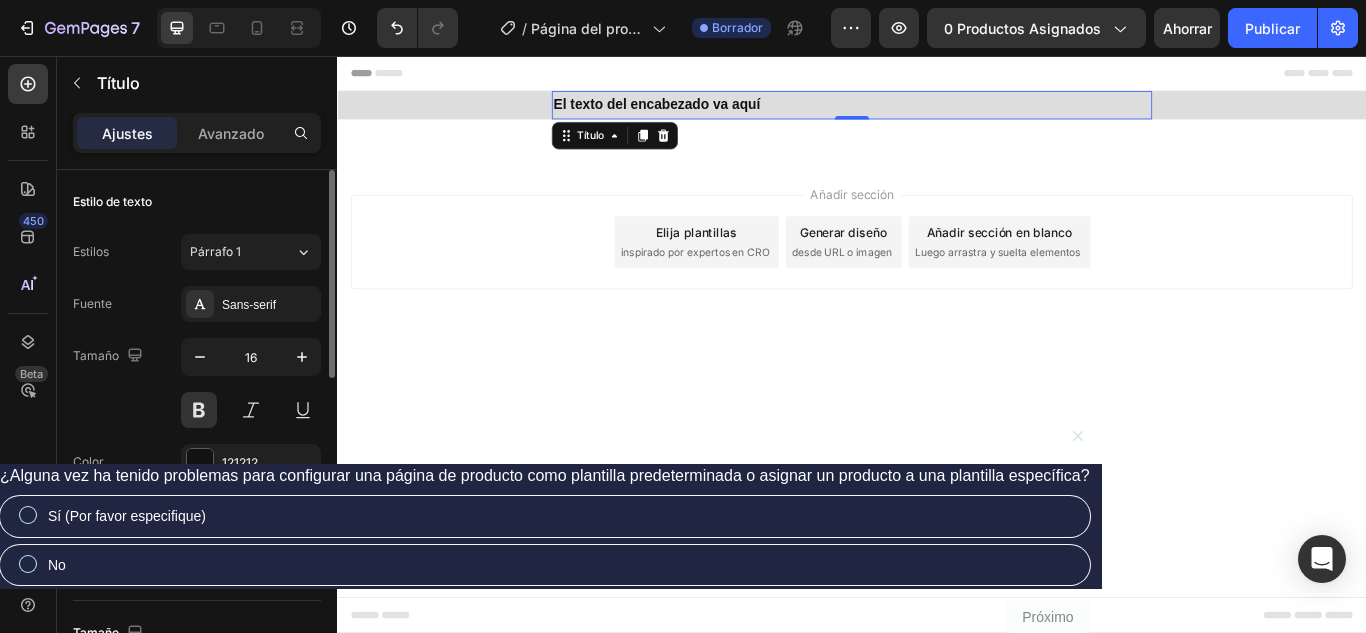 scroll, scrollTop: 100, scrollLeft: 0, axis: vertical 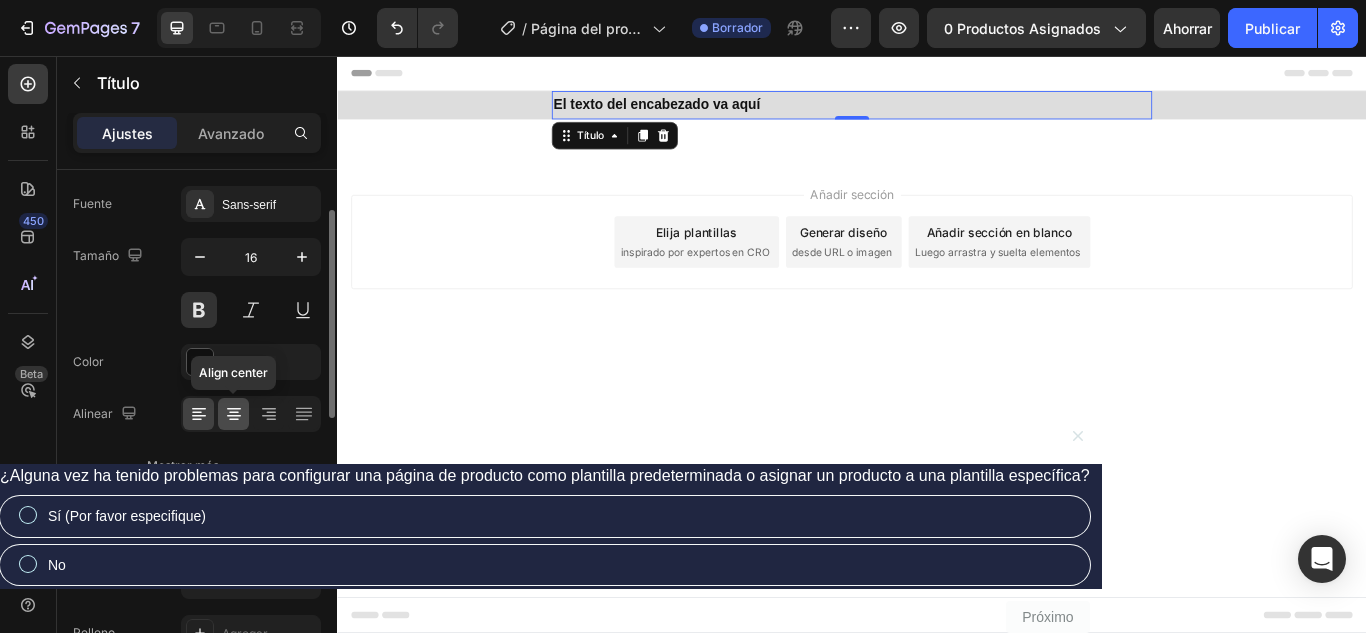 click 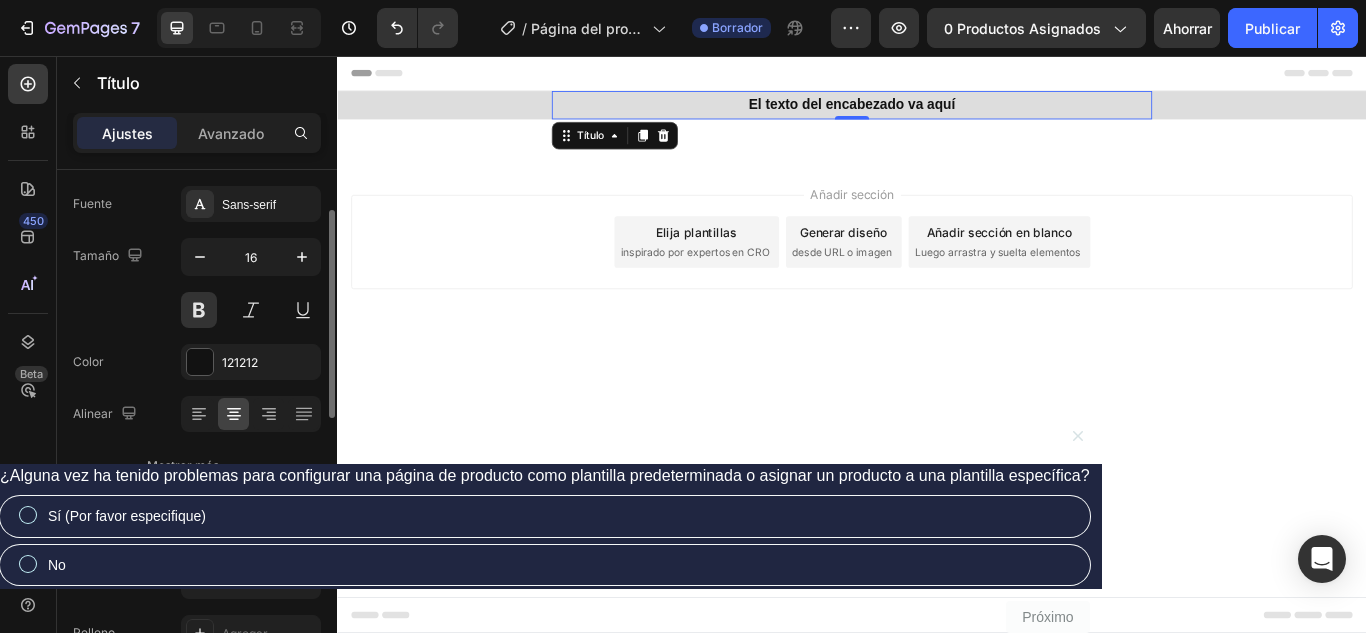 scroll, scrollTop: 200, scrollLeft: 0, axis: vertical 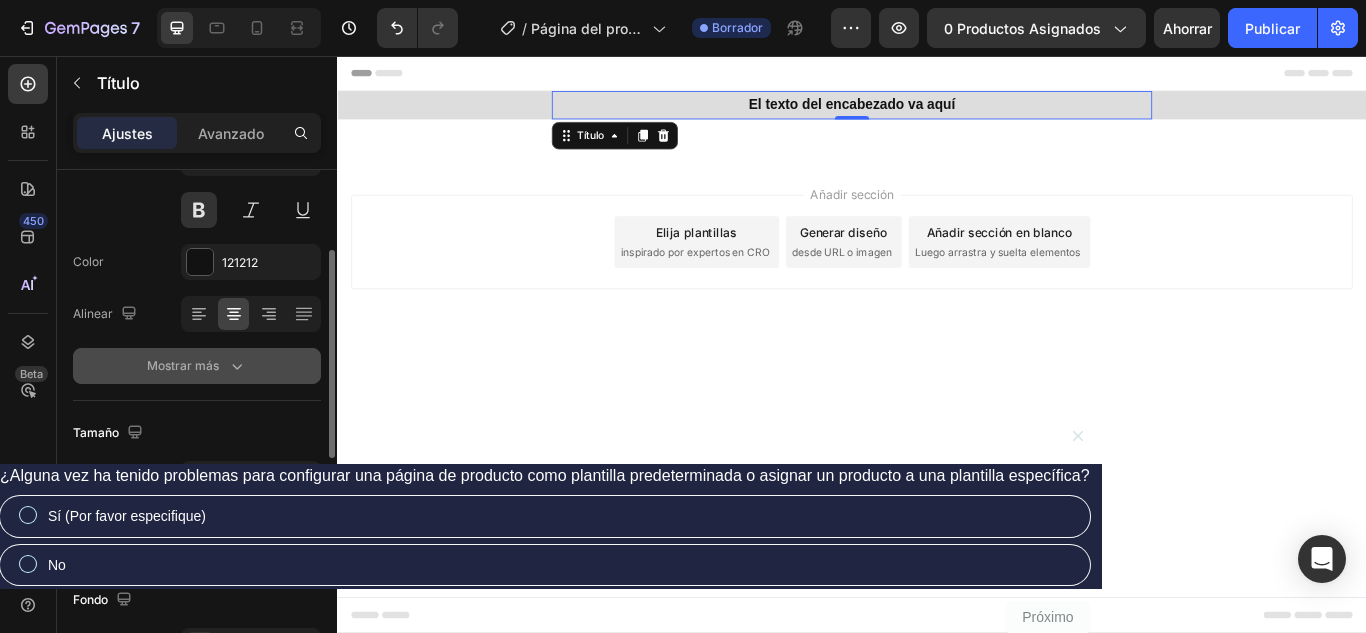 click on "Mostrar más" at bounding box center (183, 365) 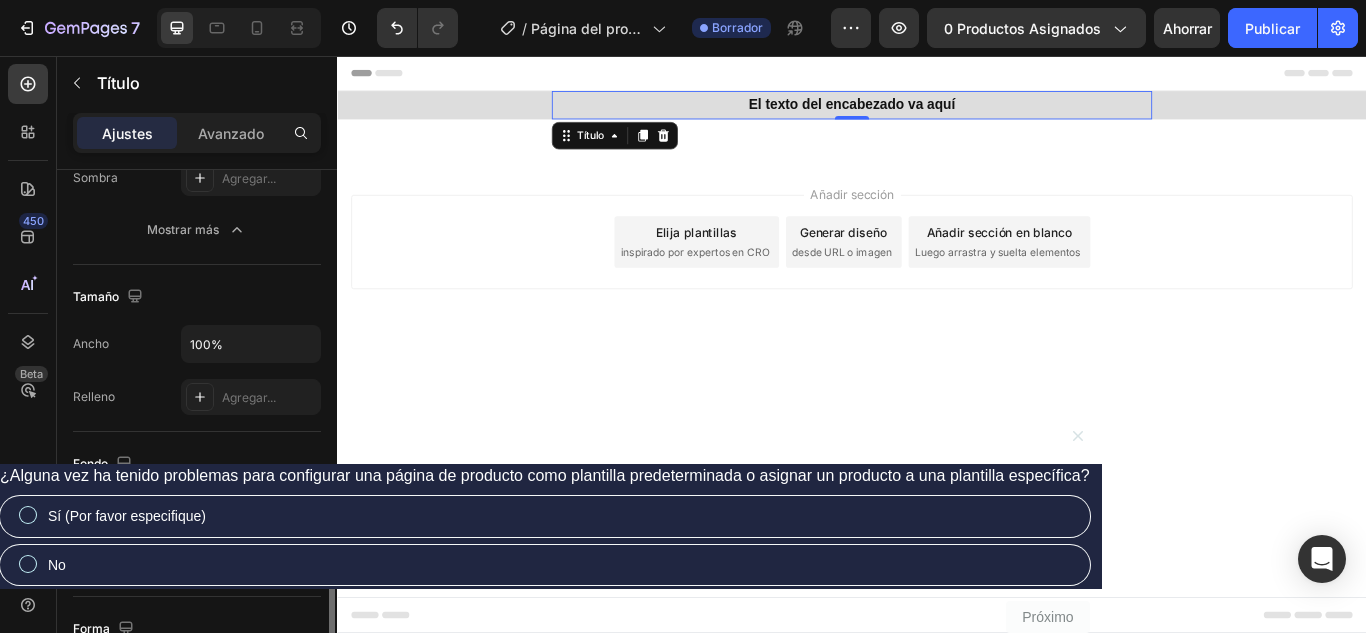 scroll, scrollTop: 700, scrollLeft: 0, axis: vertical 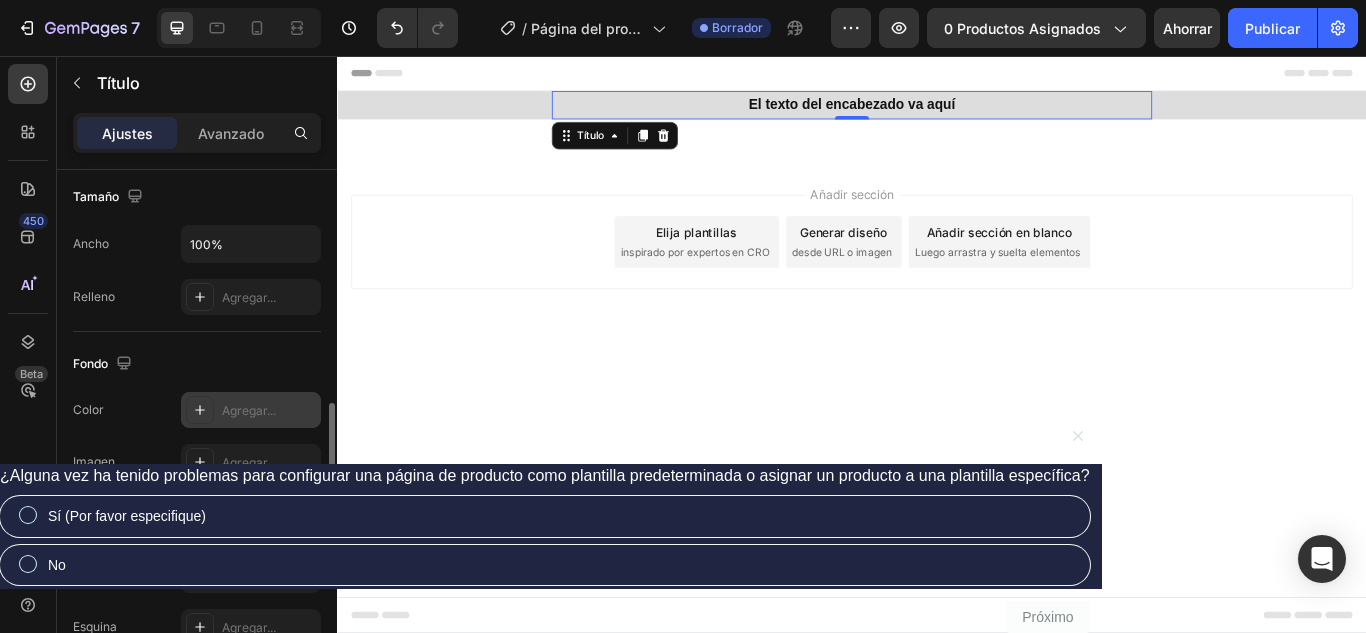 click on "Agregar..." at bounding box center [251, 410] 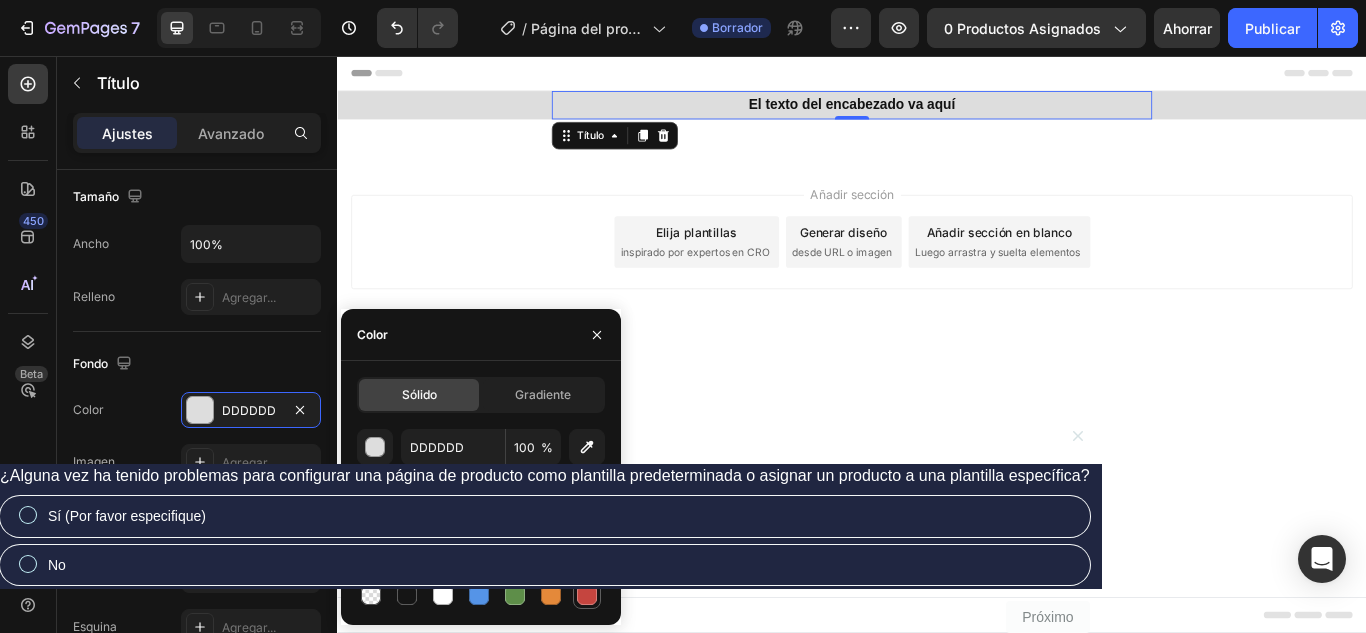 click at bounding box center [587, 595] 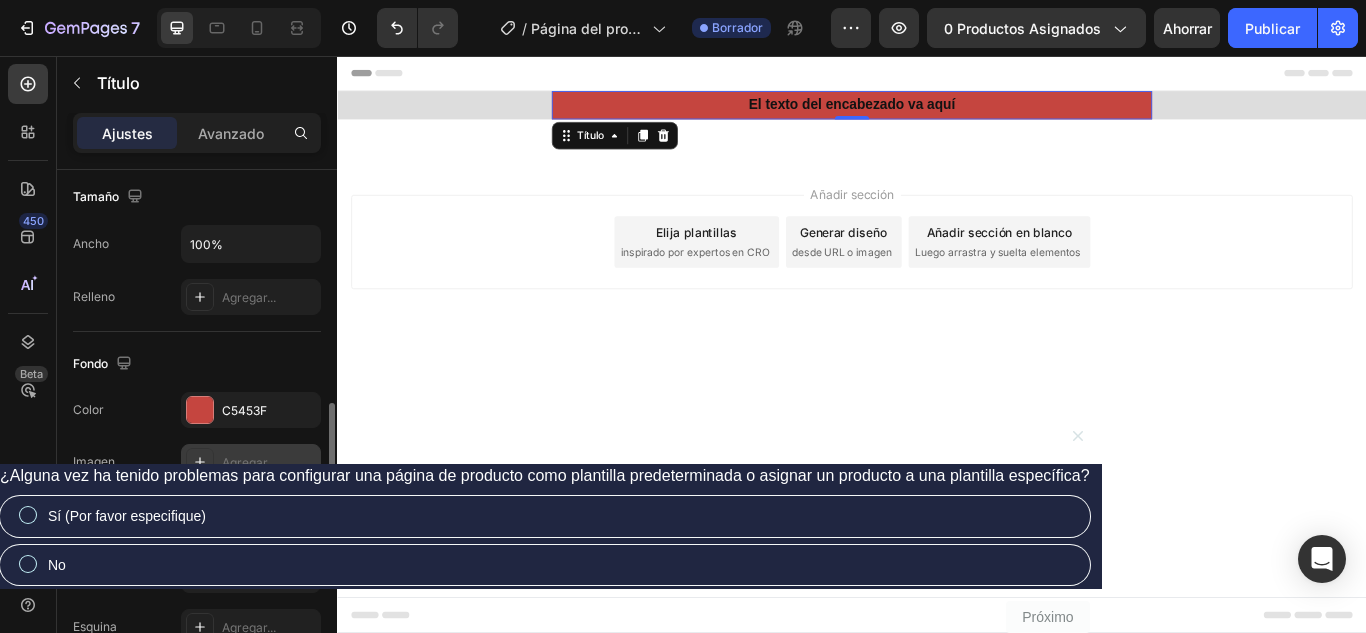 click at bounding box center [200, 462] 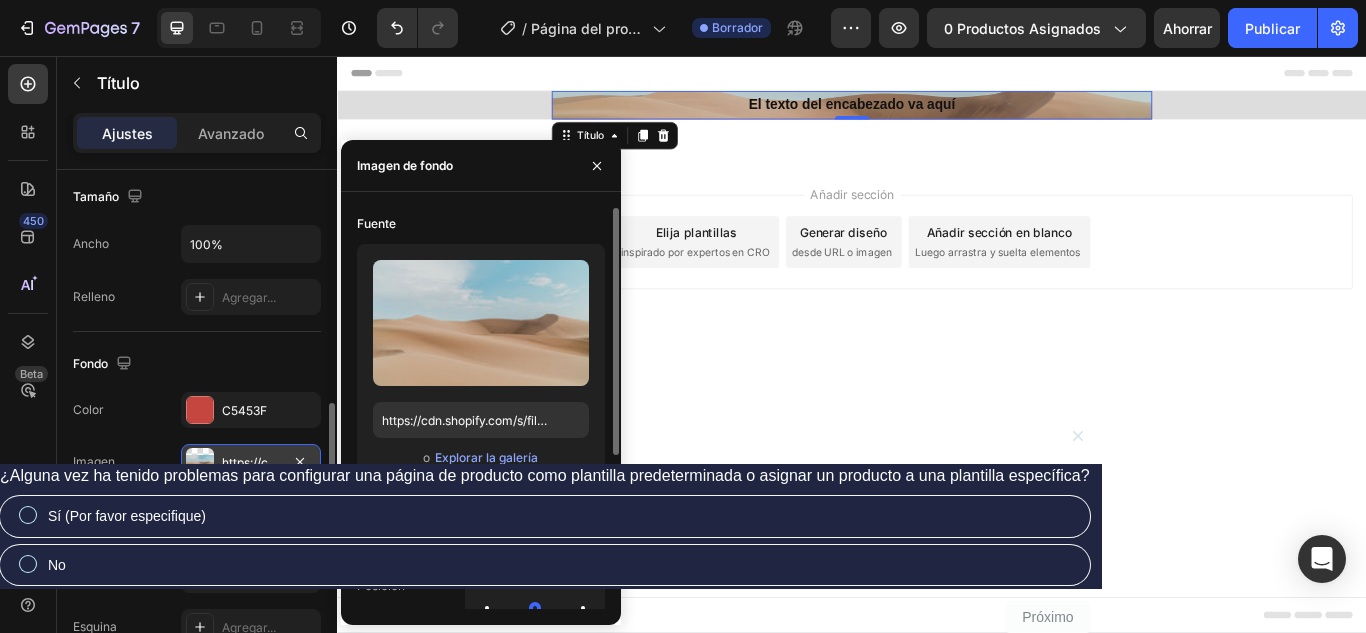 scroll, scrollTop: 100, scrollLeft: 0, axis: vertical 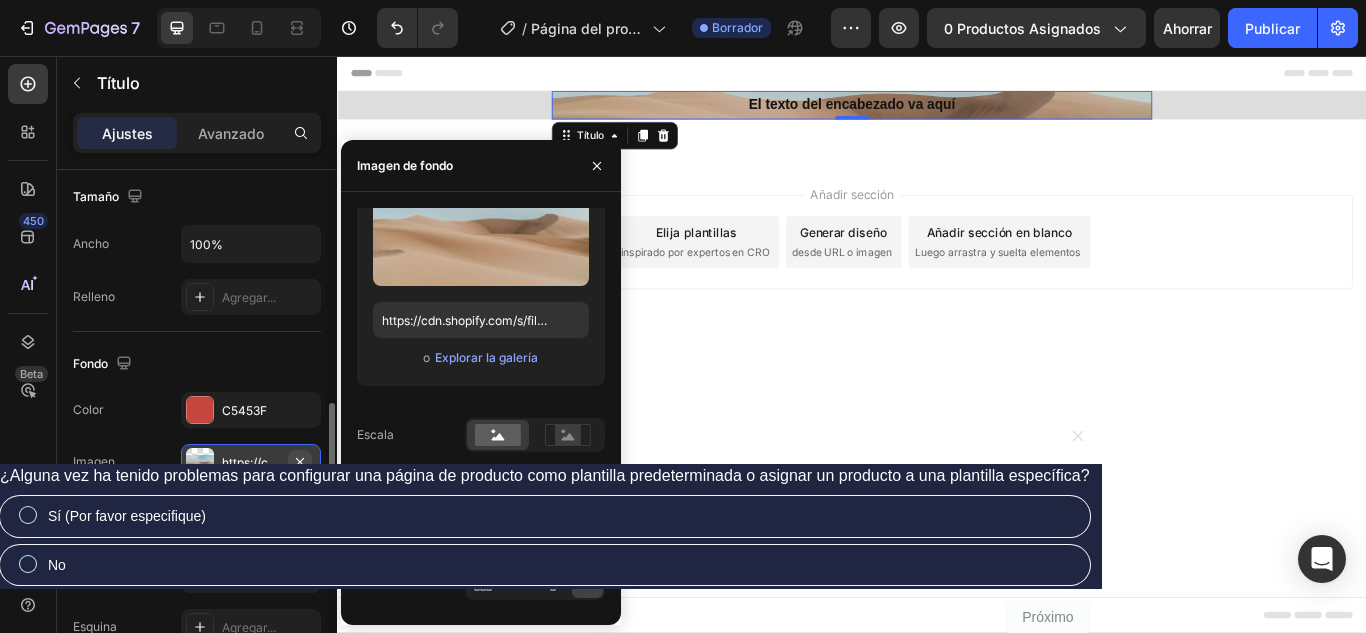 click 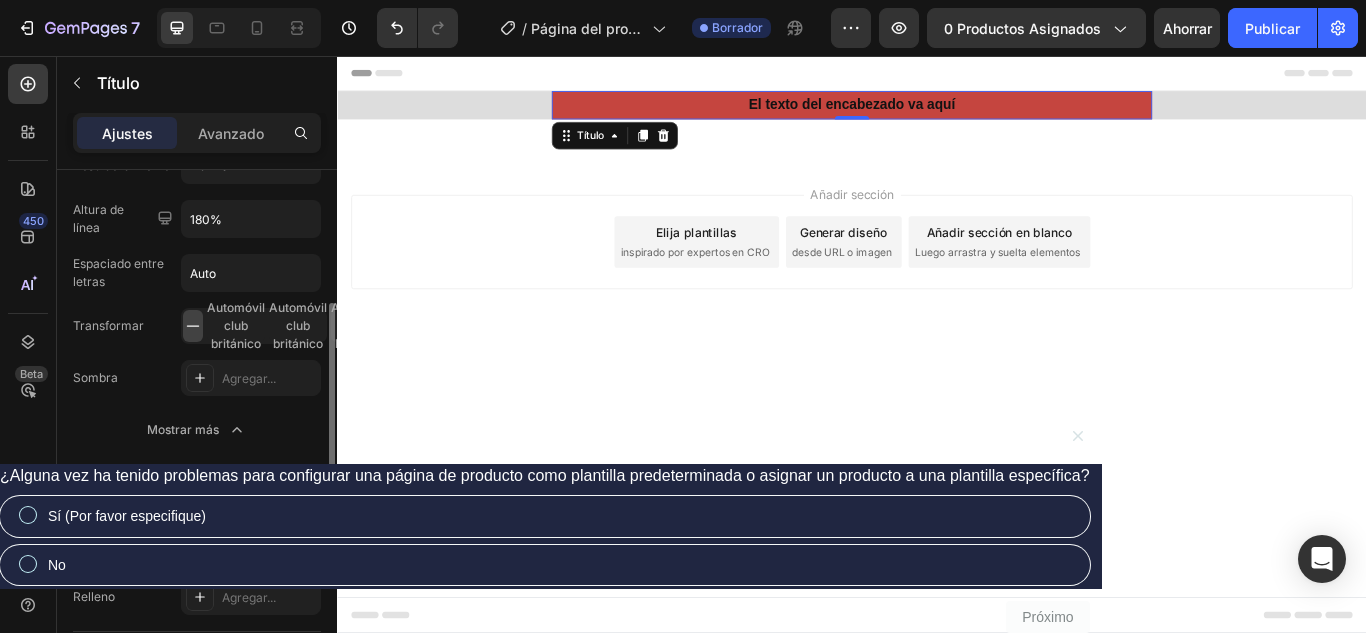 scroll, scrollTop: 200, scrollLeft: 0, axis: vertical 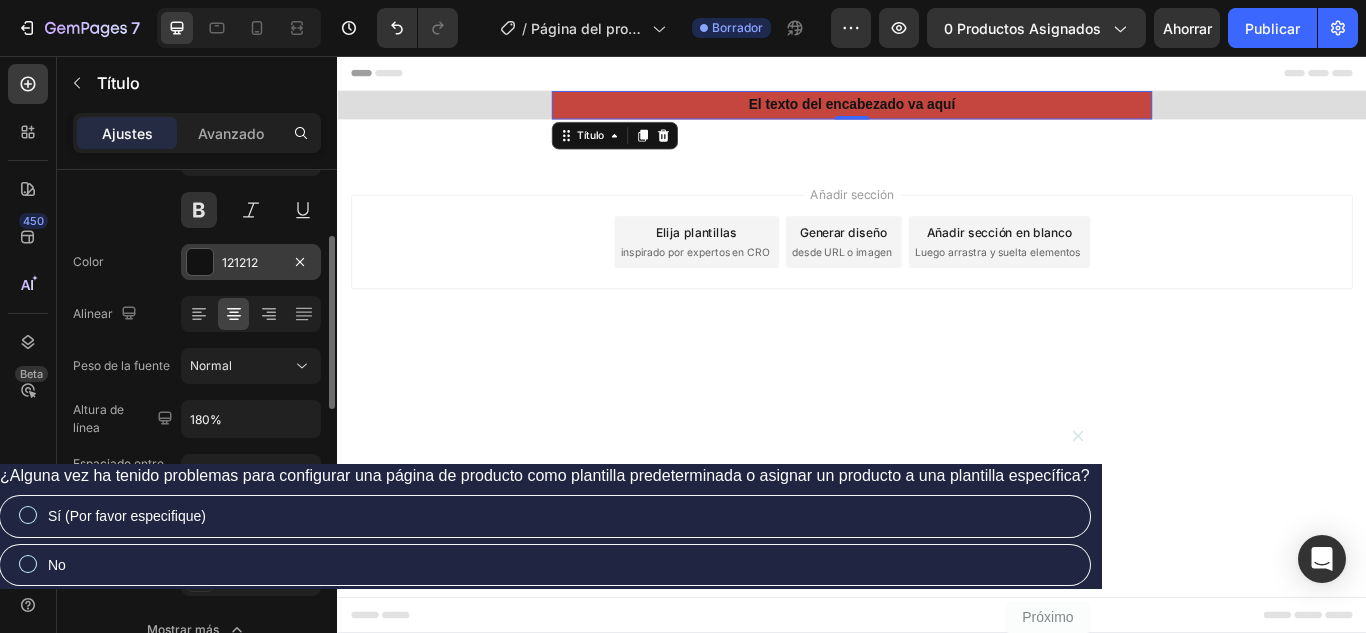 click at bounding box center (200, 262) 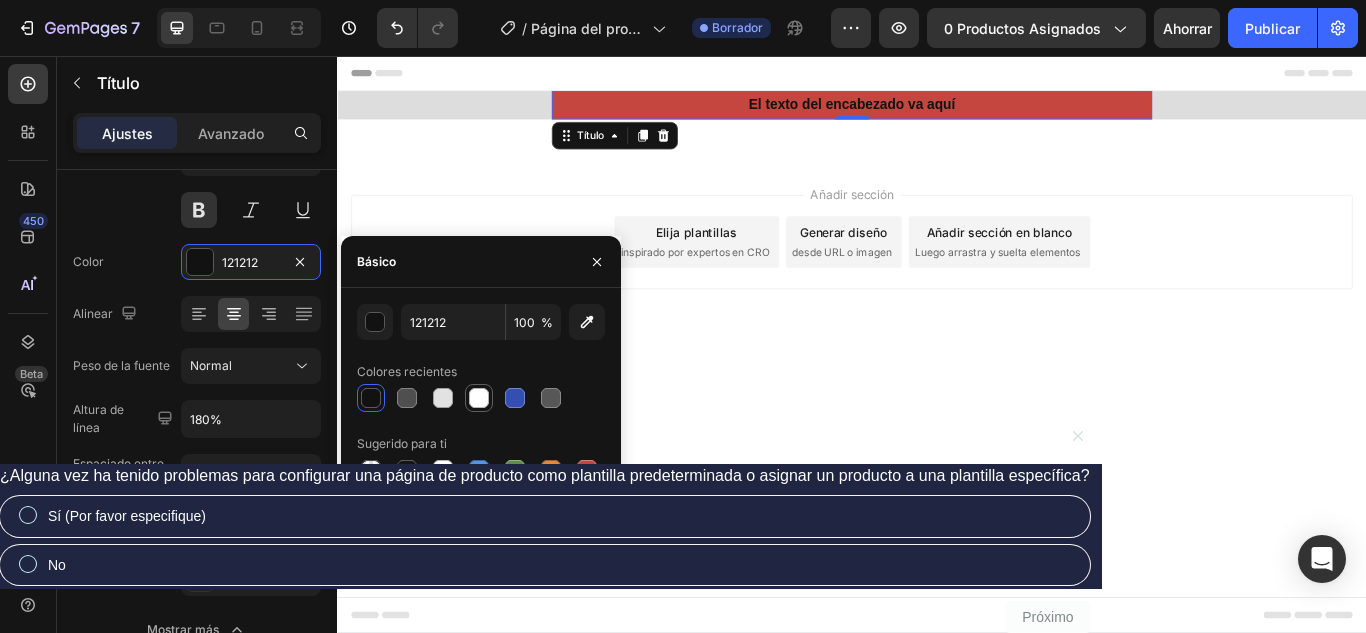 click at bounding box center (479, 398) 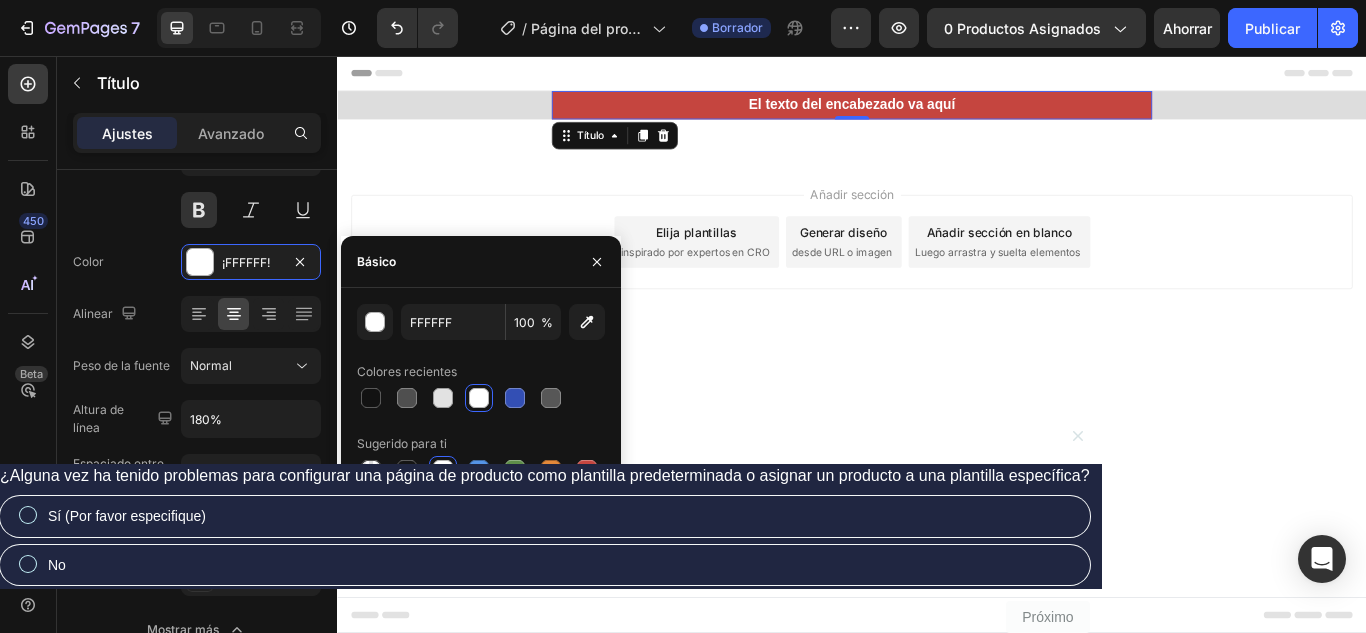 click on "Encabezamiento El texto del encabezado va aquí Título   0 Fila Sección 1 Raíz Comience con las secciones de la barra lateral Agregar secciones Añadir elementos Comience generando desde URL o imagen Añadir sección Elija plantillas inspirado por expertos en CRO Generar diseño desde URL o imagen Añadir sección en blanco Luego arrastra y suelta elementos Pie de página" at bounding box center (937, 392) 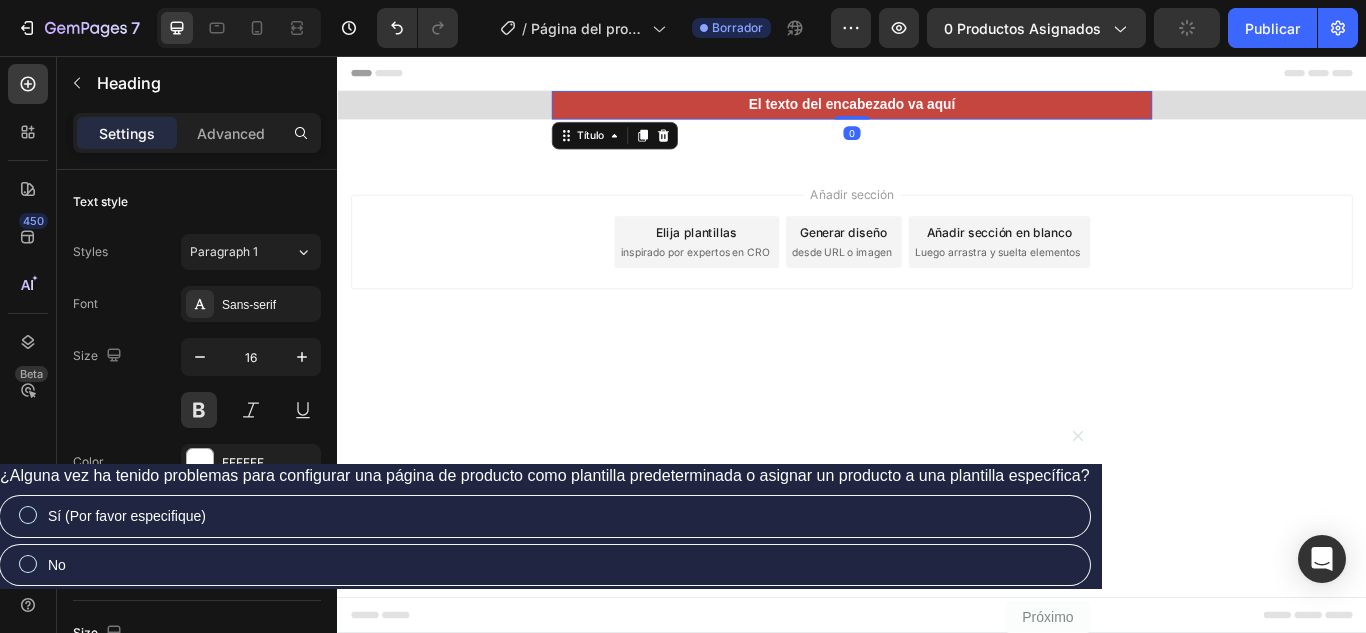click on "El texto del encabezado va aquí" at bounding box center (937, 113) 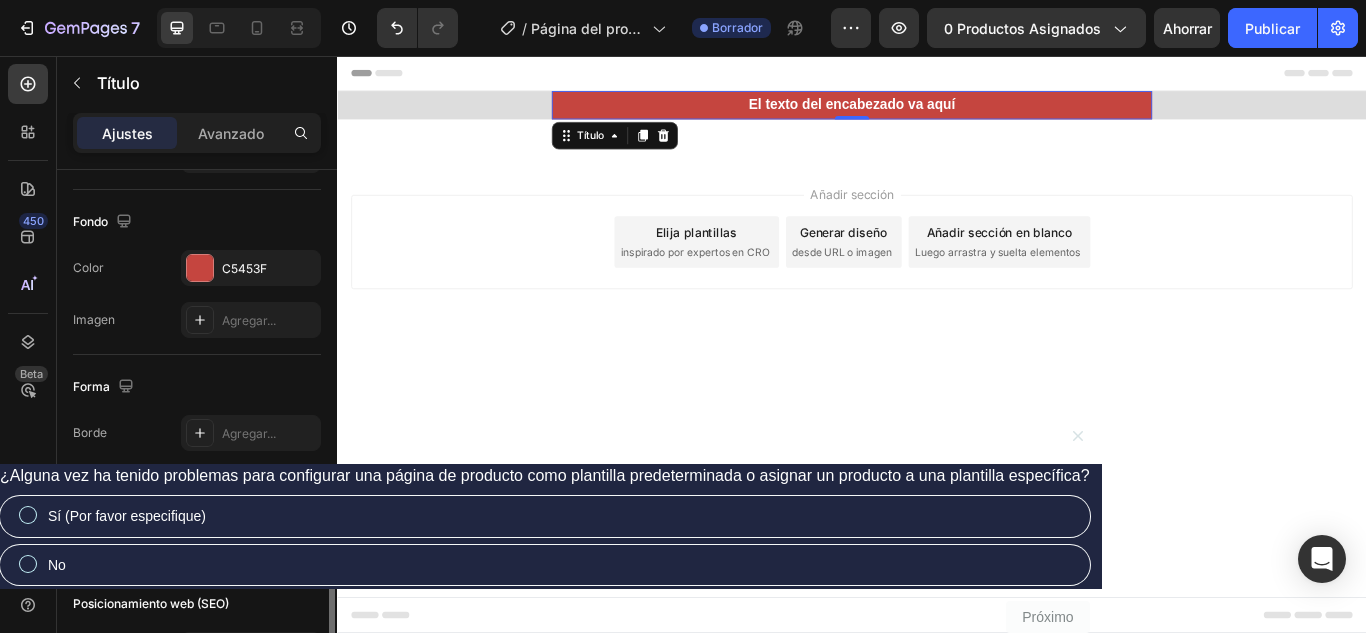 scroll, scrollTop: 678, scrollLeft: 0, axis: vertical 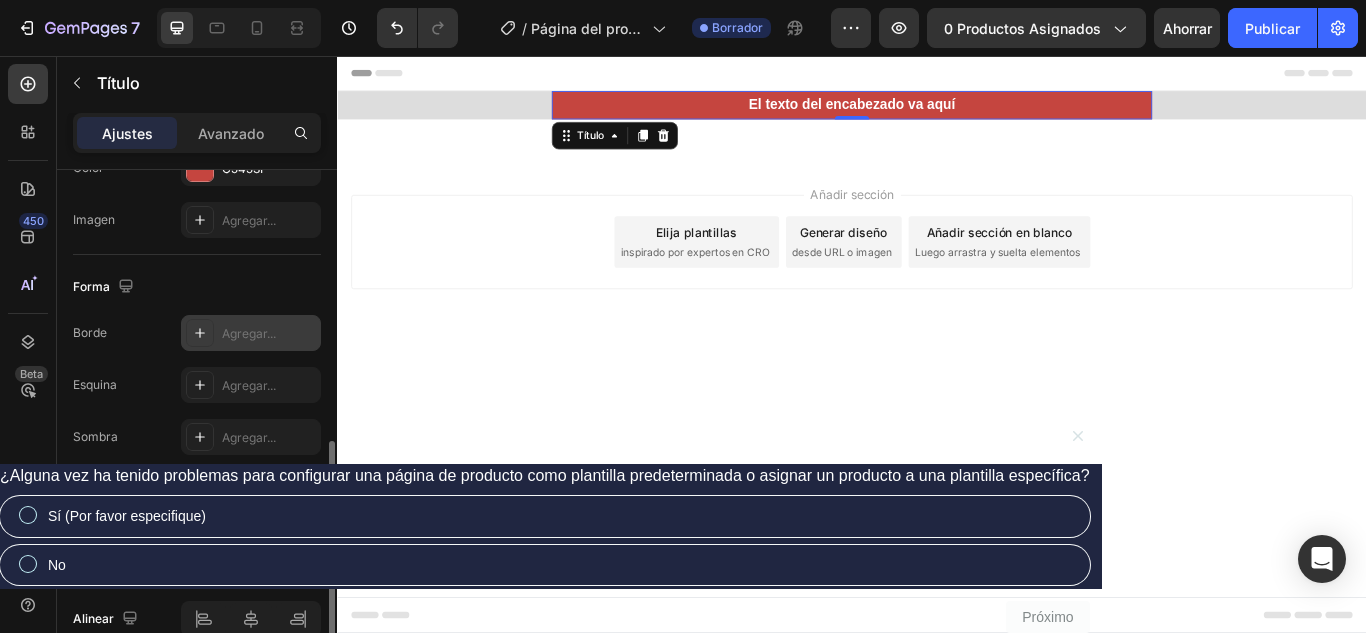 click on "Agregar..." at bounding box center [251, 333] 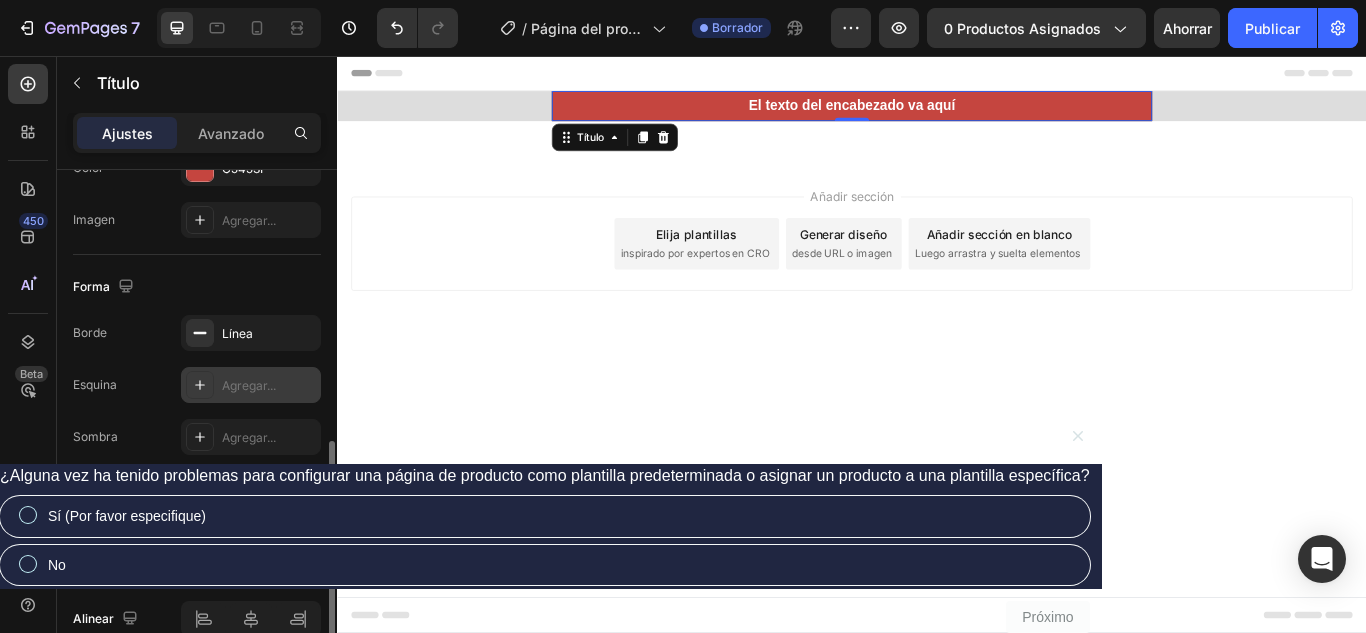 click on "Agregar..." at bounding box center [249, 385] 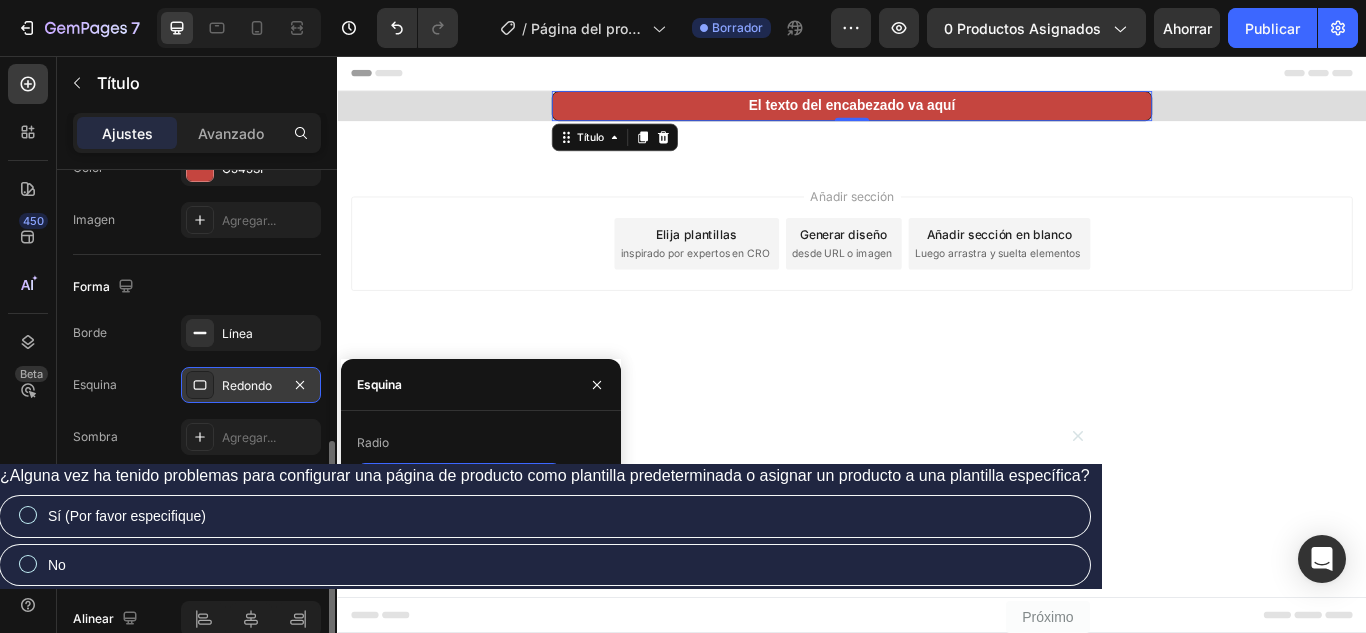 click on "Forma Borde Línea Esquina Redondo Sombra Agregar..." 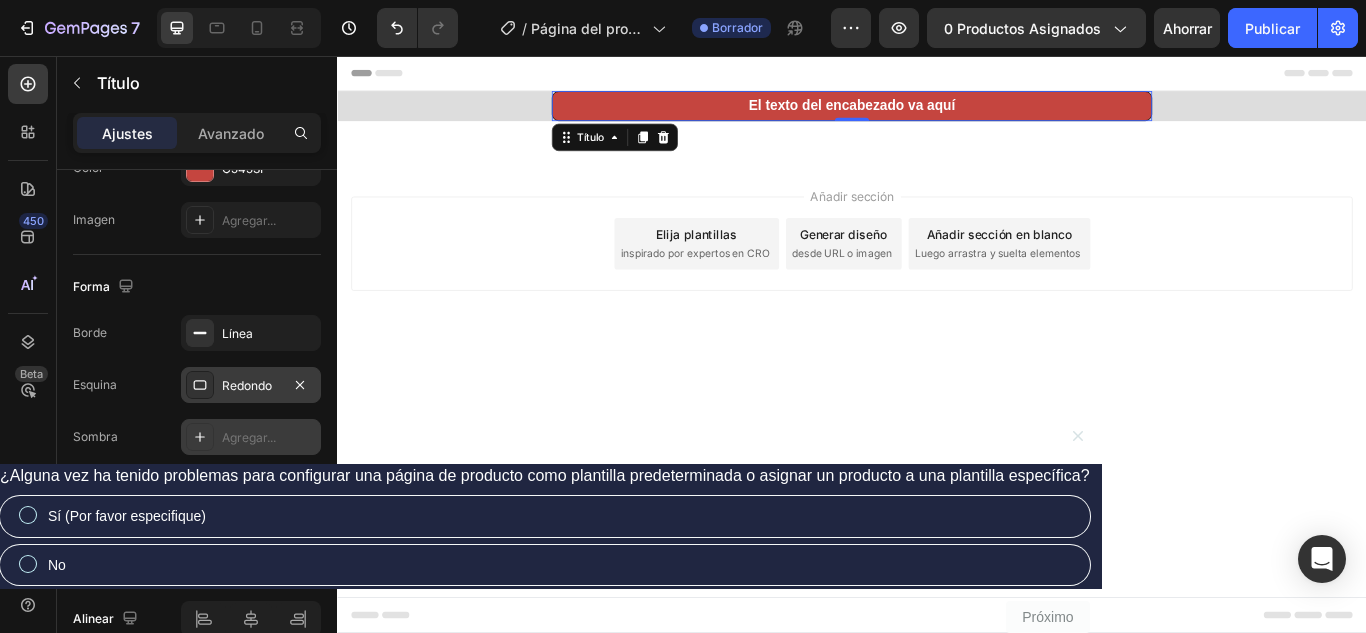 click on "Agregar..." at bounding box center (249, 437) 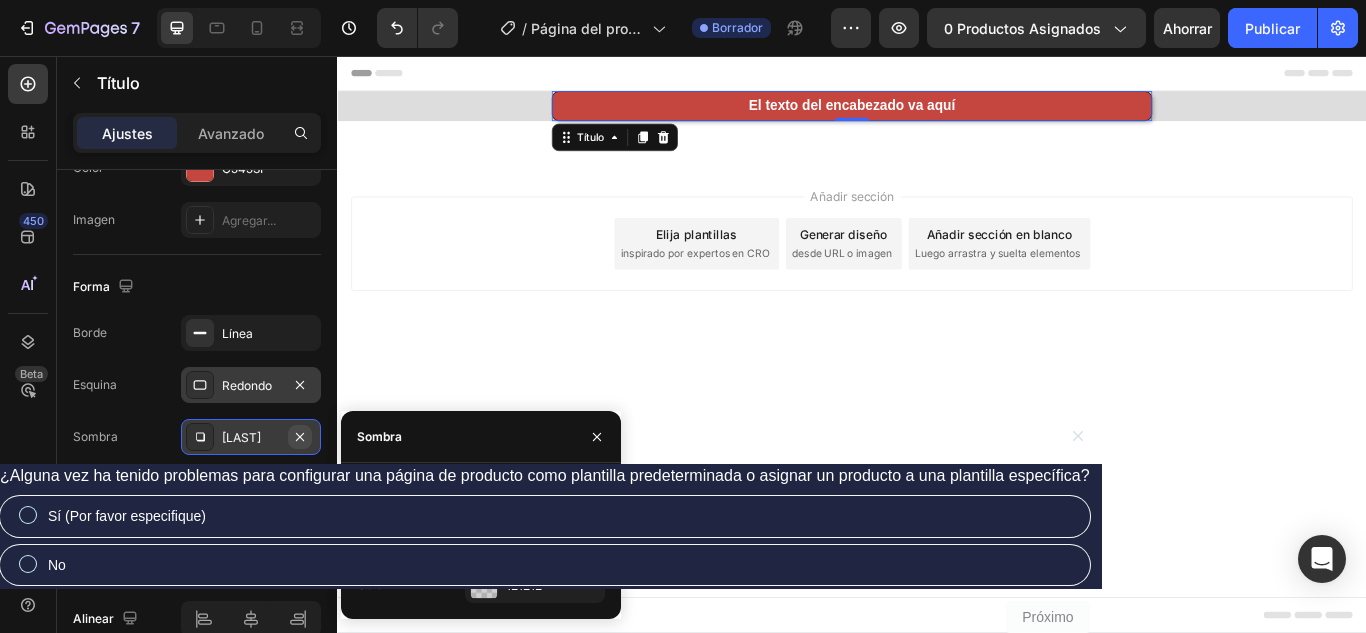 click 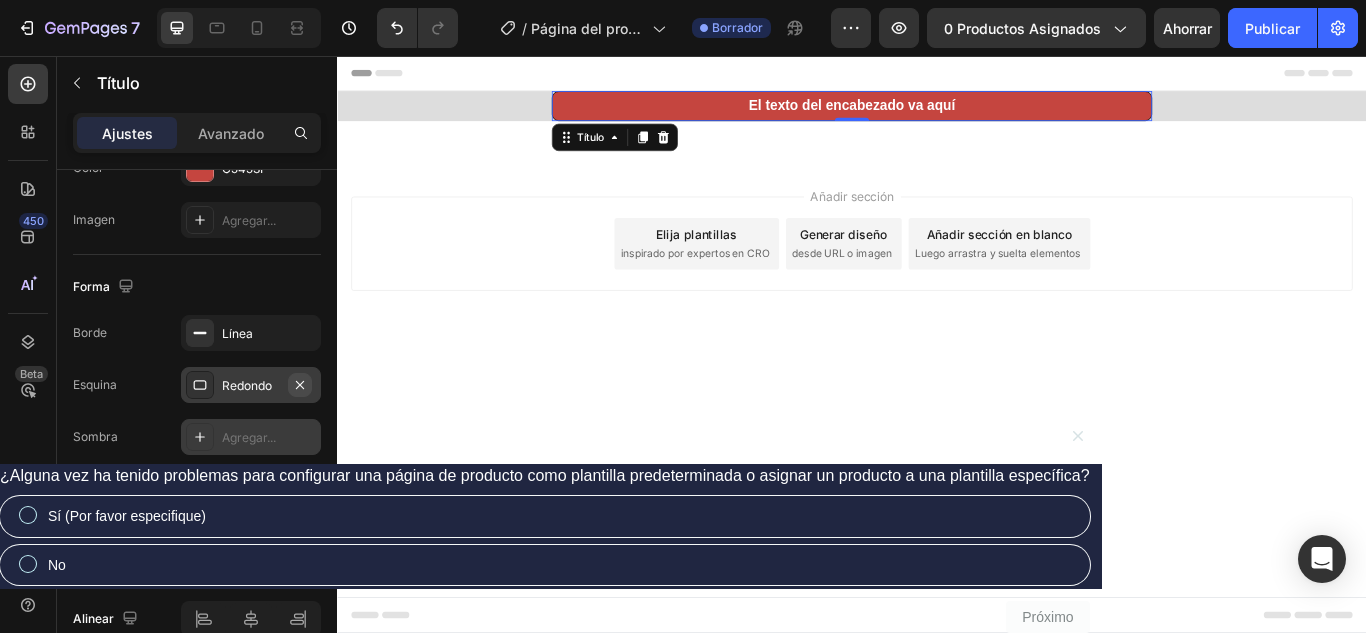 click 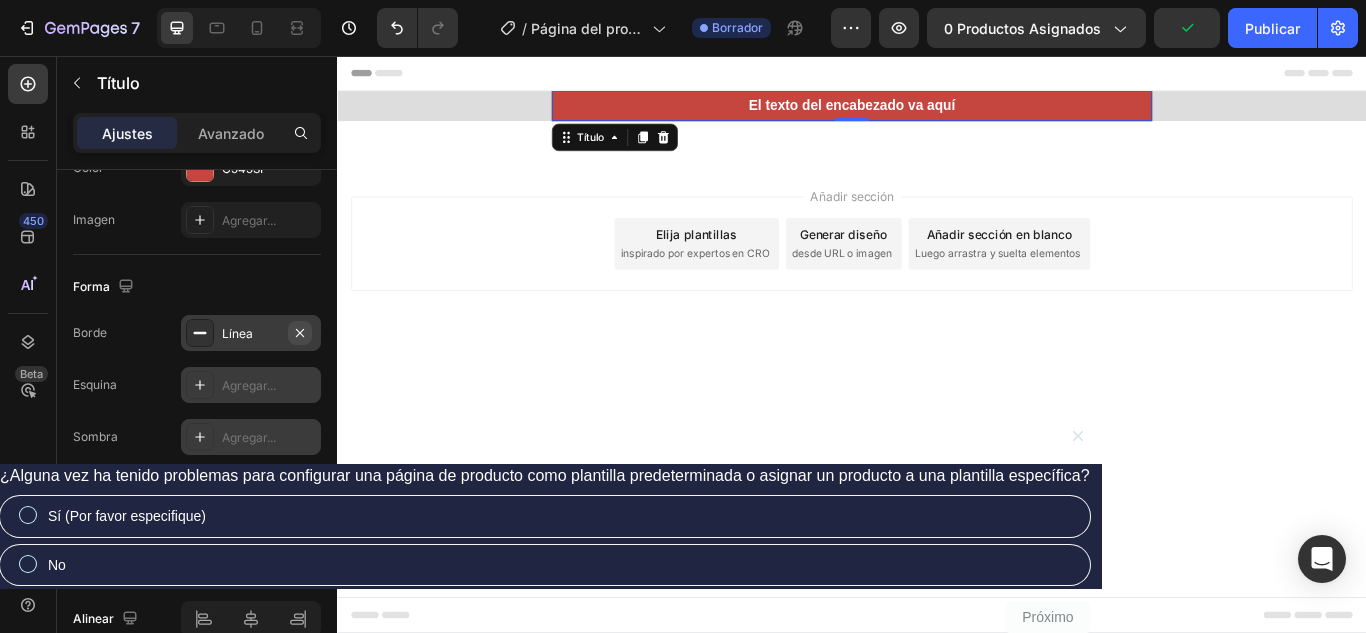 click 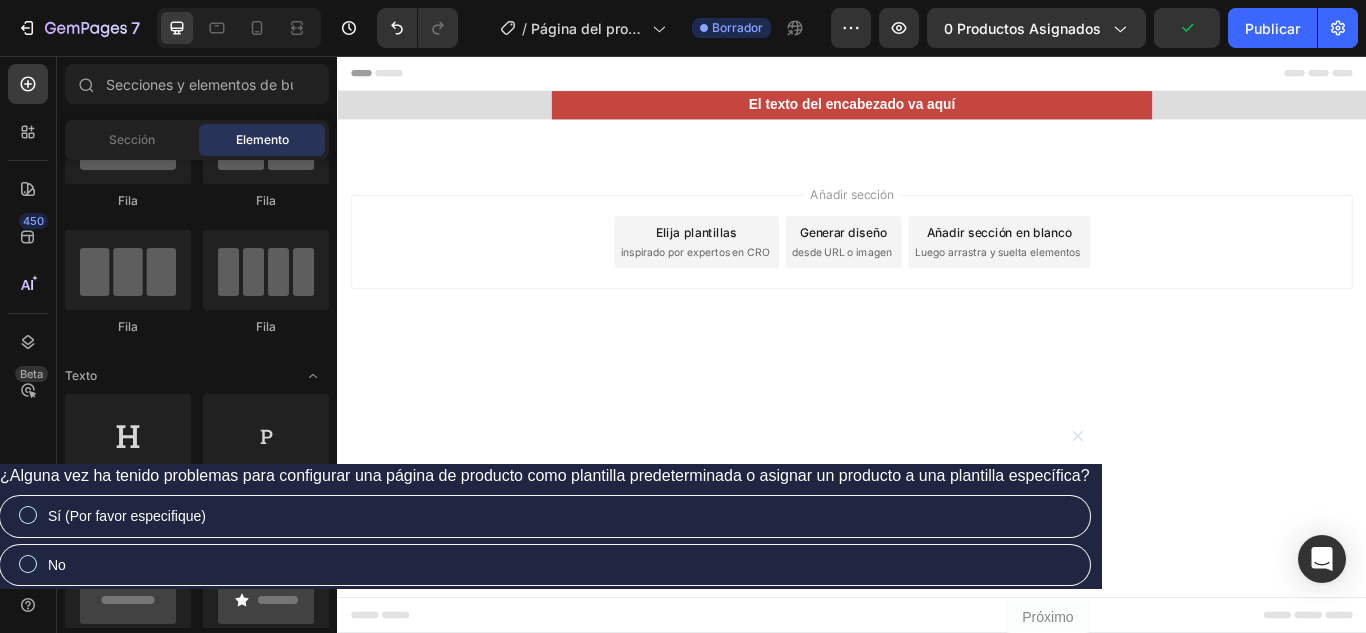 click on "Encabezamiento El texto del encabezado va aquí Título Fila Sección 1 Raíz Comience con las secciones de la barra lateral Agregar secciones Añadir elementos Comience generando desde URL o imagen Añadir sección Elija plantillas inspirado por expertos en CRO Generar diseño desde URL o imagen Añadir sección en blanco Luego arrastra y suelta elementos Pie de página" at bounding box center (937, 392) 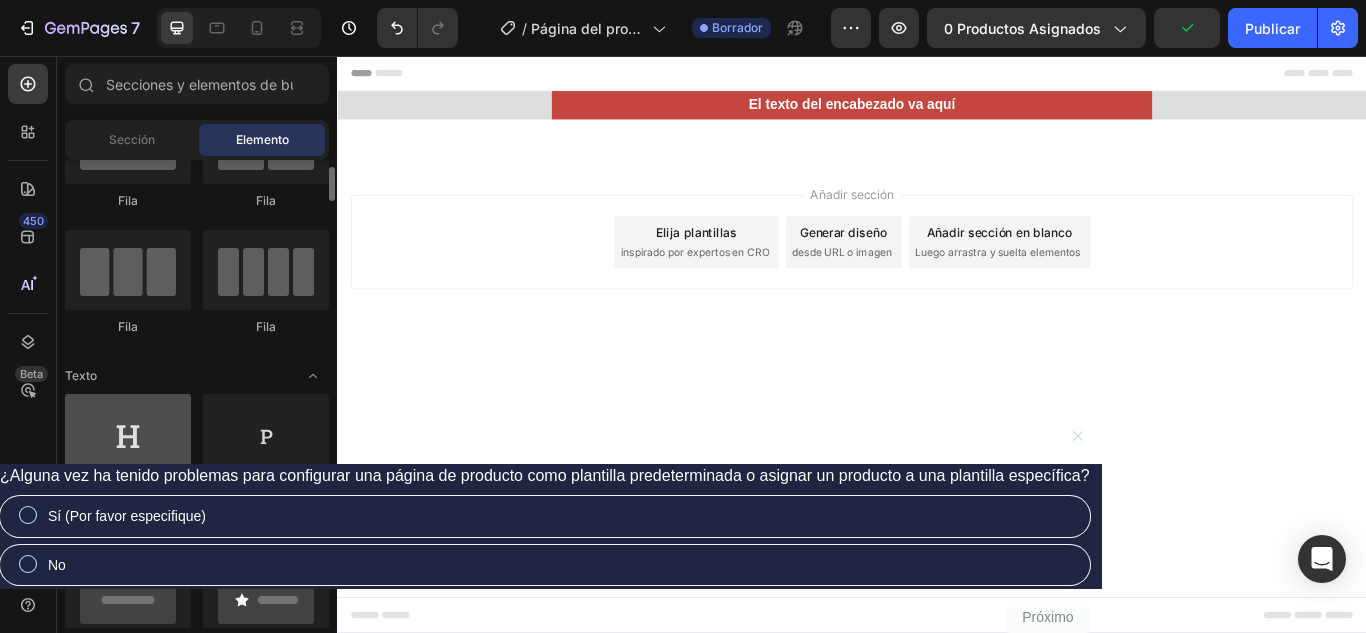 click at bounding box center [128, 434] 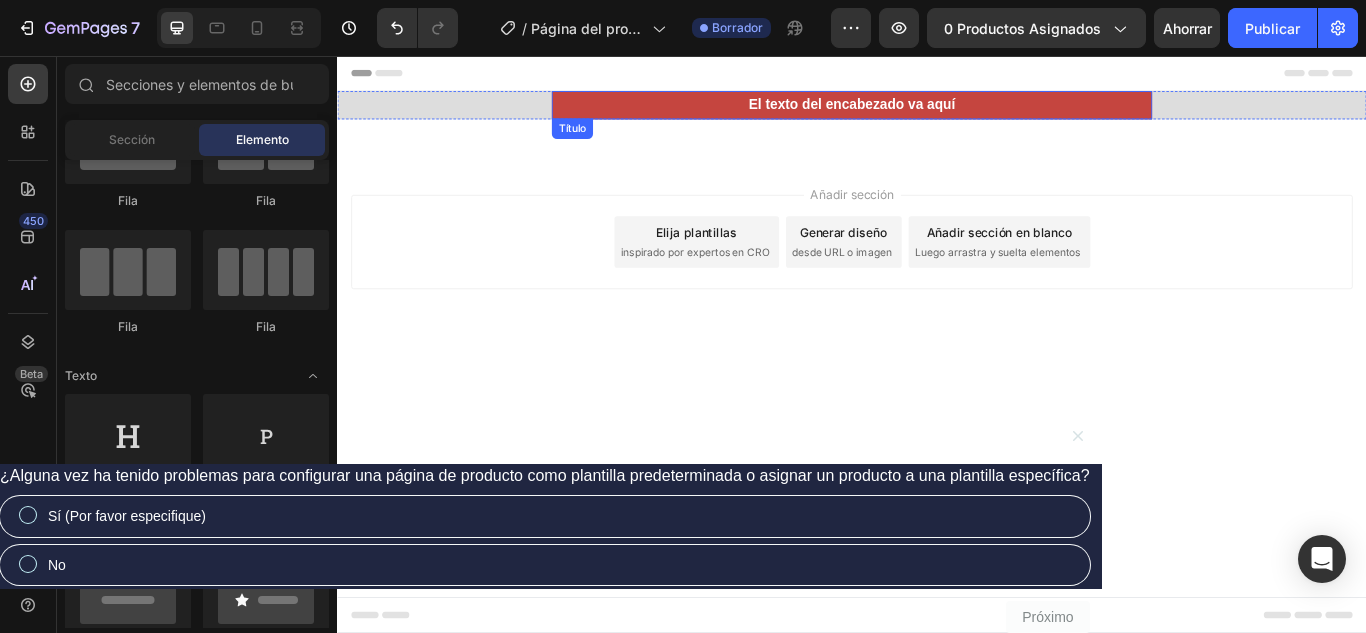 click on "El texto del encabezado va aquí" at bounding box center [937, 113] 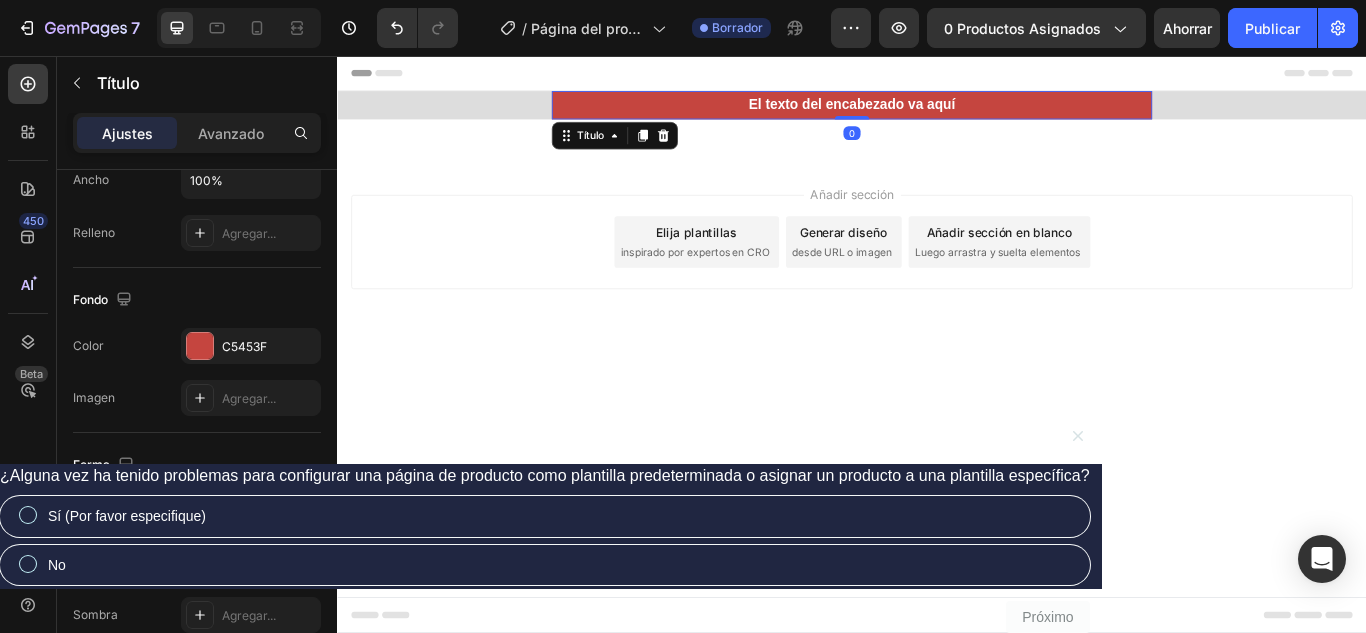 scroll, scrollTop: 778, scrollLeft: 0, axis: vertical 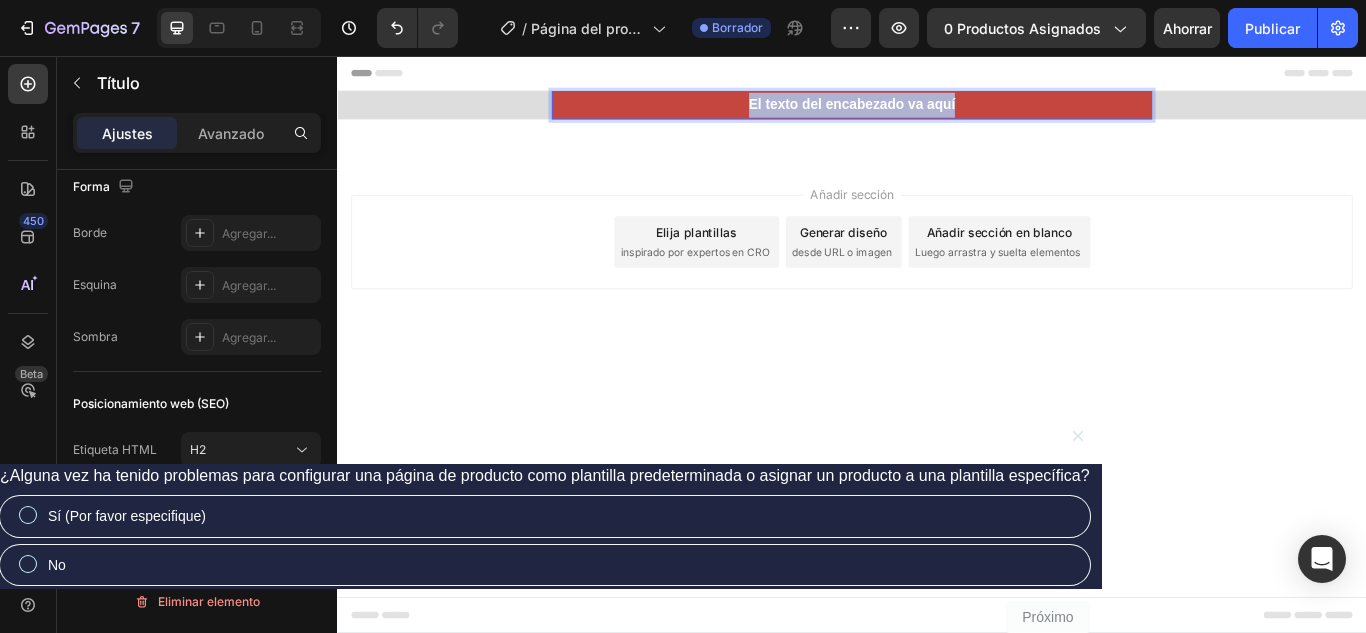 drag, startPoint x: 1070, startPoint y: 109, endPoint x: 813, endPoint y: 114, distance: 257.04865 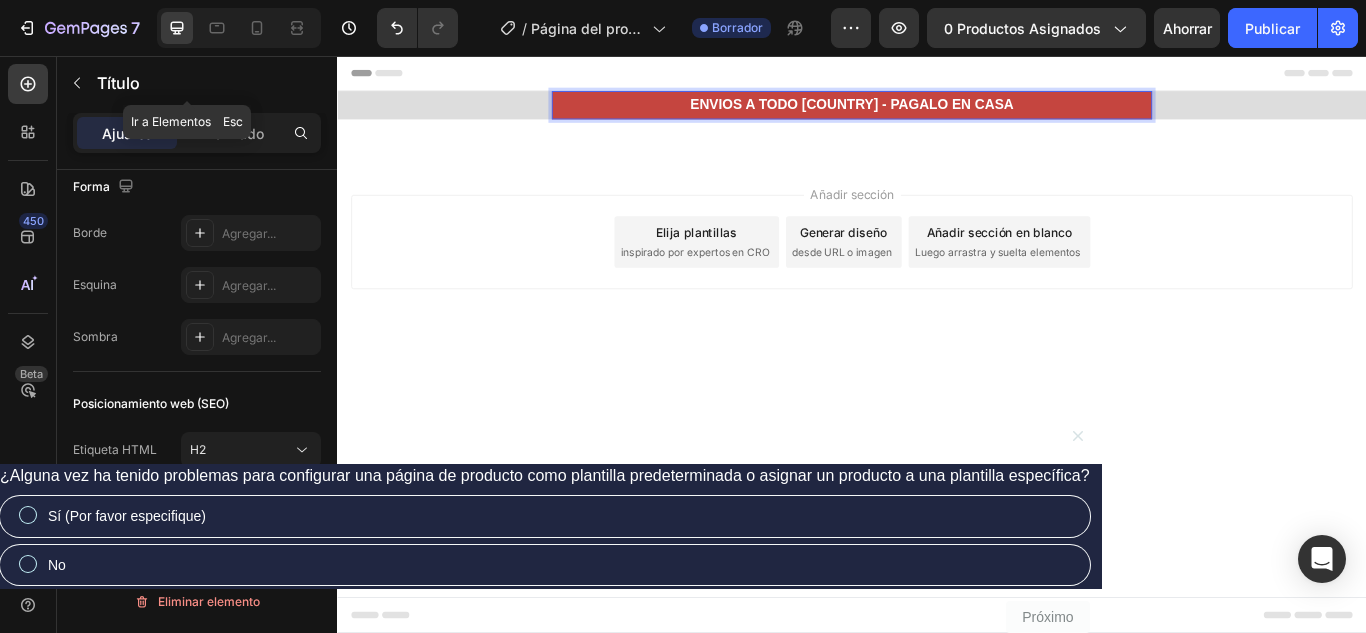 click 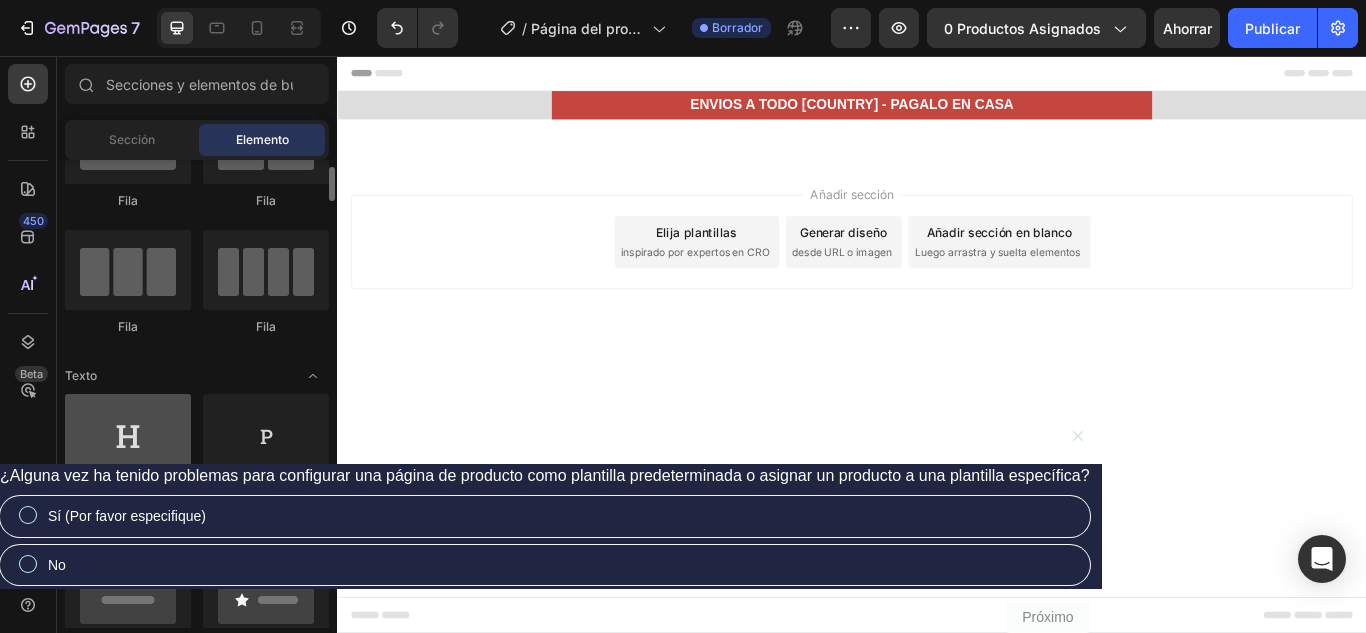 click at bounding box center (128, 434) 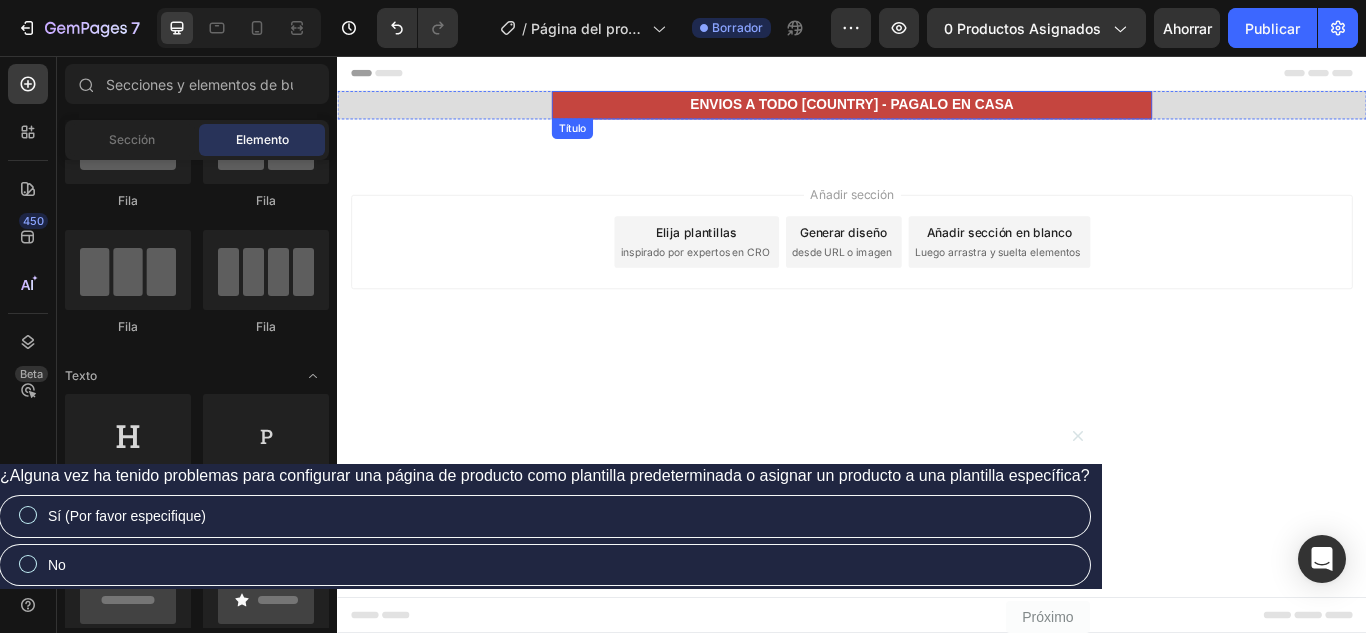 click on "ENVIOS A TODO [COUNTRY] - PAGALO EN CASA" at bounding box center [937, 113] 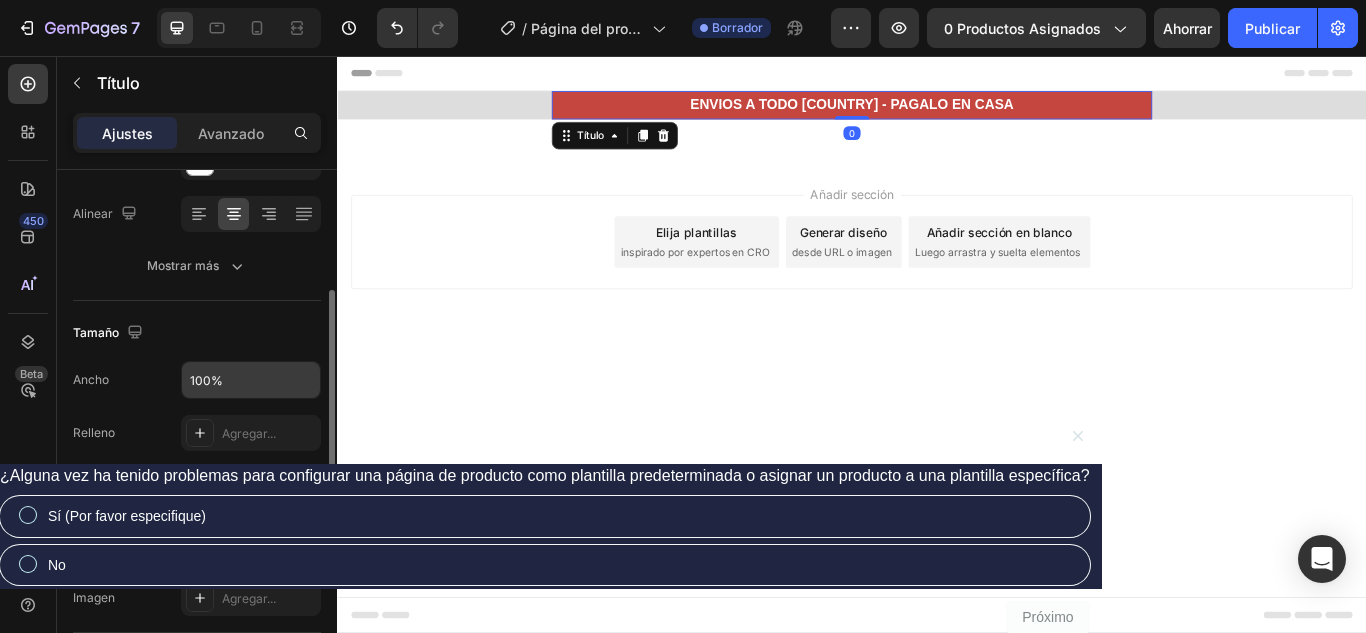 scroll, scrollTop: 400, scrollLeft: 0, axis: vertical 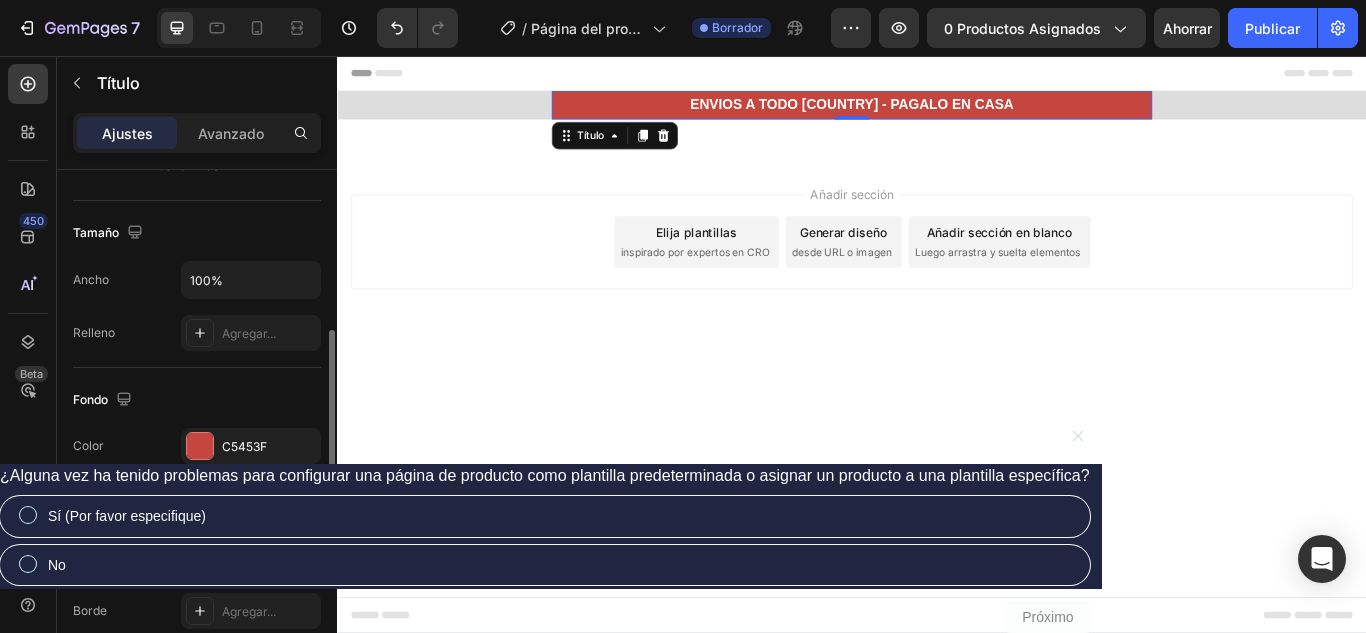 click 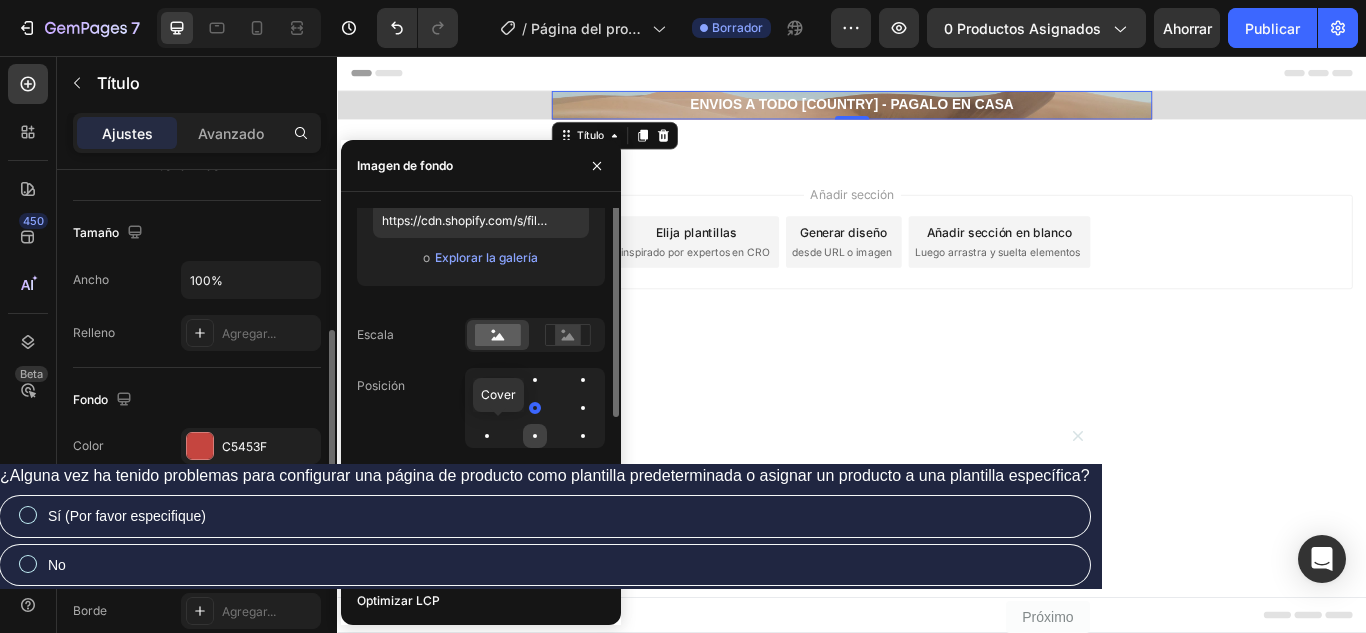 scroll, scrollTop: 100, scrollLeft: 0, axis: vertical 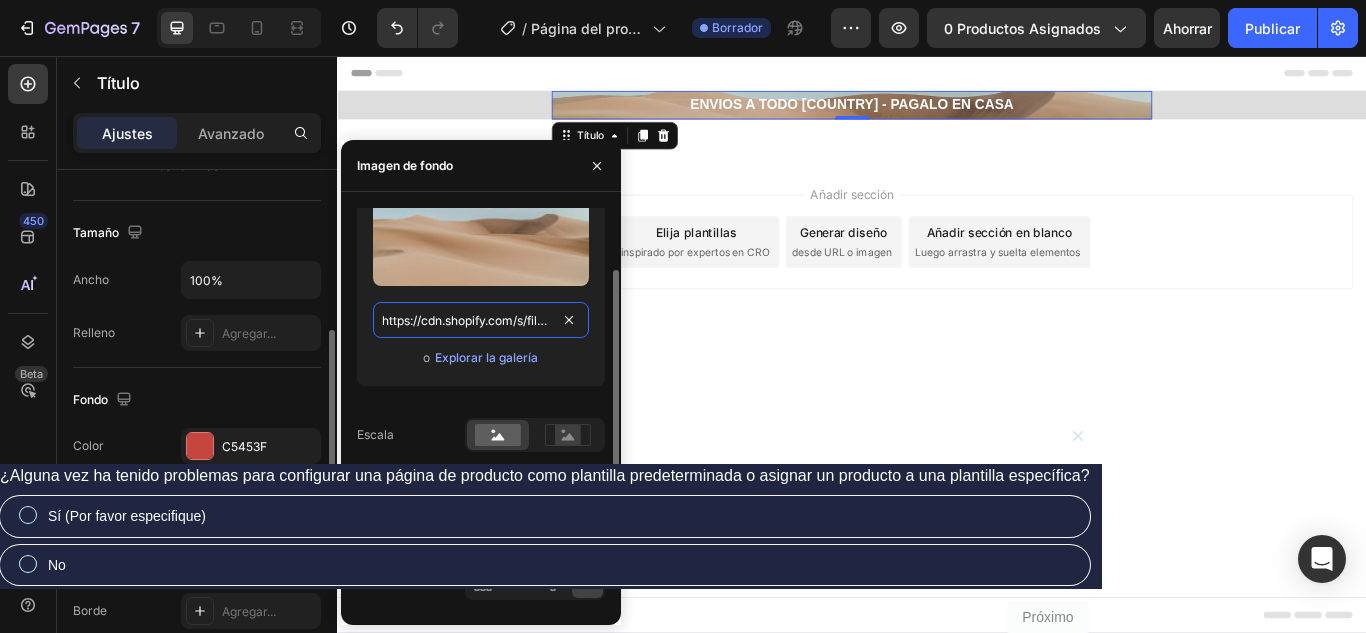 click on "https://cdn.shopify.com/s/files/1/2005/9307/files/background_settings.jpg" at bounding box center [481, 320] 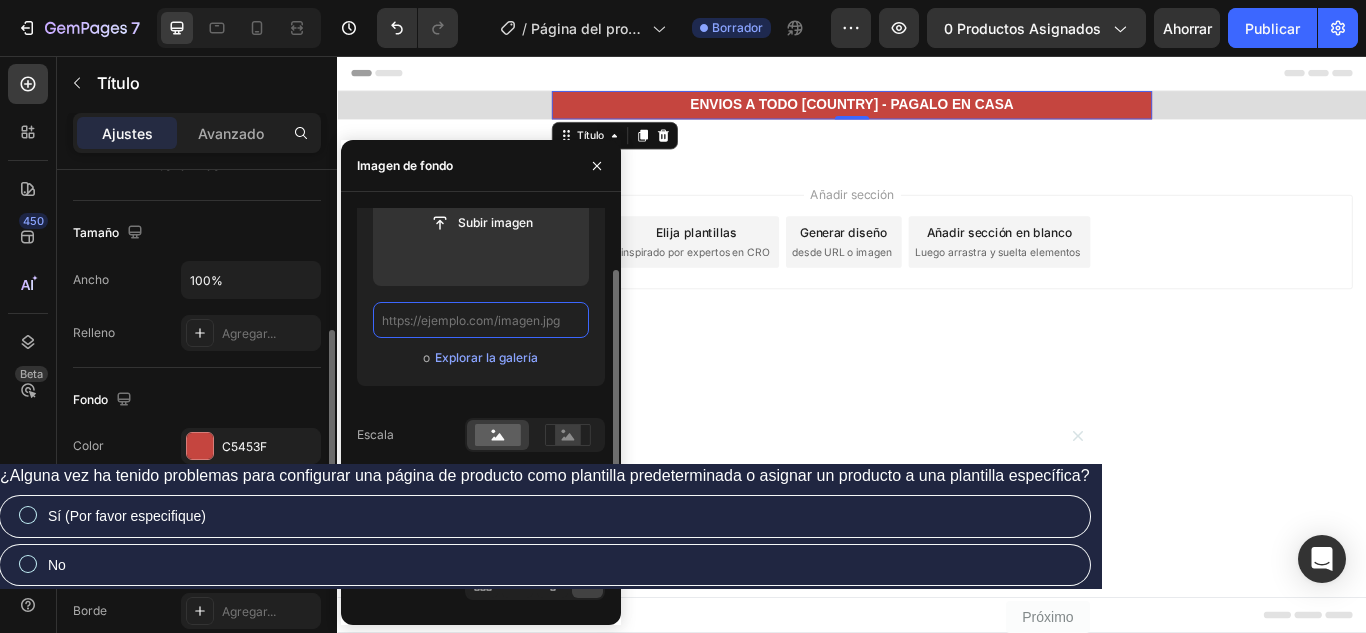 click at bounding box center (481, 320) 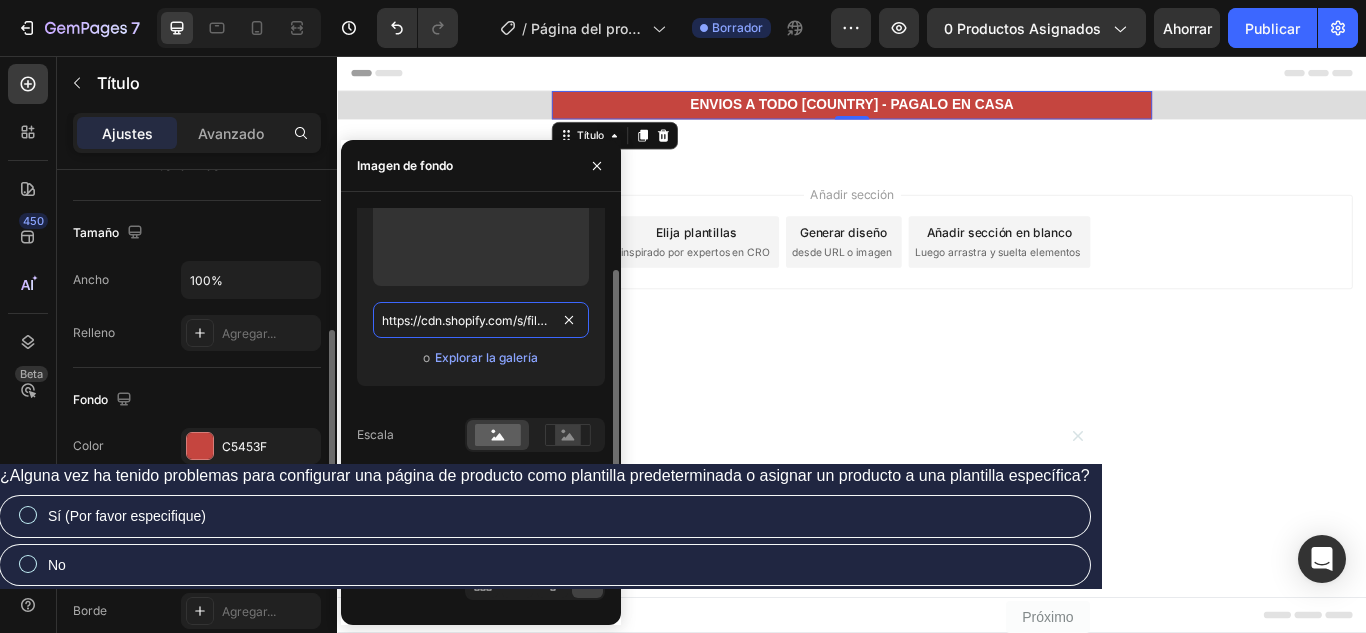 scroll, scrollTop: 0, scrollLeft: 316, axis: horizontal 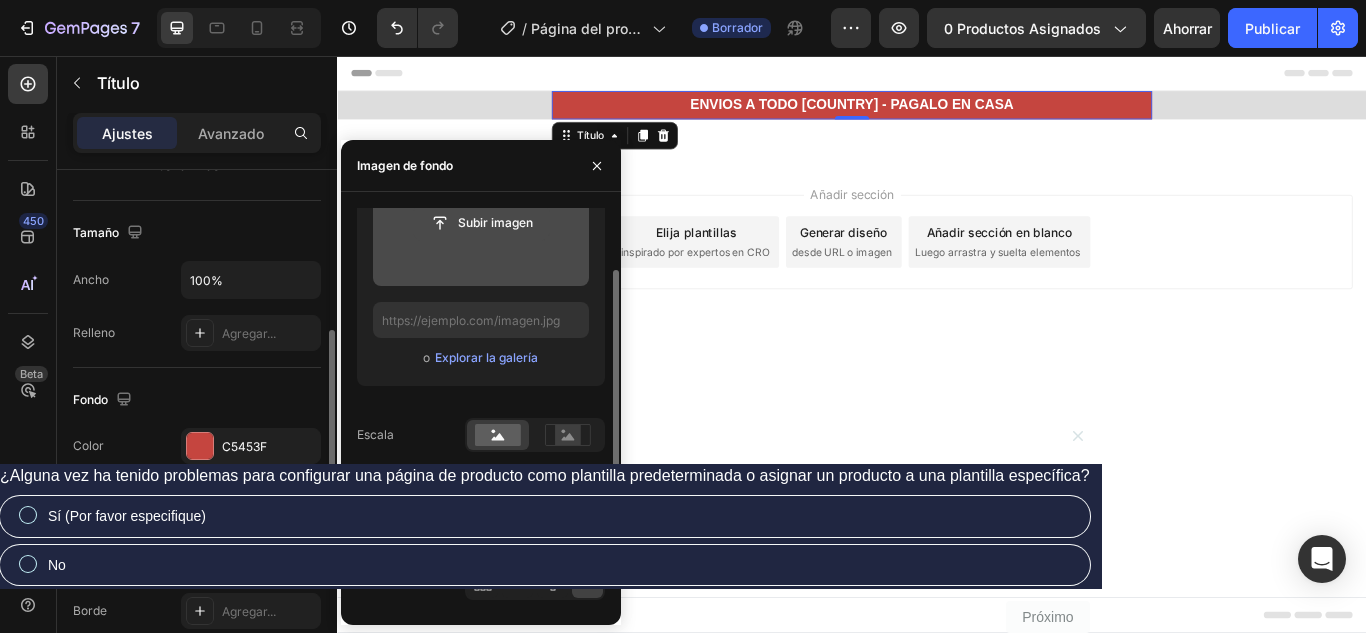 click 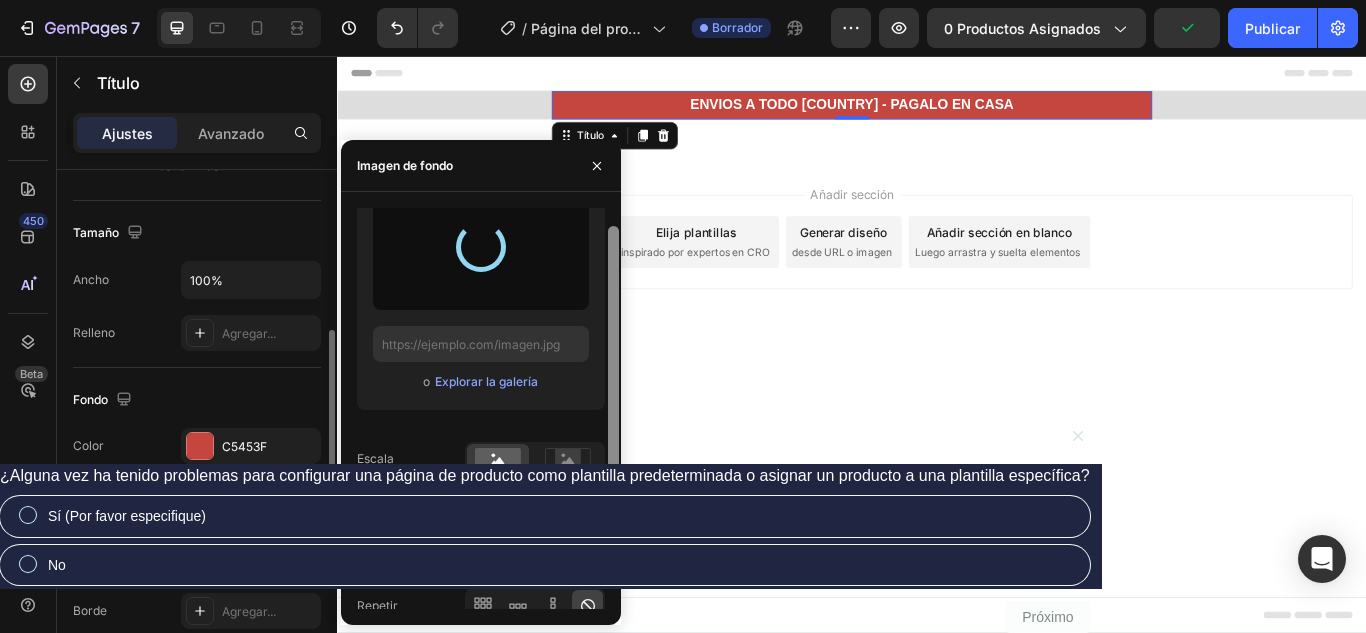 scroll, scrollTop: 58, scrollLeft: 0, axis: vertical 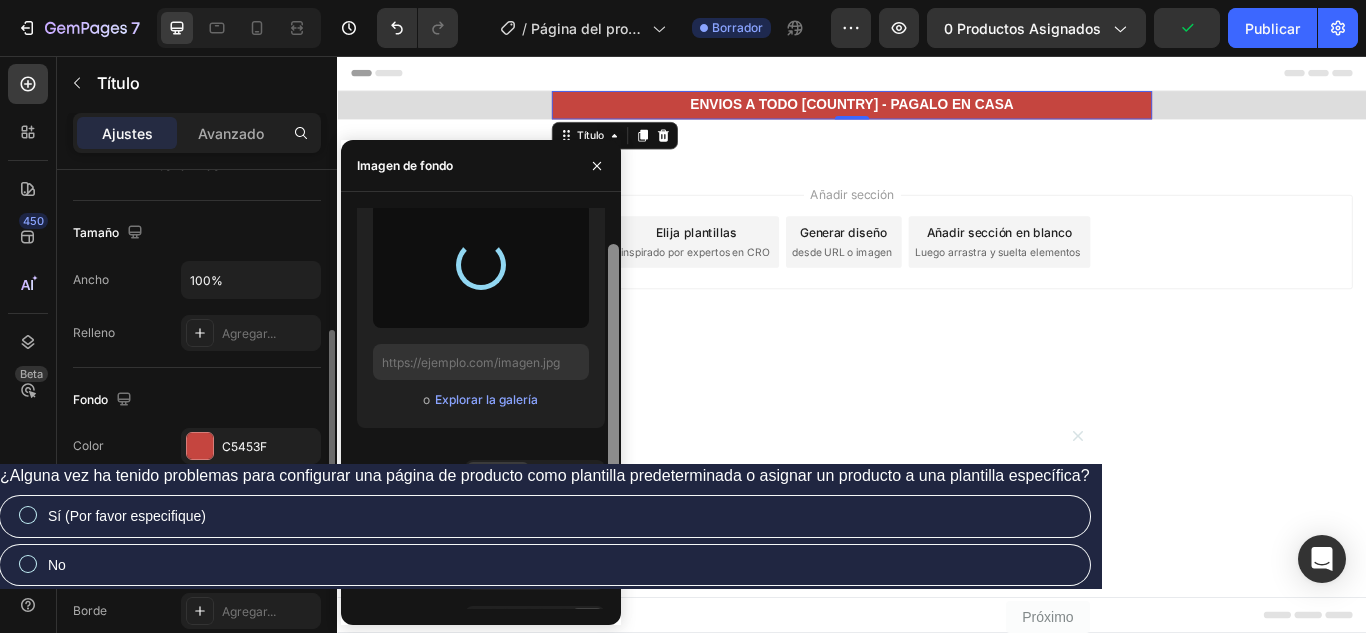 type on "https://cdn.shopify.com/s/files/1/0741/6673/1010/files/gempages_578190089964749500-0a20a120-aae3-4e92-aea7-d25790a3eab9.png" 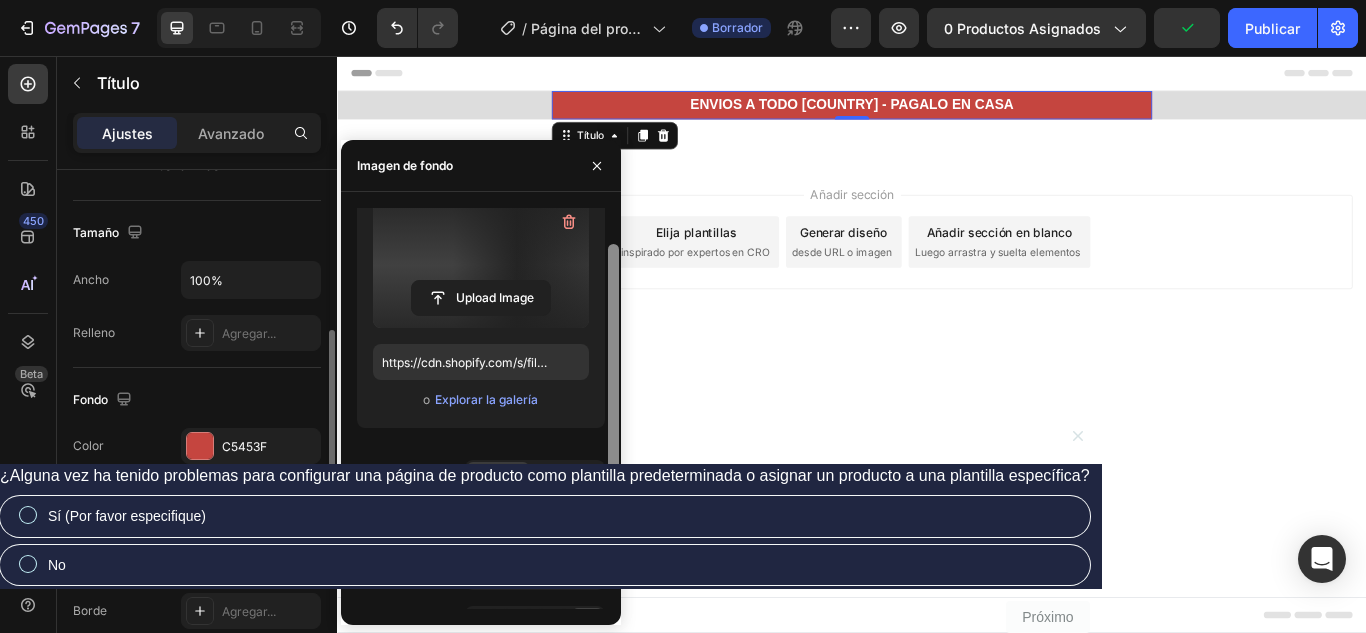 drag, startPoint x: 949, startPoint y: 446, endPoint x: 677, endPoint y: 368, distance: 282.9629 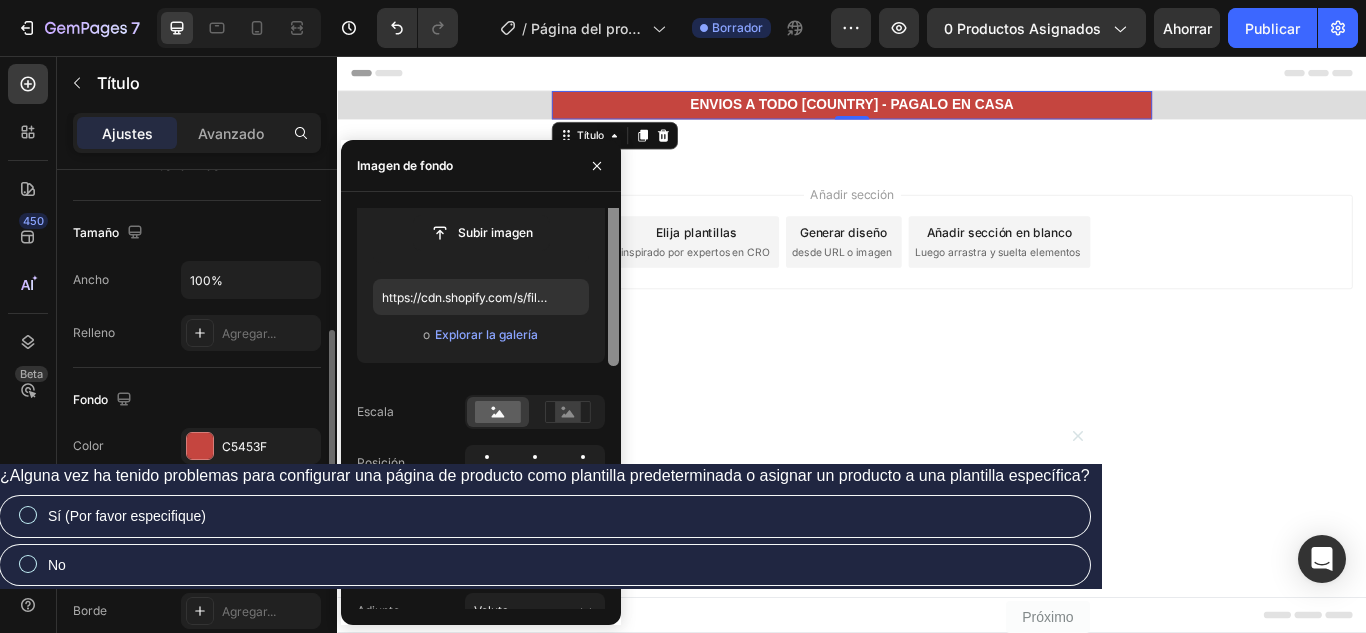 scroll, scrollTop: 0, scrollLeft: 0, axis: both 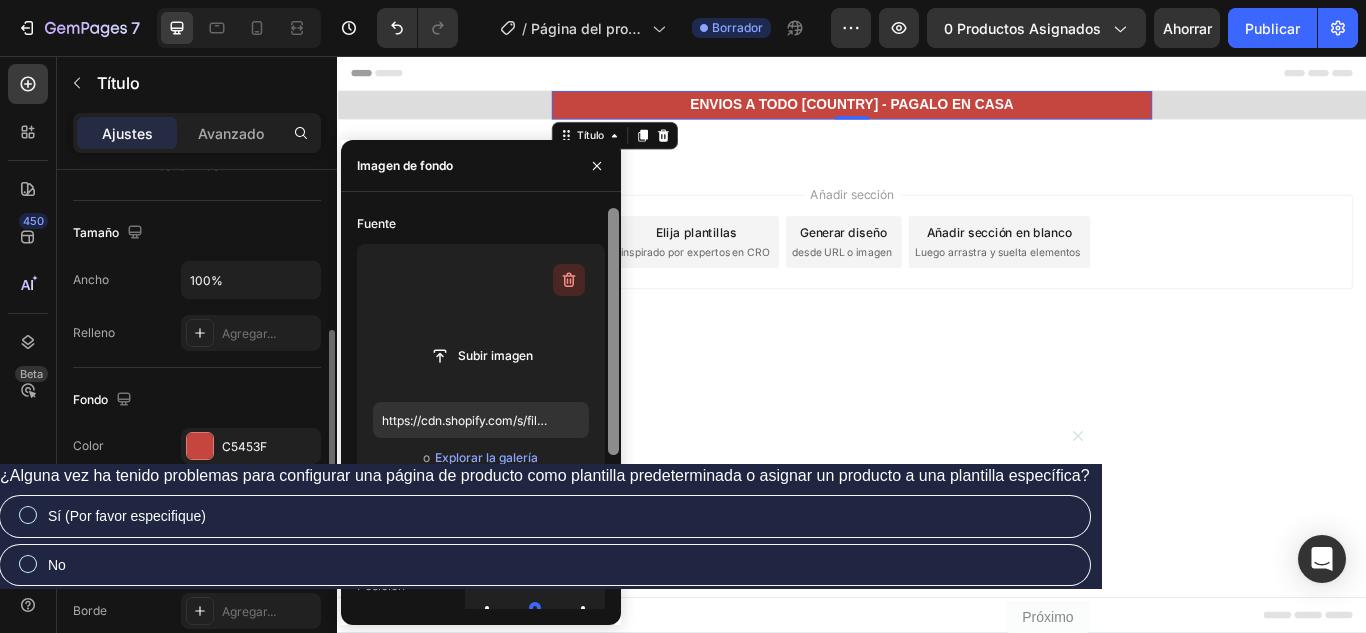 click 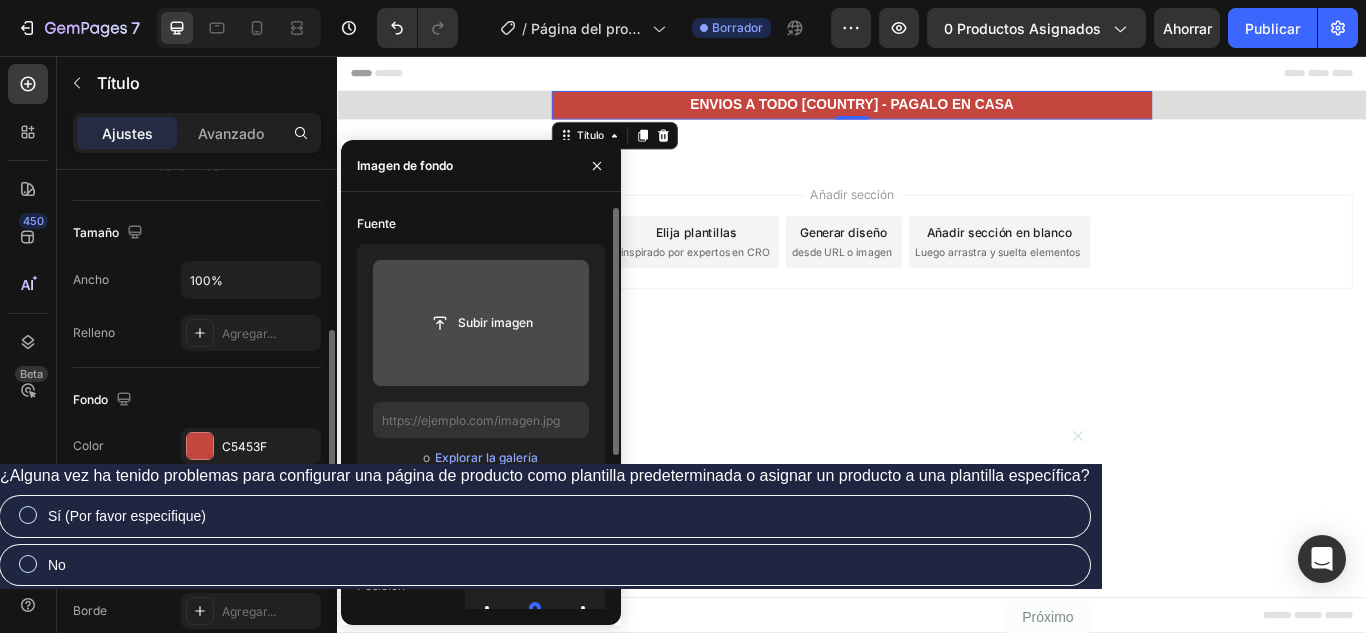 click 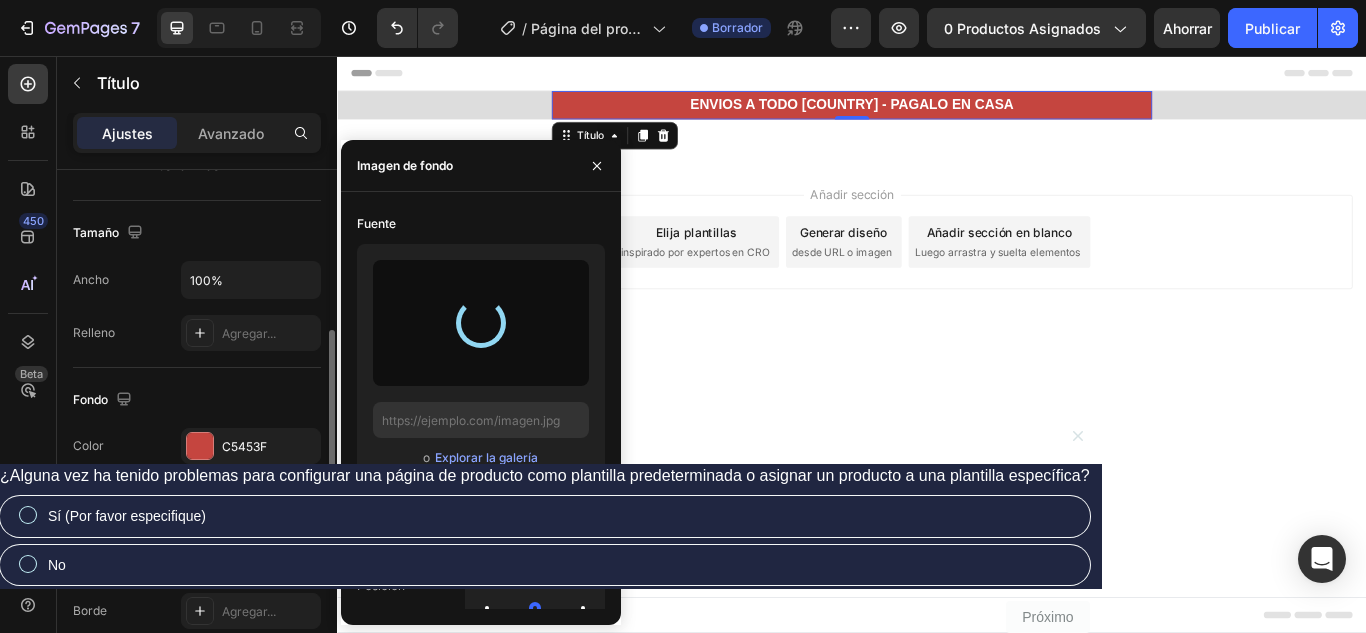type on "https://cdn.shopify.com/s/files/1/0741/6673/1010/files/gempages_578190089964749500-b79545e5-b596-4060-931d-f03acc7f03c8.jpg" 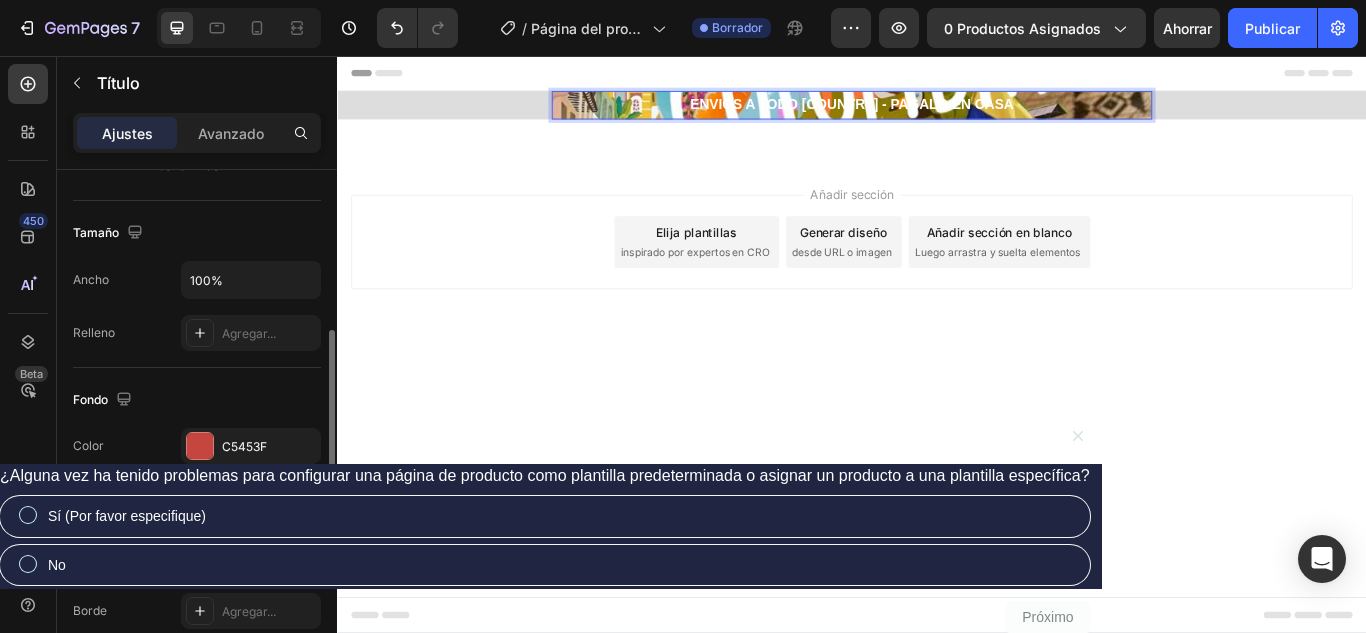 click on "ENVIOS A TODO [COUNTRY] - PAGALO EN CASA" at bounding box center (937, 113) 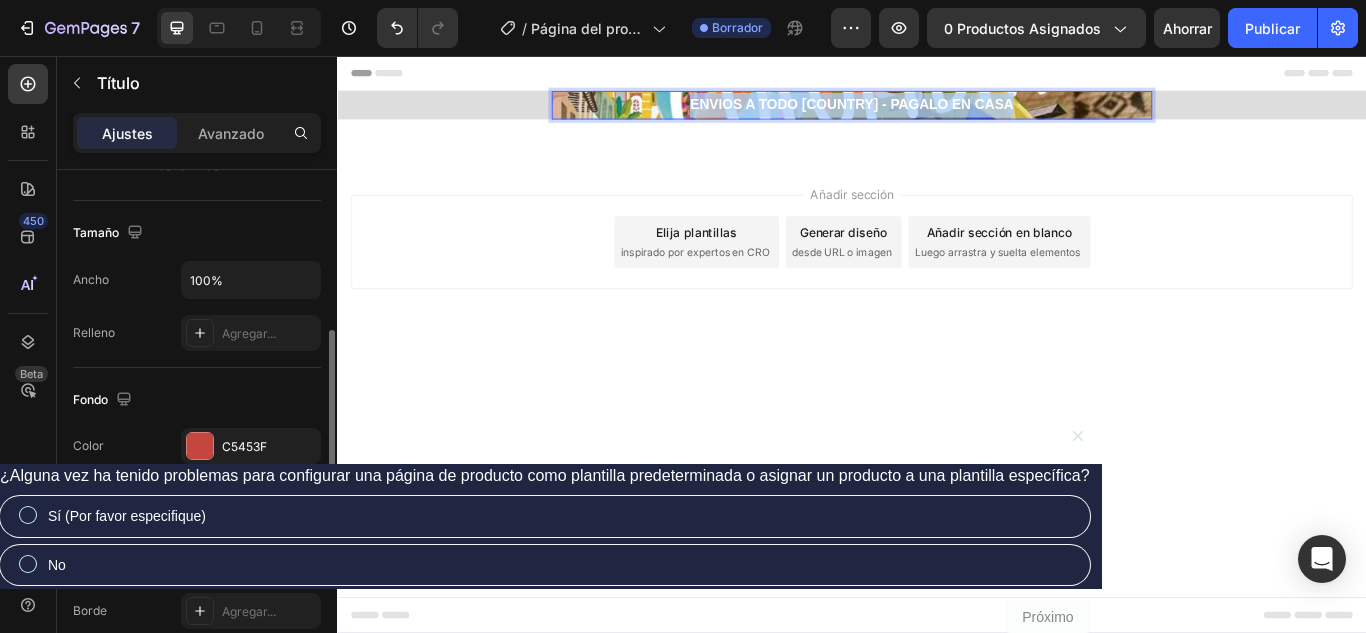 click on "ENVIOS A TODO [COUNTRY] - PAGALO EN CASA" at bounding box center [937, 113] 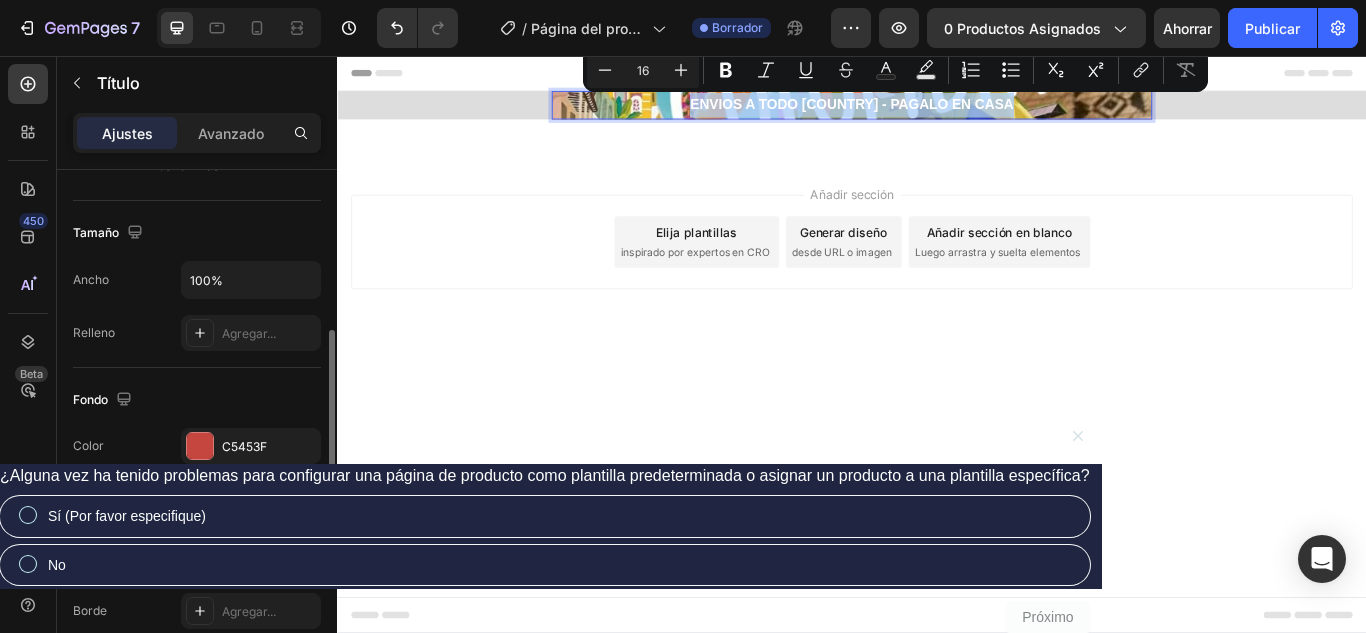 click on "ENVIOS A TODO [COUNTRY] - PAGALO EN CASA" at bounding box center [937, 113] 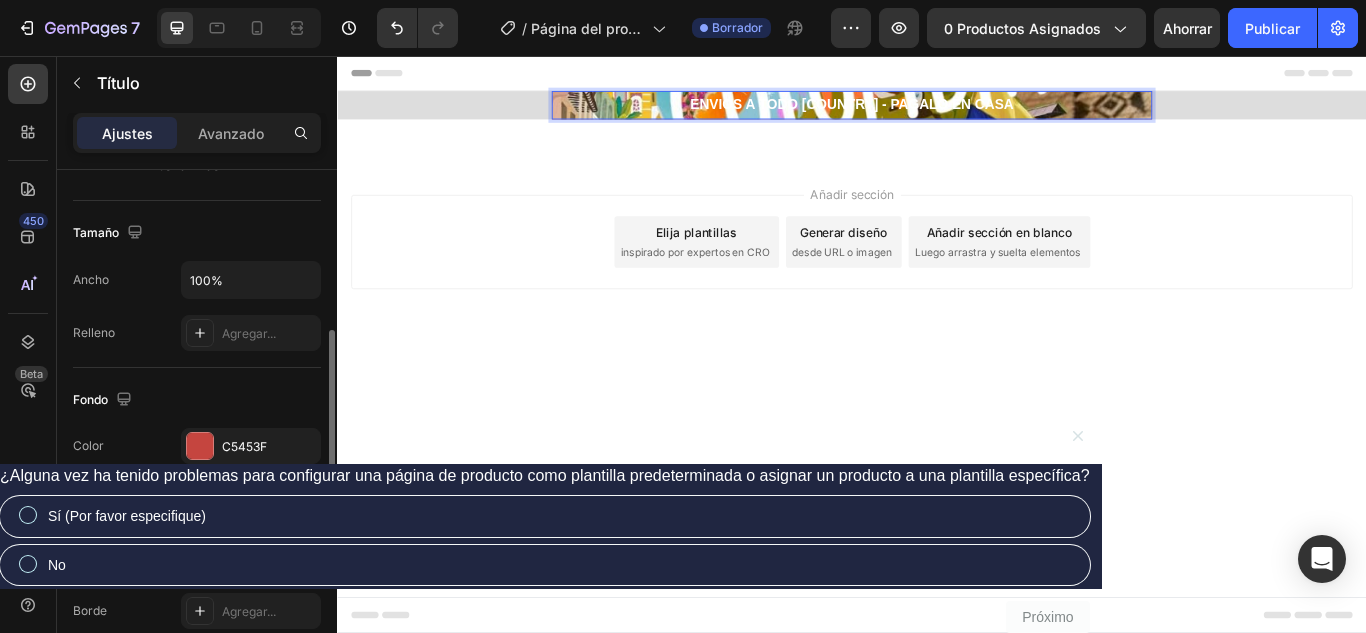 click on "ENVIOS A TODO [COUNTRY] - PAGALO EN CASA" at bounding box center (937, 113) 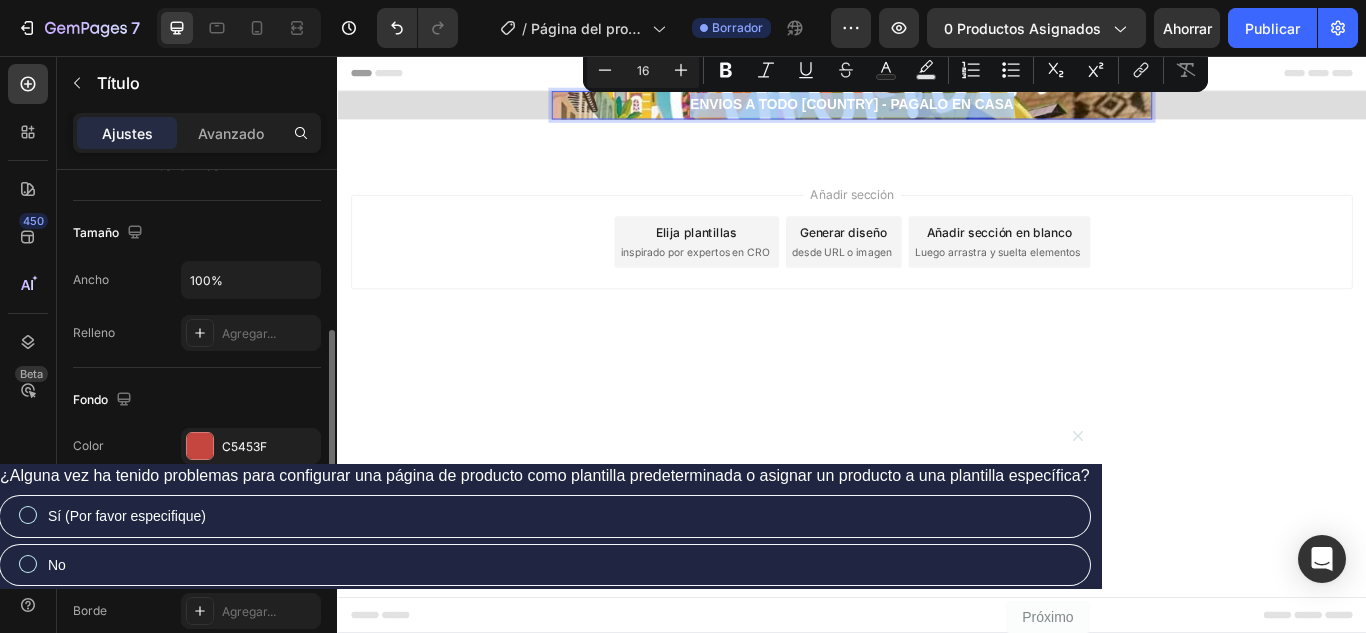 drag, startPoint x: 740, startPoint y: 110, endPoint x: 1160, endPoint y: 90, distance: 420.47592 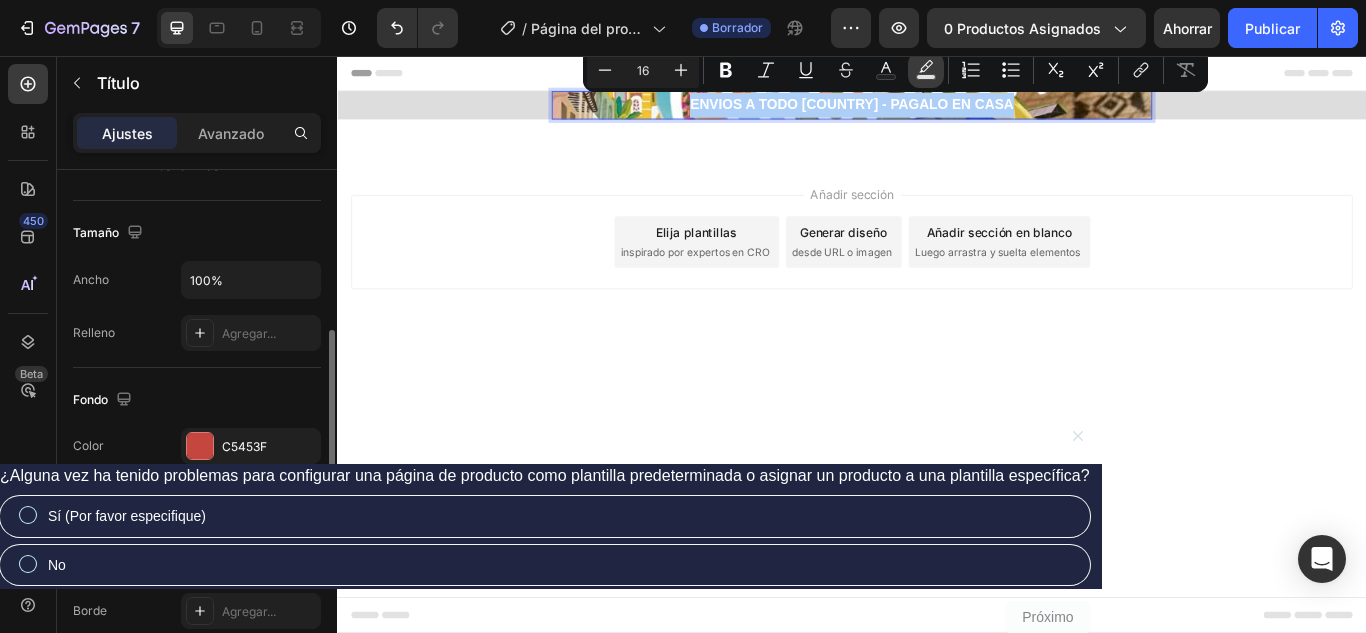 click 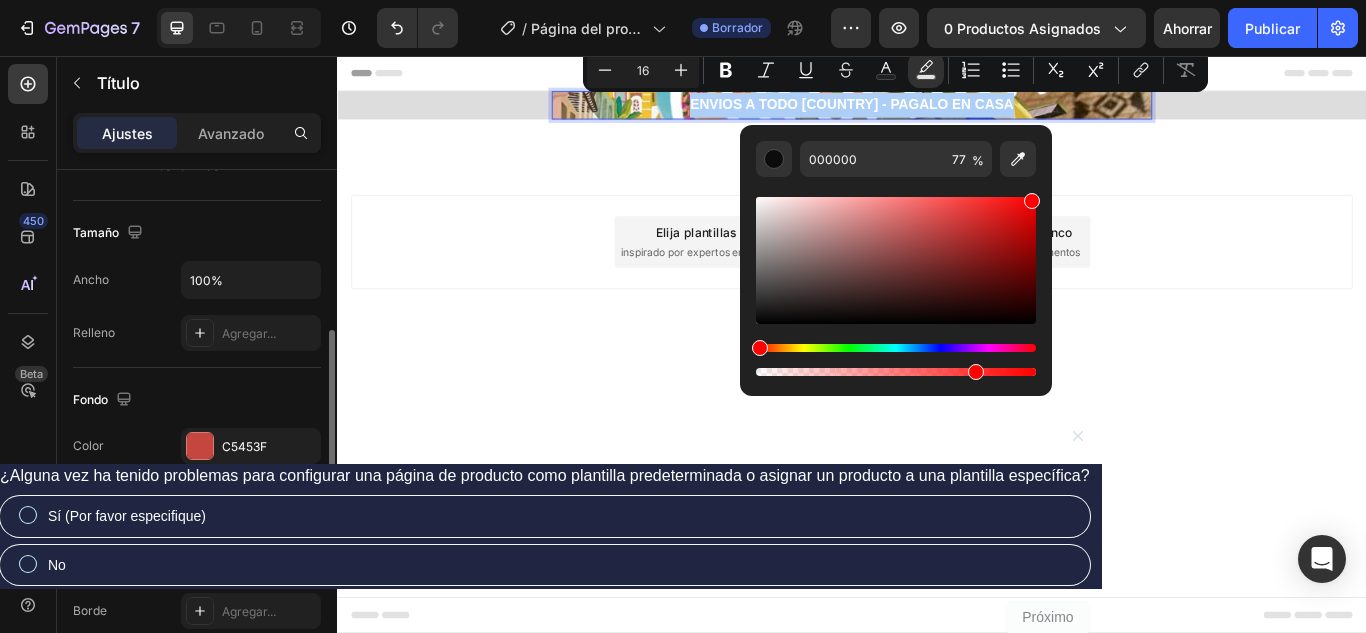 drag, startPoint x: 1349, startPoint y: 269, endPoint x: 1387, endPoint y: 247, distance: 43.908997 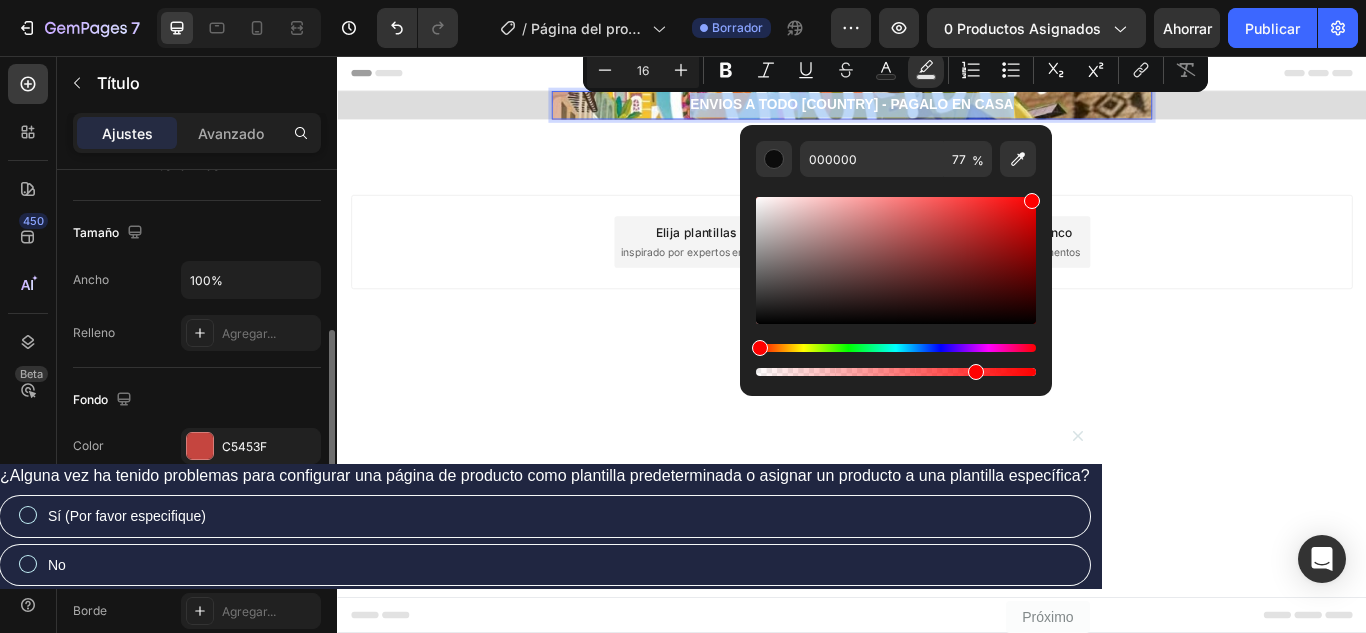 type on "FF0000" 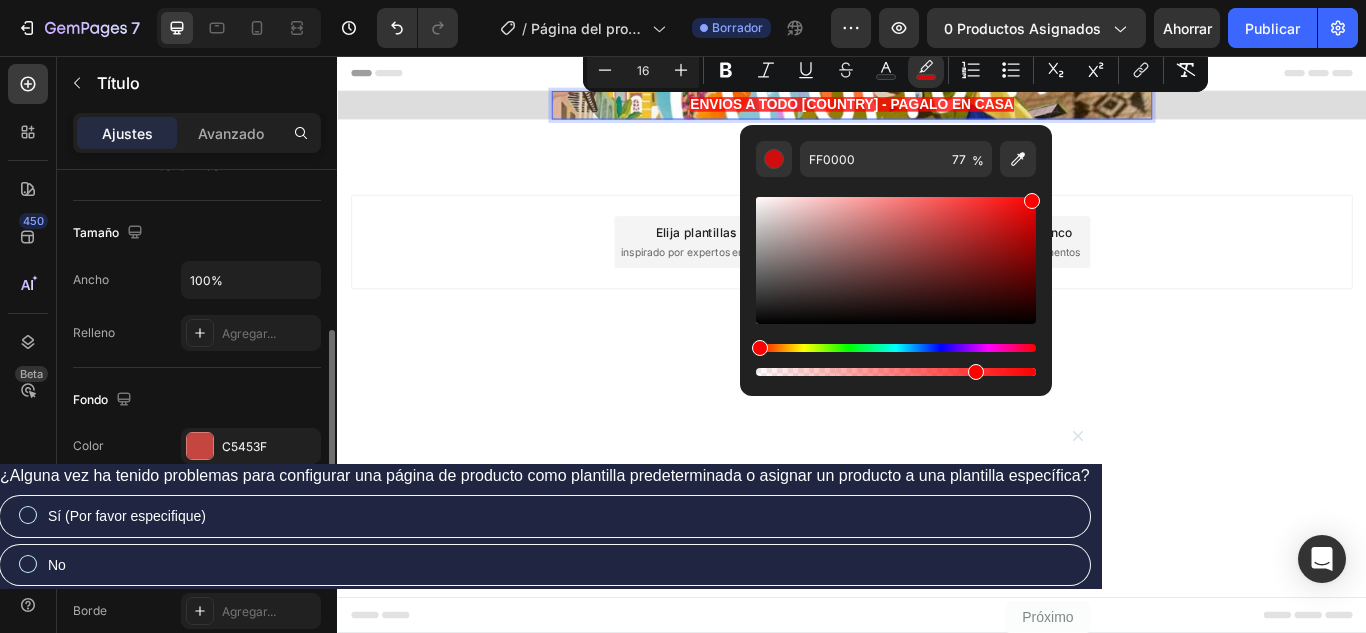 click on "Añadir sección Elija plantillas inspirado por expertos en CRO Generar diseño desde URL o imagen Añadir sección en blanco Luego arrastra y suelta elementos" at bounding box center [937, 273] 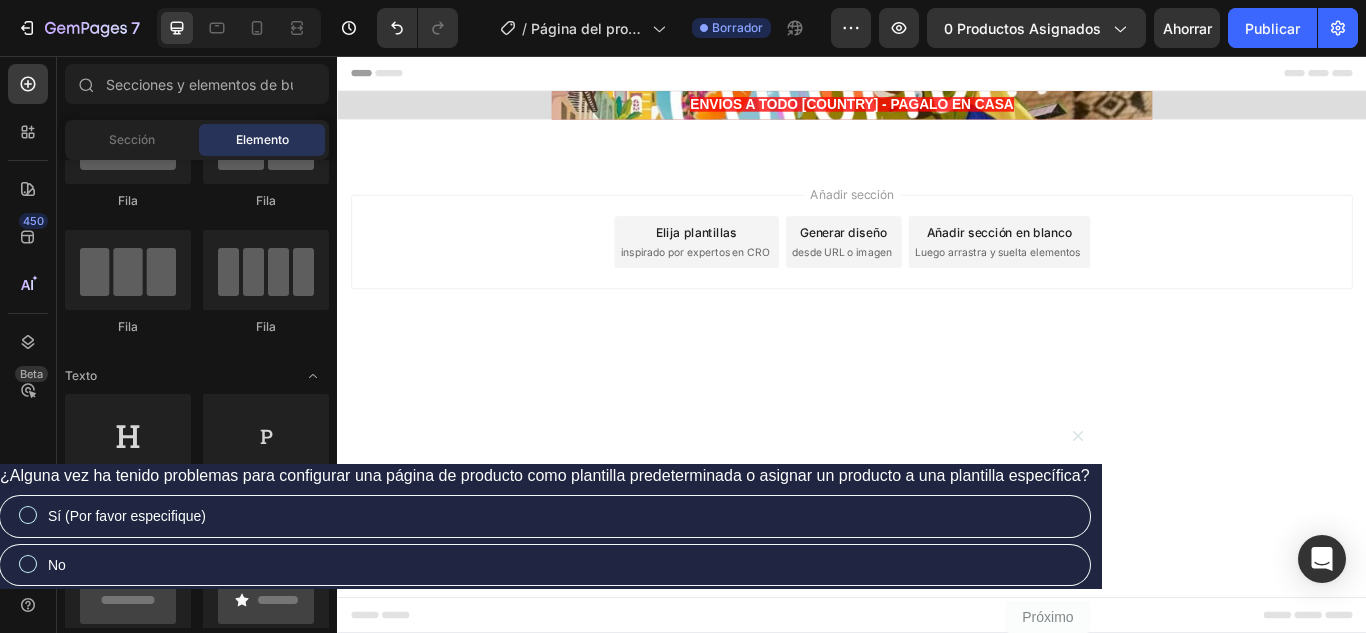click on "Añadir sección Elija plantillas inspirado por expertos en CRO Generar diseño desde URL o imagen Añadir sección en blanco Luego arrastra y suelta elementos" at bounding box center (937, 273) 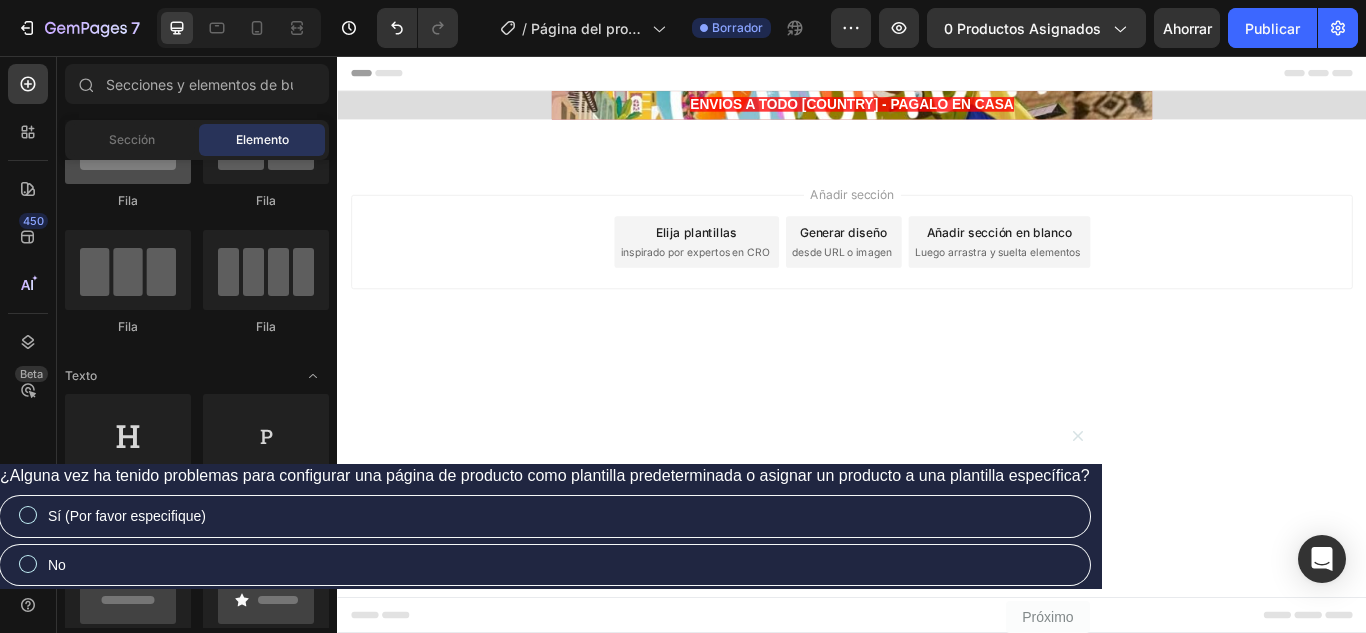 scroll, scrollTop: 0, scrollLeft: 0, axis: both 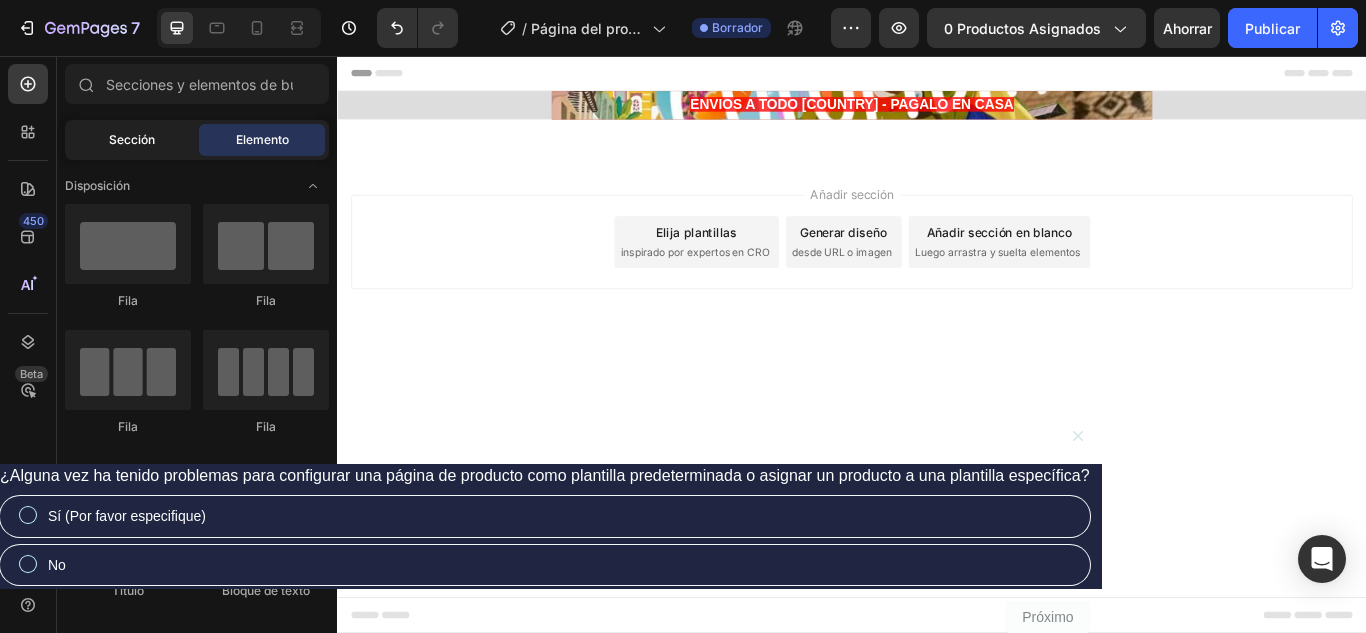 click on "Sección" at bounding box center [132, 139] 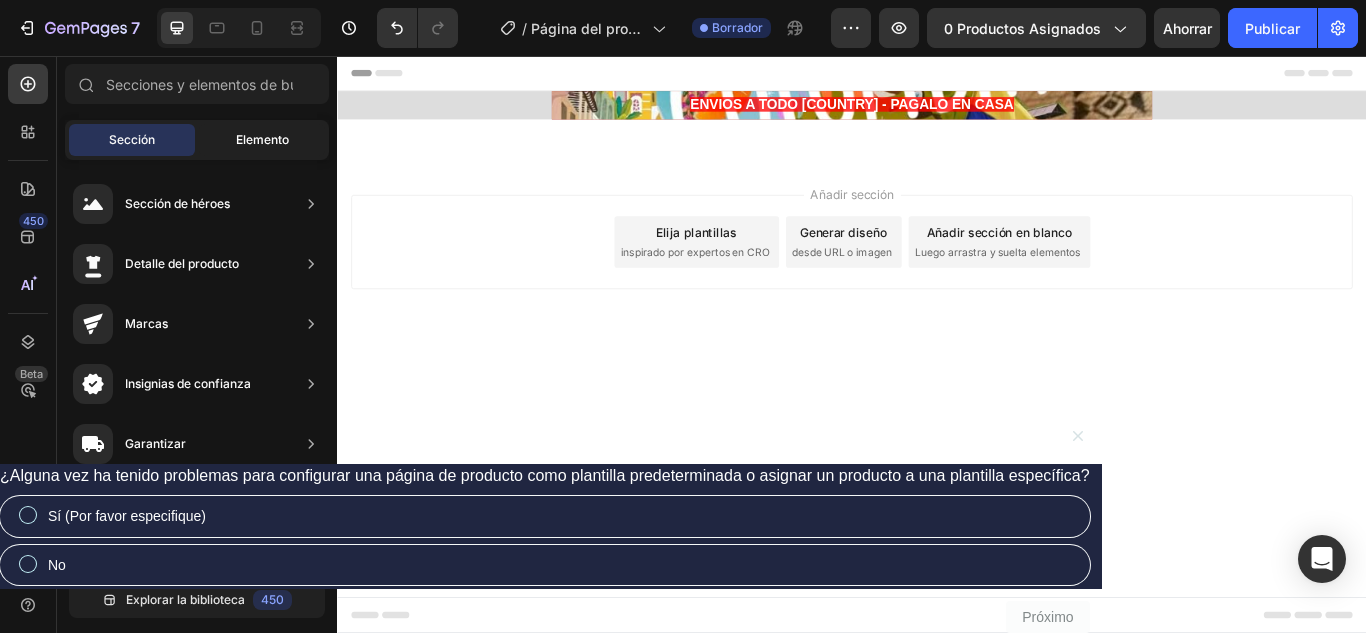 click on "Elemento" 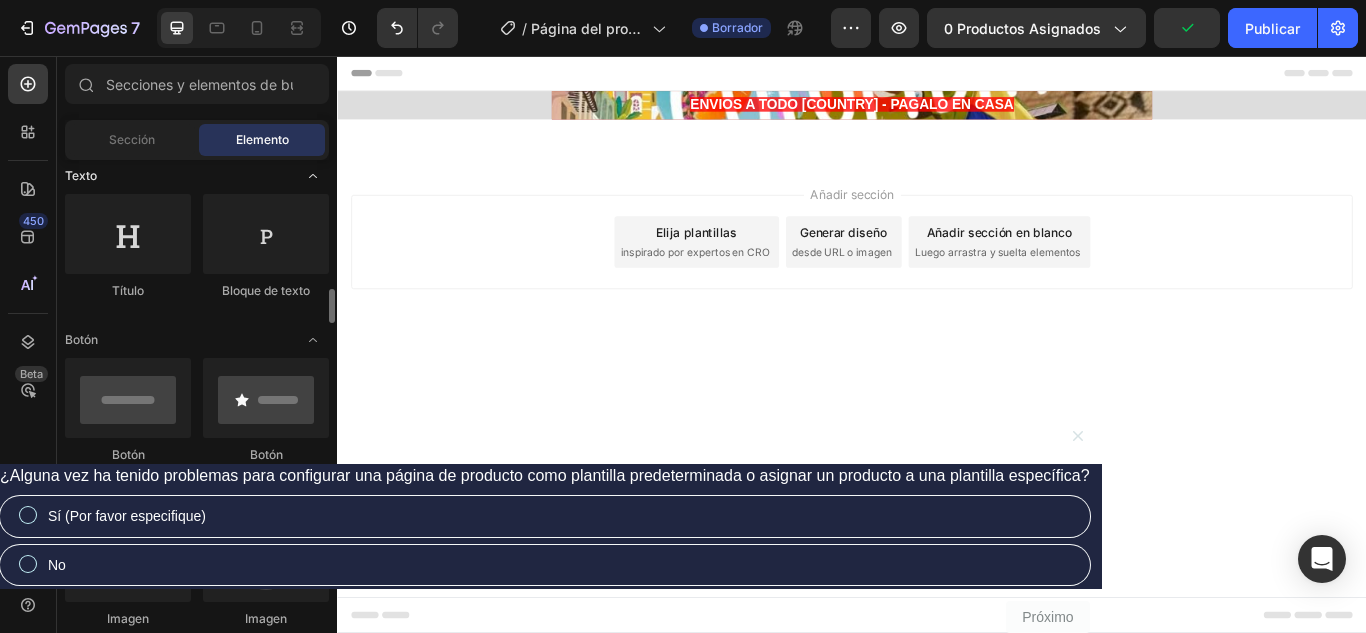 scroll, scrollTop: 400, scrollLeft: 0, axis: vertical 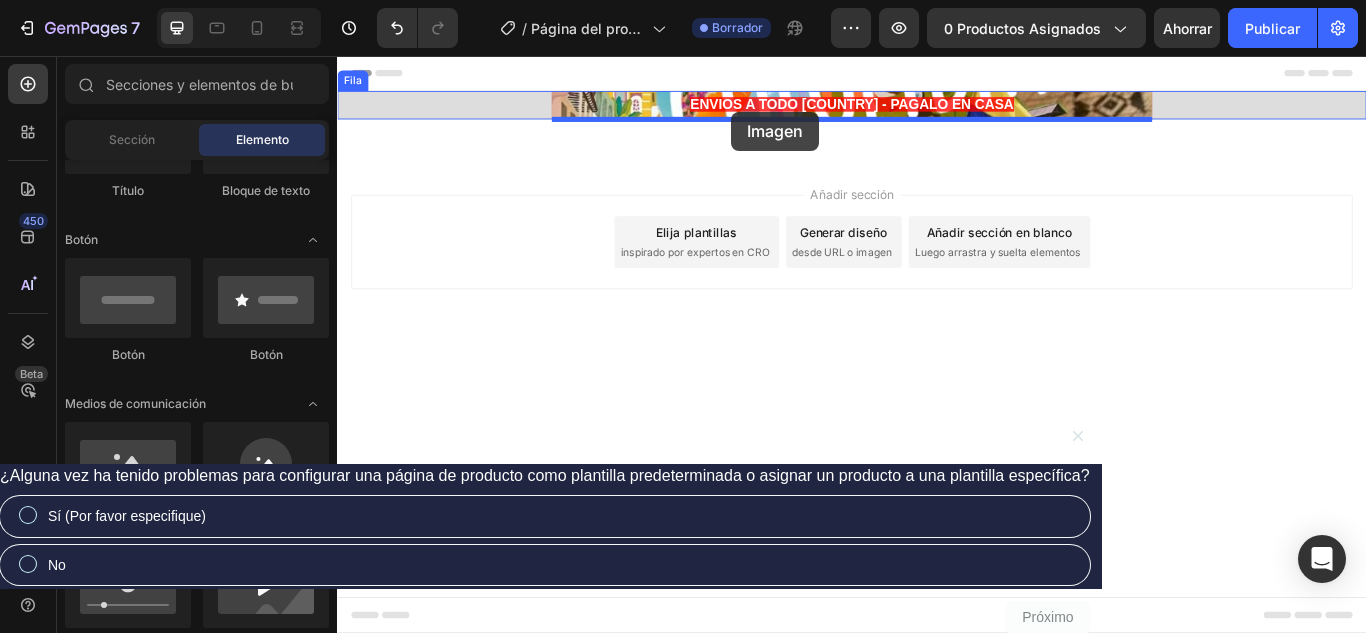 drag, startPoint x: 493, startPoint y: 521, endPoint x: 797, endPoint y: 121, distance: 502.4102 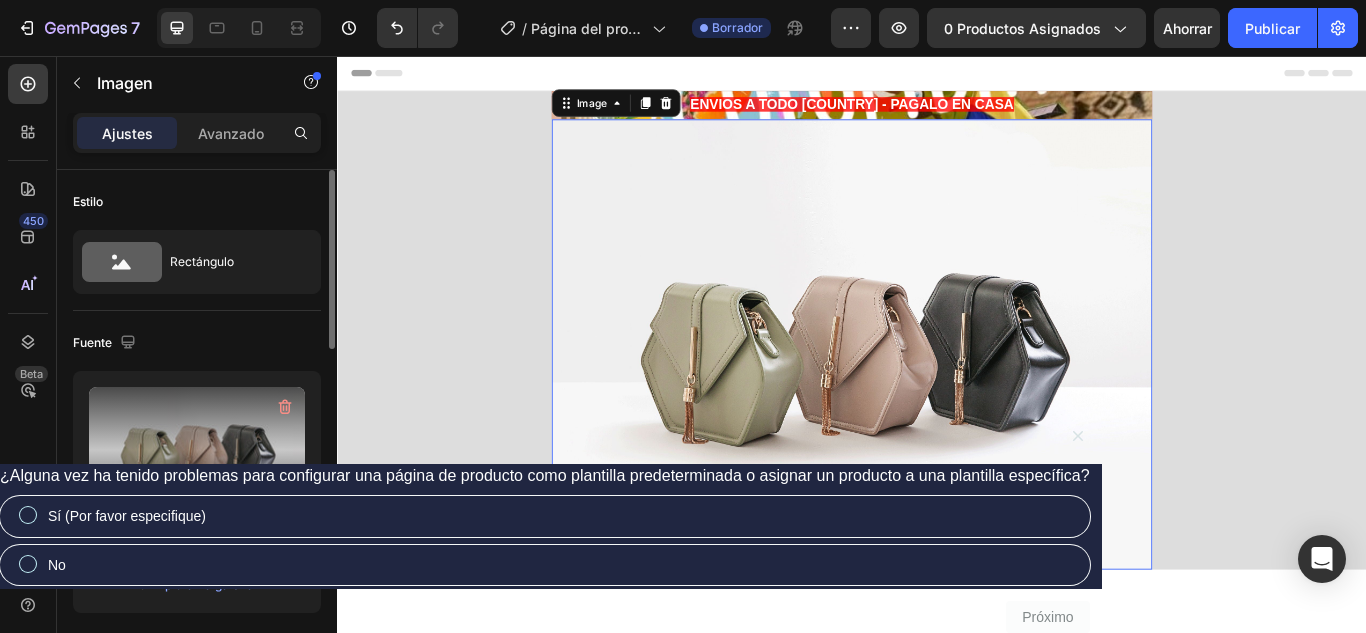 click 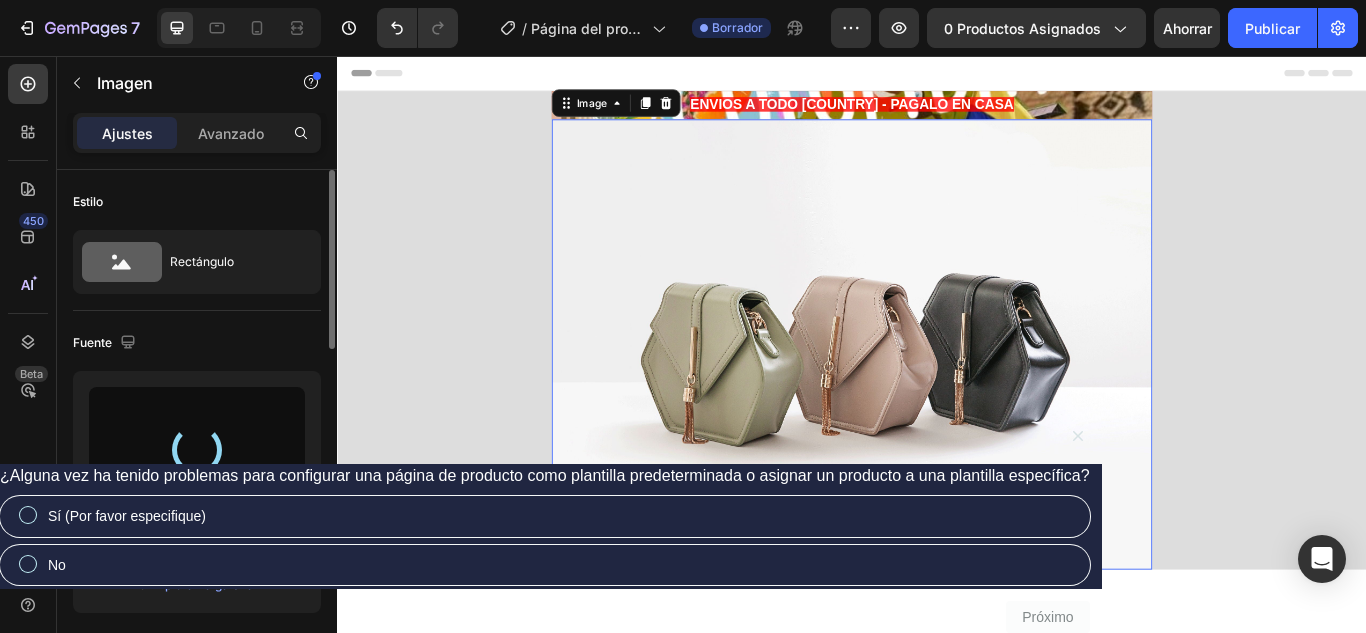 type on "https://cdn.shopify.com/s/files/1/0741/6673/1010/files/gempages_578190089964749500-5091228a-838c-4ef9-a71b-9b153cb9be5a.jpg" 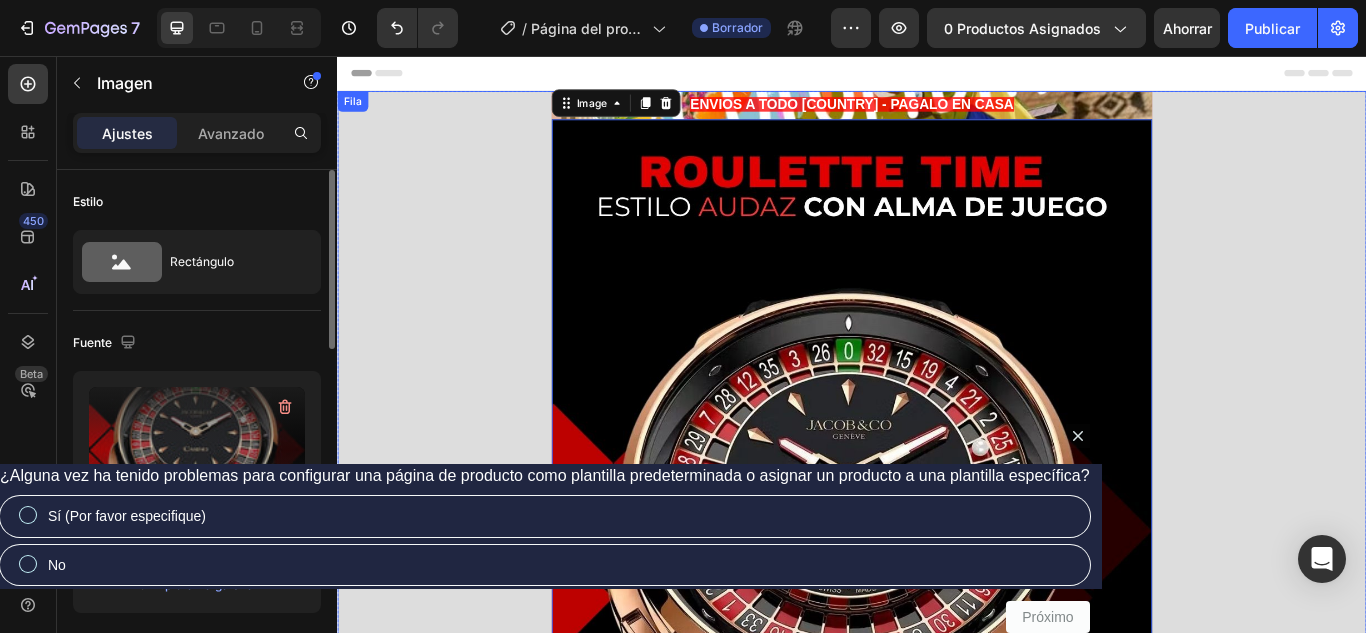 click on "⁠⁠⁠⁠⁠⁠⁠  ENVIOS A TODO [COUNTRY] - PAGALO EN CASA  Título Image   0 Fila" at bounding box center (937, 593) 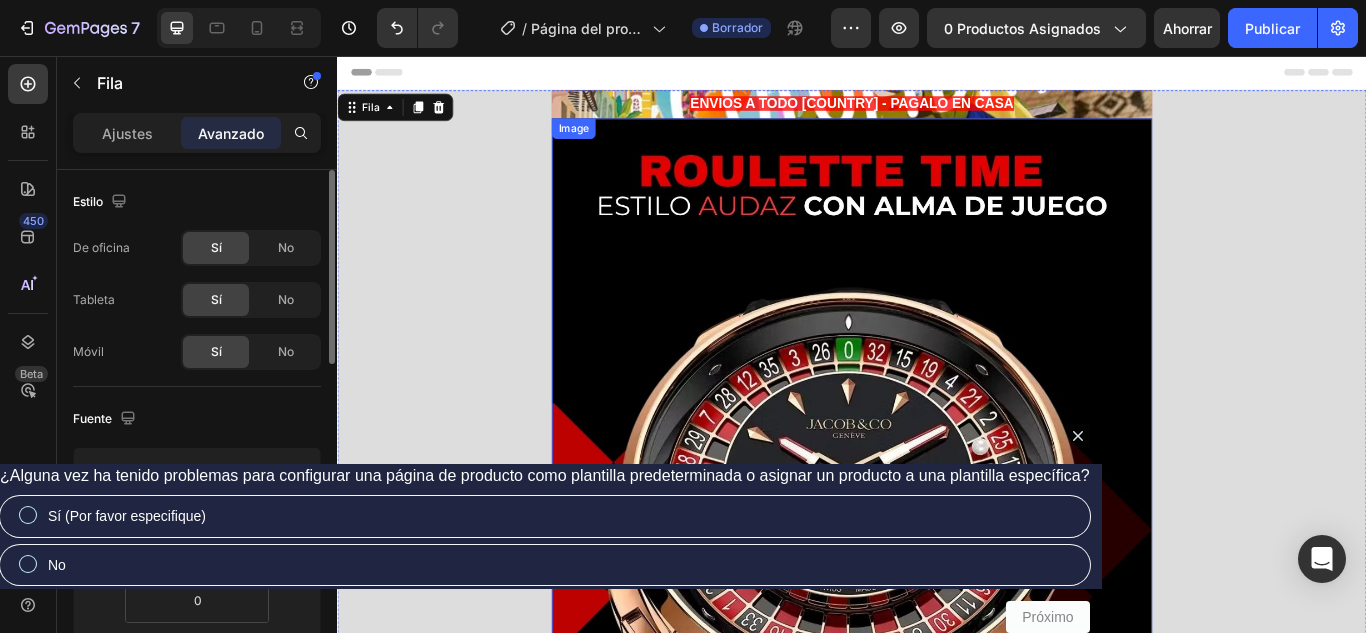 scroll, scrollTop: 0, scrollLeft: 0, axis: both 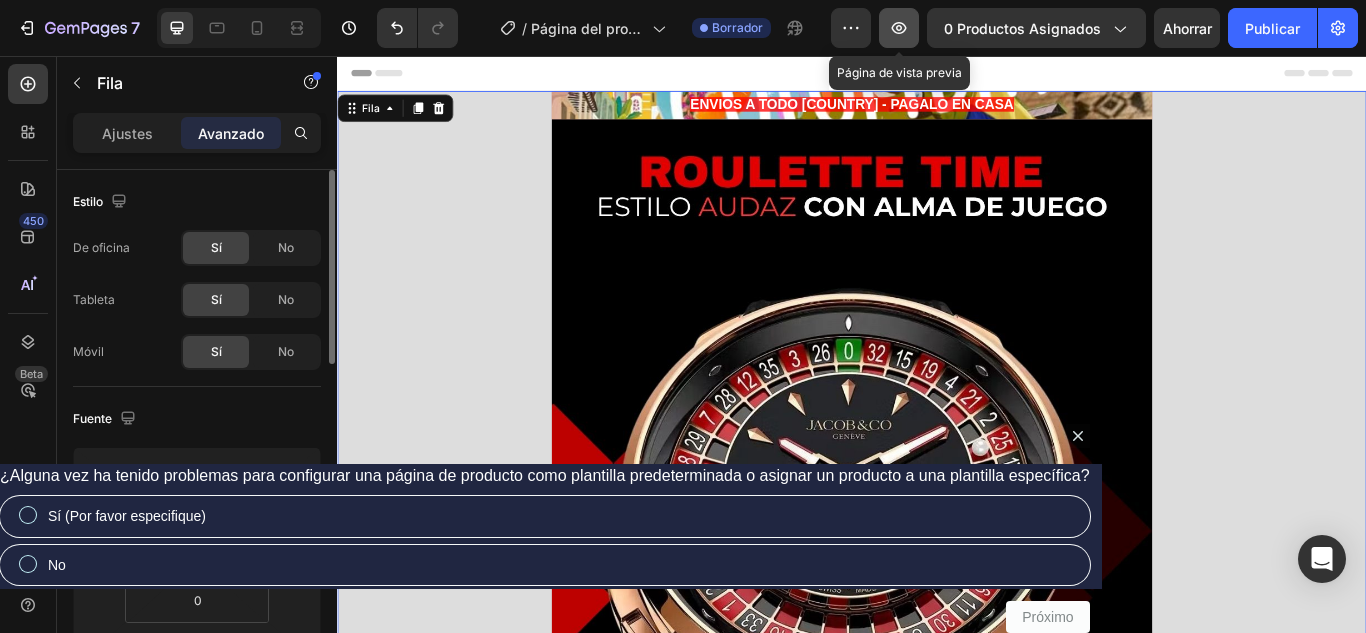 click 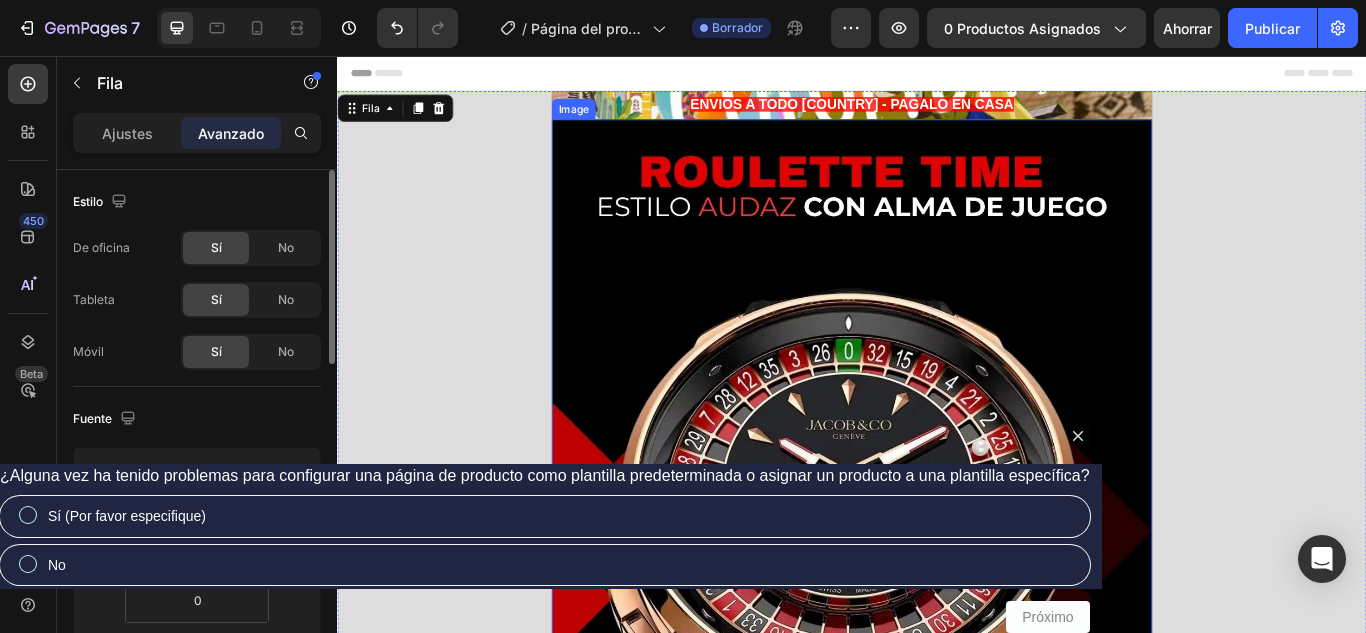 click at bounding box center (937, 609) 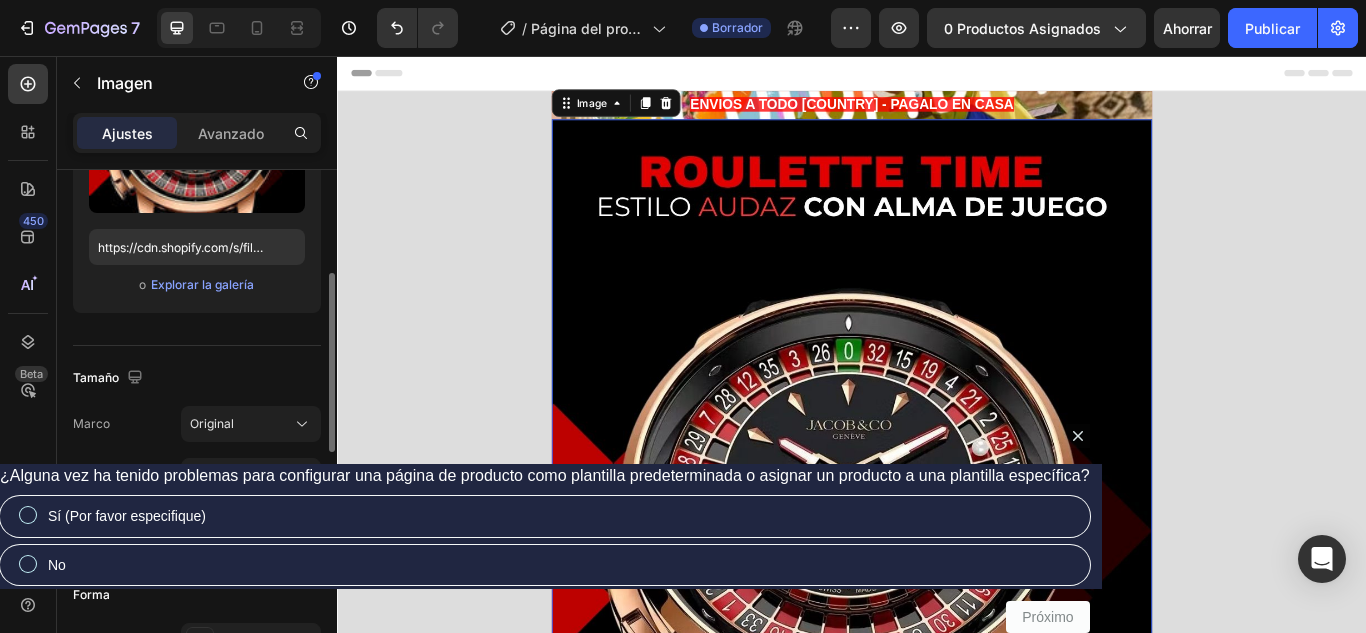 scroll, scrollTop: 400, scrollLeft: 0, axis: vertical 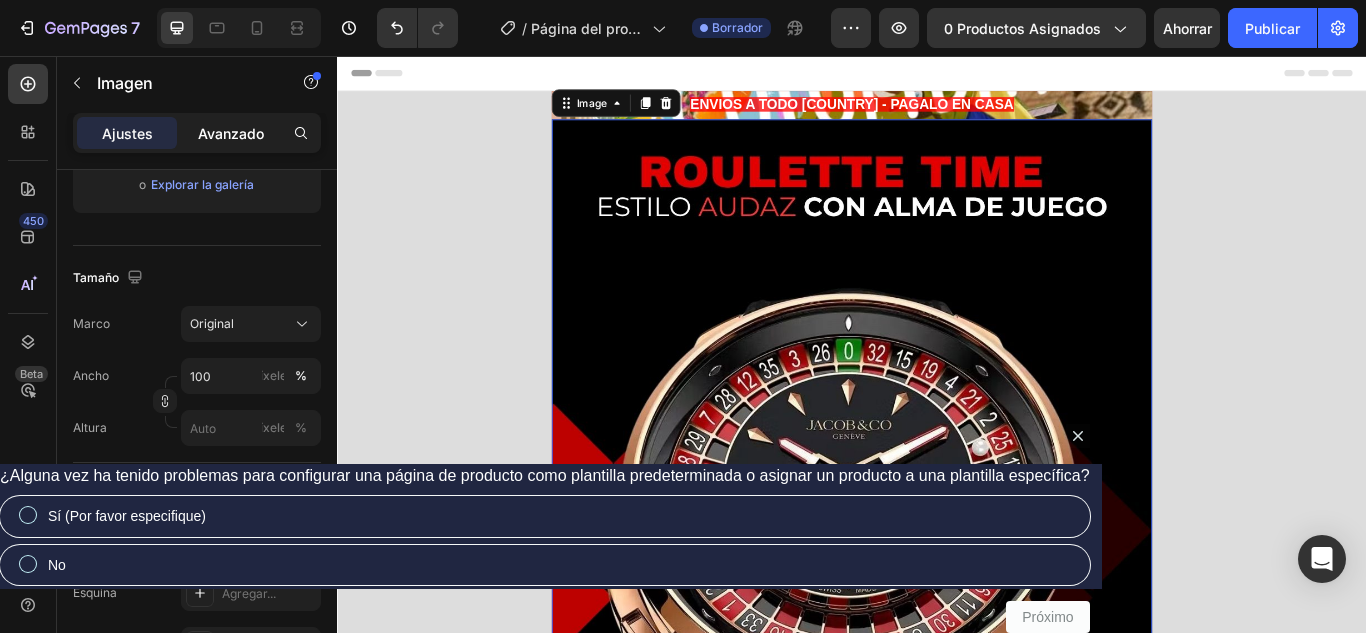 click on "Avanzado" at bounding box center (231, 133) 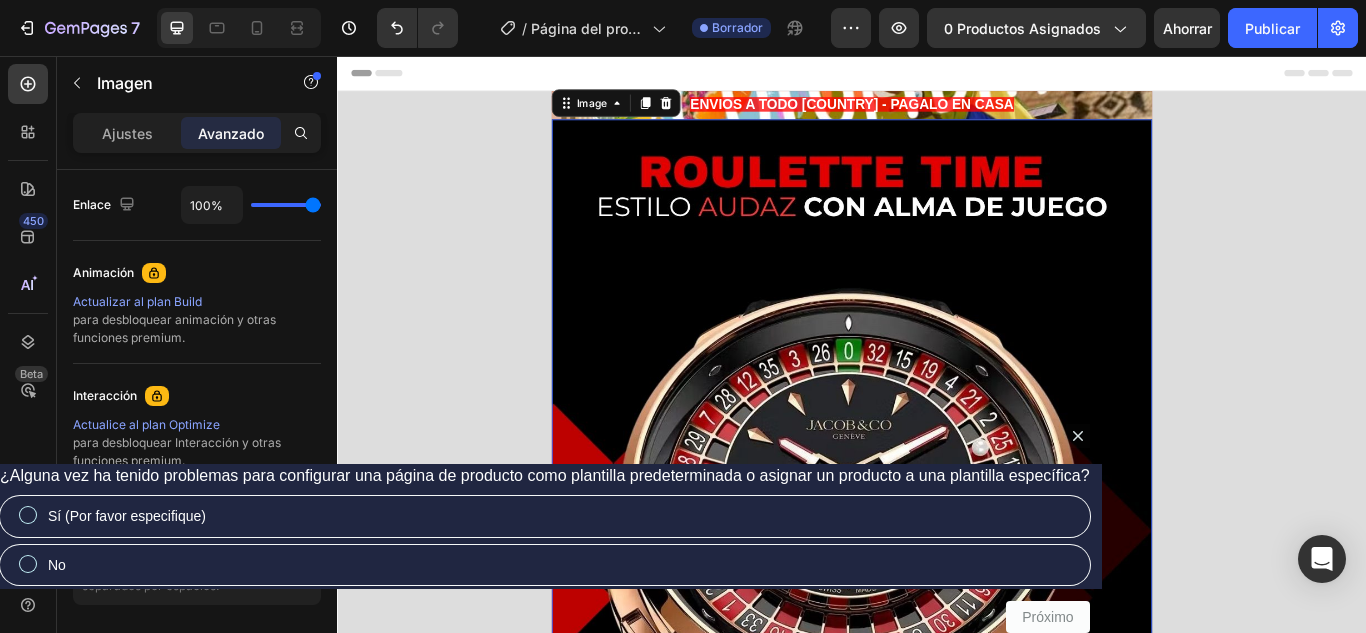 scroll, scrollTop: 300, scrollLeft: 0, axis: vertical 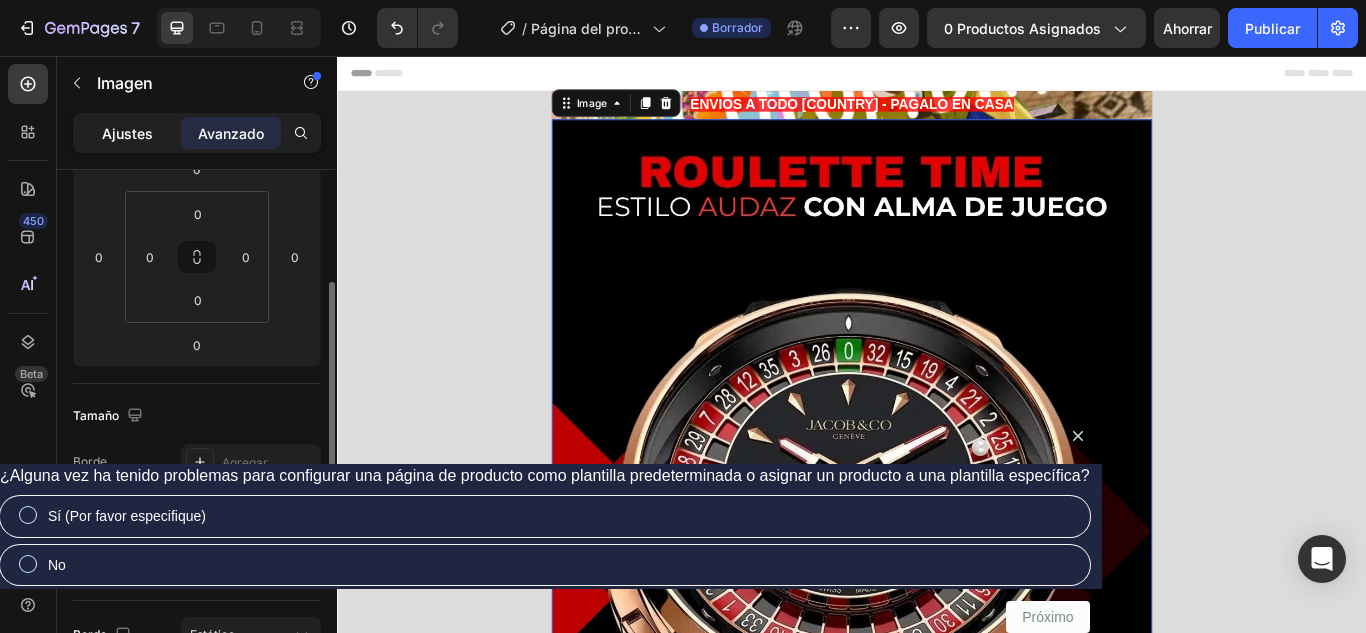 click on "Ajustes" at bounding box center (127, 133) 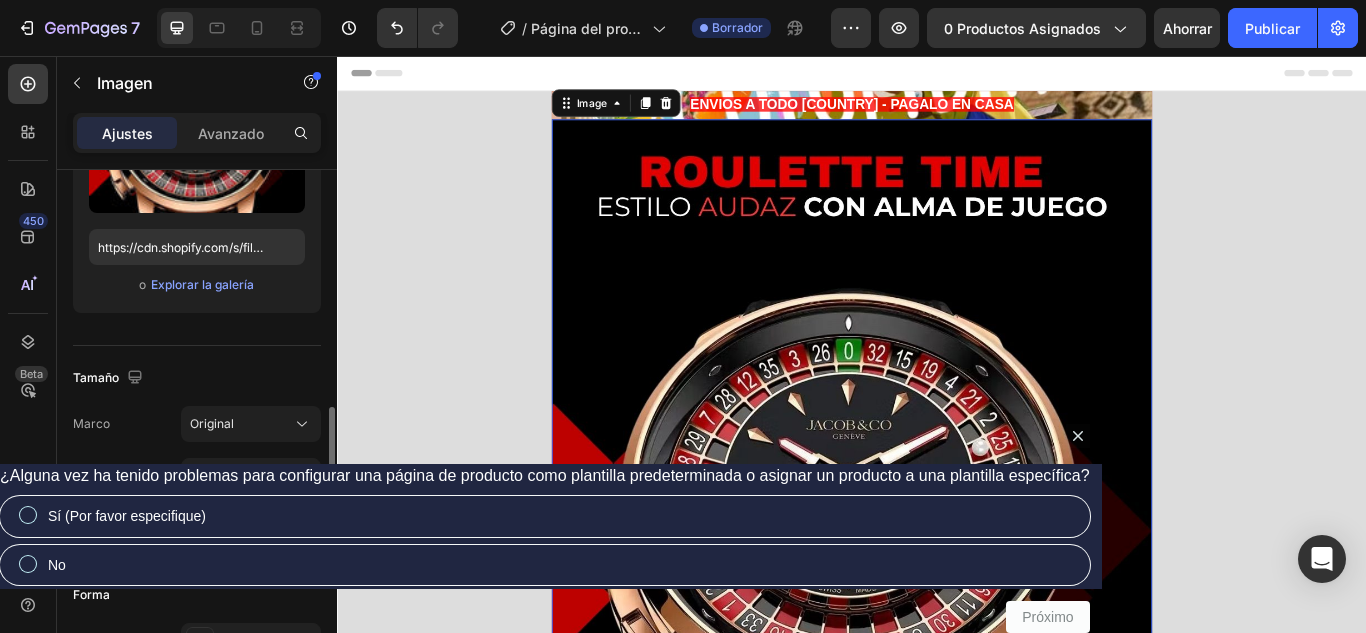 scroll, scrollTop: 400, scrollLeft: 0, axis: vertical 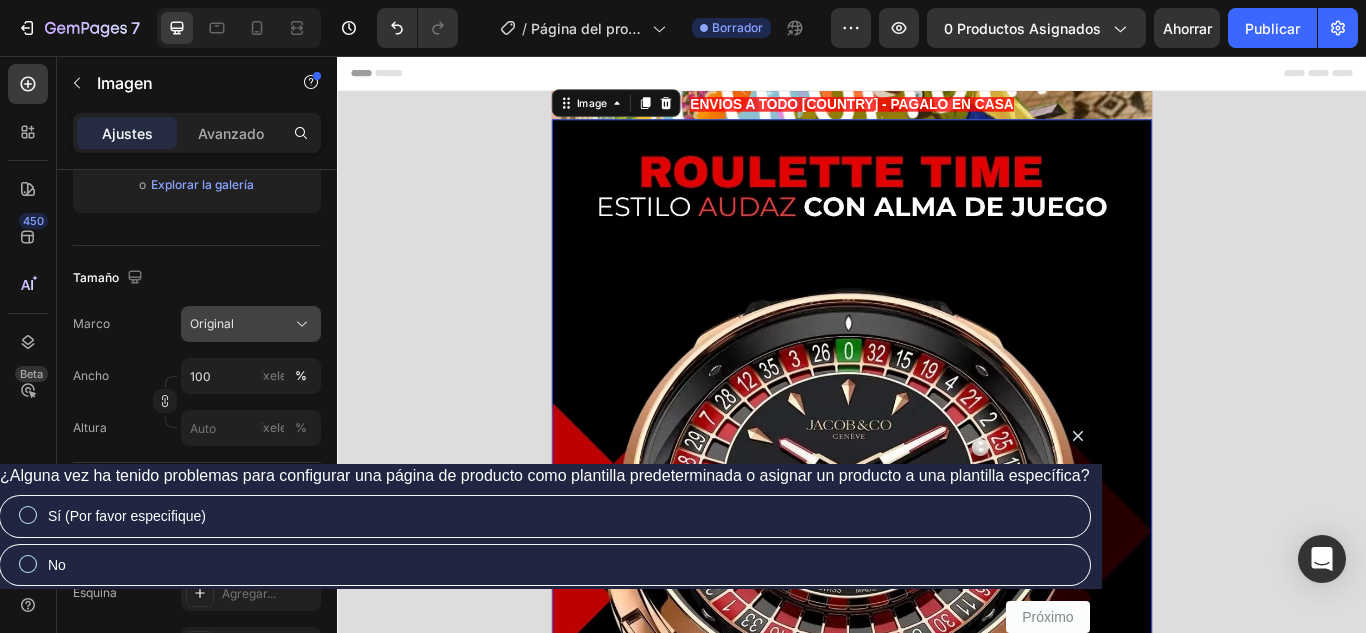 click on "Original" at bounding box center (251, 324) 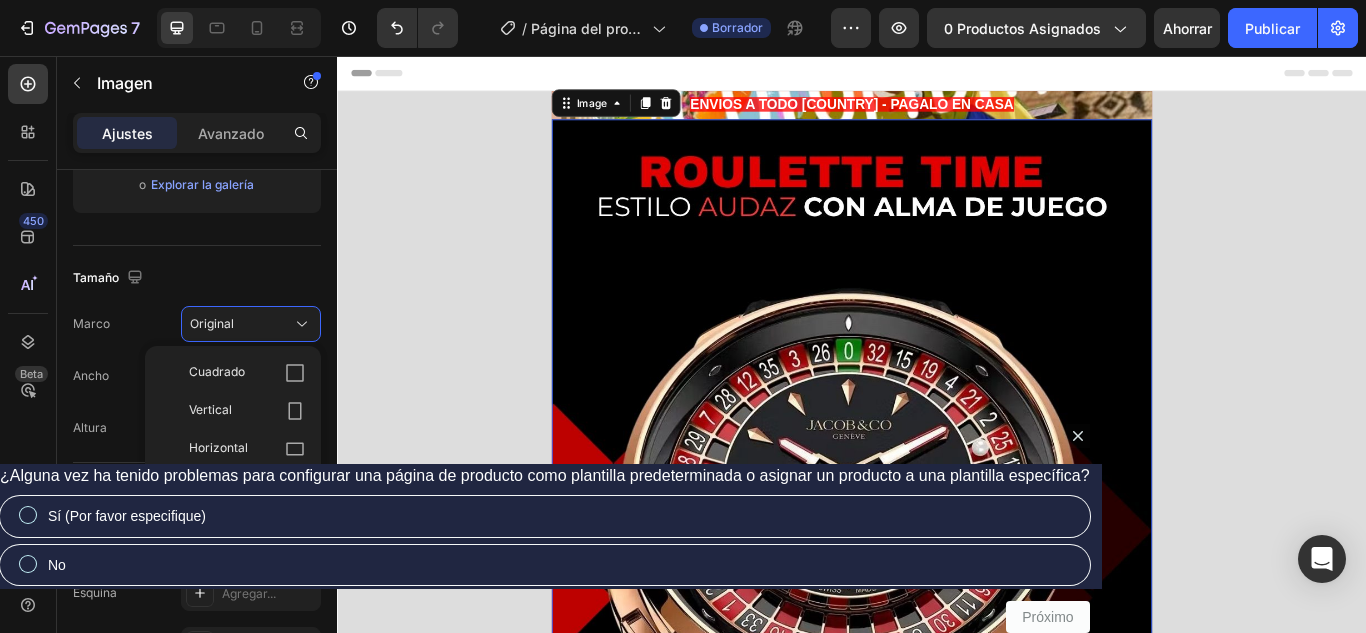 click on "Fuente Subir imagen https://cdn.shopify.com/s/files/1/0741/6673/1010/files/gempages_578190089964749500-5091228a-838c-4ef9-a71b-9b153cb9be5a.jpg o Explorar la galería" 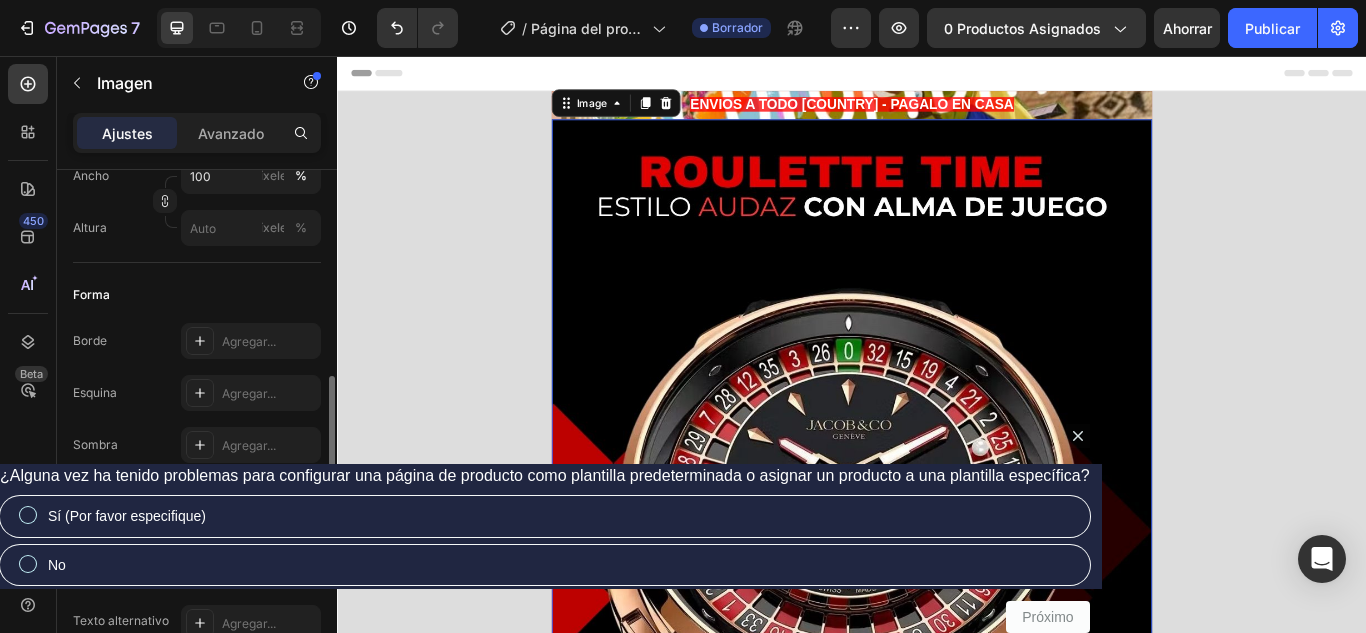 scroll, scrollTop: 800, scrollLeft: 0, axis: vertical 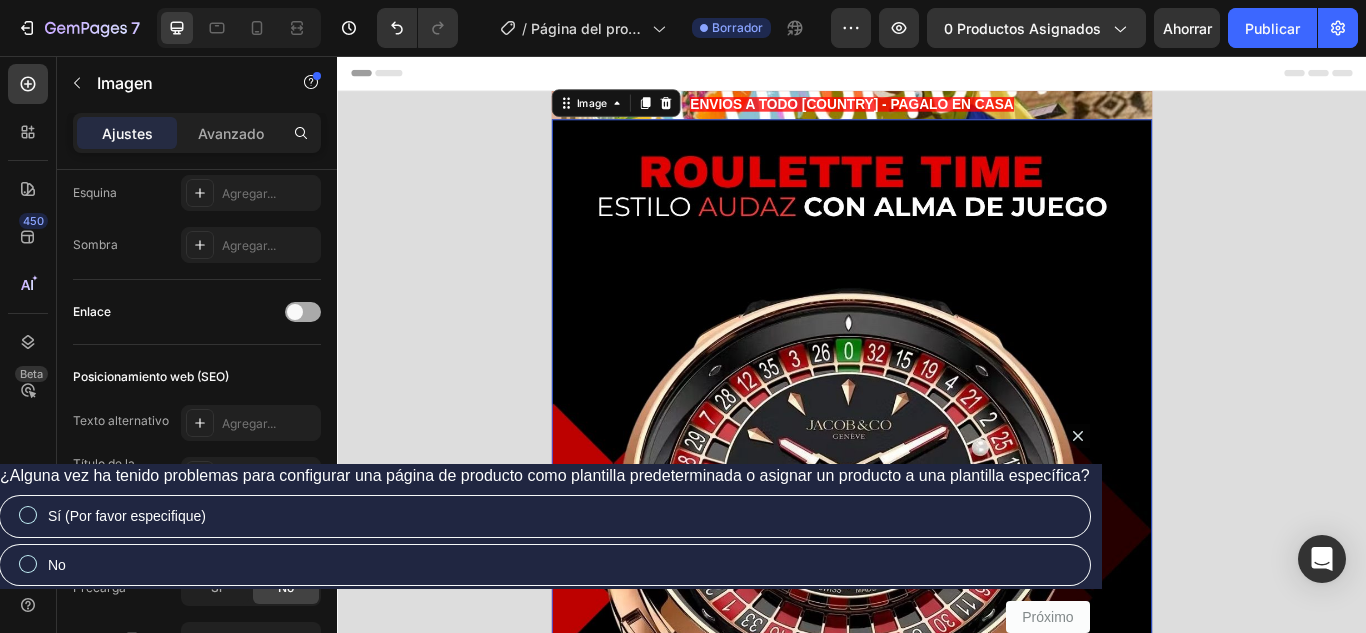 click at bounding box center (303, 312) 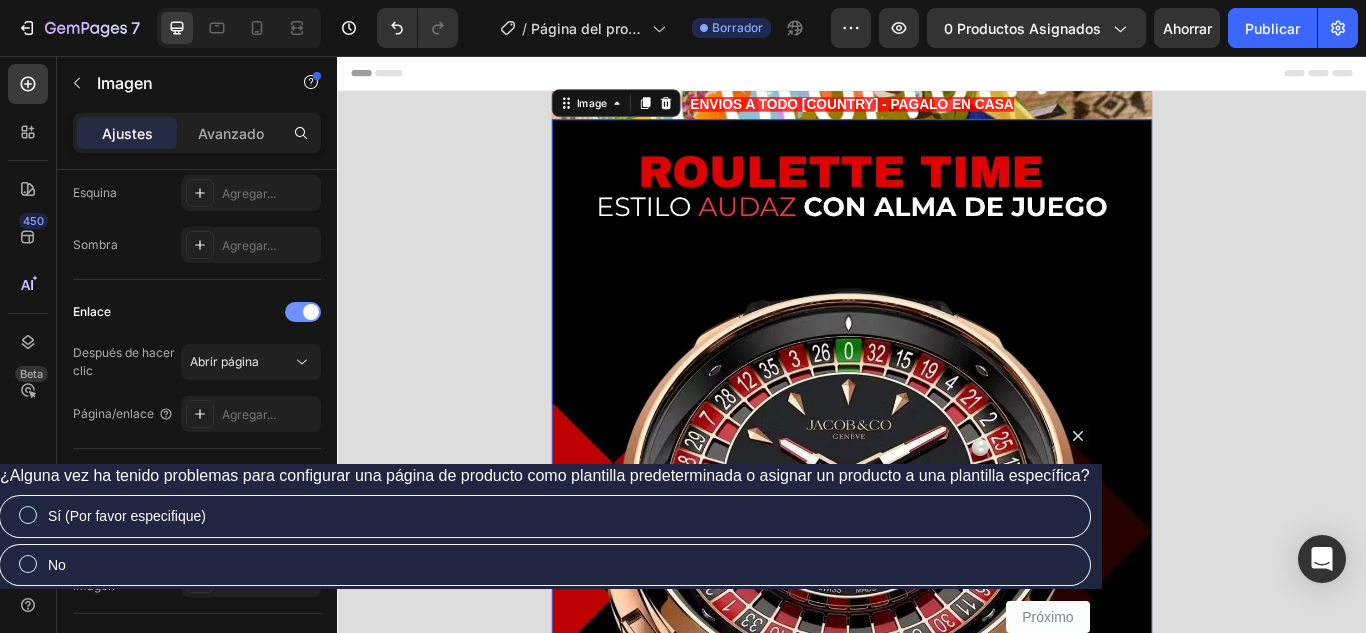 click at bounding box center (311, 312) 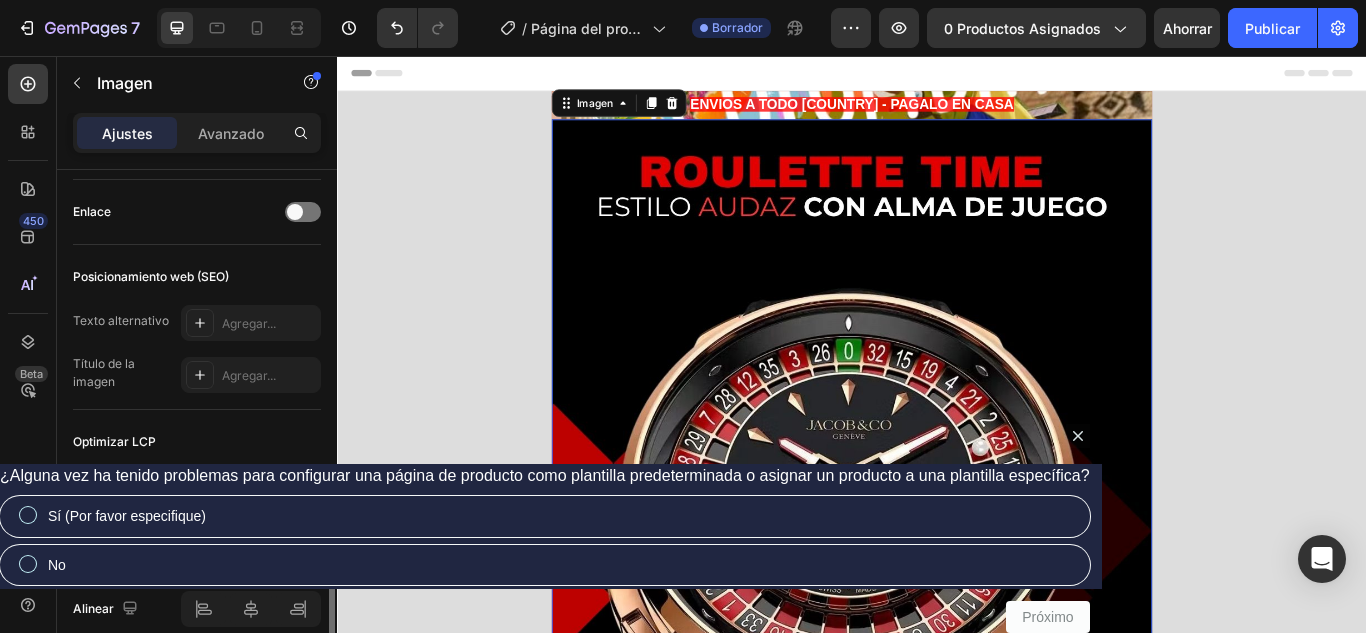 scroll, scrollTop: 990, scrollLeft: 0, axis: vertical 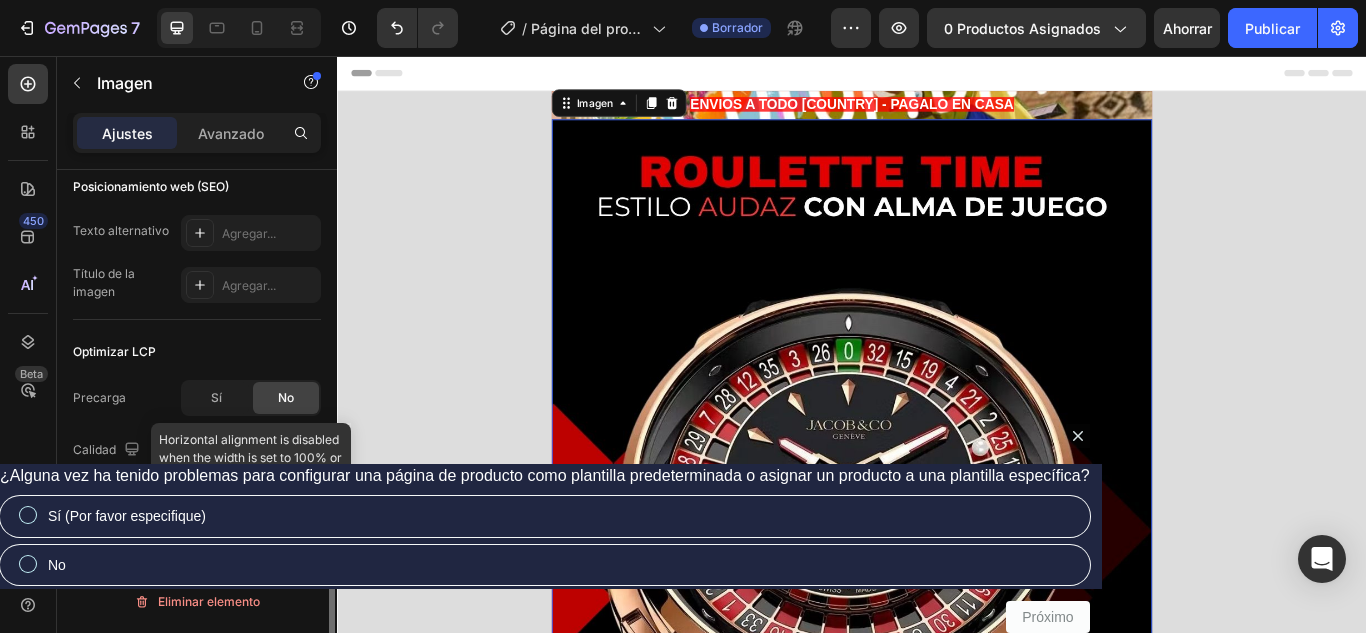 click 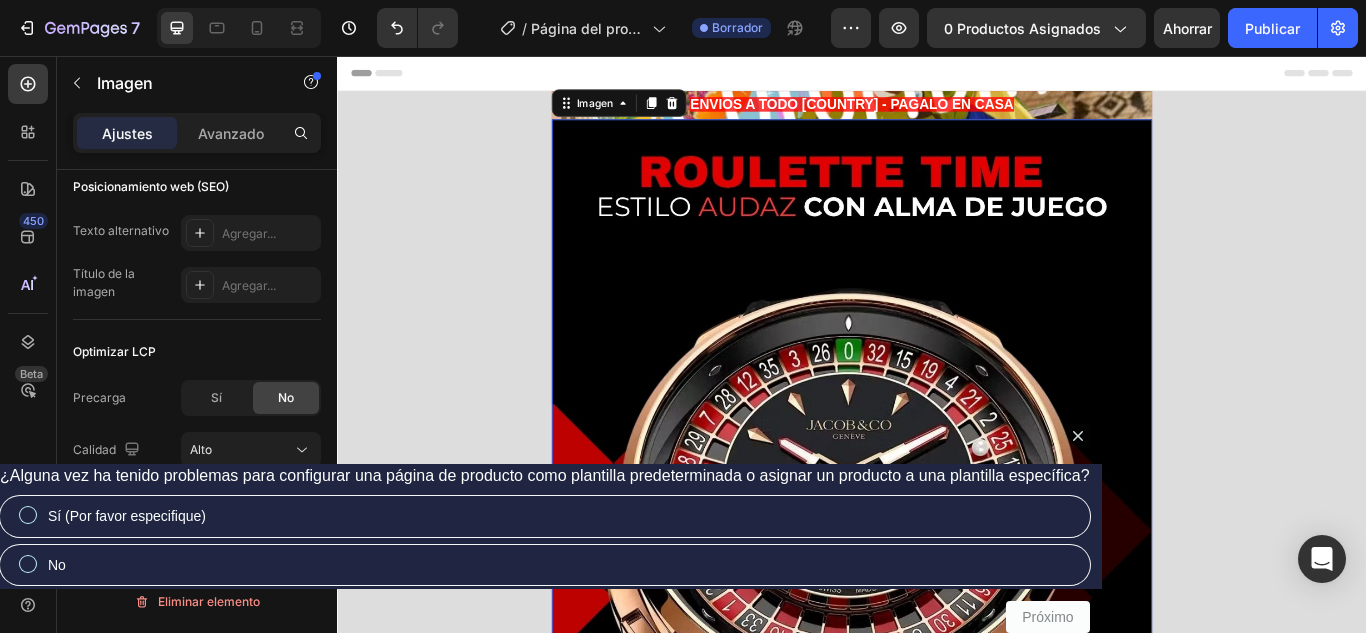 click at bounding box center [937, 609] 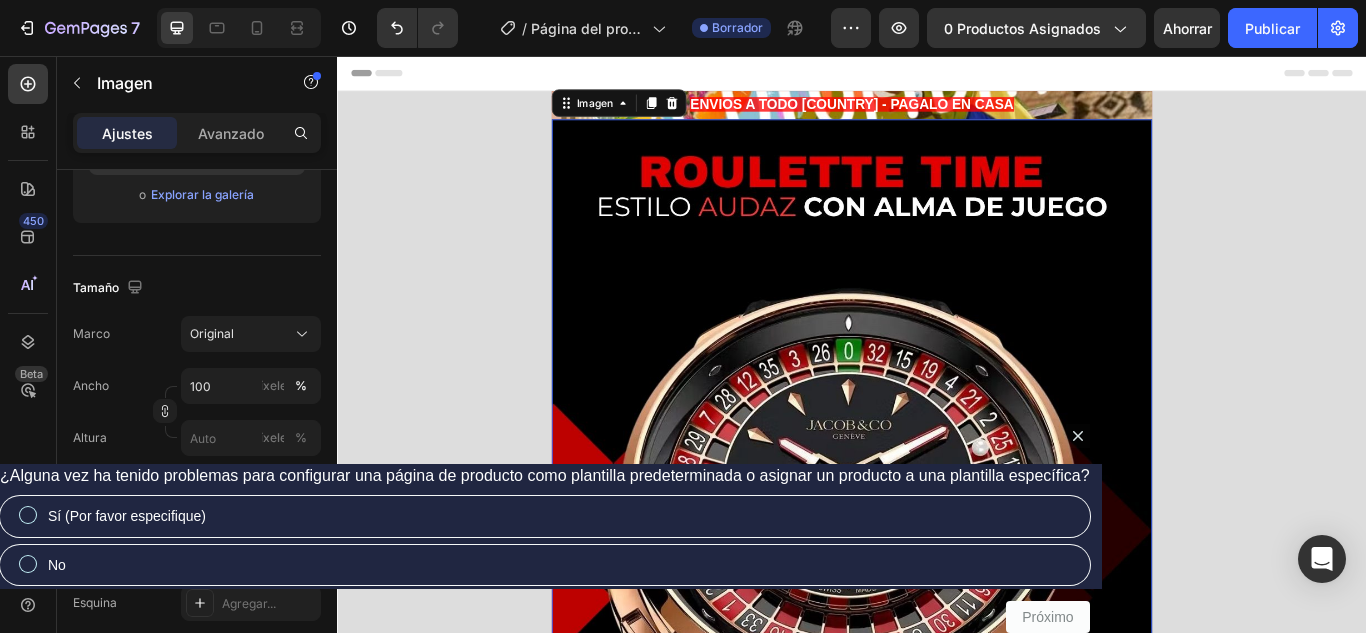 scroll, scrollTop: 0, scrollLeft: 0, axis: both 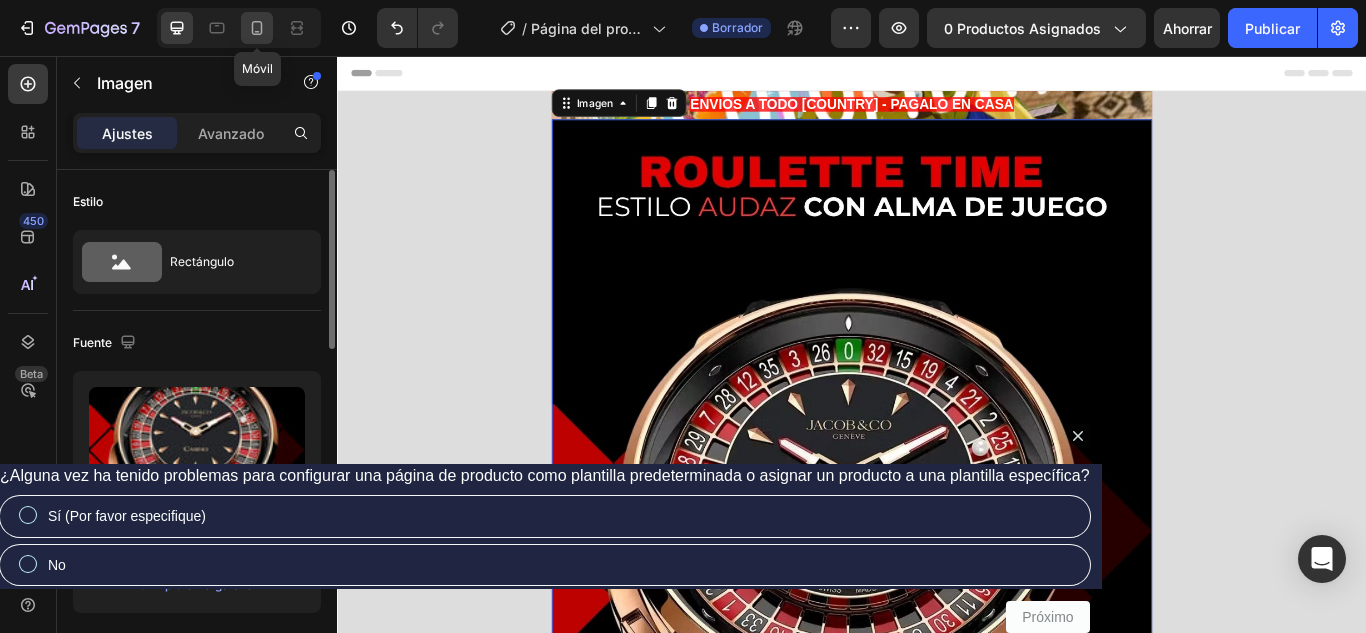 click 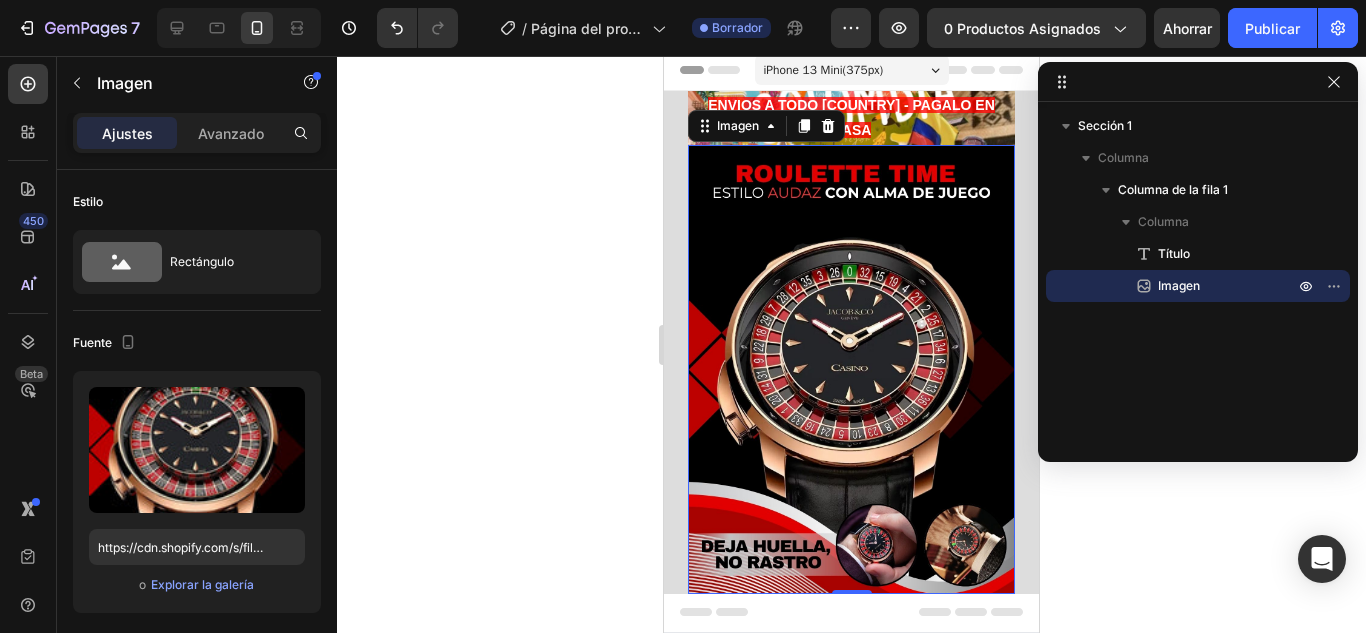 scroll, scrollTop: 0, scrollLeft: 0, axis: both 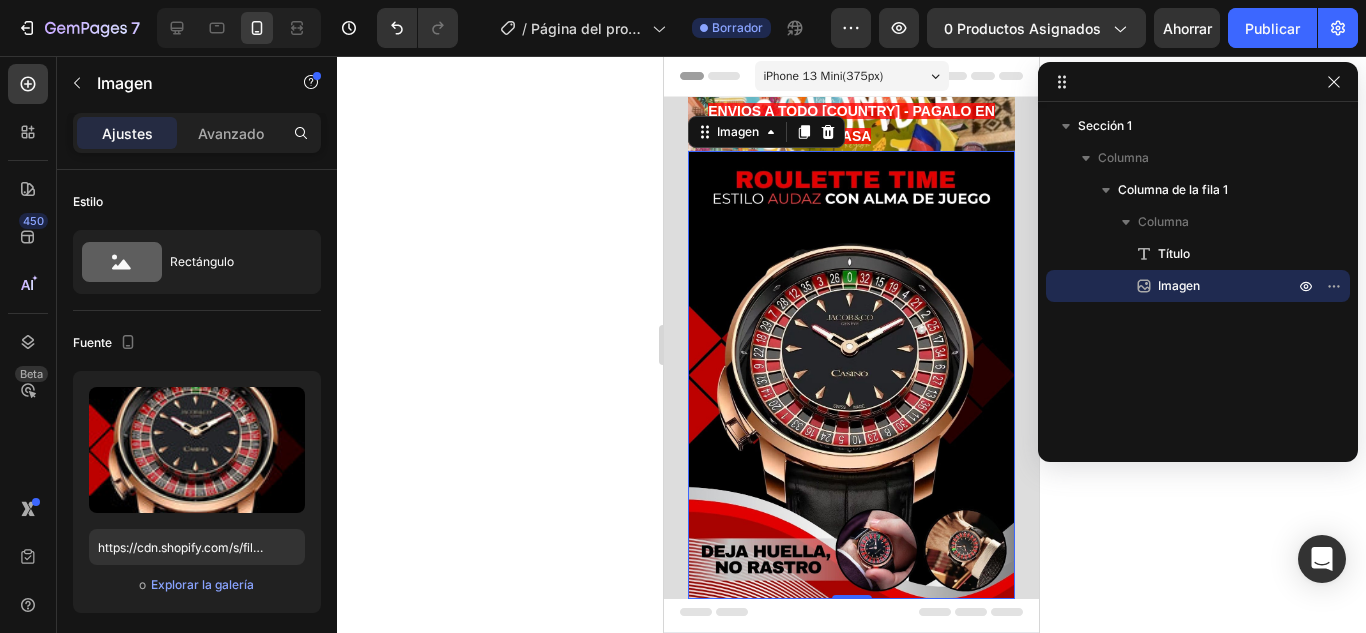 click 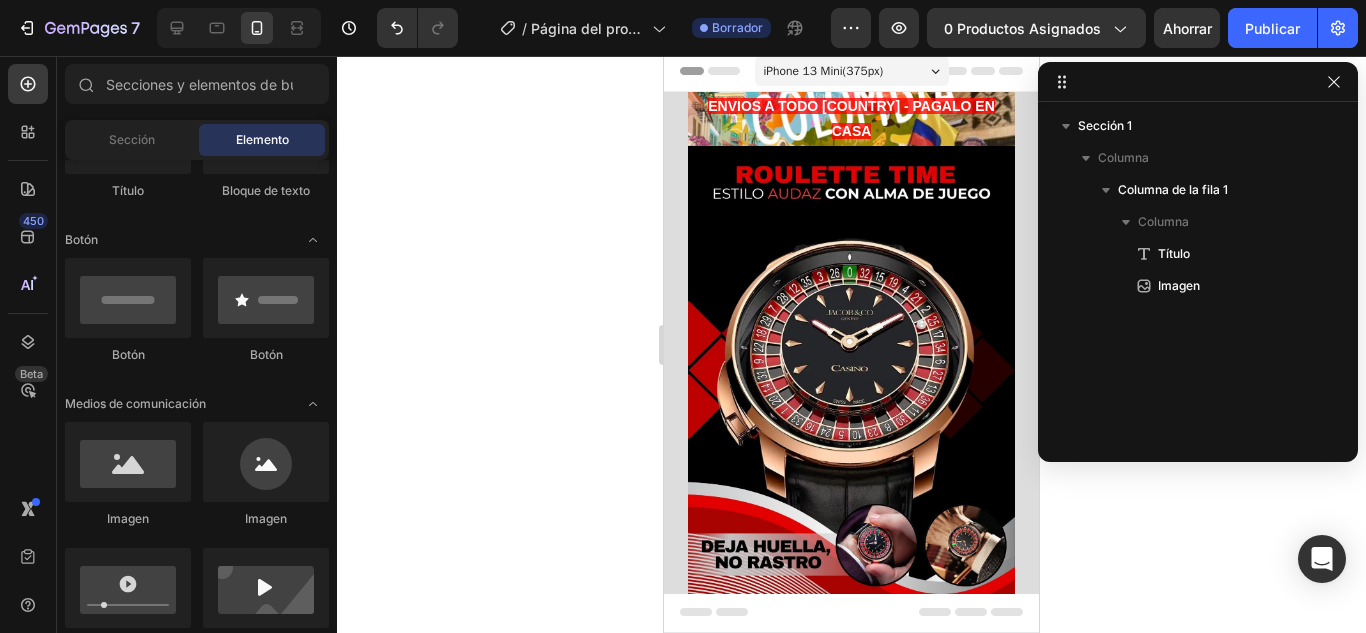scroll, scrollTop: 0, scrollLeft: 0, axis: both 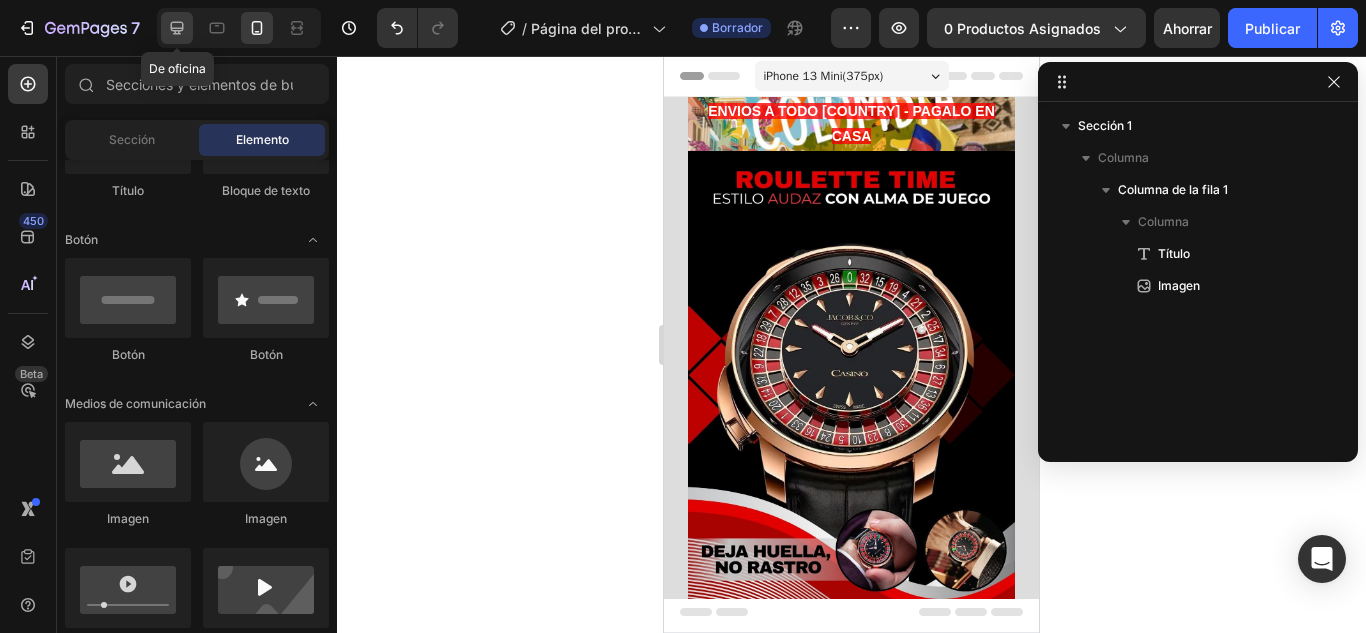 click 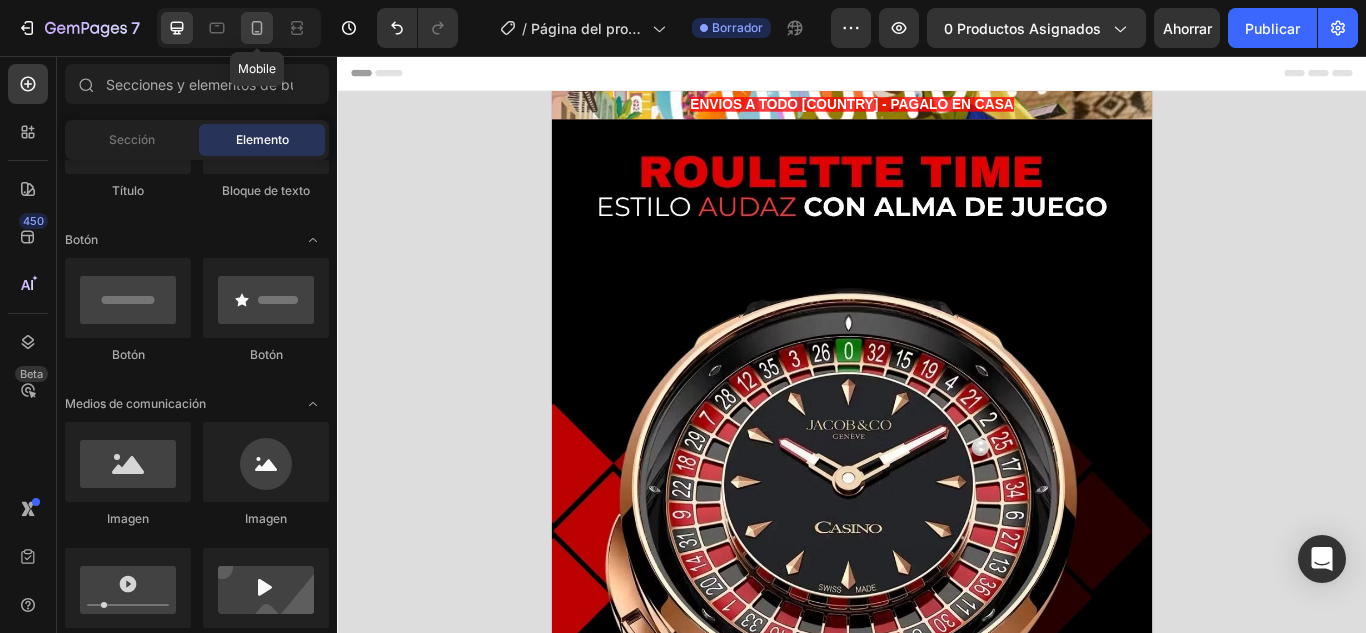 click 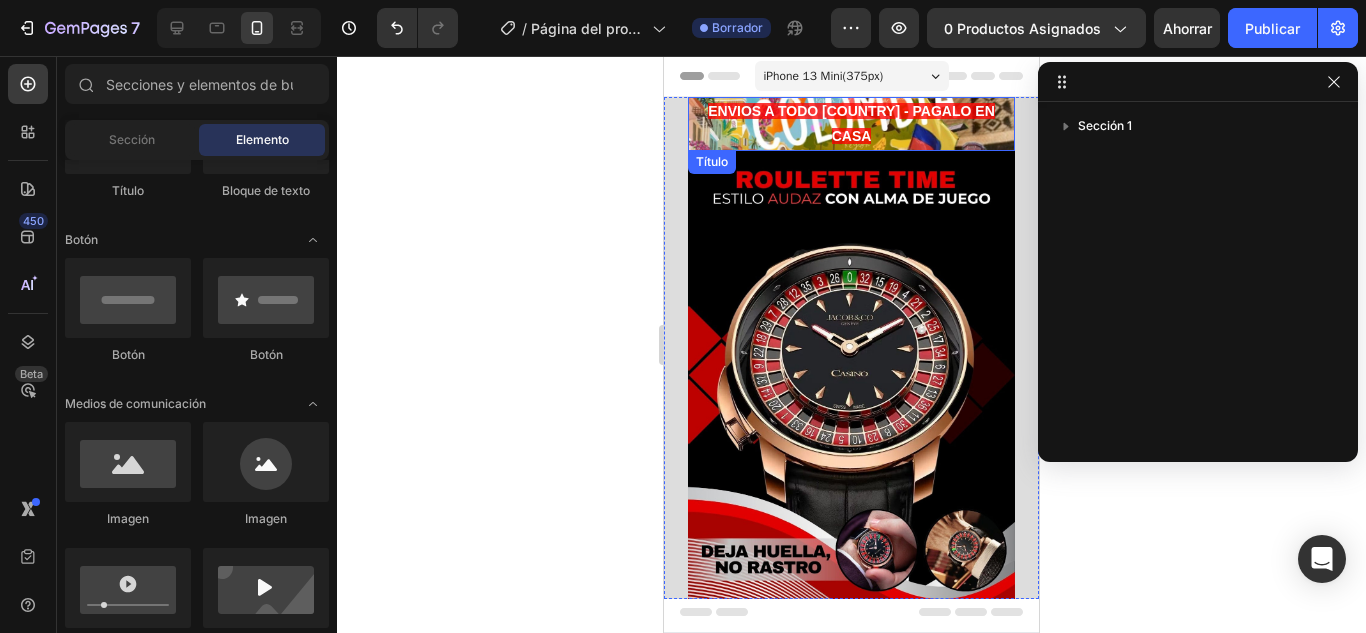 click on "⁠⁠⁠⁠⁠⁠⁠  ENVIOS A TODO [COUNTRY] - PAGALO EN CASA" at bounding box center [851, 124] 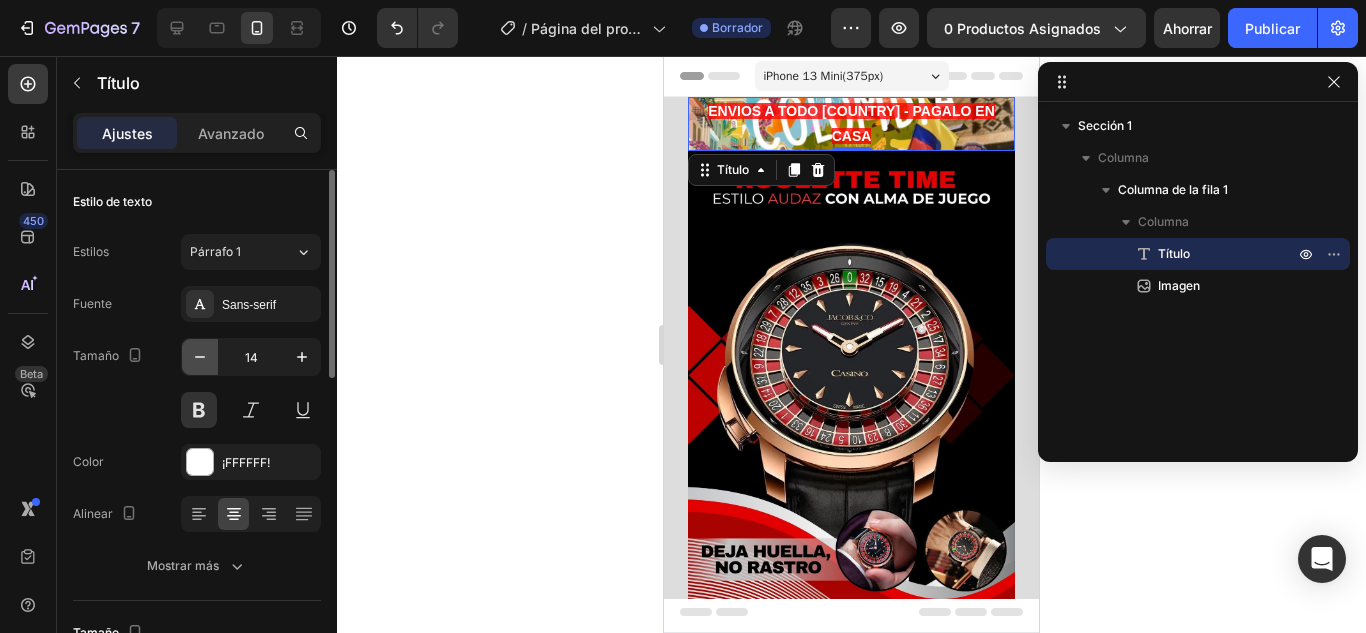 click 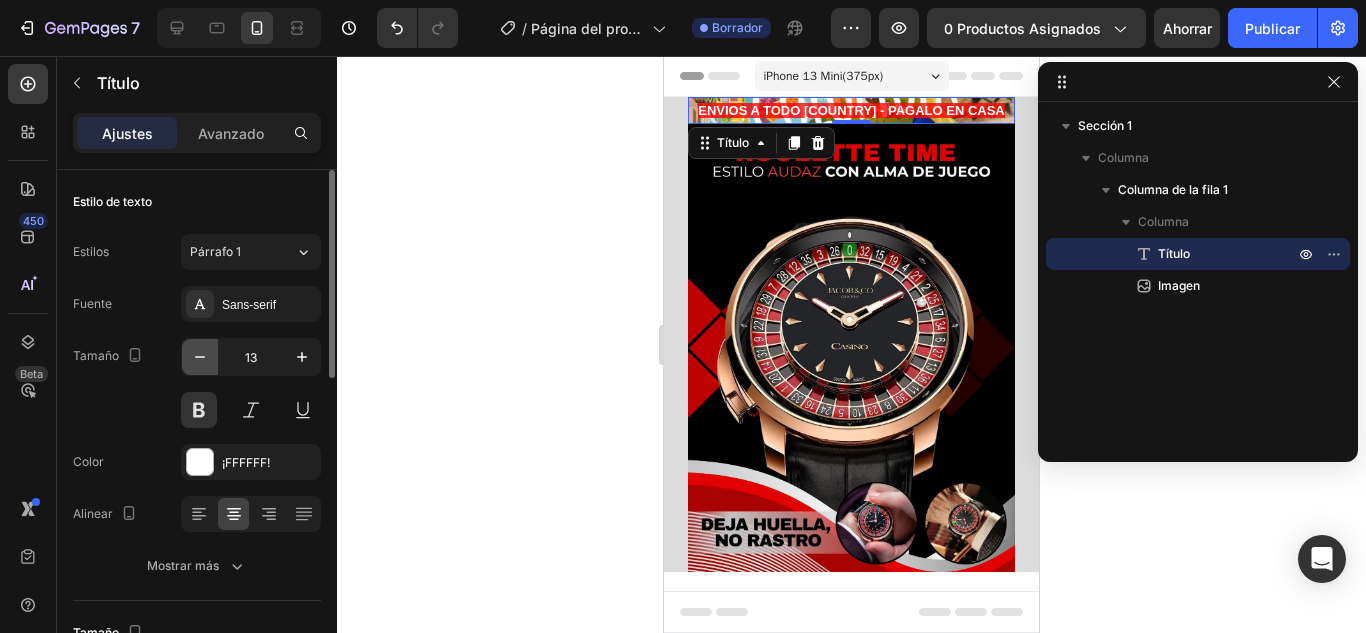 click 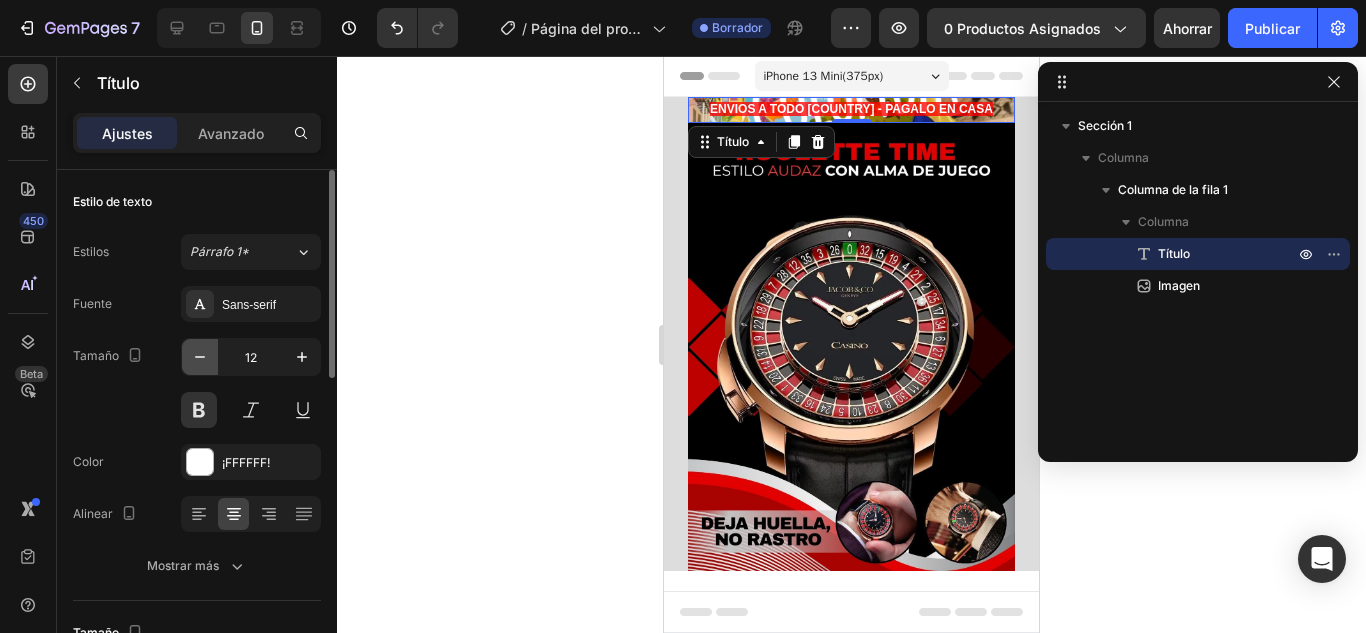 click 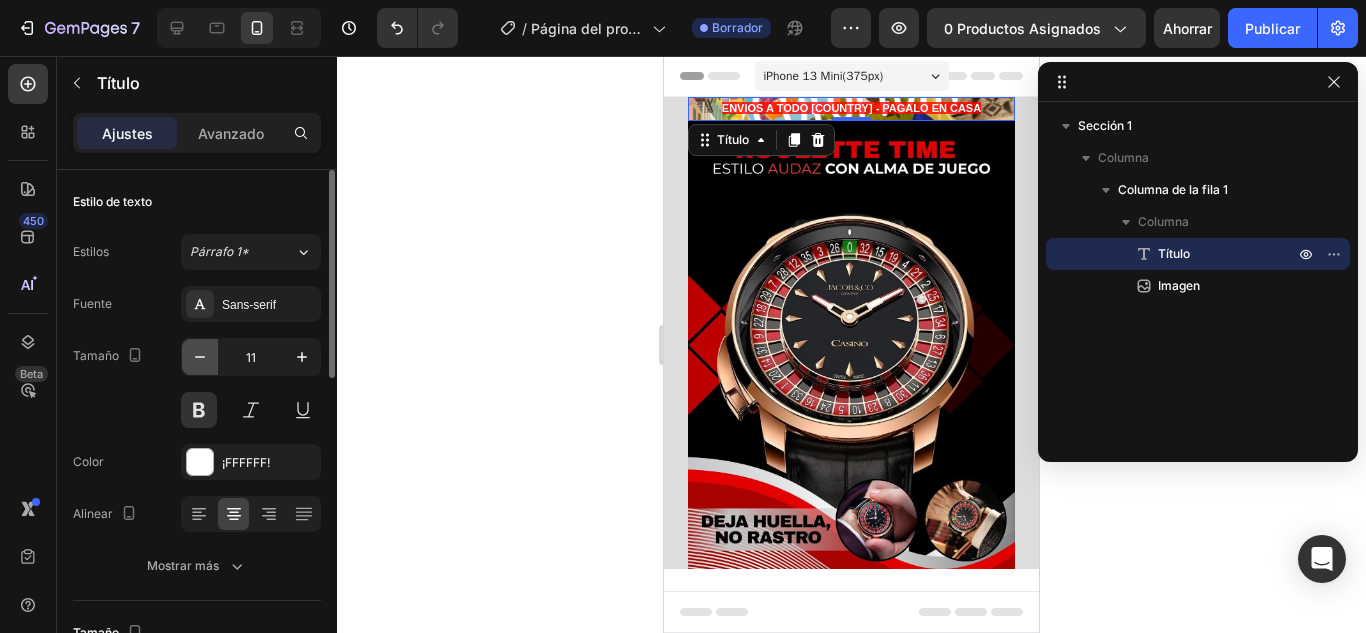 click 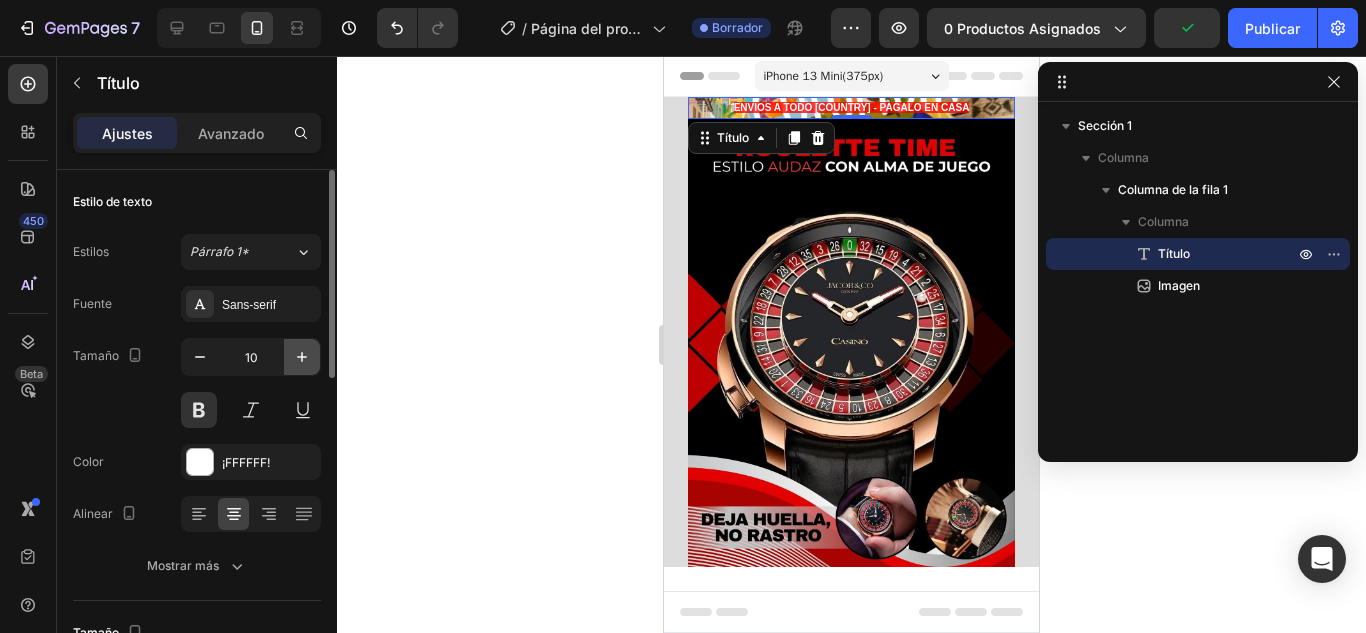 click 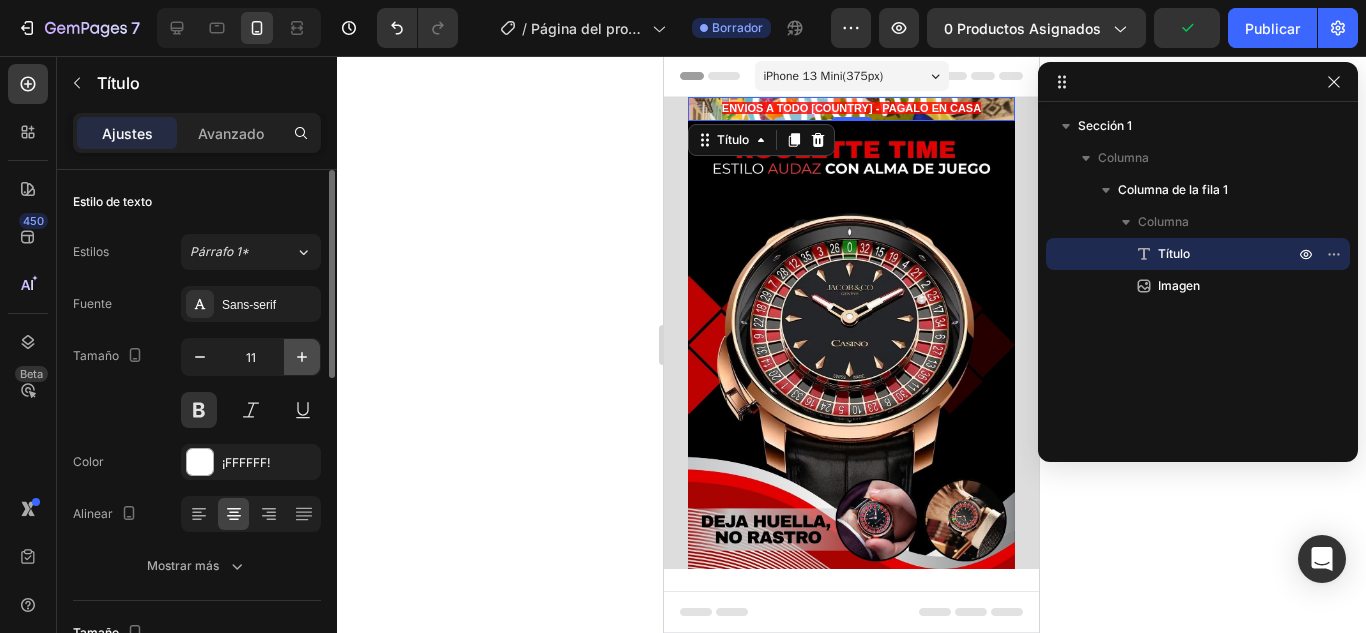 click 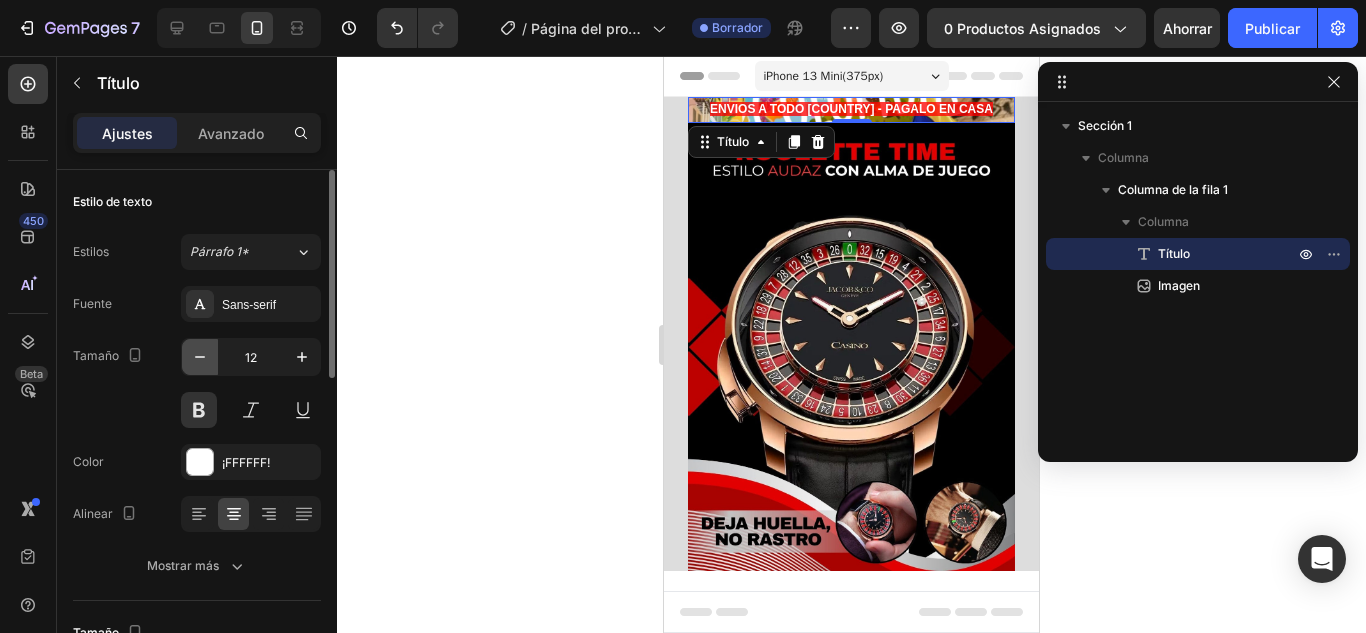 click at bounding box center (200, 357) 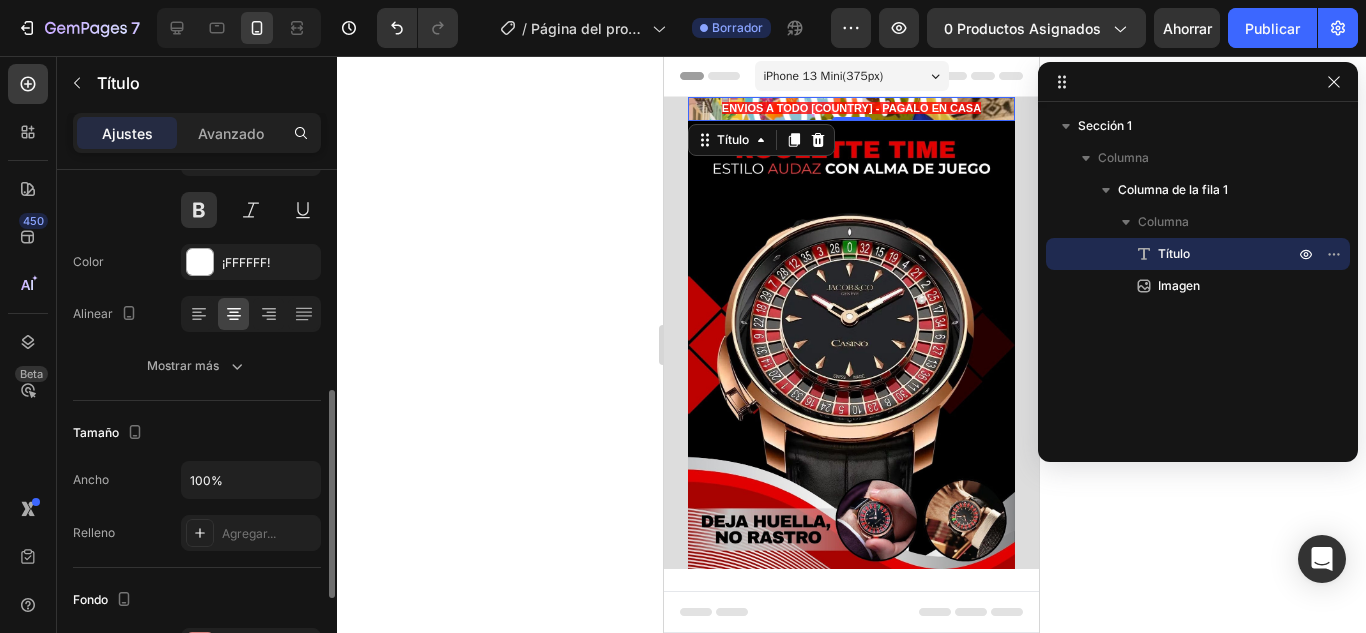 scroll, scrollTop: 300, scrollLeft: 0, axis: vertical 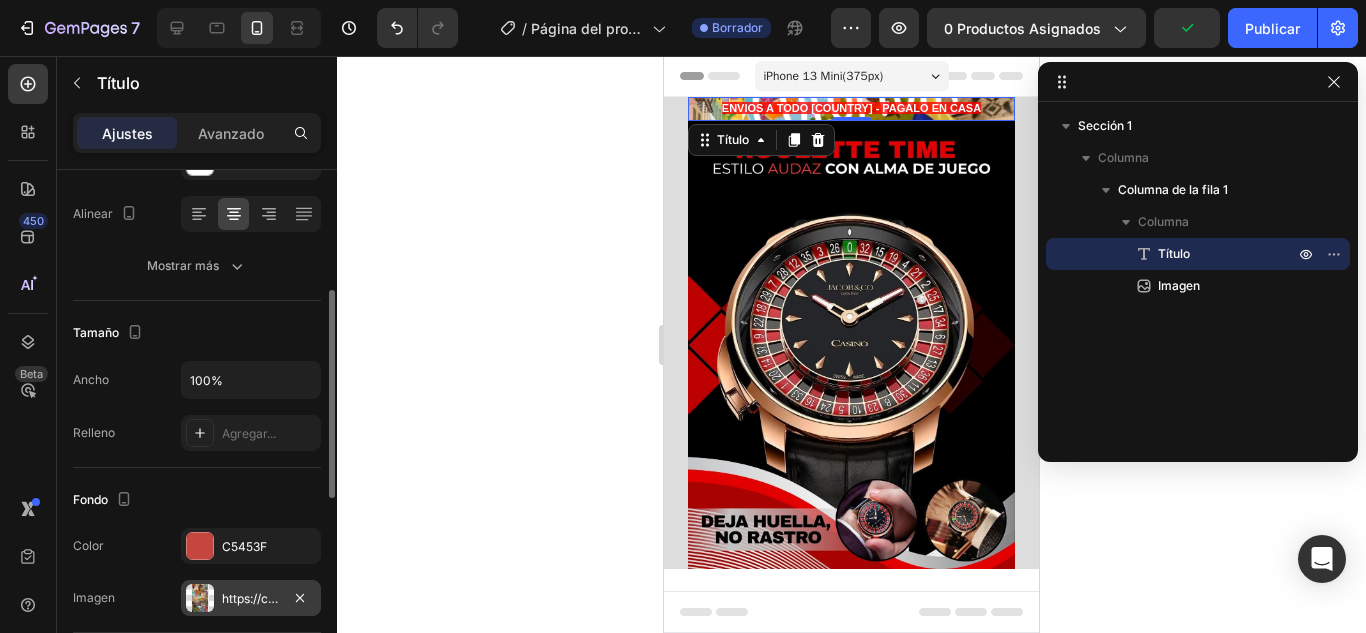click on "https://cdn.shopify.com/s/files/1/0741/6673/1010/files/gempags_578190089964749500-b79545e5-b596-4060-931d-f03acc7f03c8.jpg" at bounding box center [601, 598] 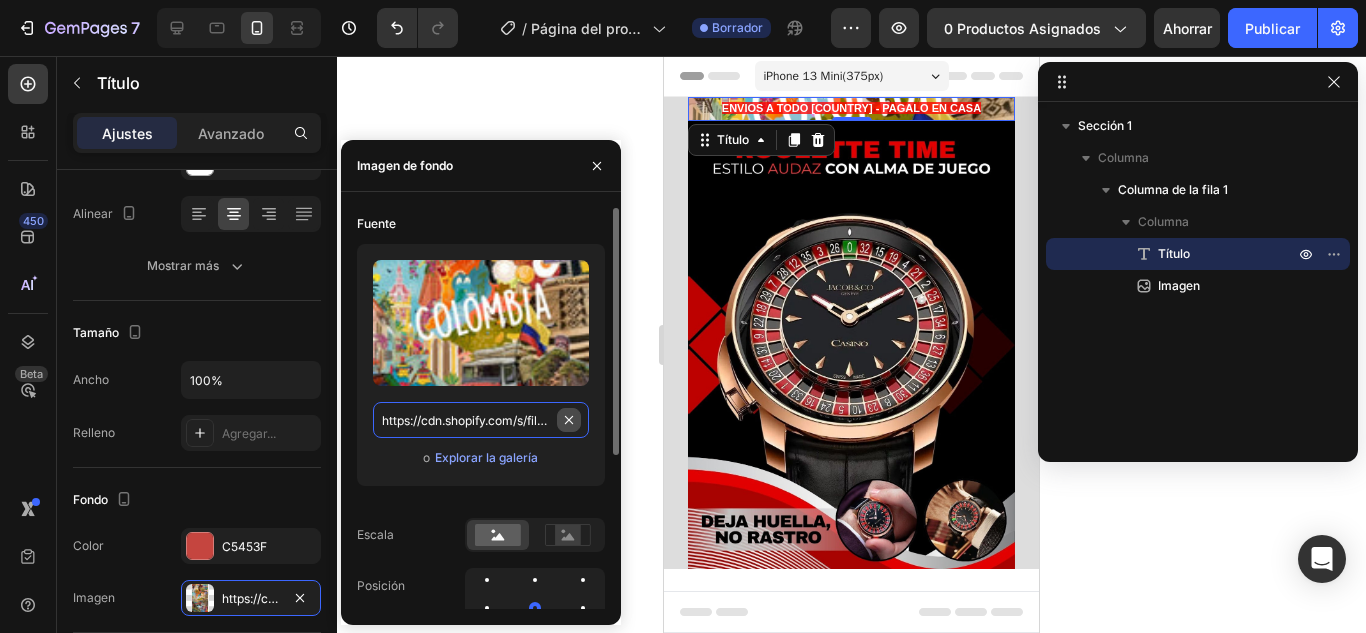 type 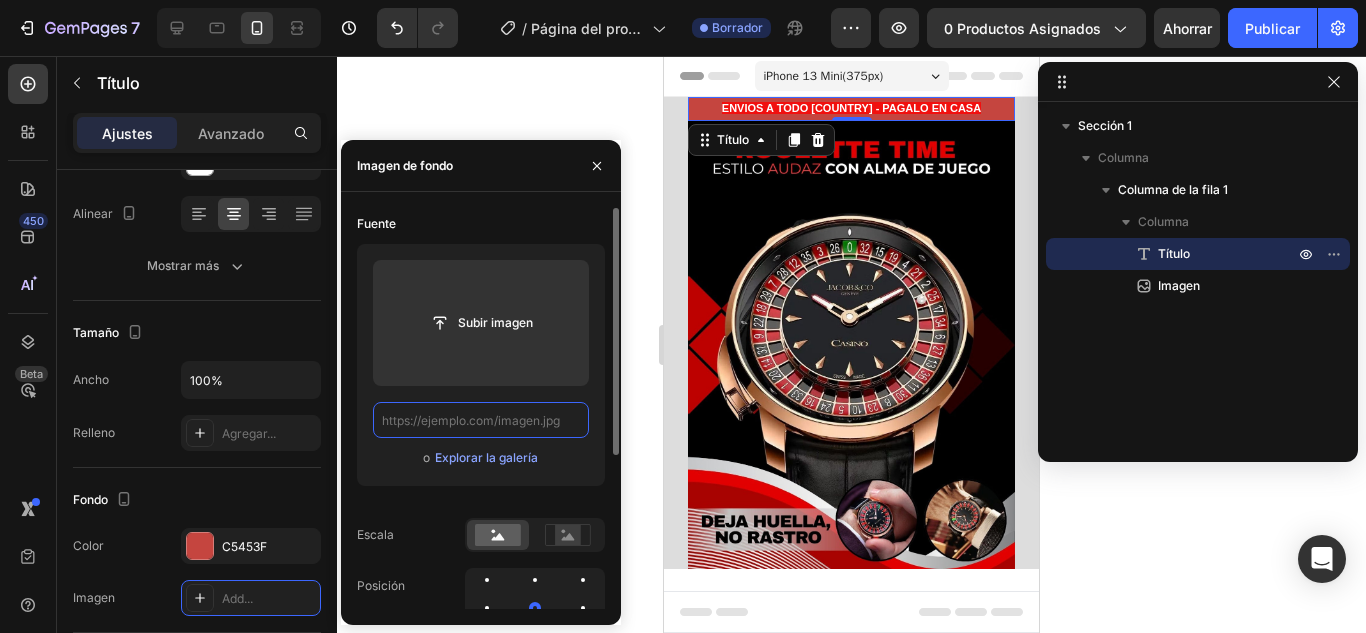 scroll, scrollTop: 0, scrollLeft: 0, axis: both 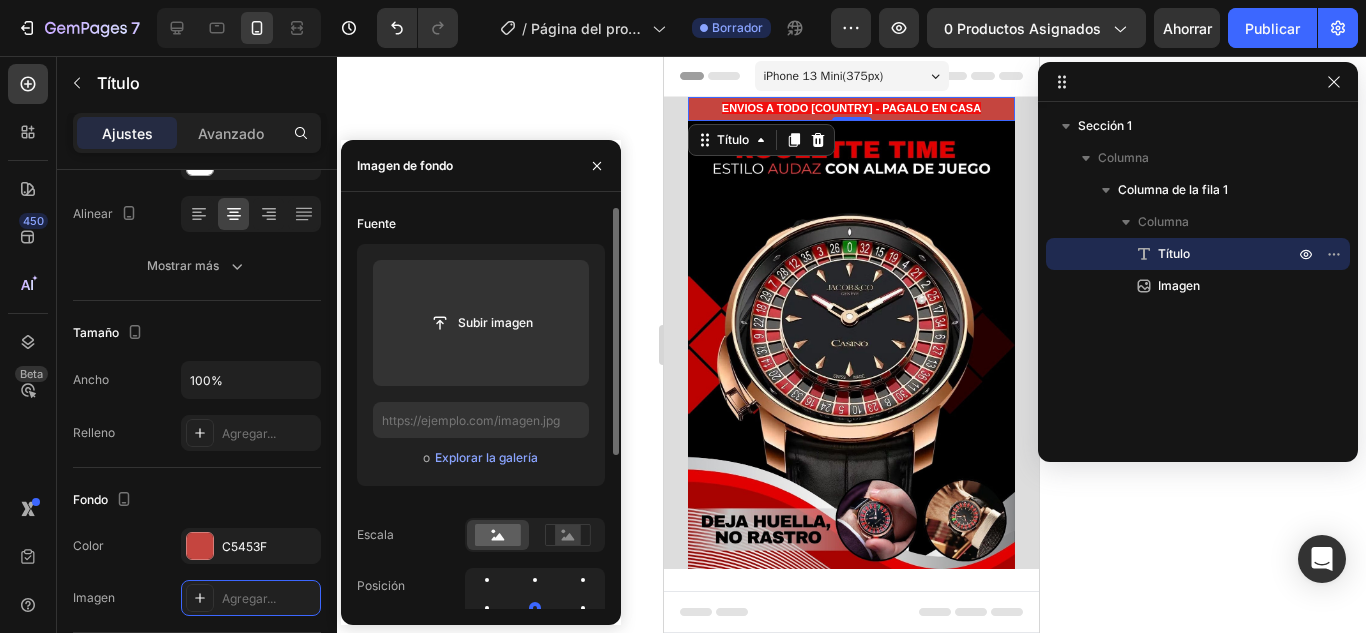 drag, startPoint x: 597, startPoint y: 160, endPoint x: 551, endPoint y: 209, distance: 67.20863 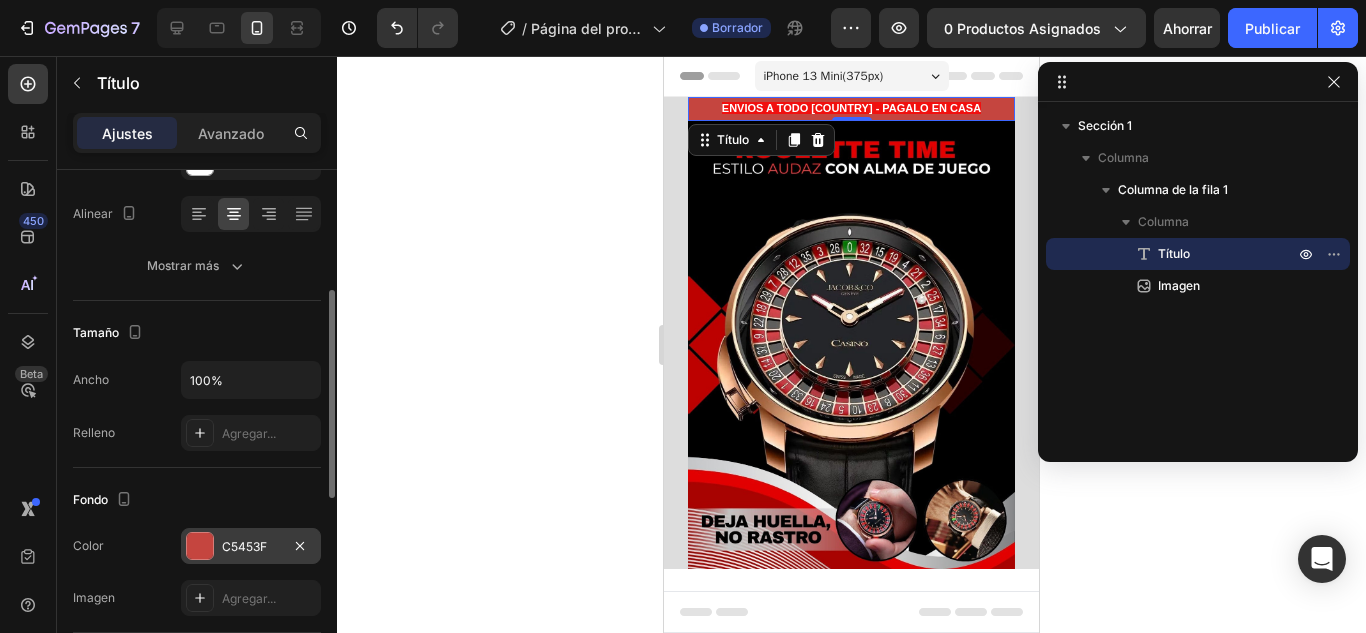 click at bounding box center (200, 546) 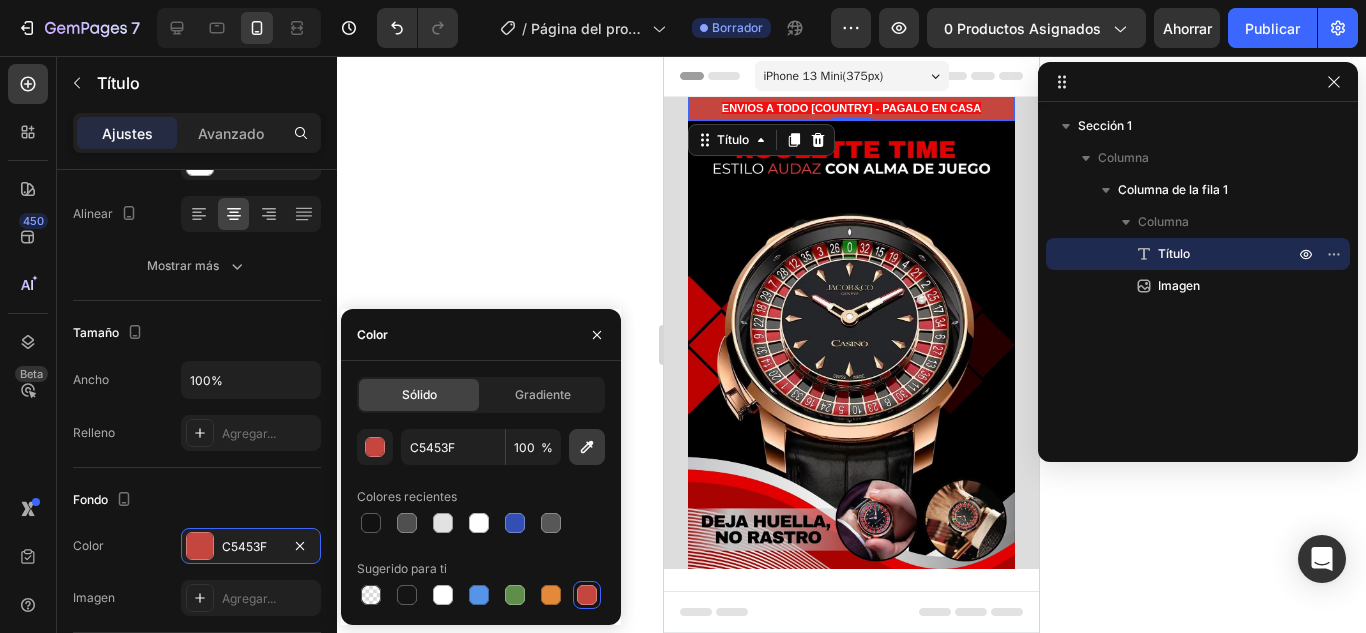 click 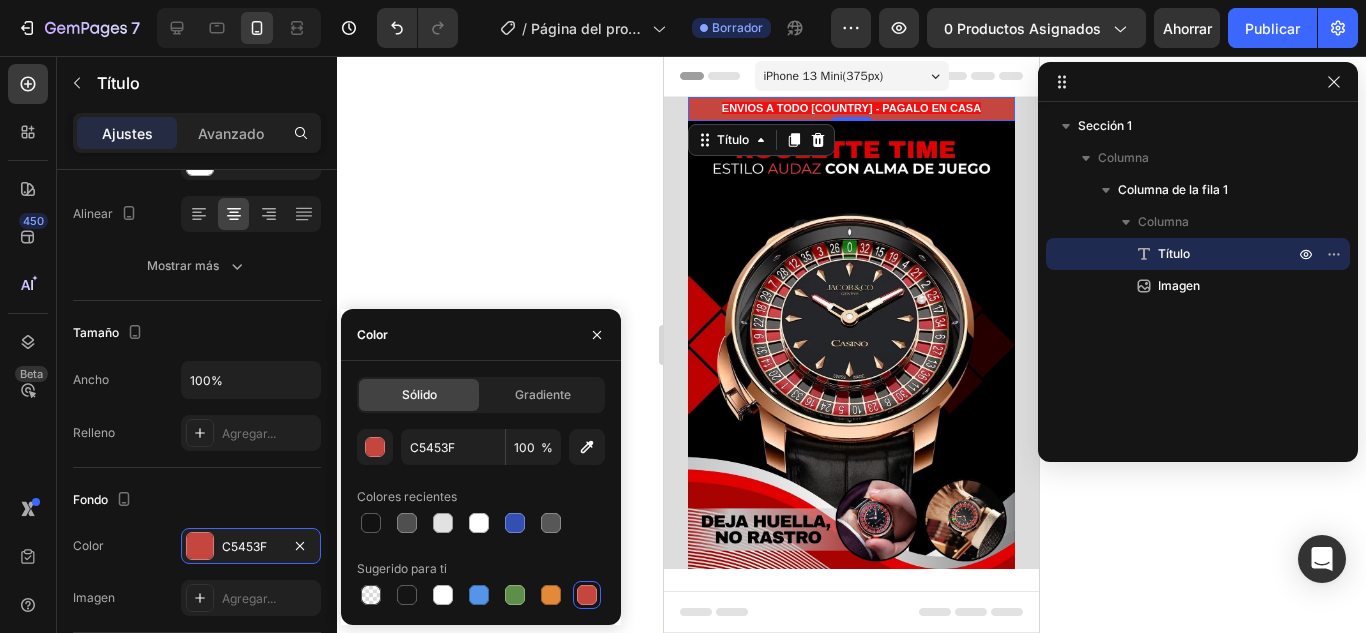 type on "BE0101" 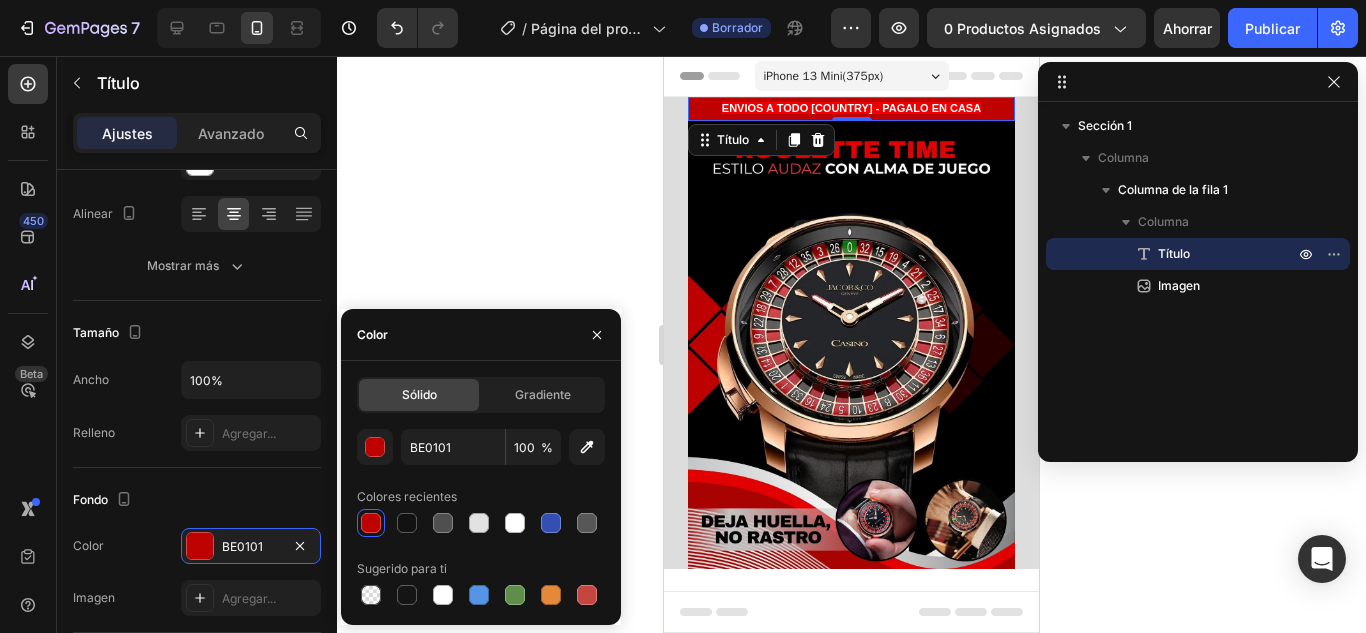 click 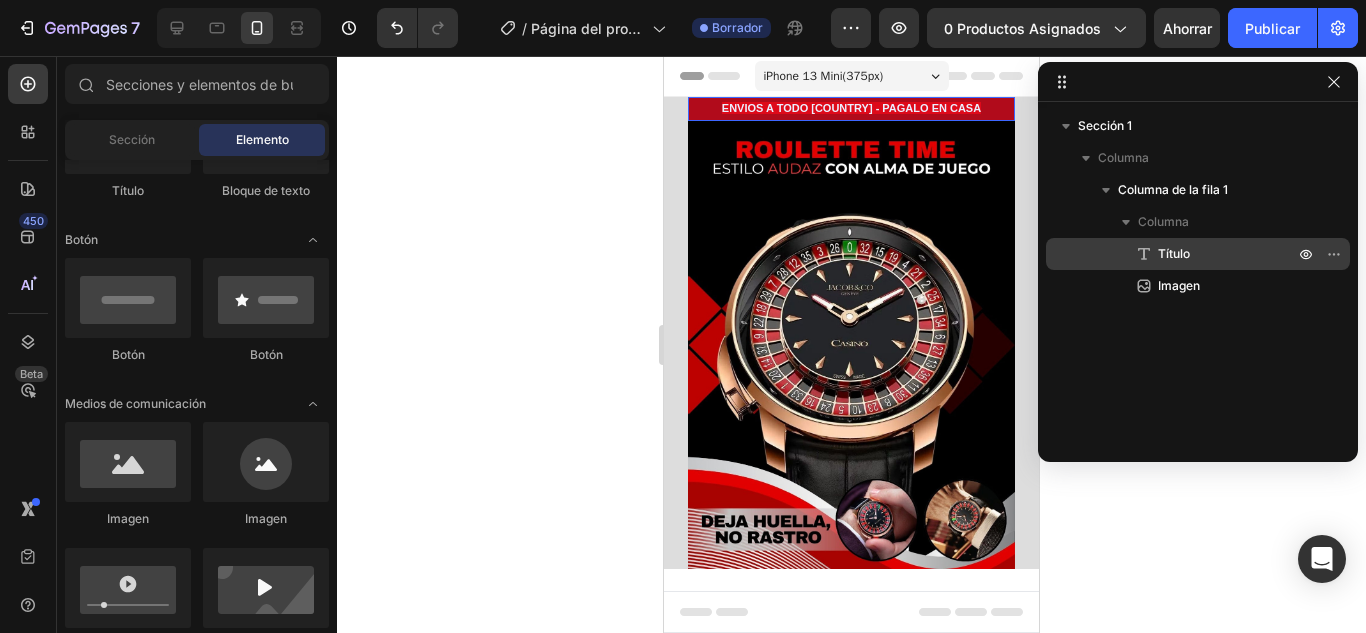 click on "Título" at bounding box center [1204, 254] 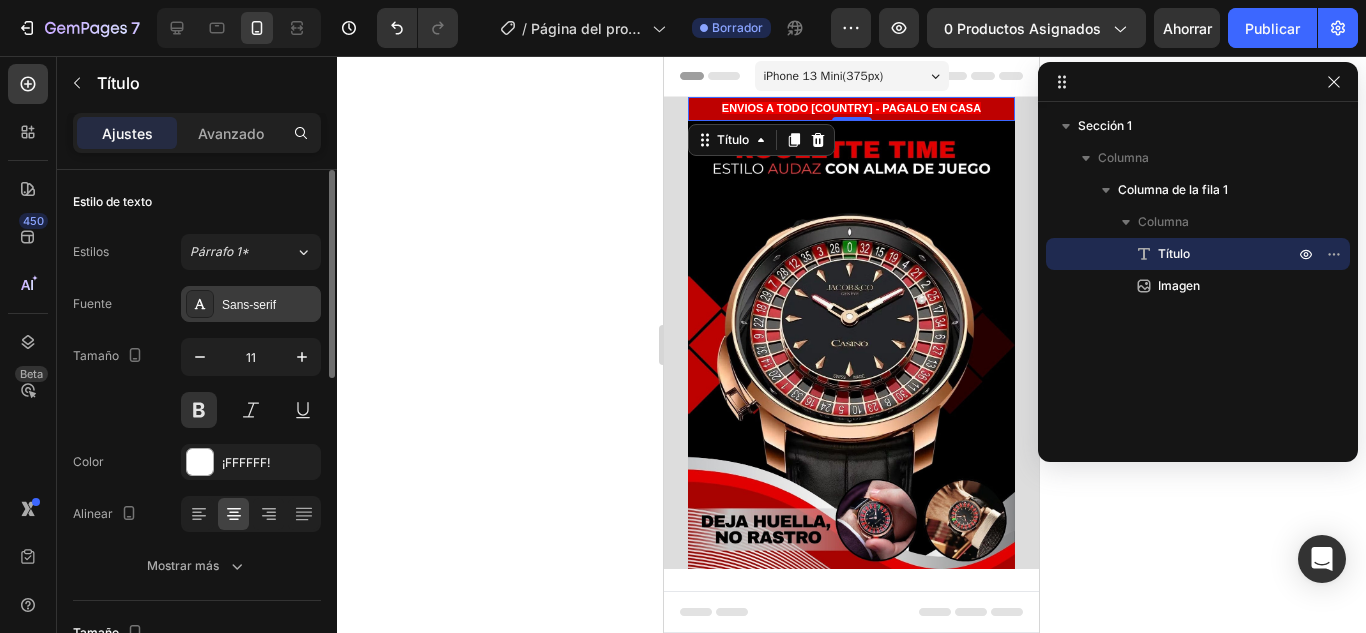 click on "Sans-serif" at bounding box center (269, 305) 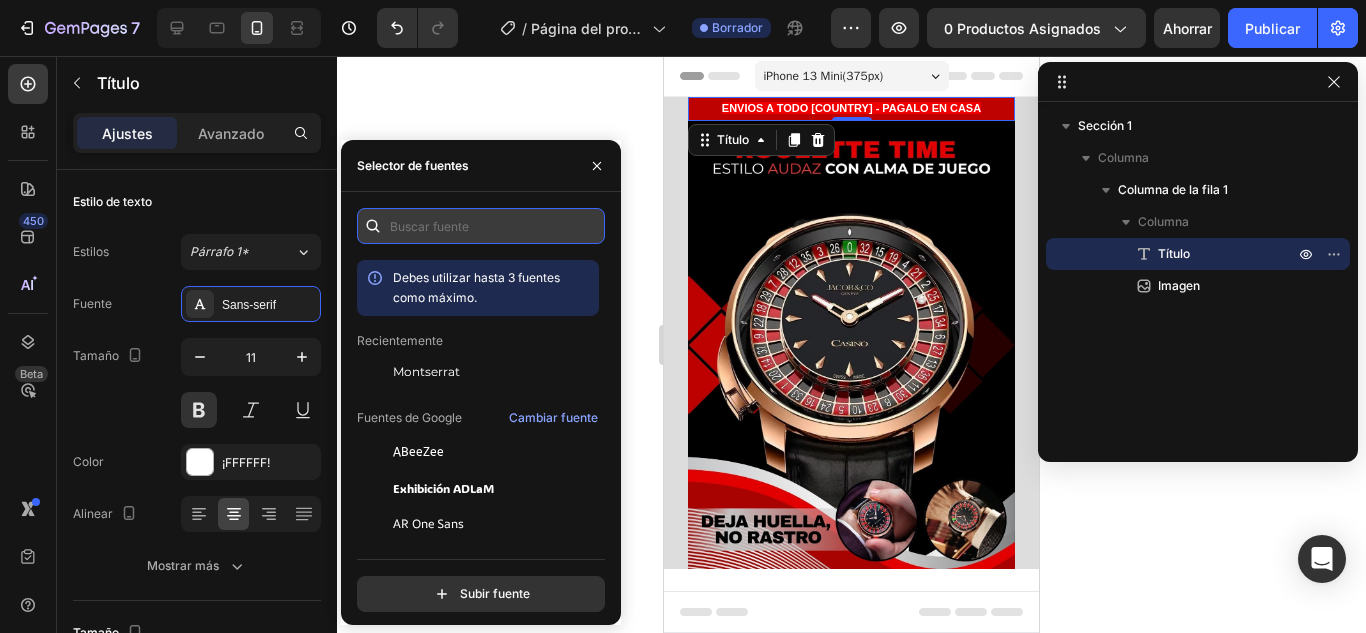 click at bounding box center [481, 226] 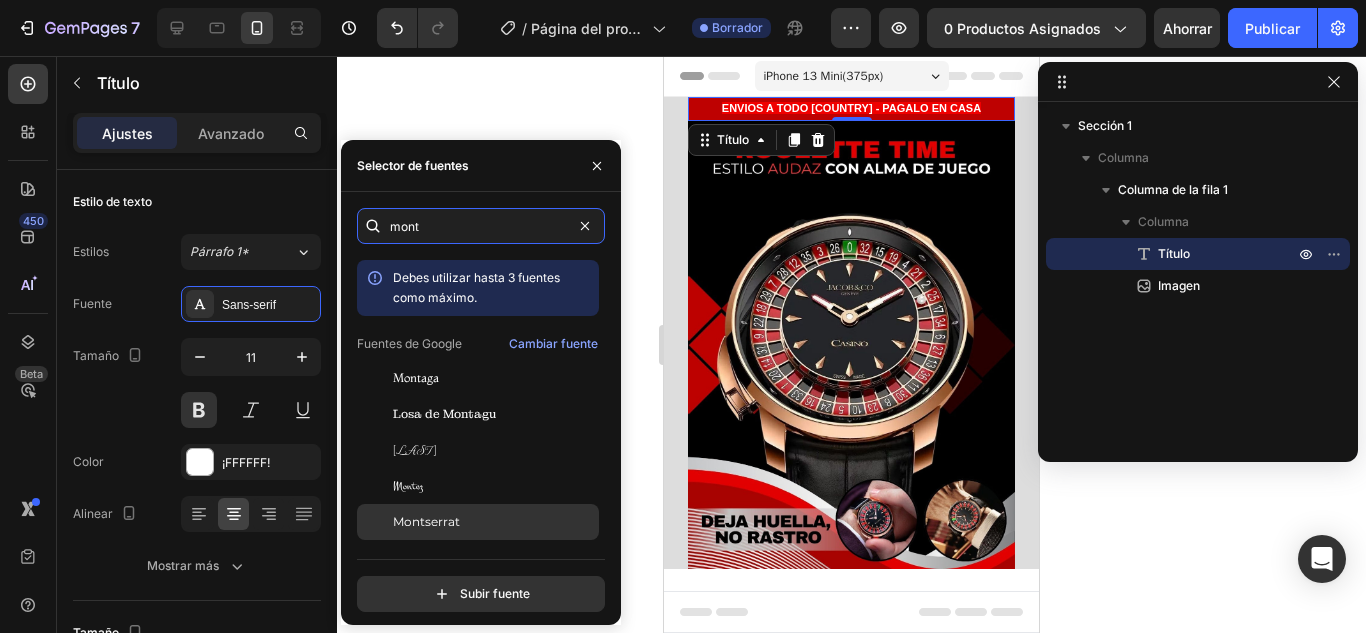 type on "mont" 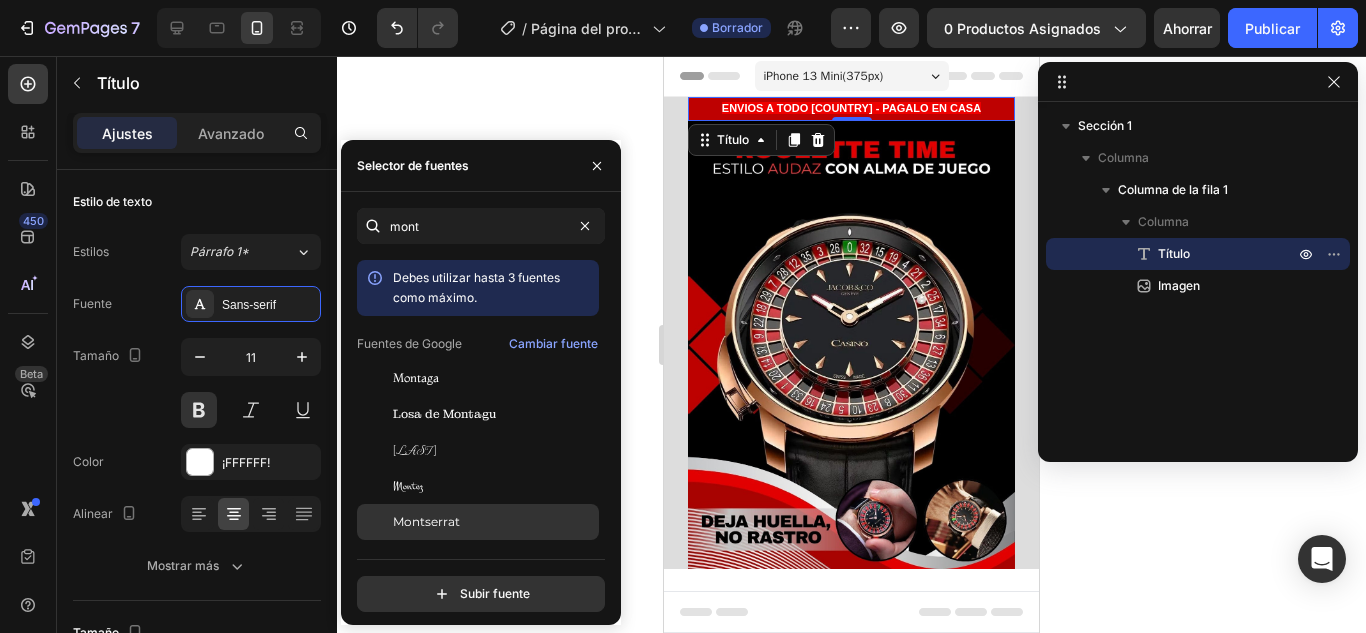 click on "Montserrat" at bounding box center [426, 521] 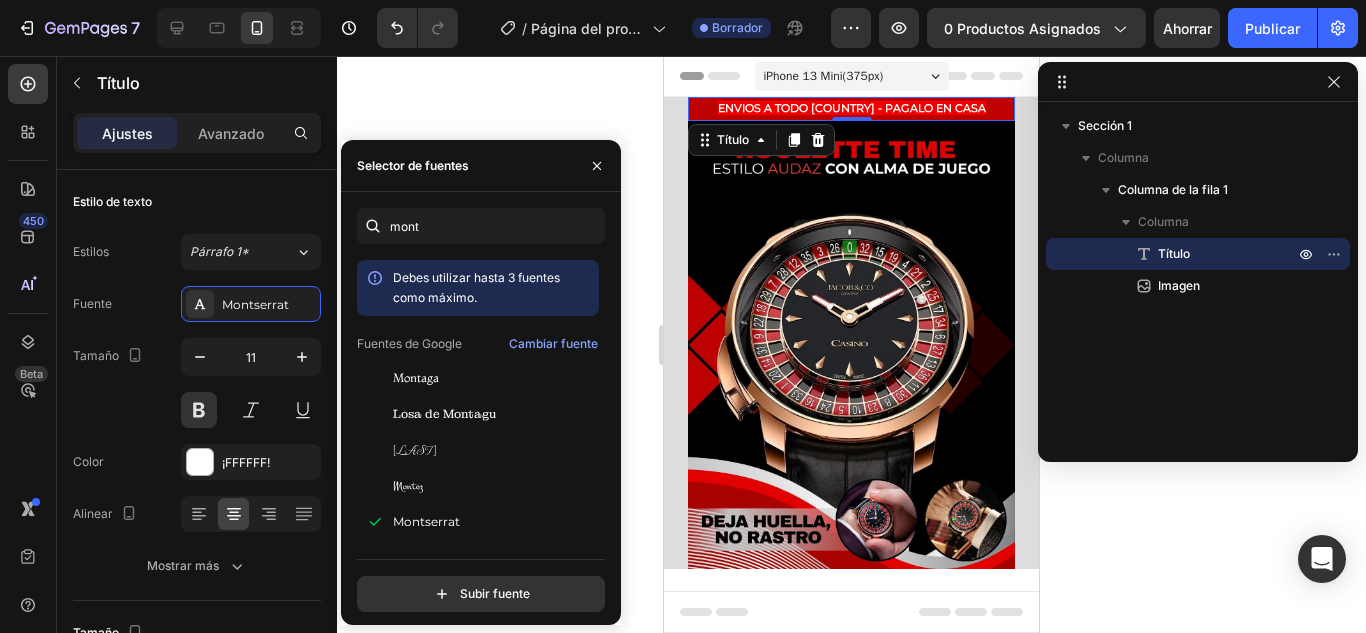 click 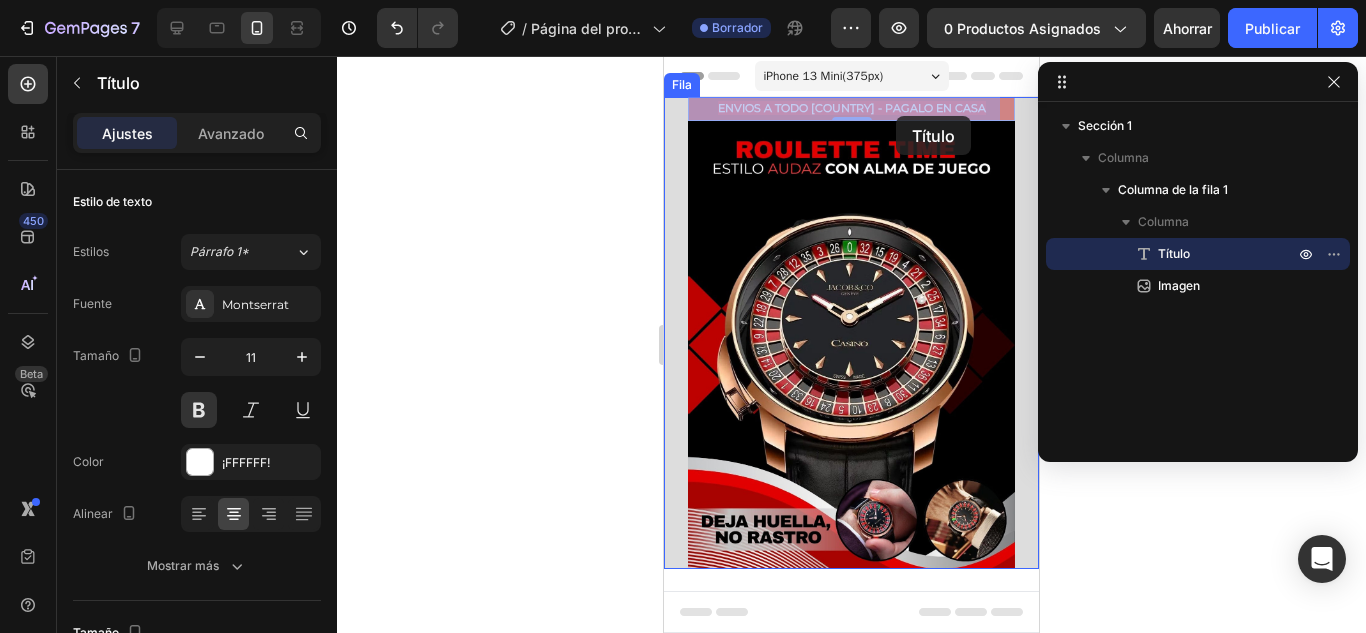 drag, startPoint x: 982, startPoint y: 107, endPoint x: 896, endPoint y: 116, distance: 86.46965 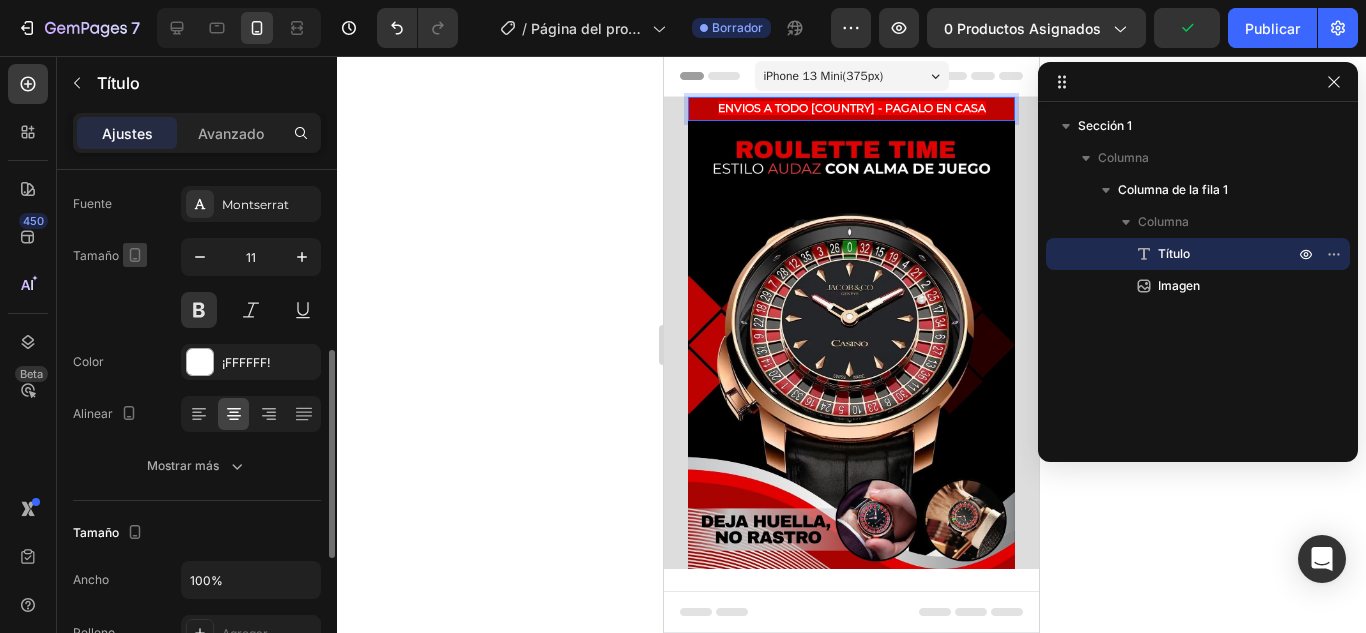 scroll, scrollTop: 200, scrollLeft: 0, axis: vertical 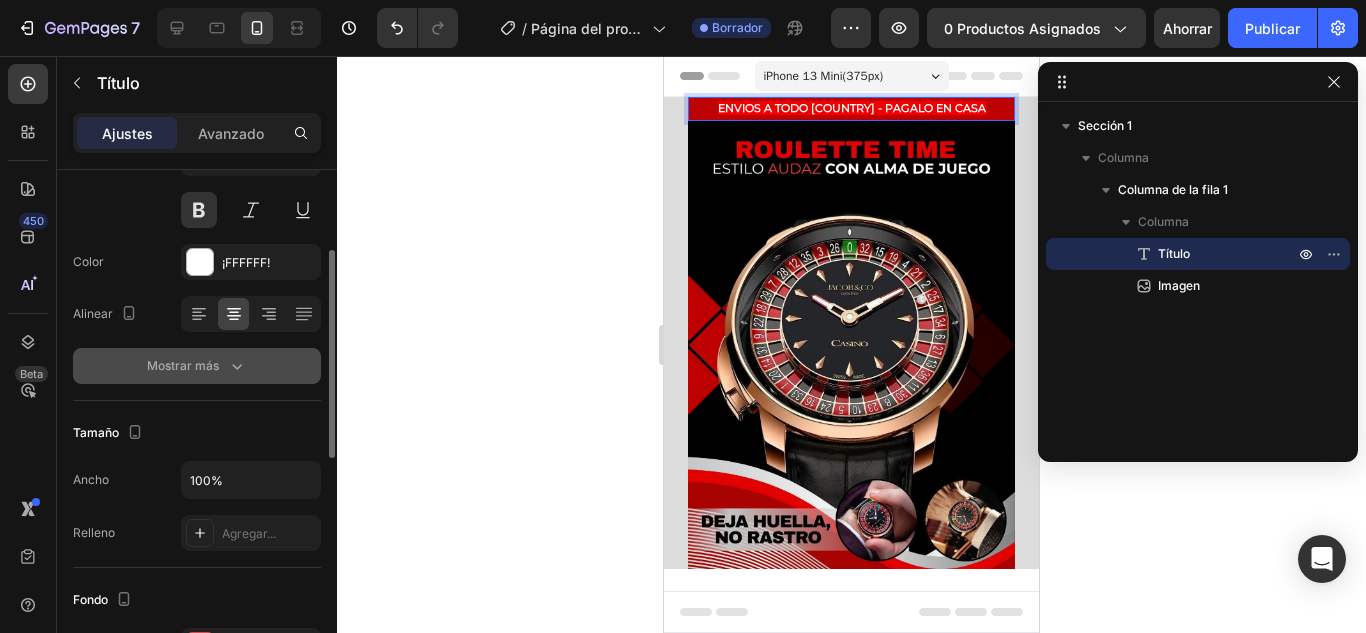 click 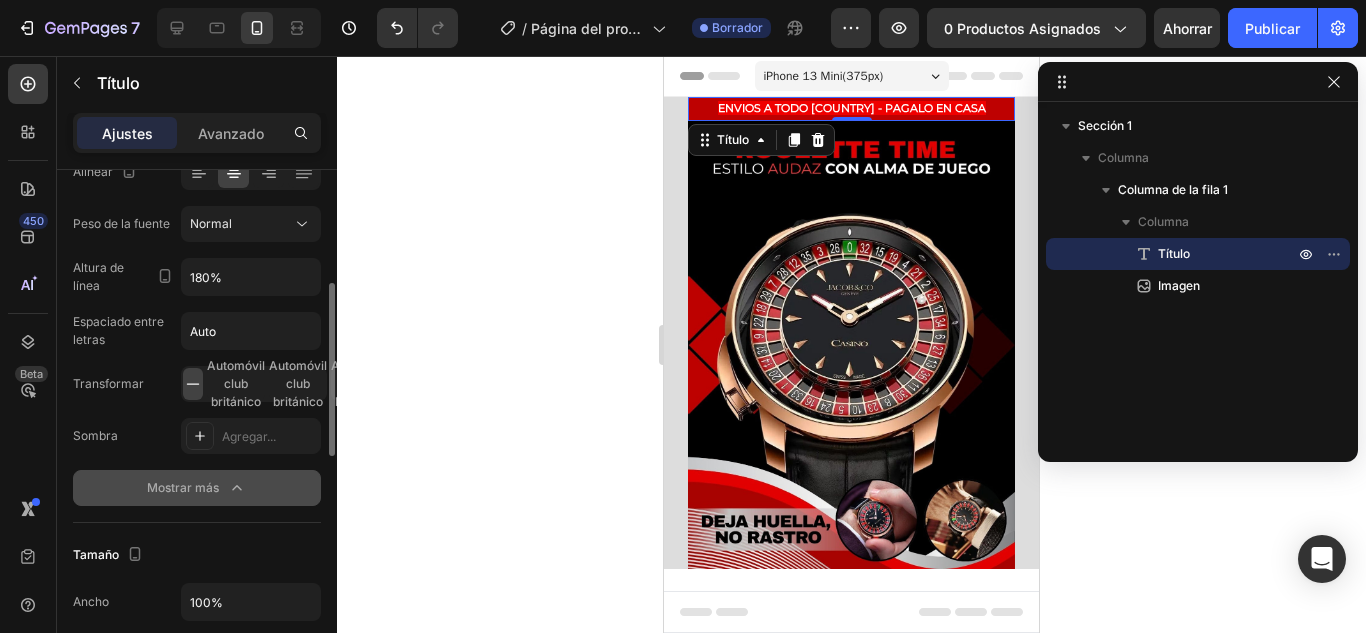 scroll, scrollTop: 0, scrollLeft: 0, axis: both 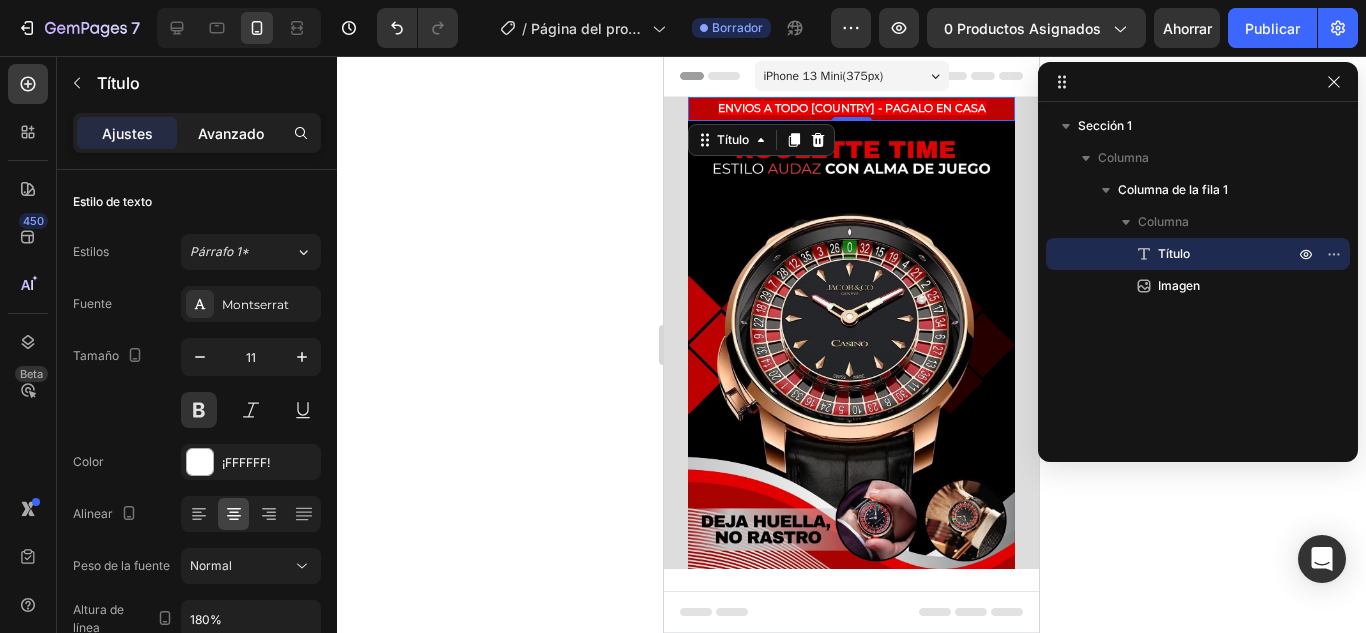 click on "Avanzado" at bounding box center [231, 133] 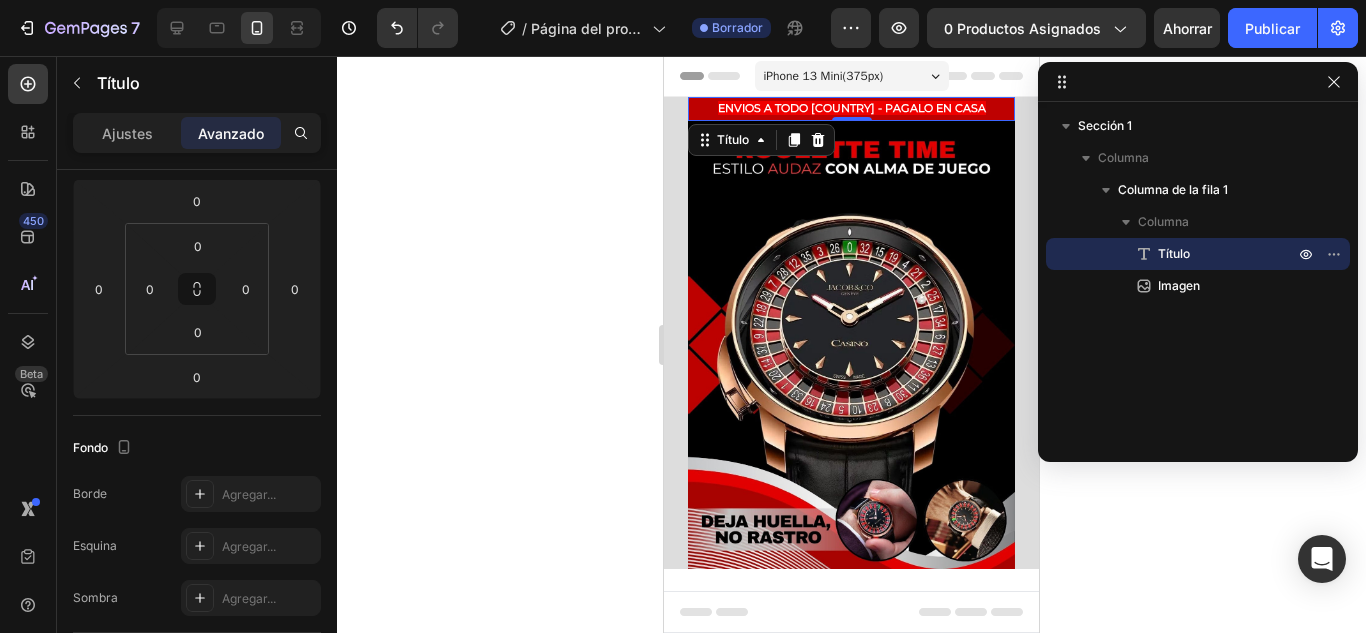 scroll, scrollTop: 0, scrollLeft: 0, axis: both 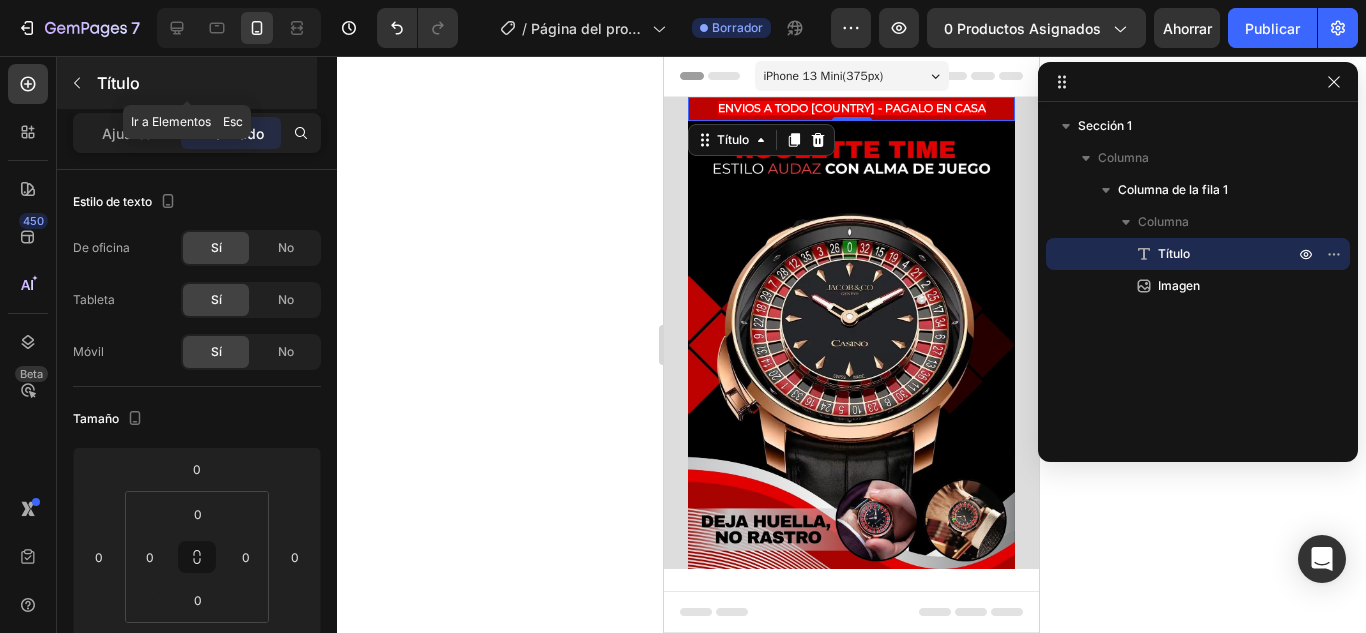 click at bounding box center (77, 83) 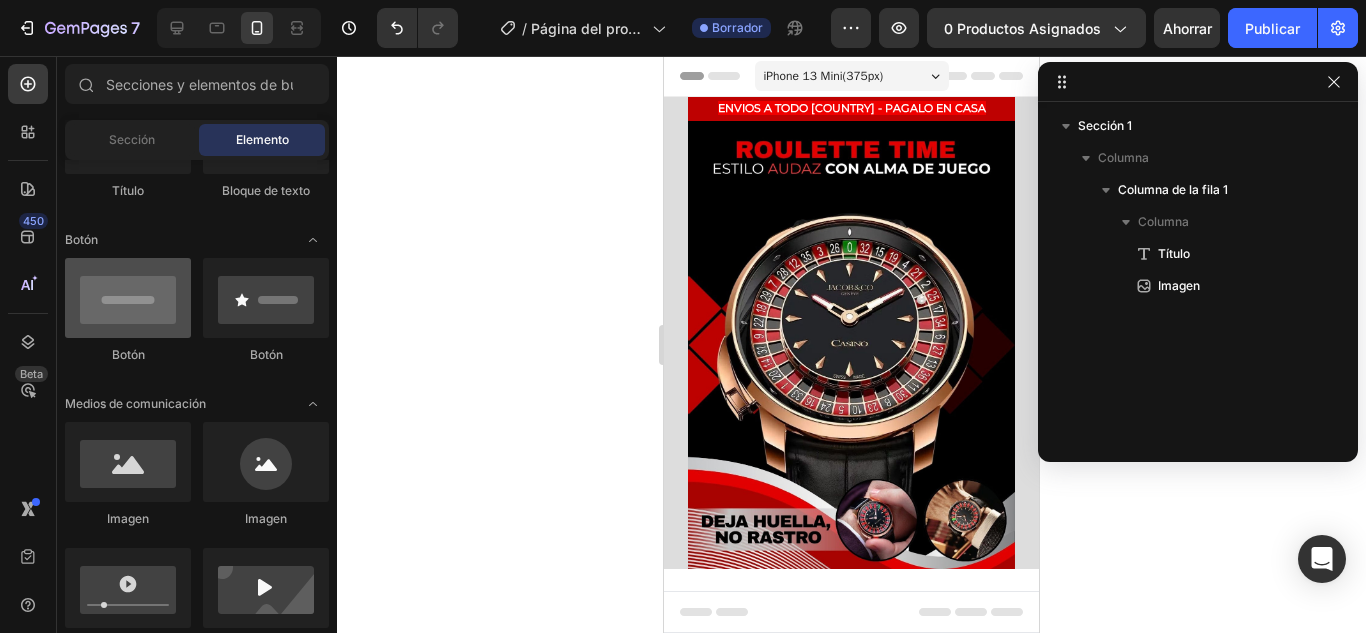 scroll, scrollTop: 200, scrollLeft: 0, axis: vertical 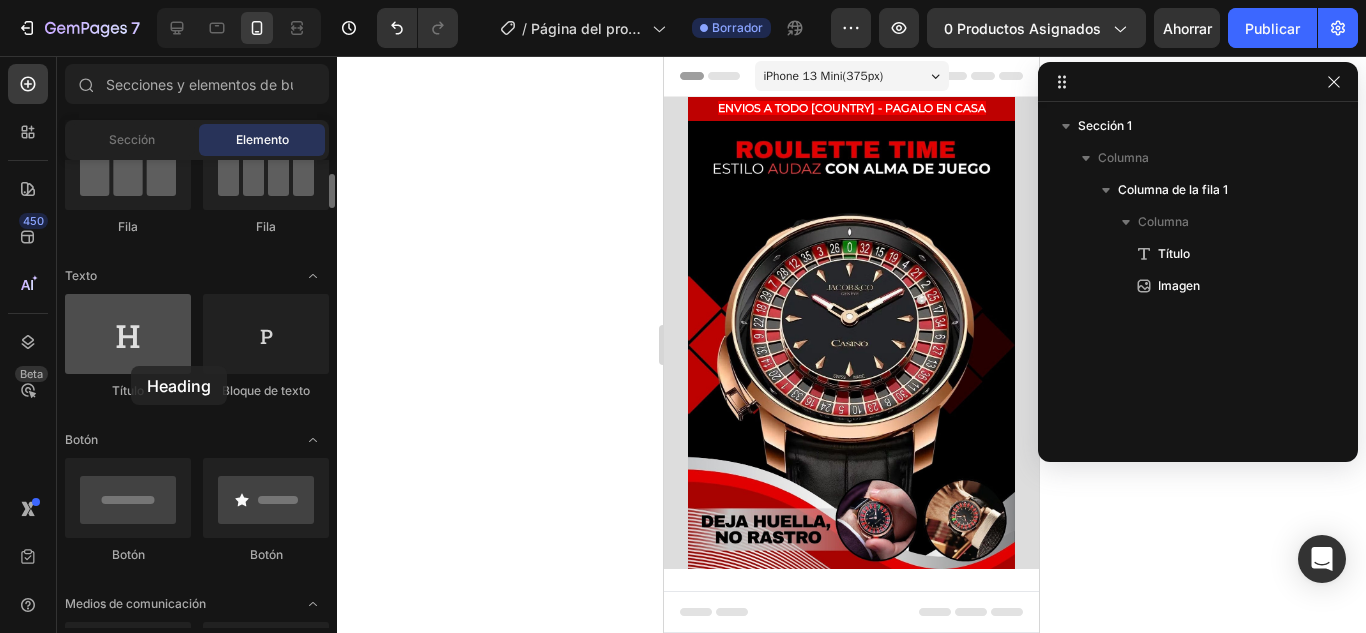 click at bounding box center (128, 334) 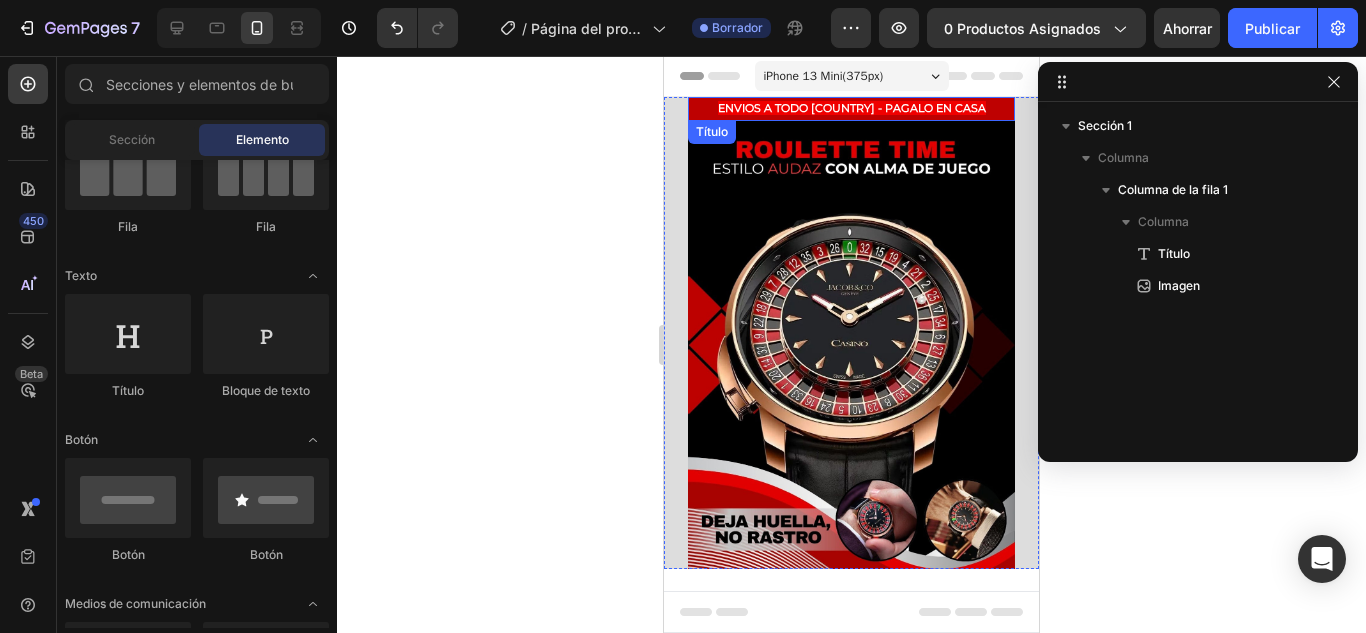 click on "ENVIOS A TODO [COUNTRY] - PAGALO EN CASA" at bounding box center (852, 108) 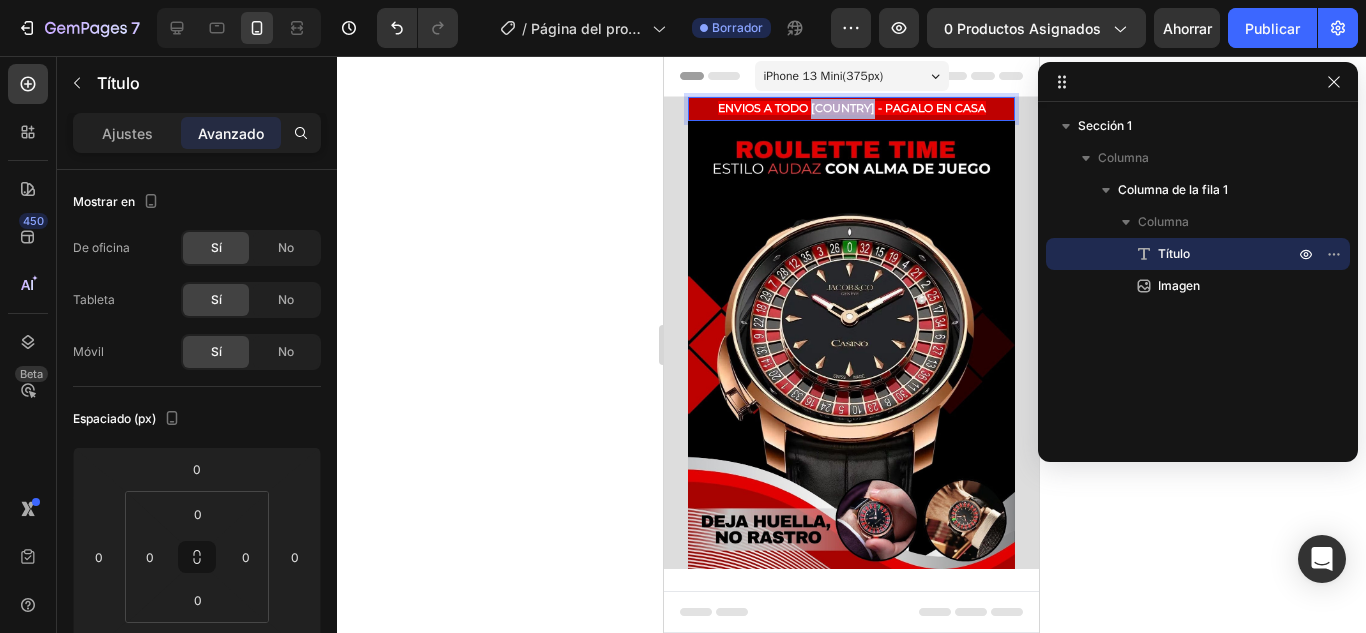 click on "ENVIOS A TODO [COUNTRY] - PAGALO EN CASA" at bounding box center [852, 108] 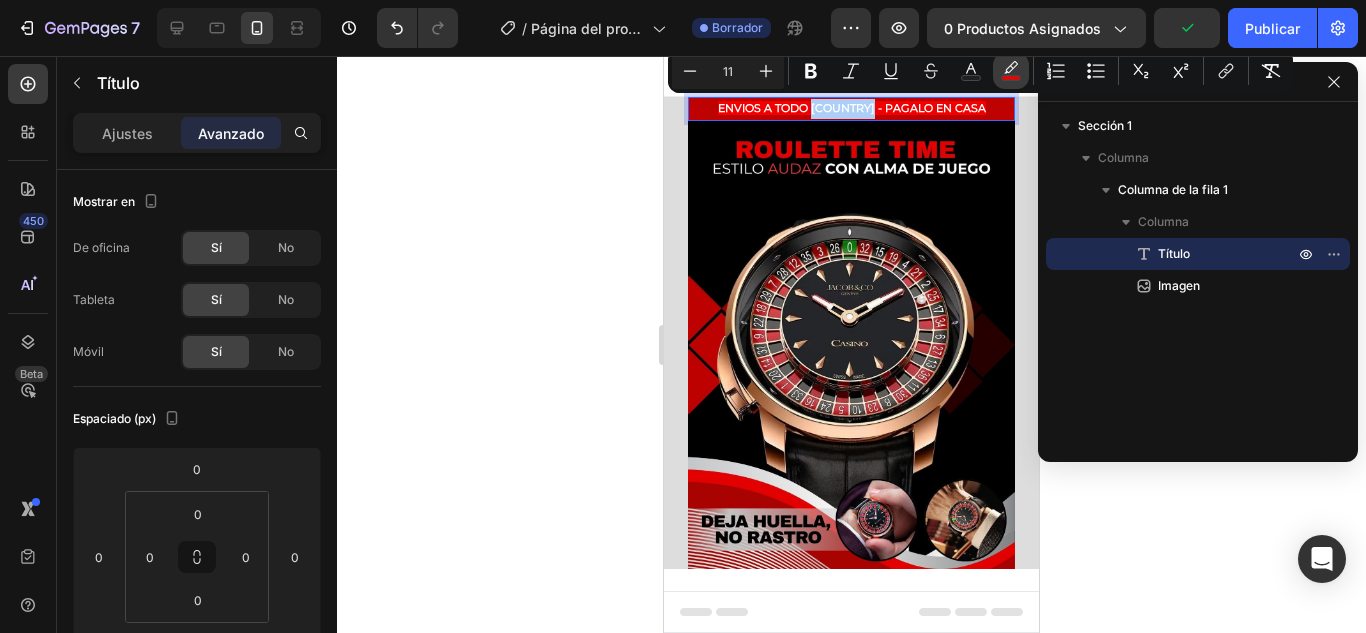click 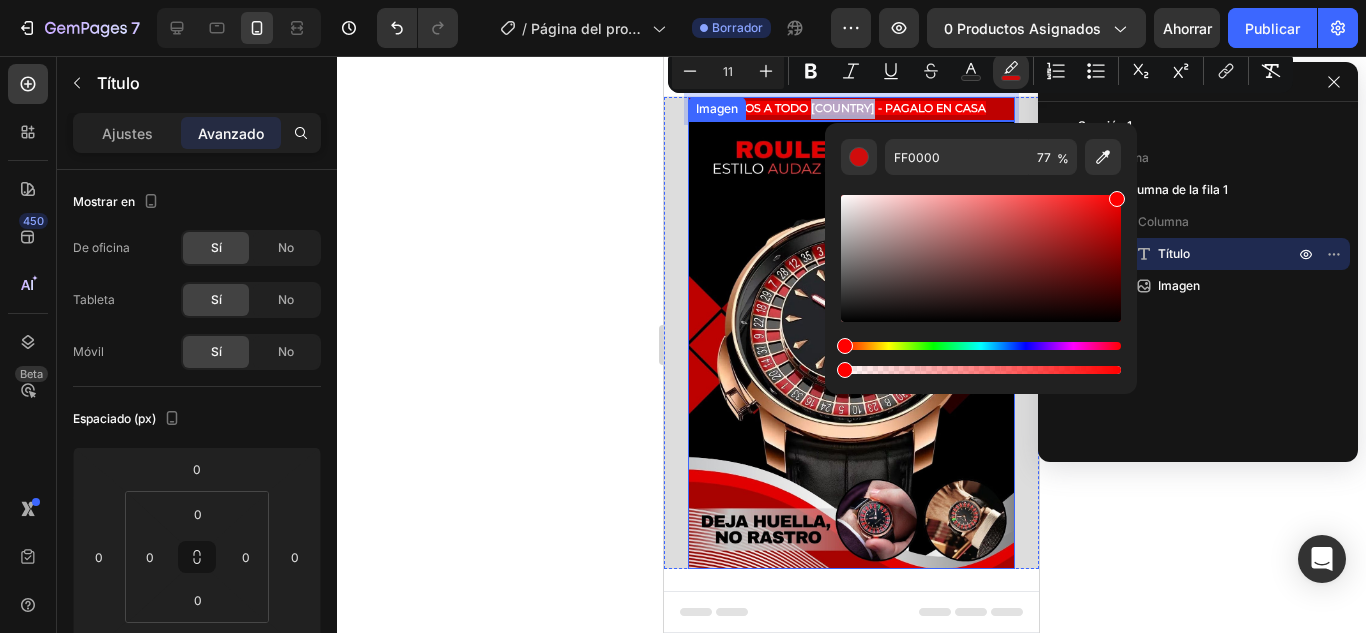 type on "0" 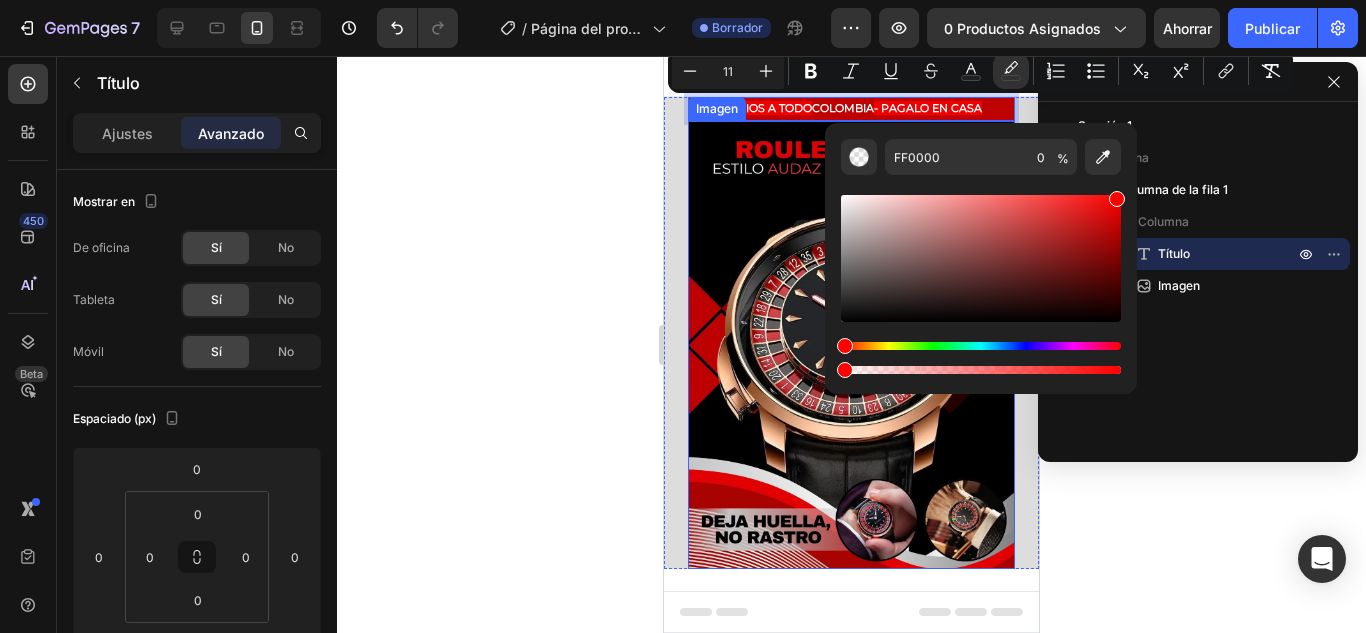 drag, startPoint x: 1726, startPoint y: 422, endPoint x: 810, endPoint y: 380, distance: 916.9624 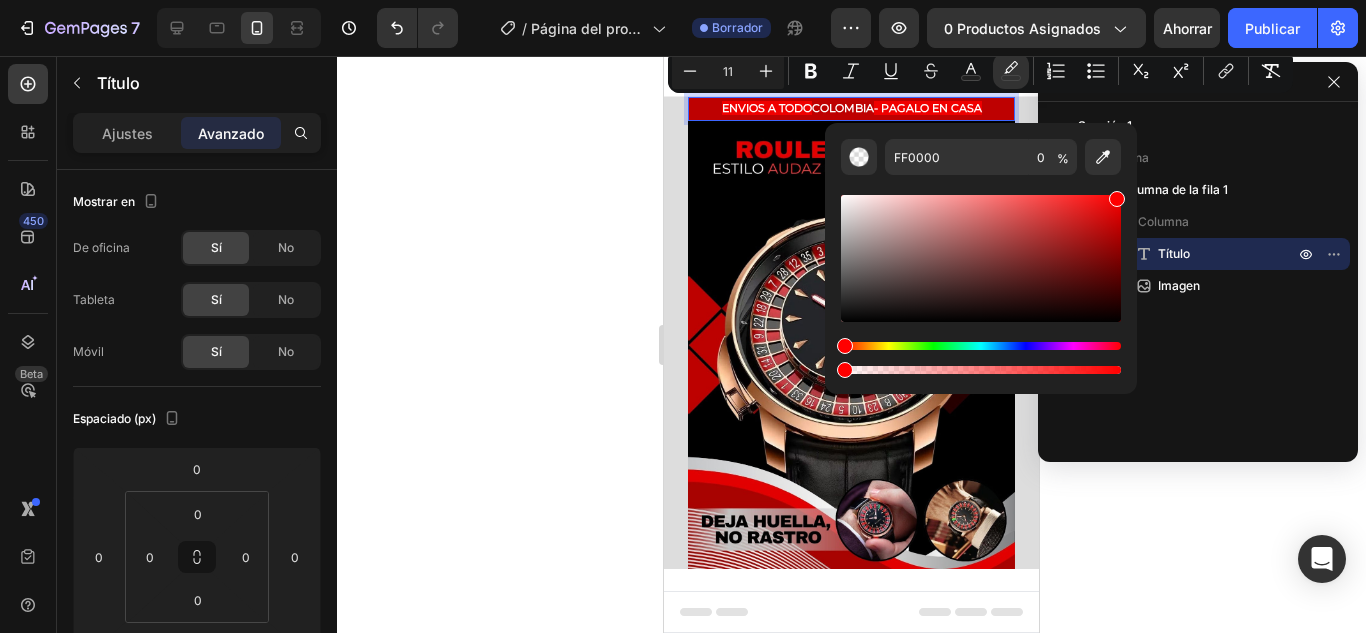 click 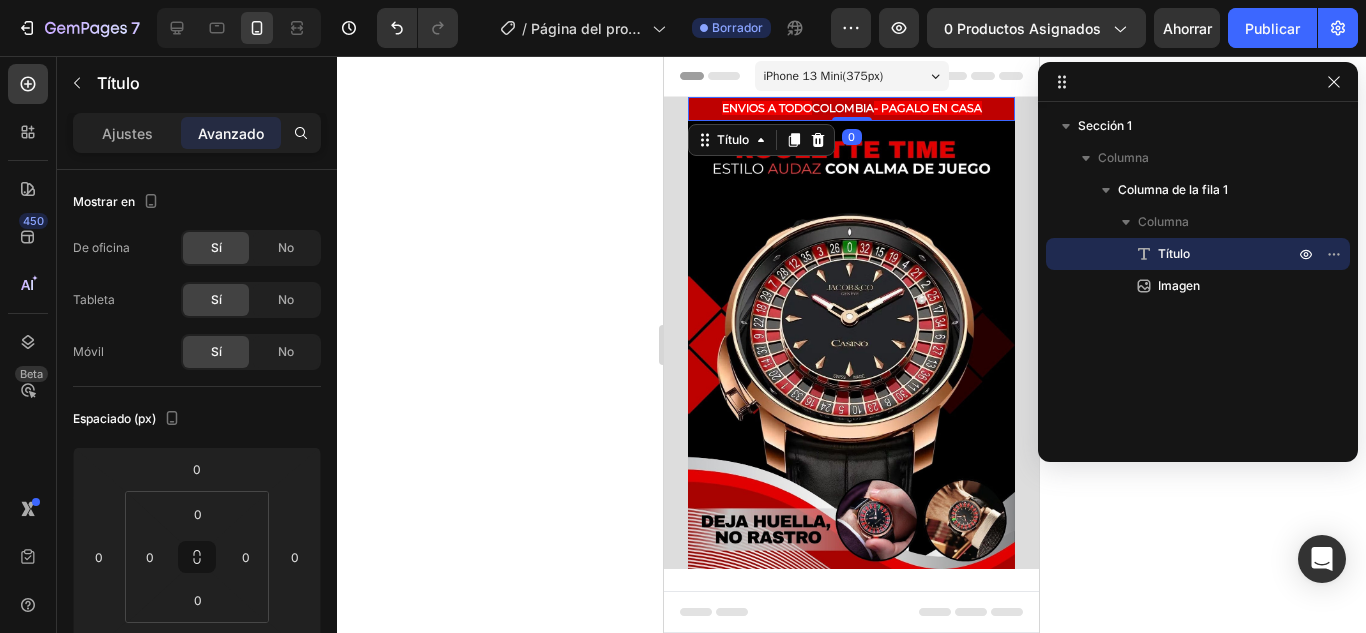 click on "- PAGALO EN CASA" at bounding box center [928, 108] 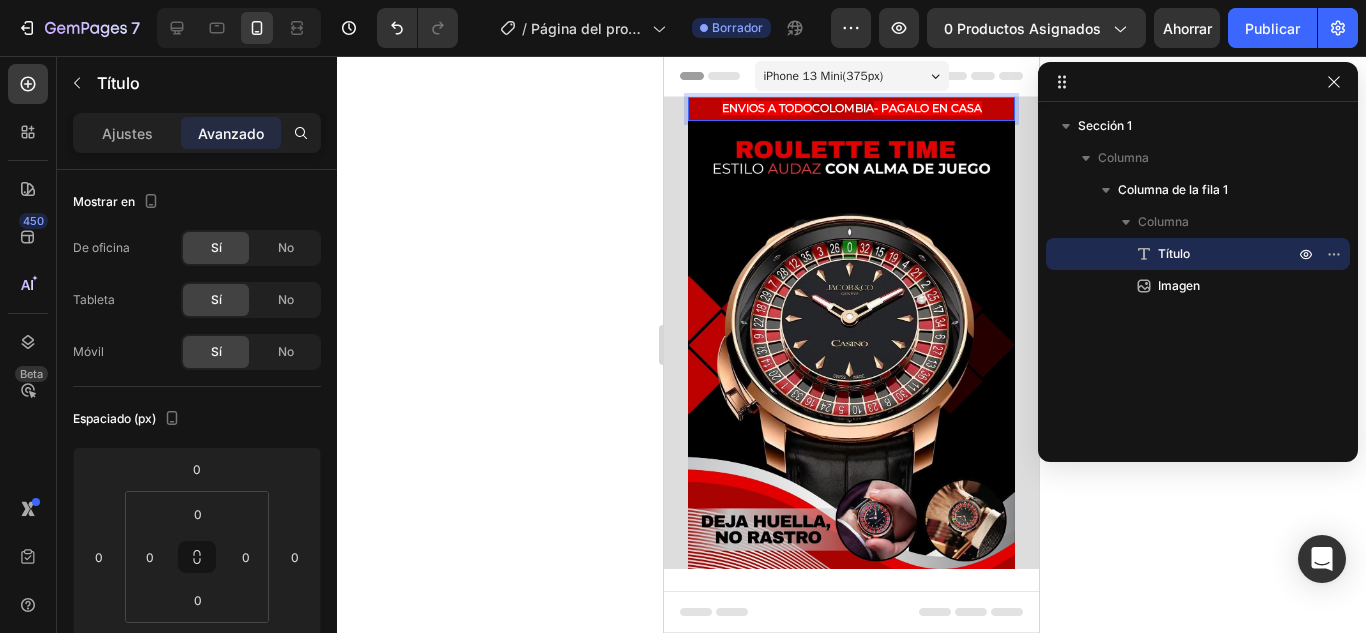 click on "- PAGALO EN CASA" at bounding box center (928, 108) 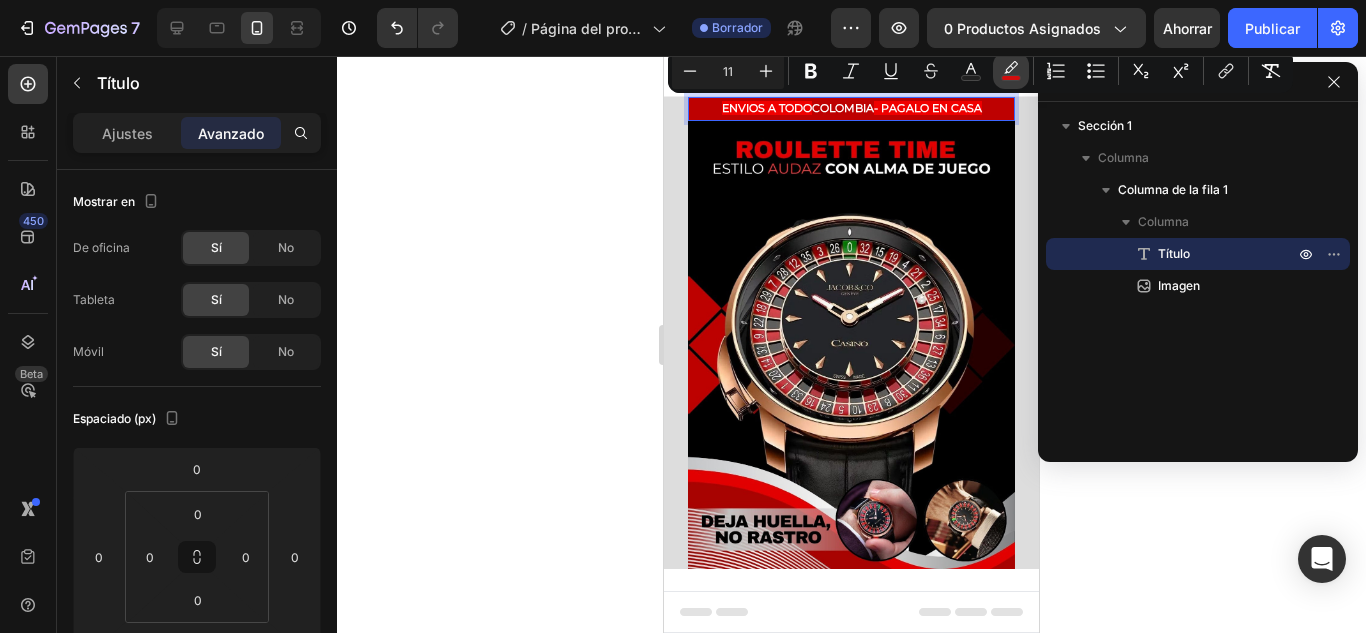 click 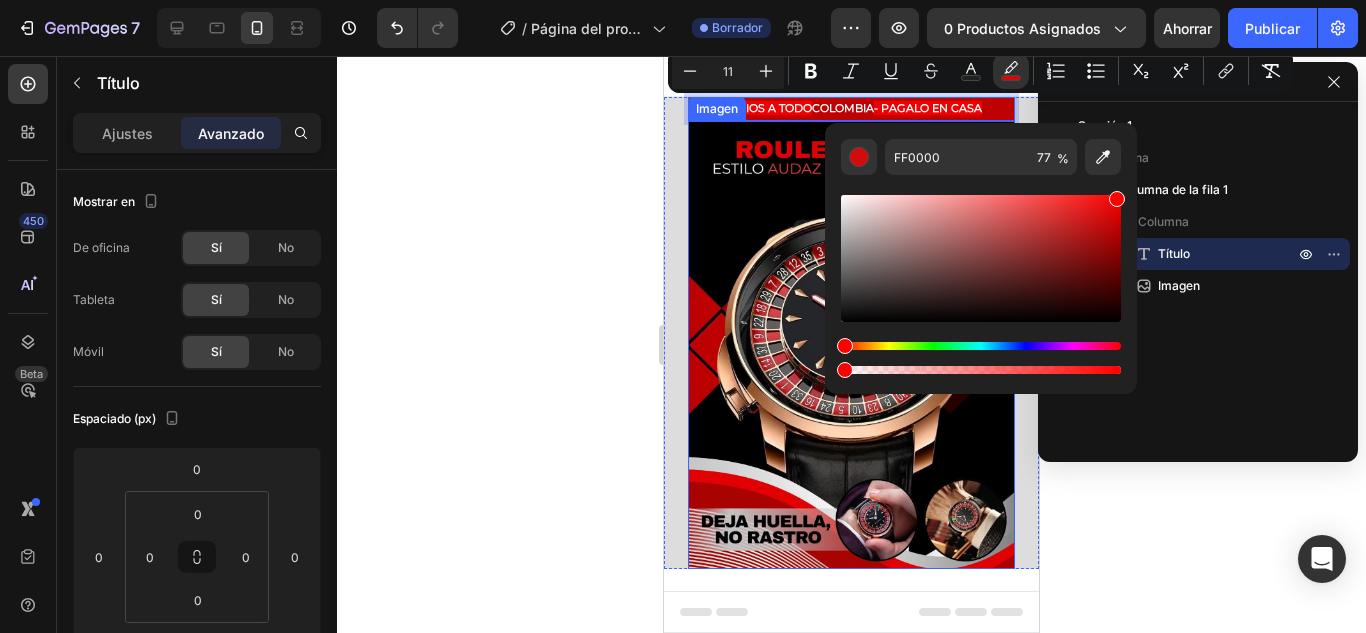 type on "0" 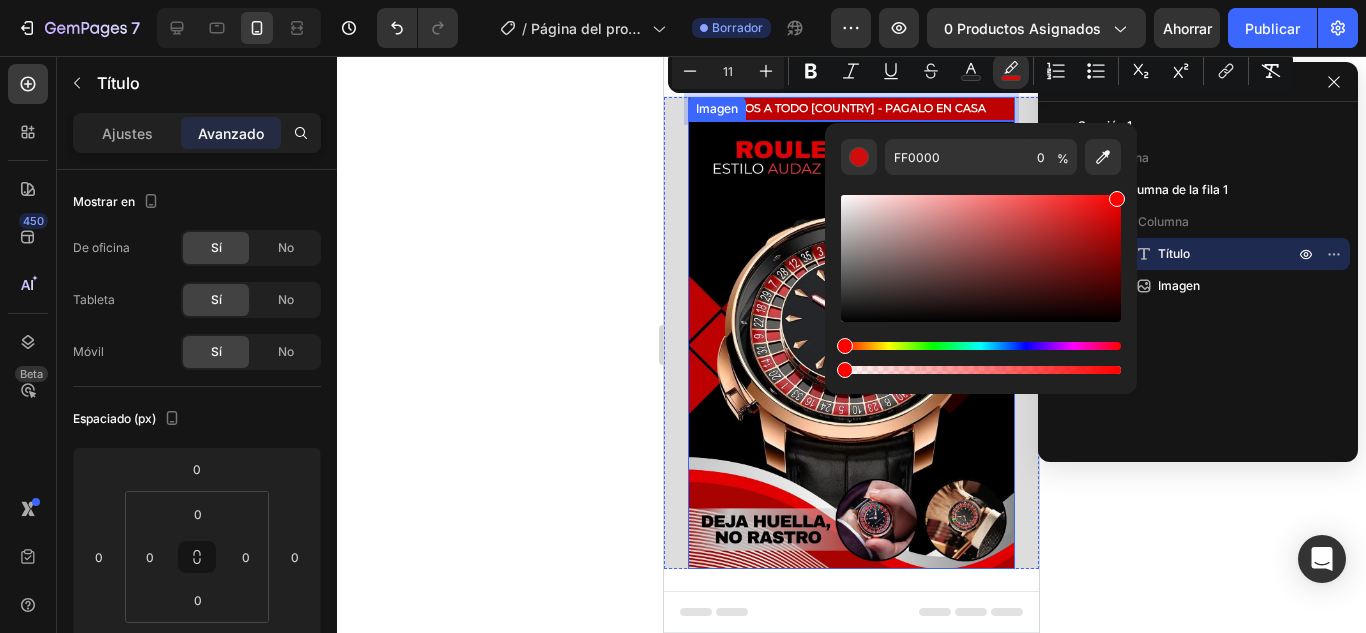 drag, startPoint x: 1729, startPoint y: 424, endPoint x: 725, endPoint y: 374, distance: 1005.24426 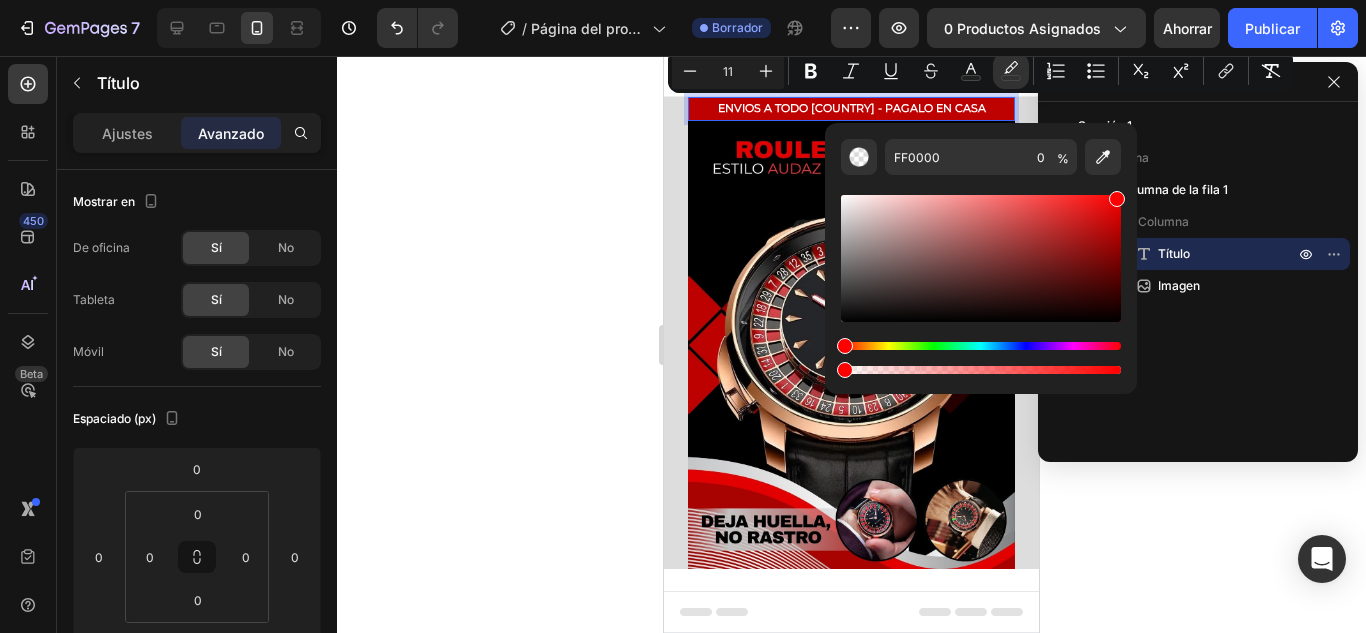 click 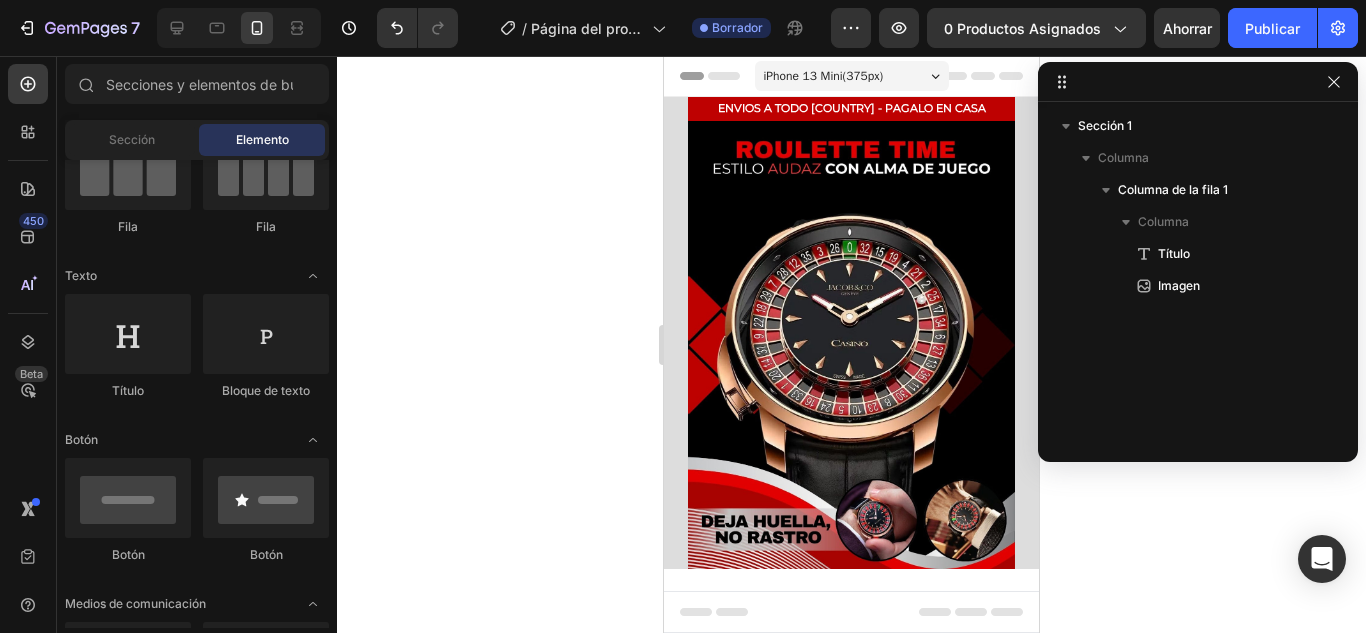 click 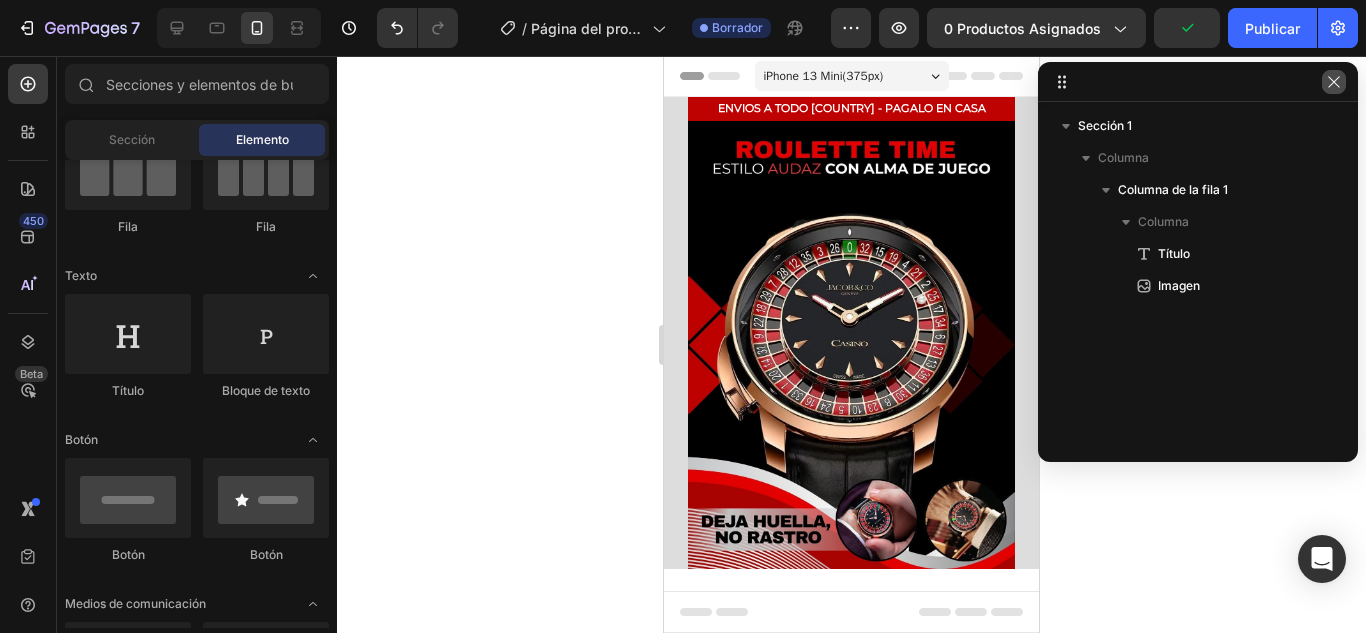 click 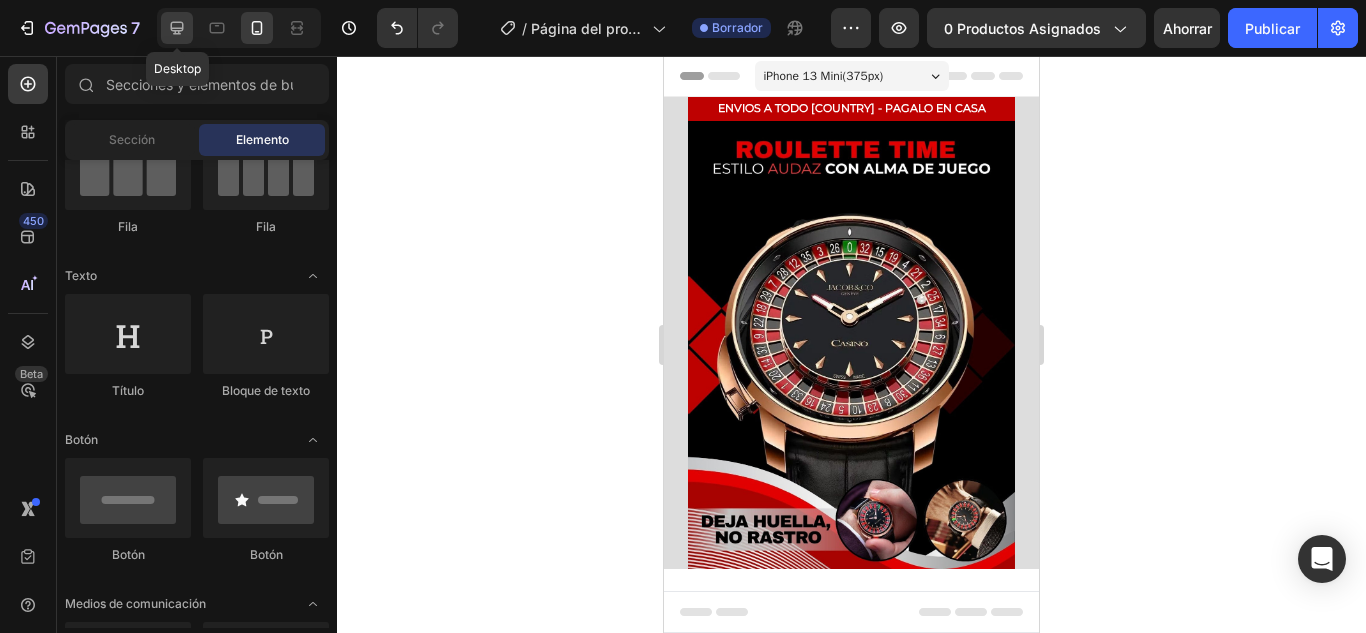 click 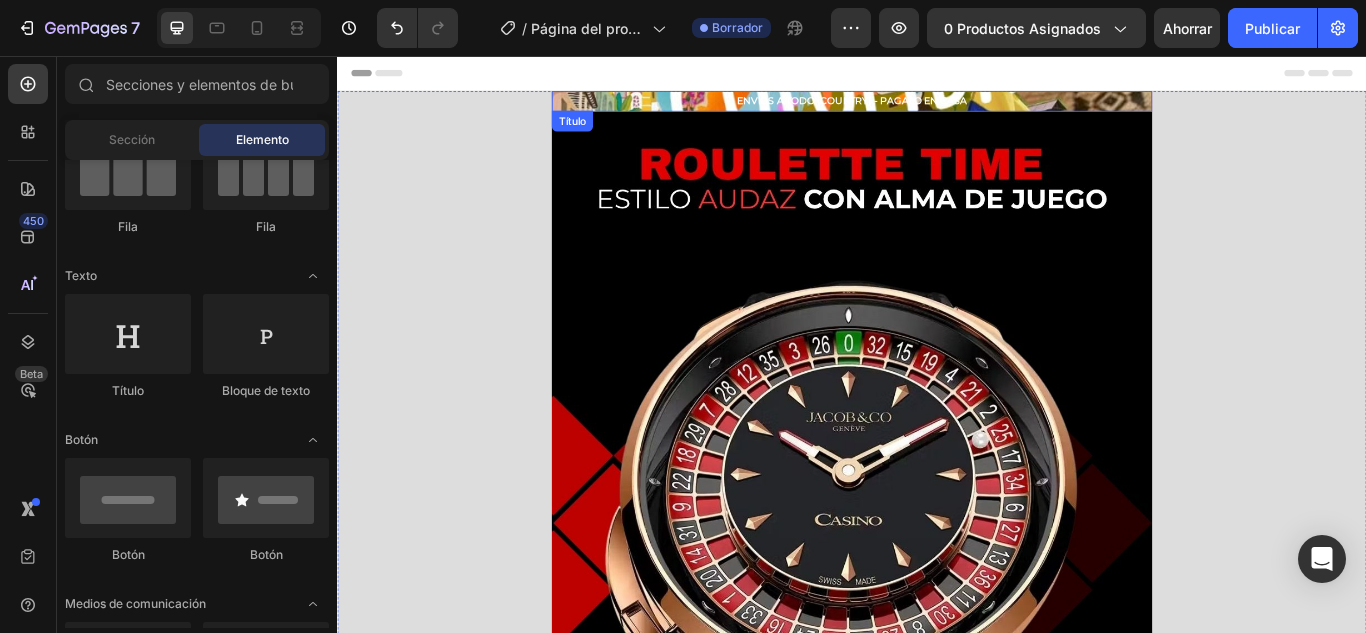click on "⁠⁠⁠⁠⁠⁠⁠  ENVIOS A TODO [COUNTRY] - PAGALO EN CASA" at bounding box center [937, 109] 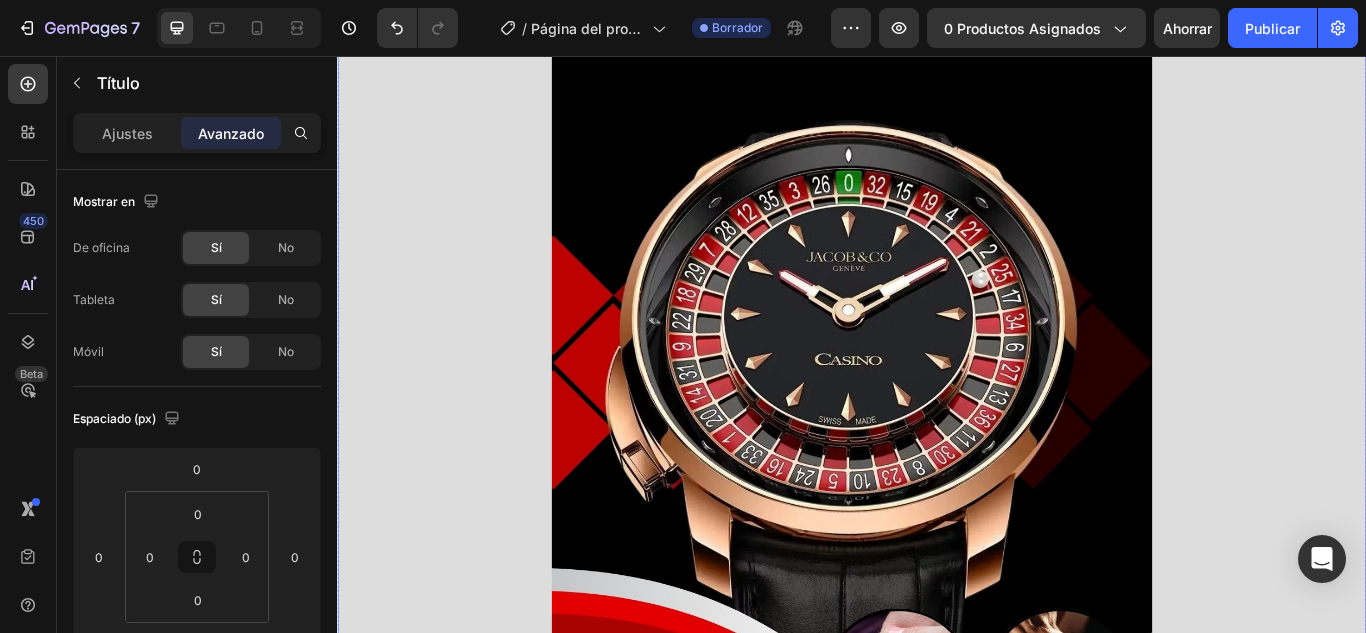 scroll, scrollTop: 300, scrollLeft: 0, axis: vertical 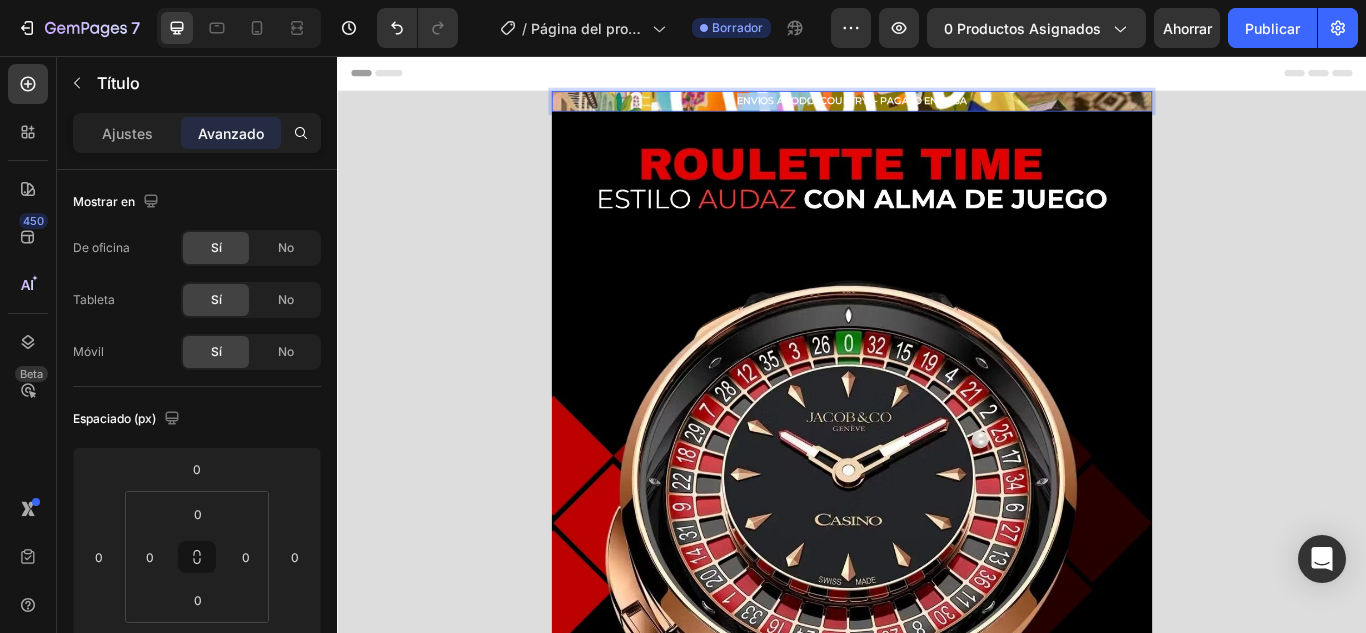 click on "ENVIOS A TODO [COUNTRY] - PAGALO EN CASA" at bounding box center [937, 109] 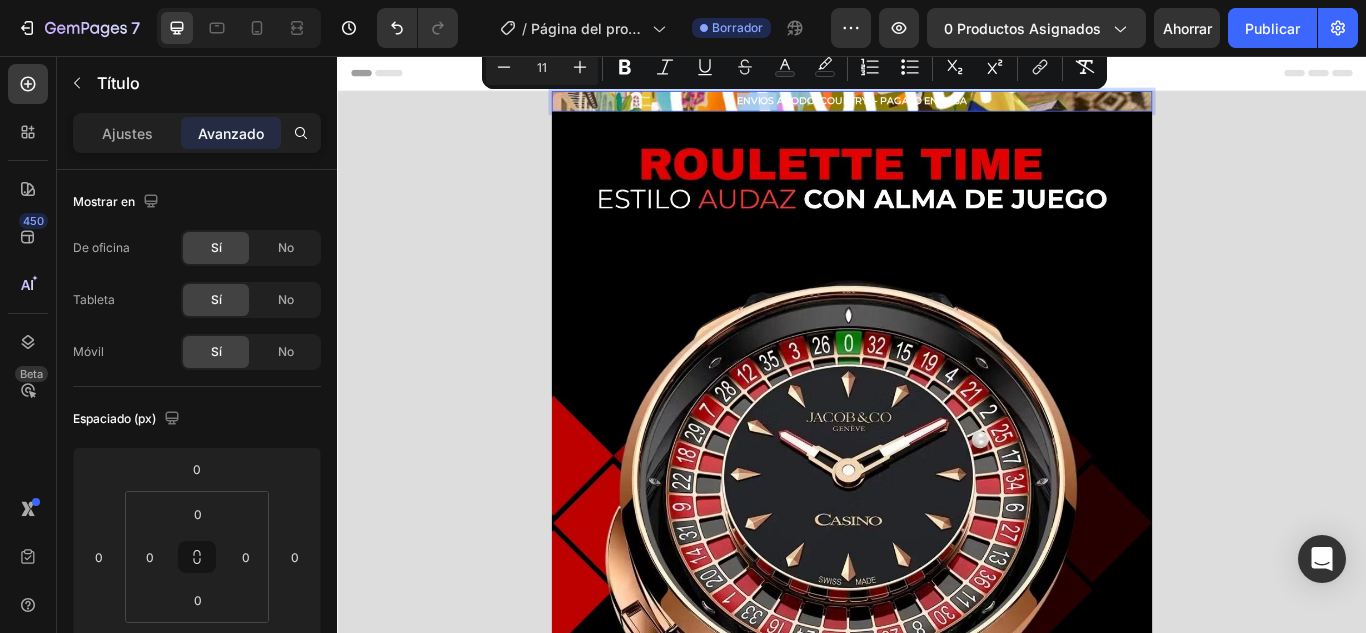 click on "ENVIOS A TODO [COUNTRY] - PAGALO EN CASA" at bounding box center (937, 109) 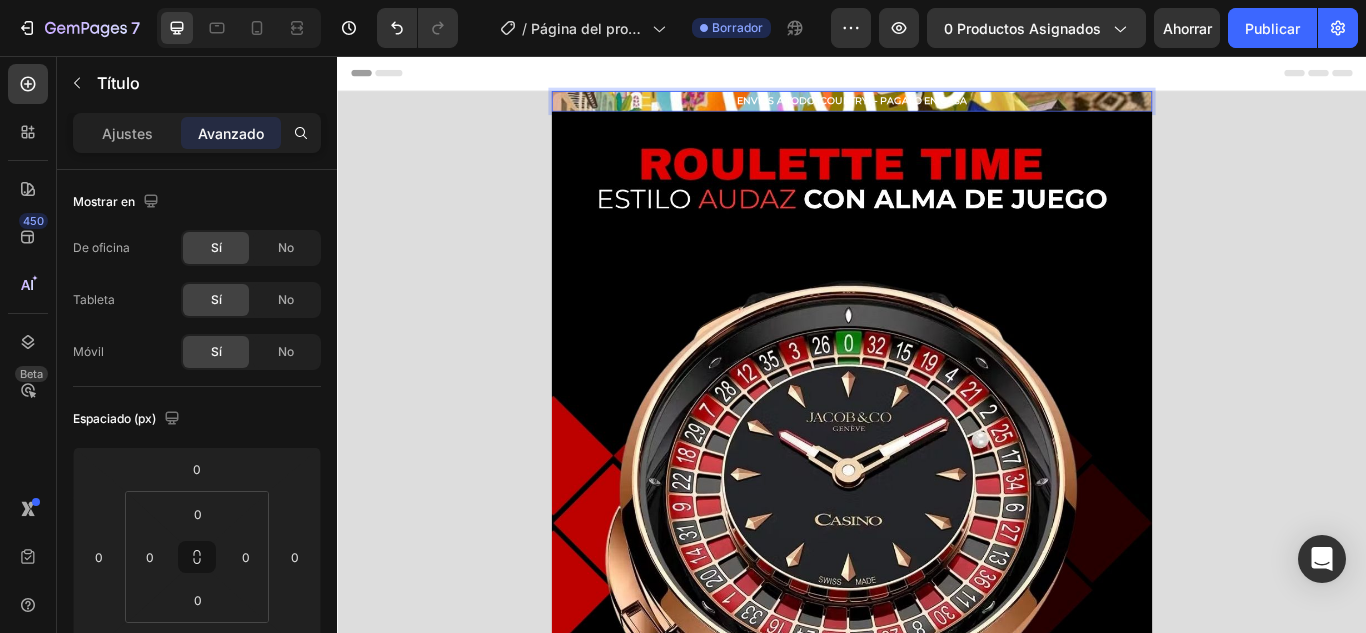 click on "ENVIOS A TODO [COUNTRY] - PAGALO EN CASA" at bounding box center (937, 109) 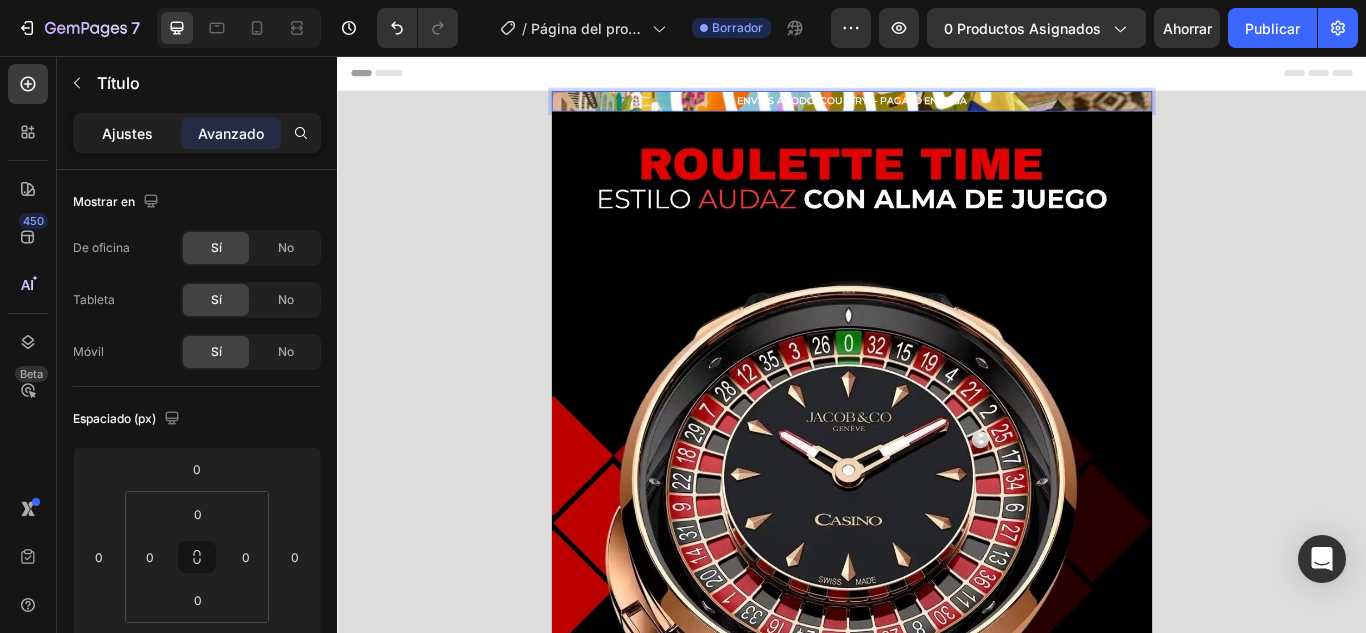 click on "Ajustes" 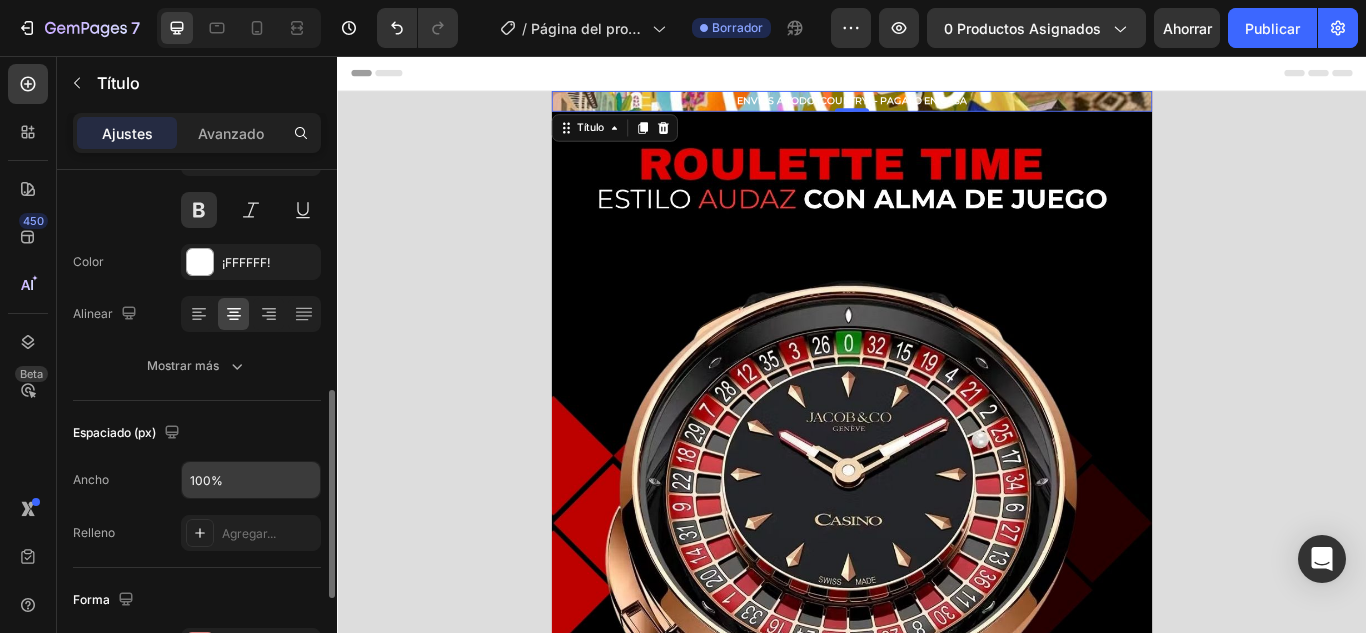 scroll, scrollTop: 500, scrollLeft: 0, axis: vertical 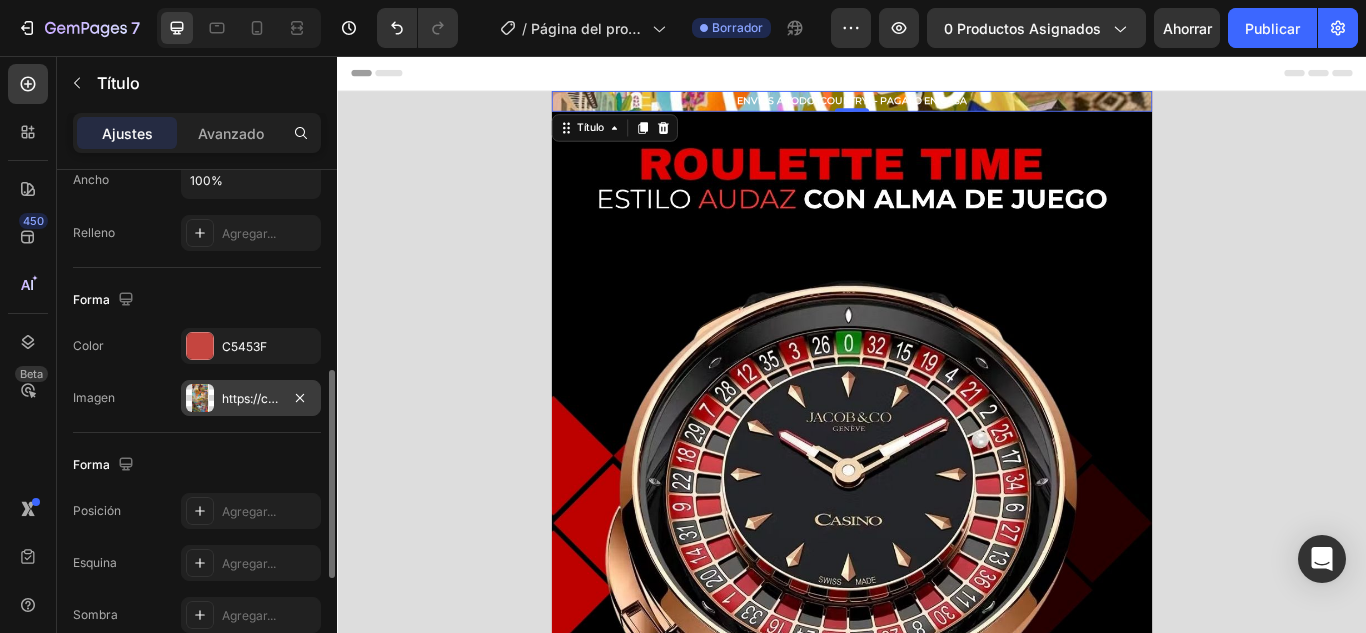 click on "https://cdn.shopify.com/s/files/1/0741/6673/1010/files/gempags_578190089964749500-b79545e5-b596-4060-931d-f03acc7f03c8.jpg" at bounding box center (601, 398) 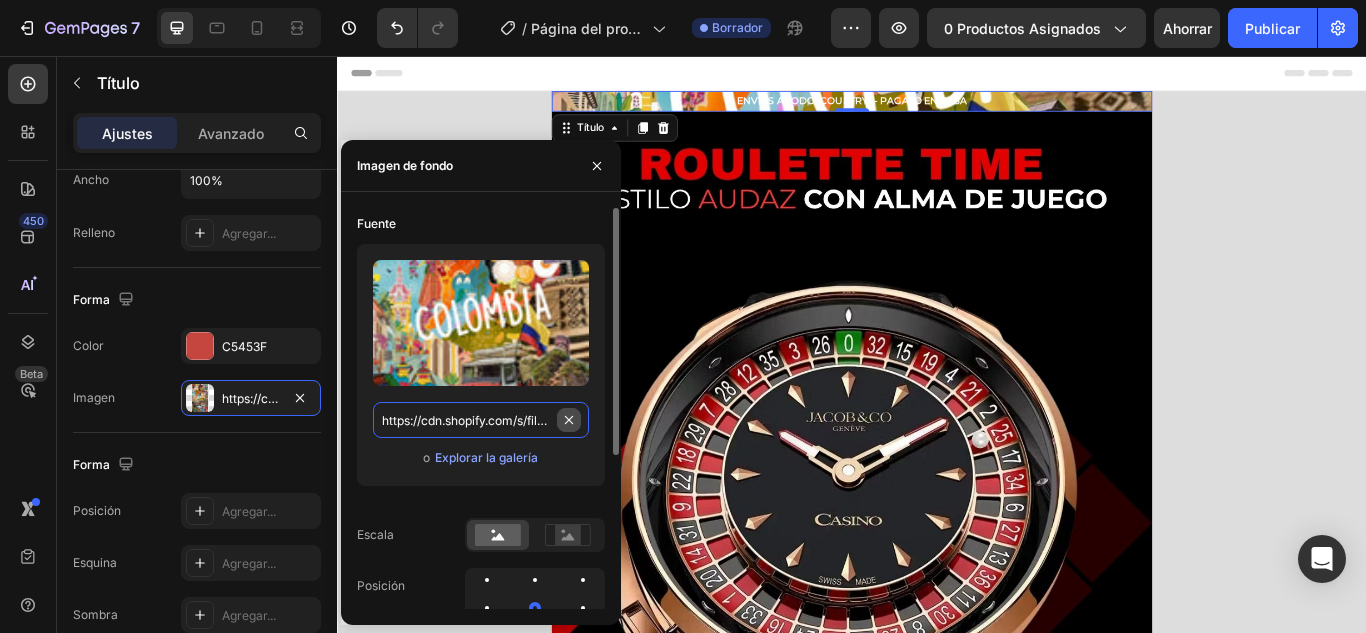 type 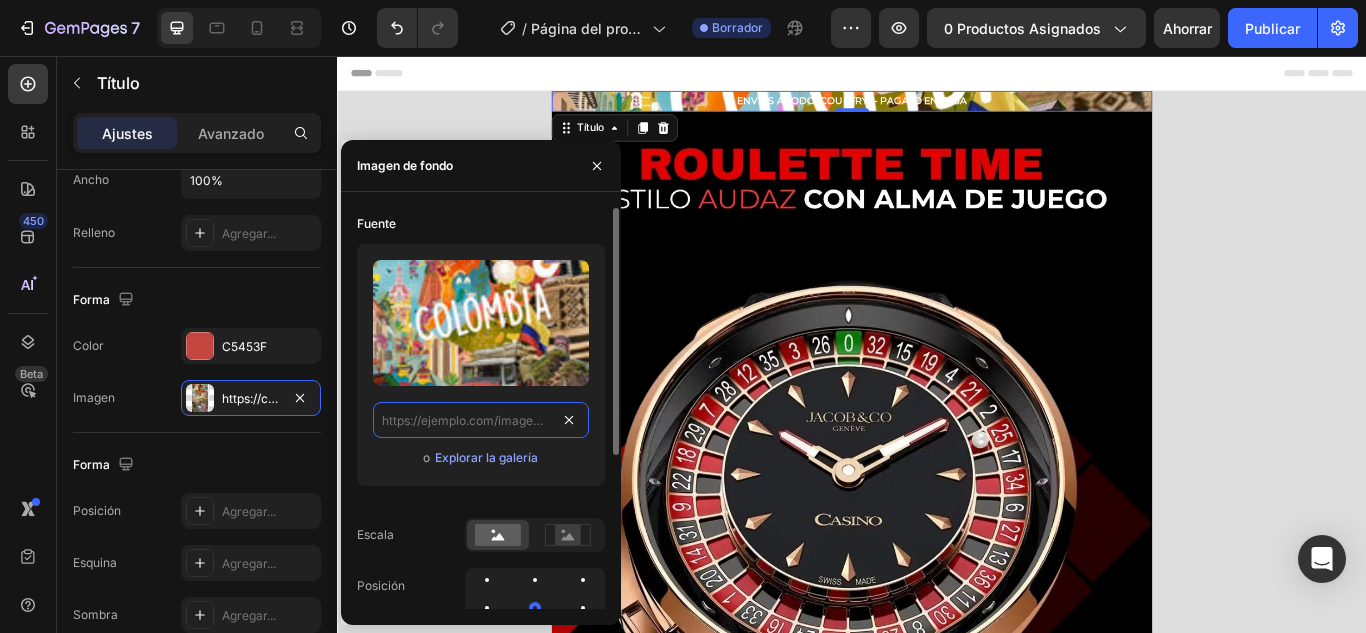 scroll, scrollTop: 0, scrollLeft: 0, axis: both 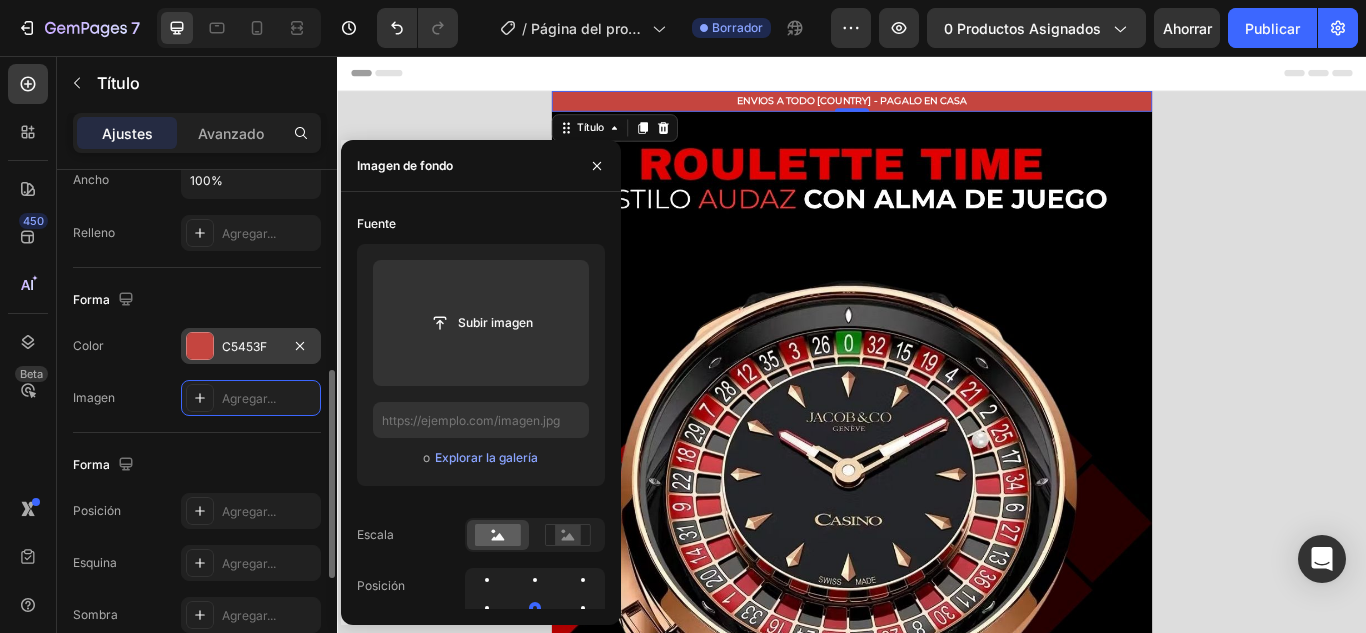 click on "C5453F" at bounding box center [251, 346] 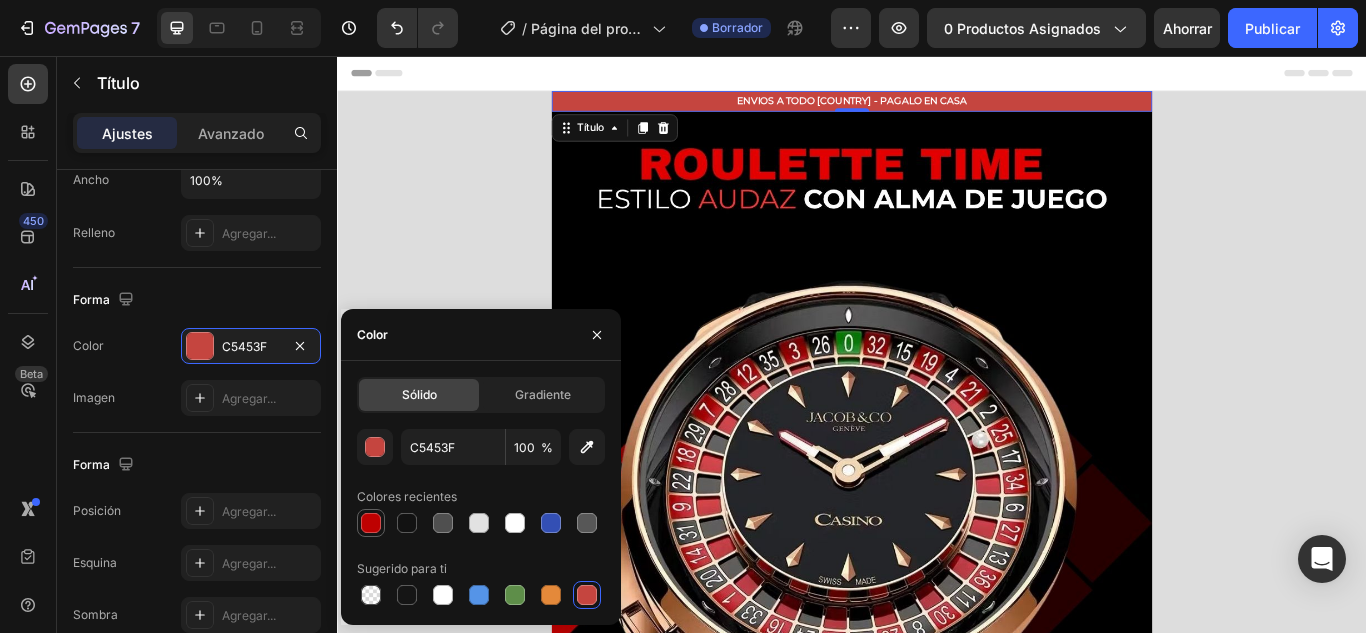 click at bounding box center [371, 523] 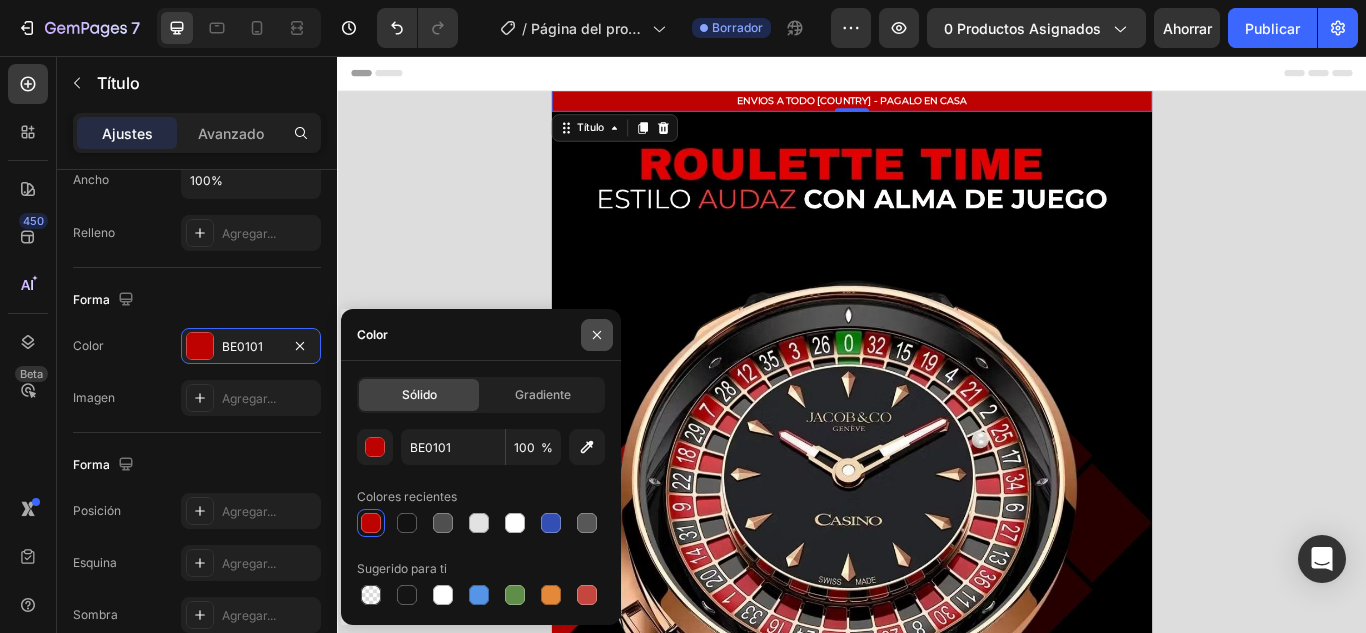 click 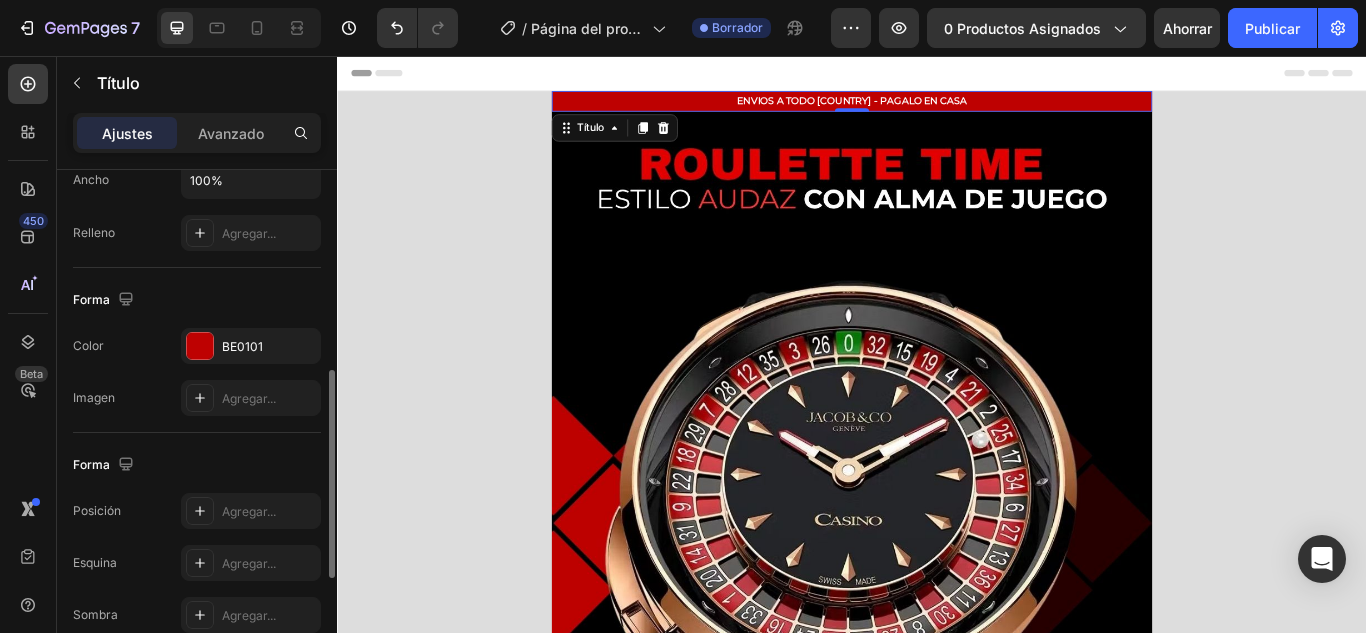 scroll, scrollTop: 200, scrollLeft: 0, axis: vertical 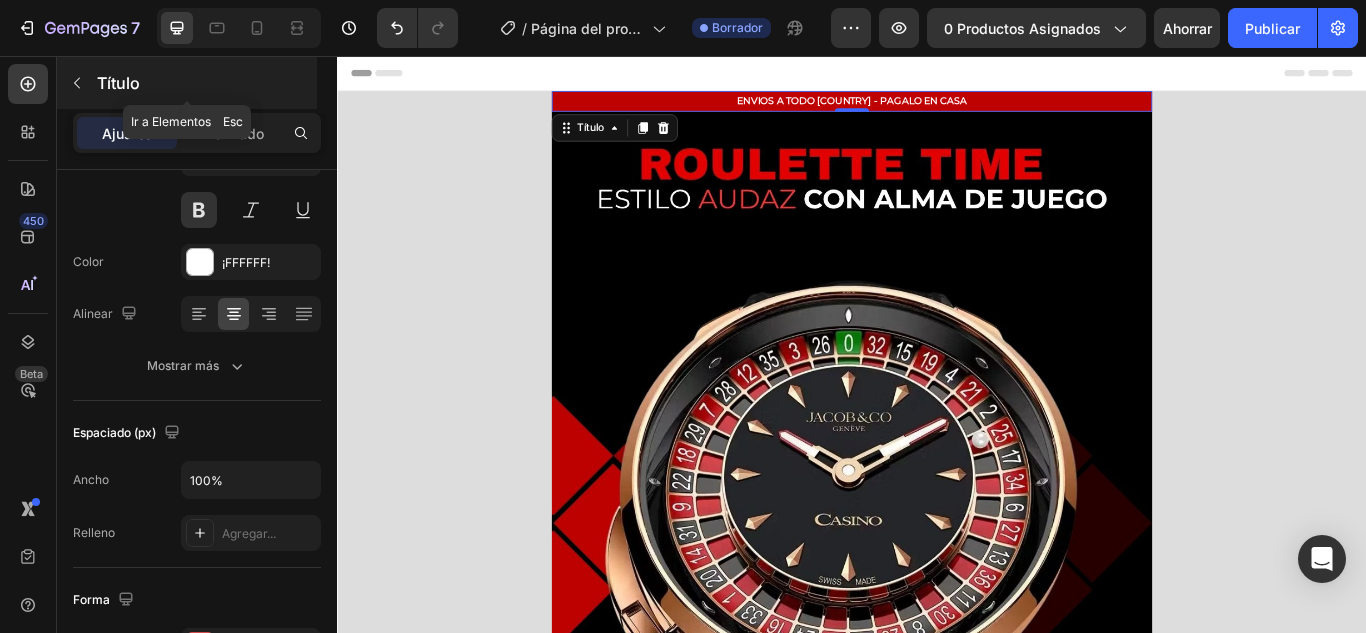 click 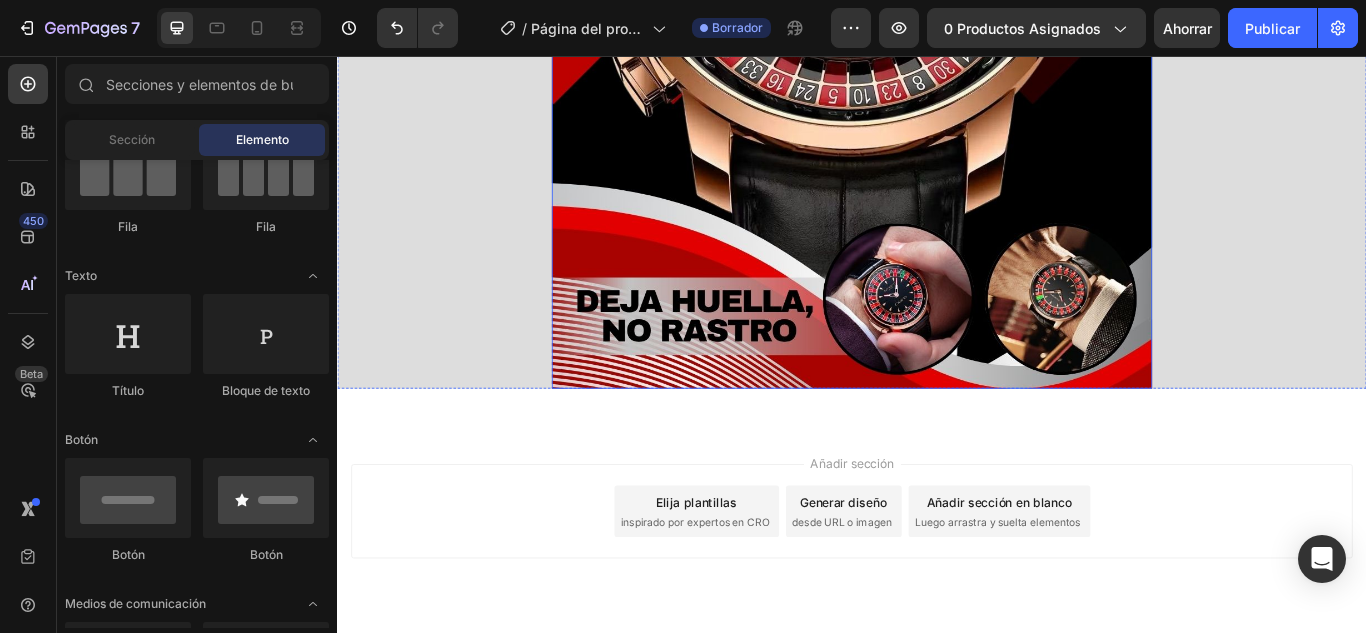 scroll, scrollTop: 667, scrollLeft: 0, axis: vertical 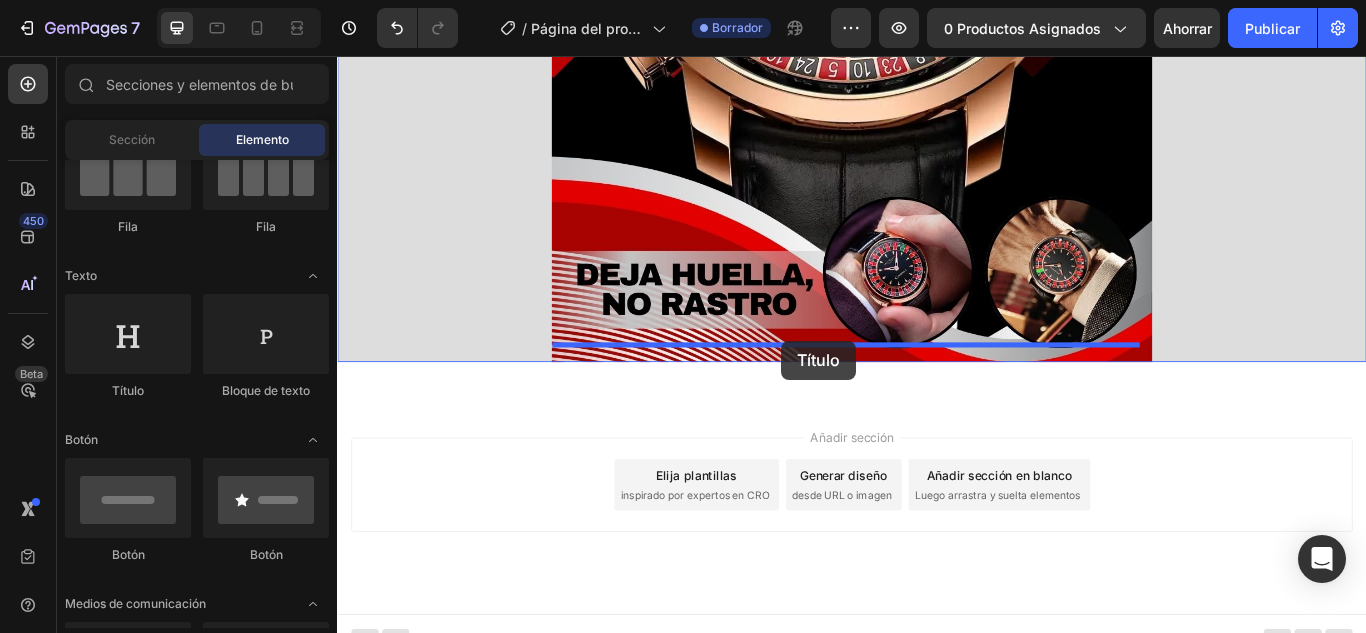 drag, startPoint x: 481, startPoint y: 406, endPoint x: 855, endPoint y: 388, distance: 374.4329 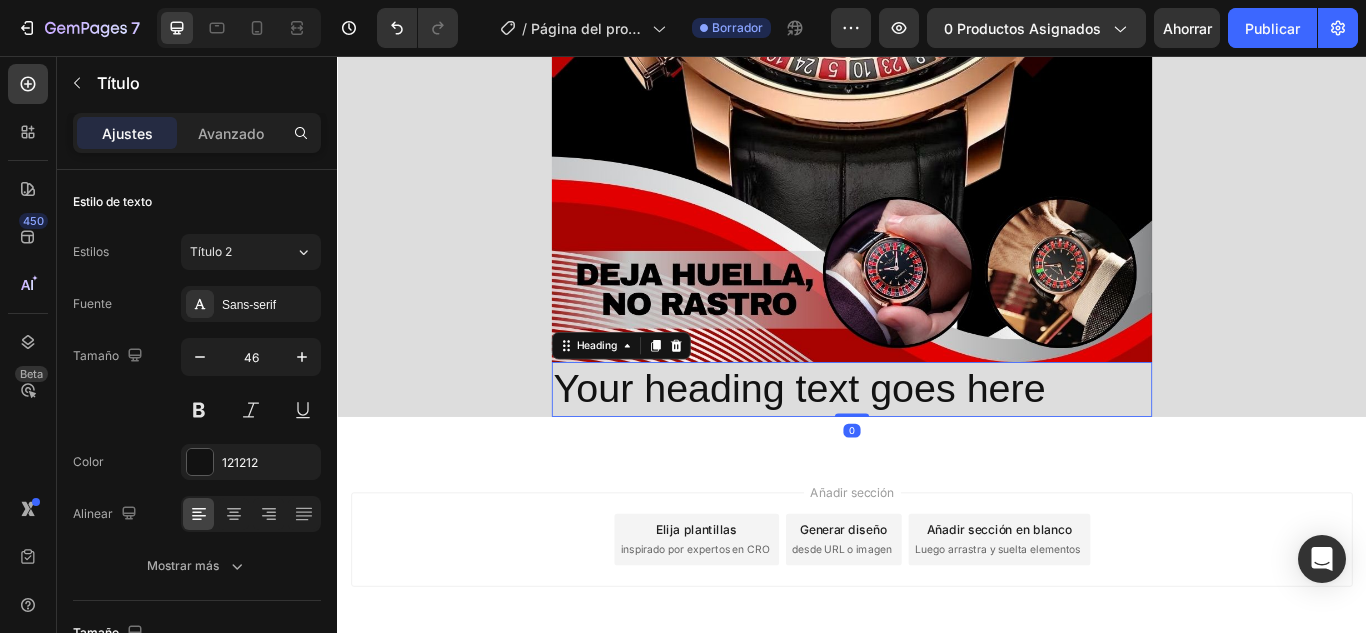 click on "Your heading text goes here" at bounding box center (937, 445) 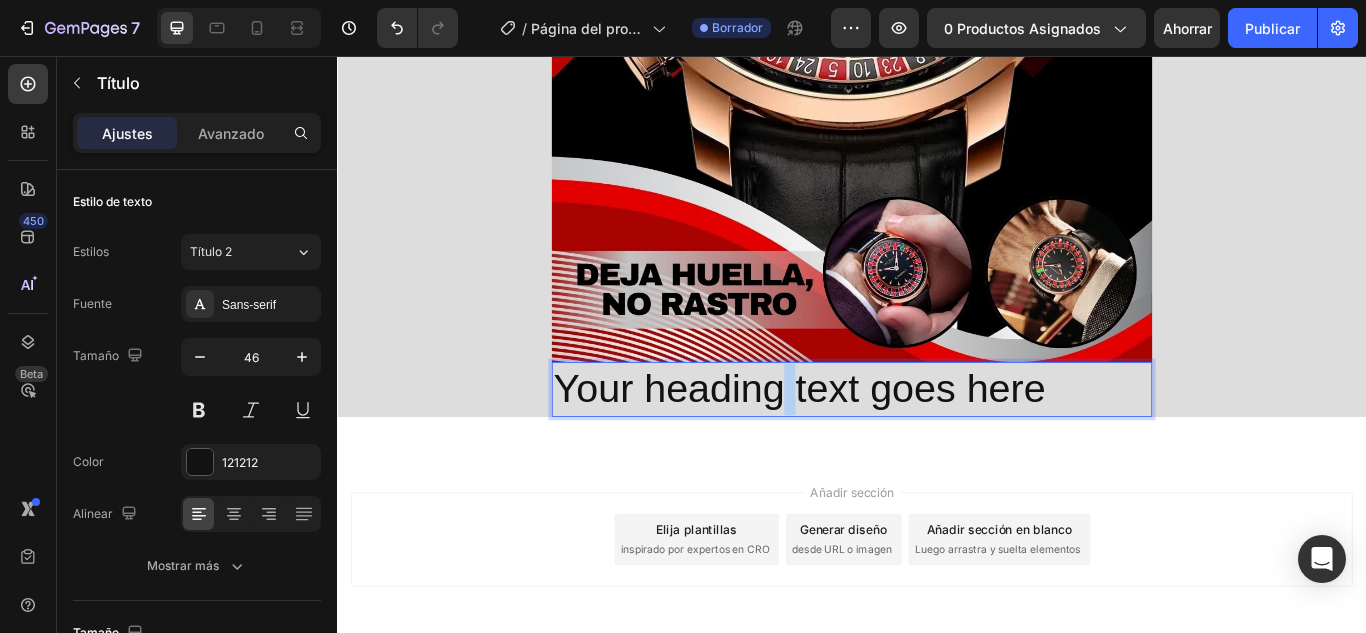 click on "Your heading text goes here" at bounding box center [937, 445] 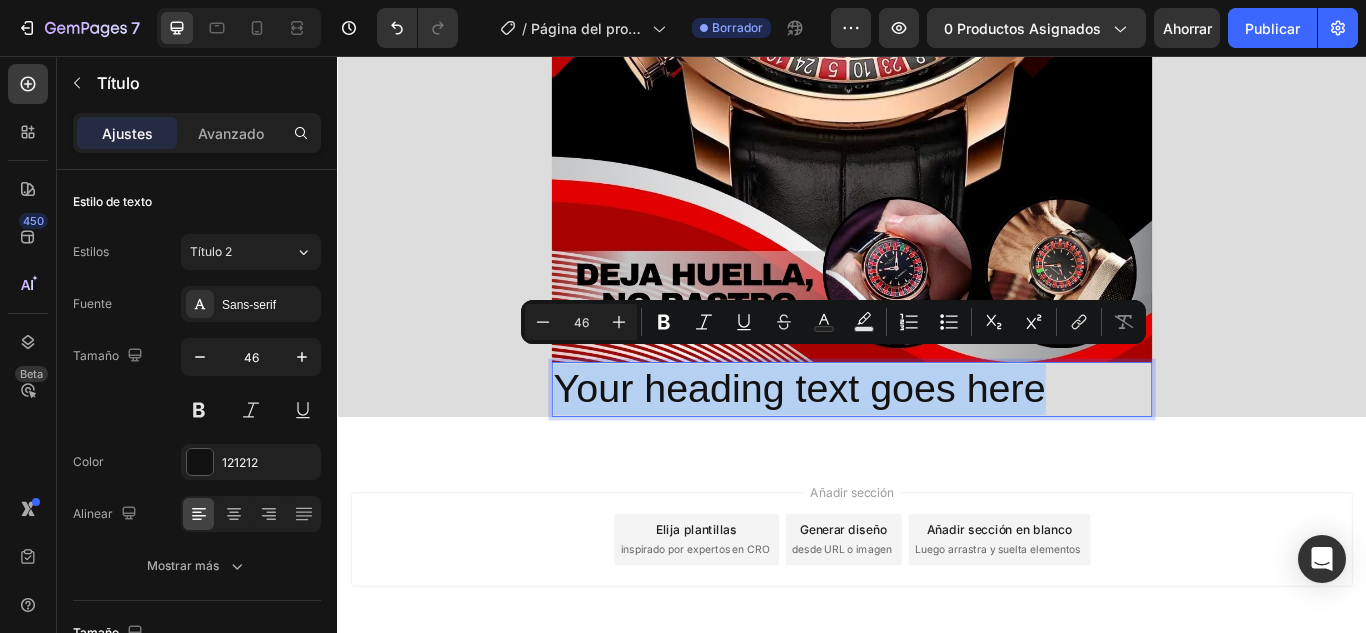 click on "Your heading text goes here" at bounding box center [937, 445] 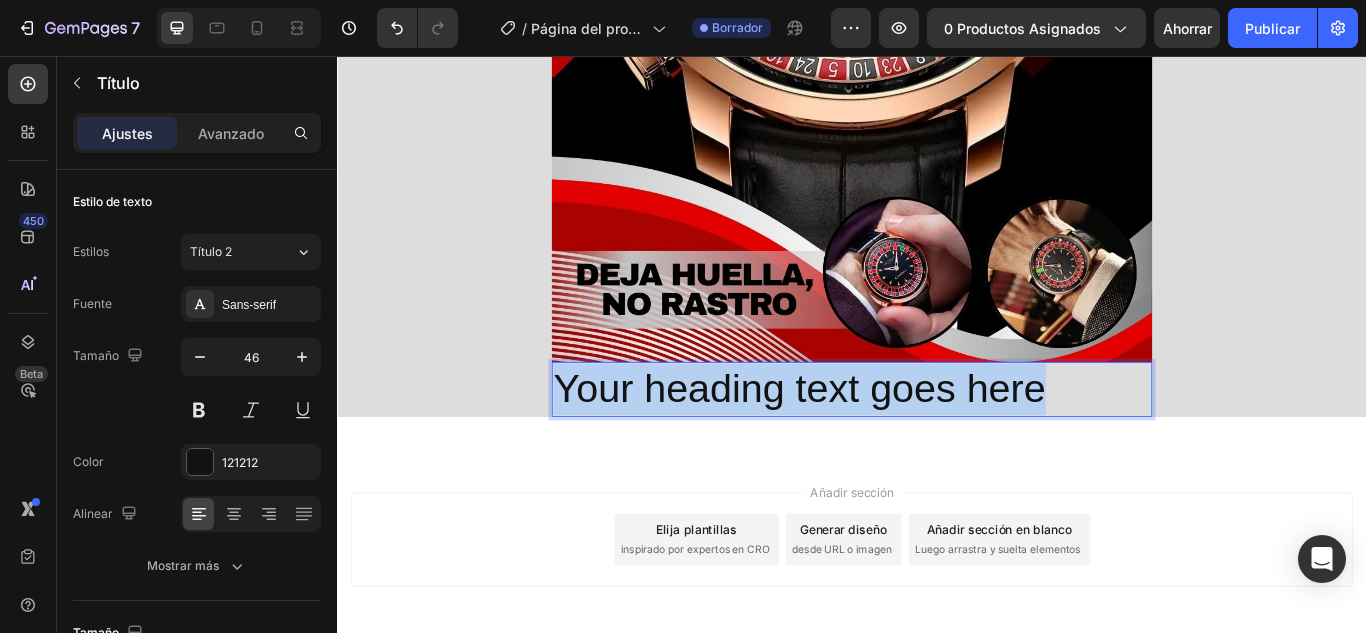 click on "Your heading text goes here" at bounding box center [937, 445] 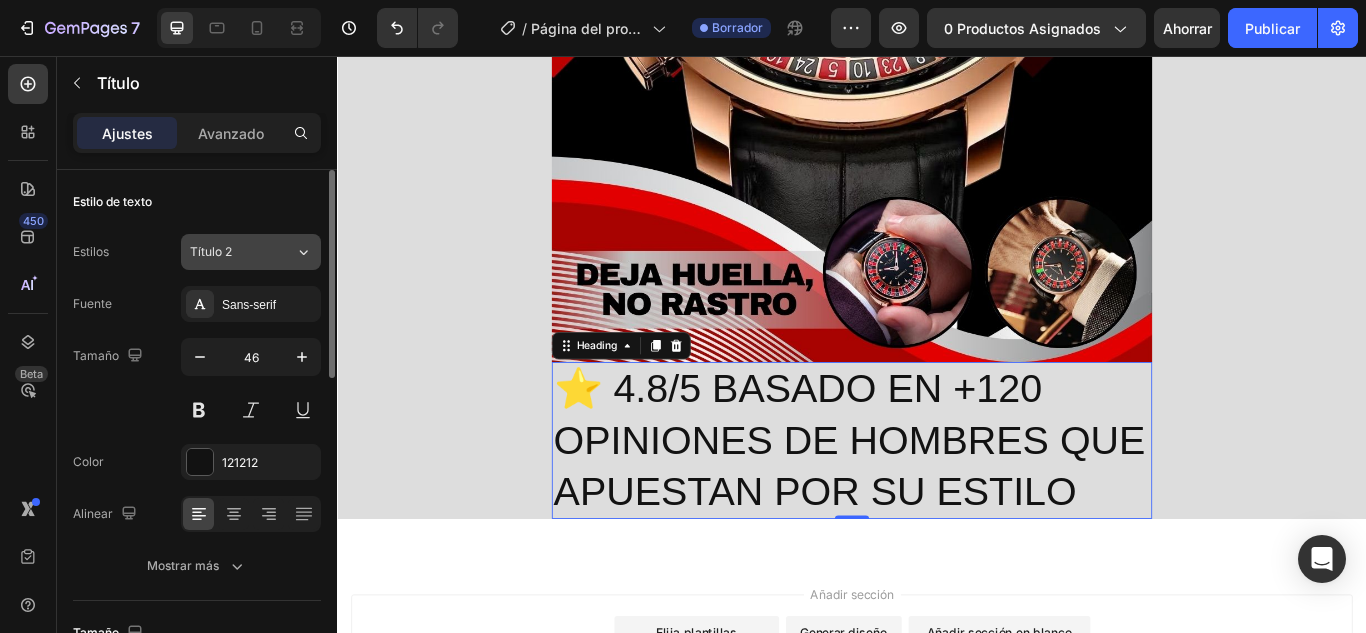 click 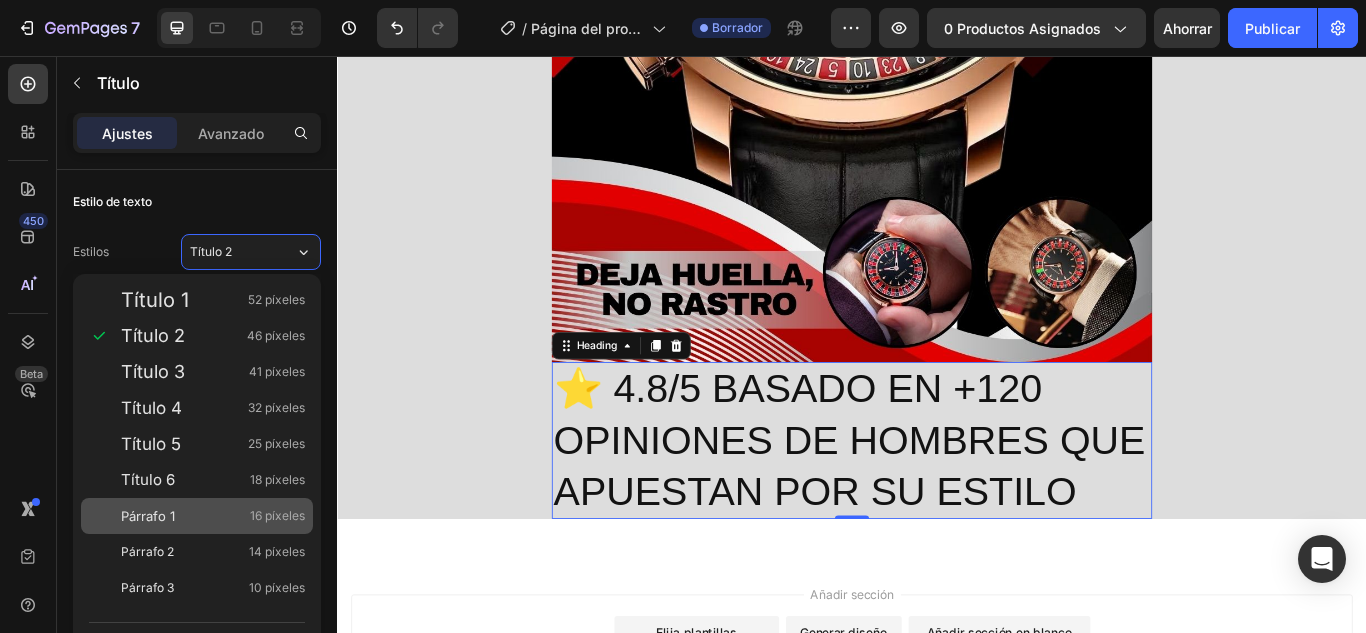 click on "Párrafo 1 16 píxeles" at bounding box center [197, 516] 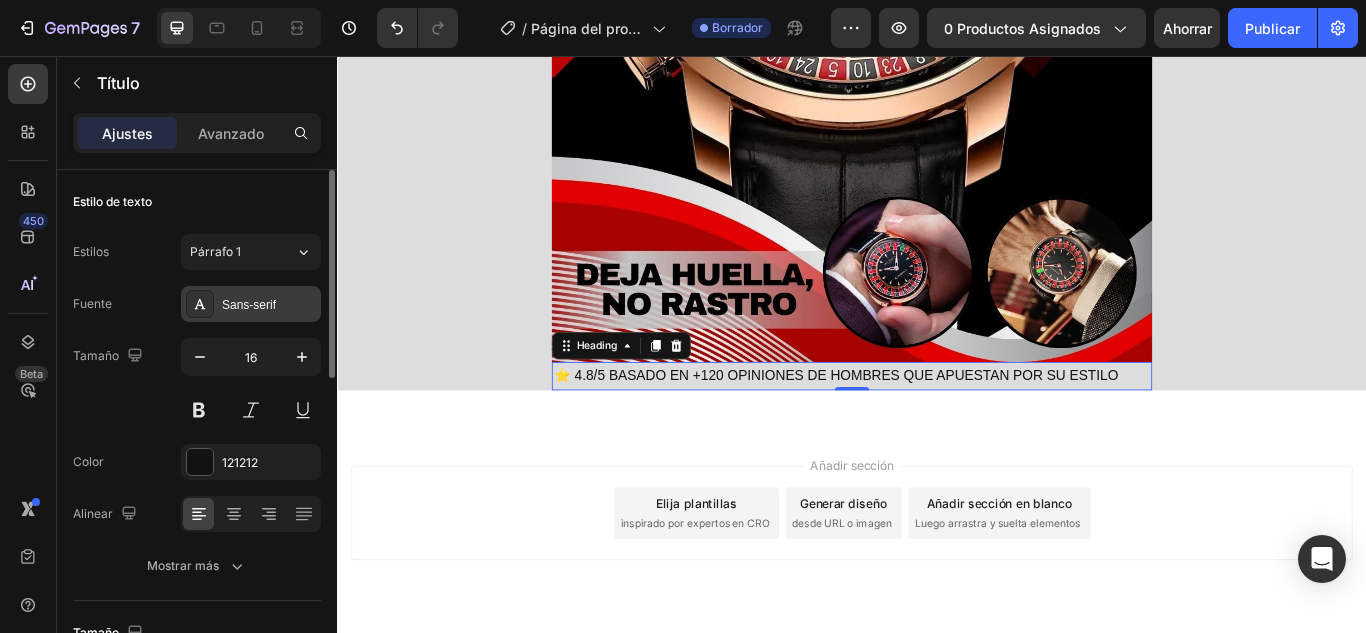 click on "Sans-serif" at bounding box center (249, 305) 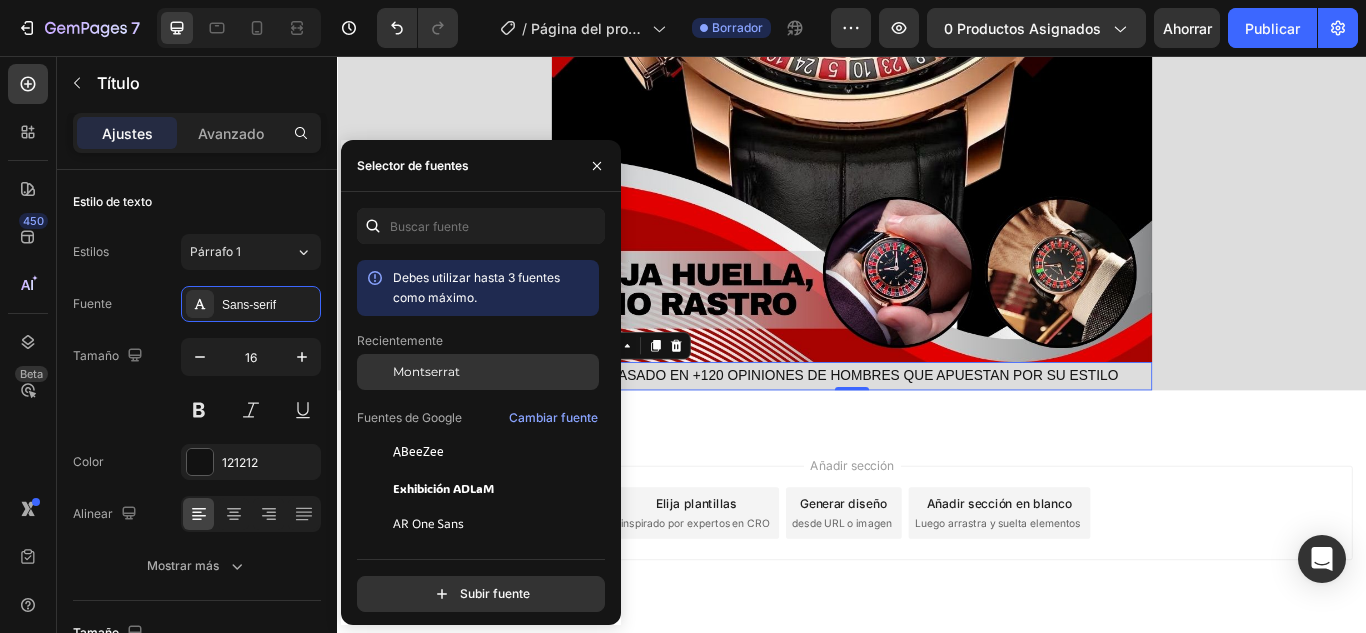 click on "Montserrat" at bounding box center (494, 372) 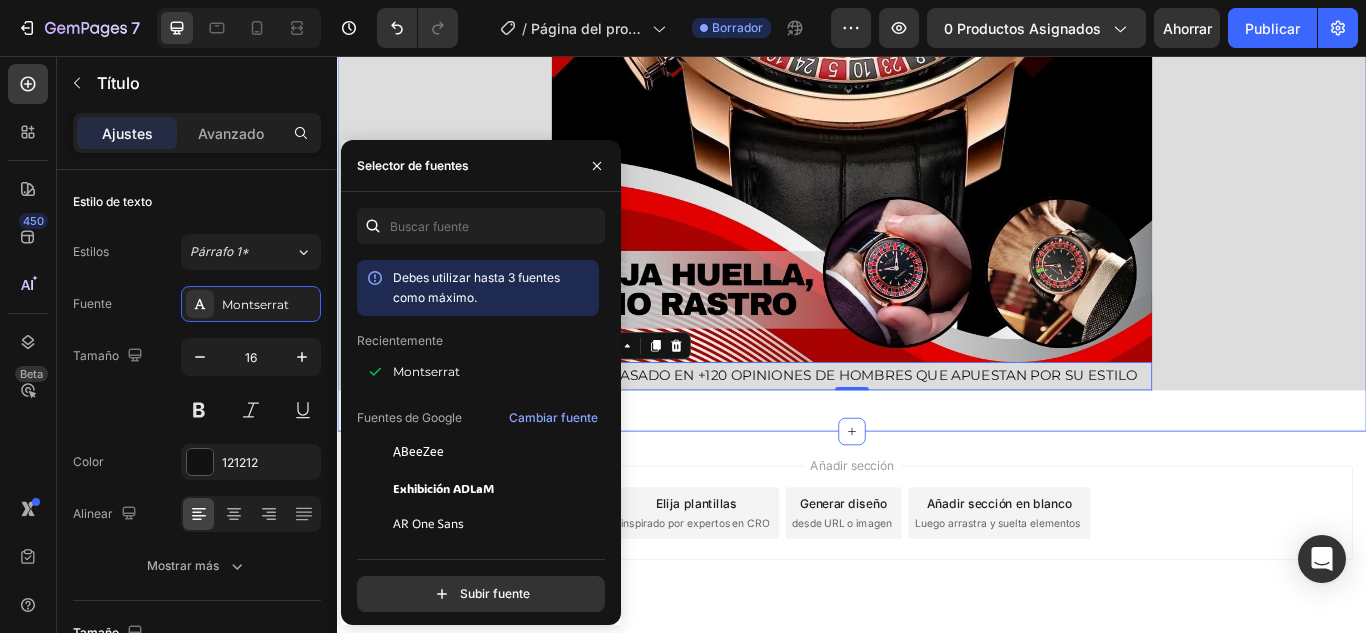 click on "ENVIOS A TODO [COUNTRY] - PAGALO EN CASA  Título Imagen ⭐ 4.8/5 BASADO EN +120 OPINIONES DE HOMBRES QUE APUESTAN POR SU ESTILO Heading   0 Fila Sección 1" at bounding box center (937, -38) 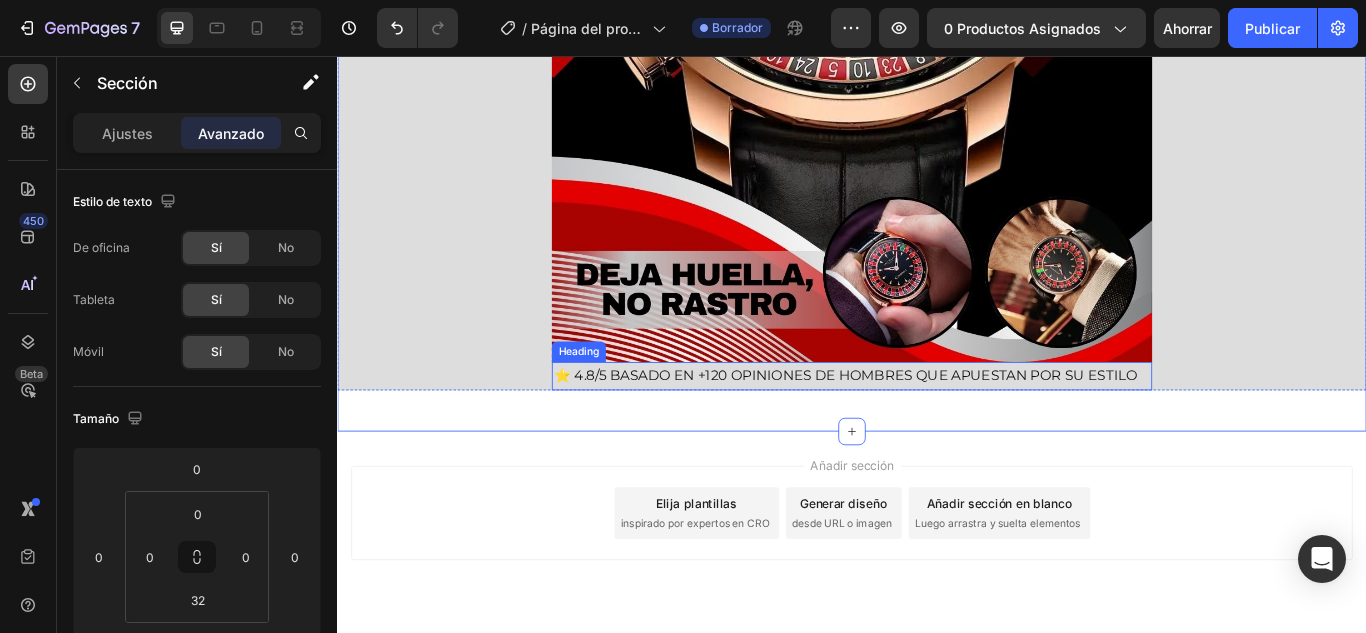 click on "⭐ 4.8/5 BASADO EN +120 OPINIONES DE HOMBRES QUE APUESTAN POR SU ESTILO" at bounding box center [937, 429] 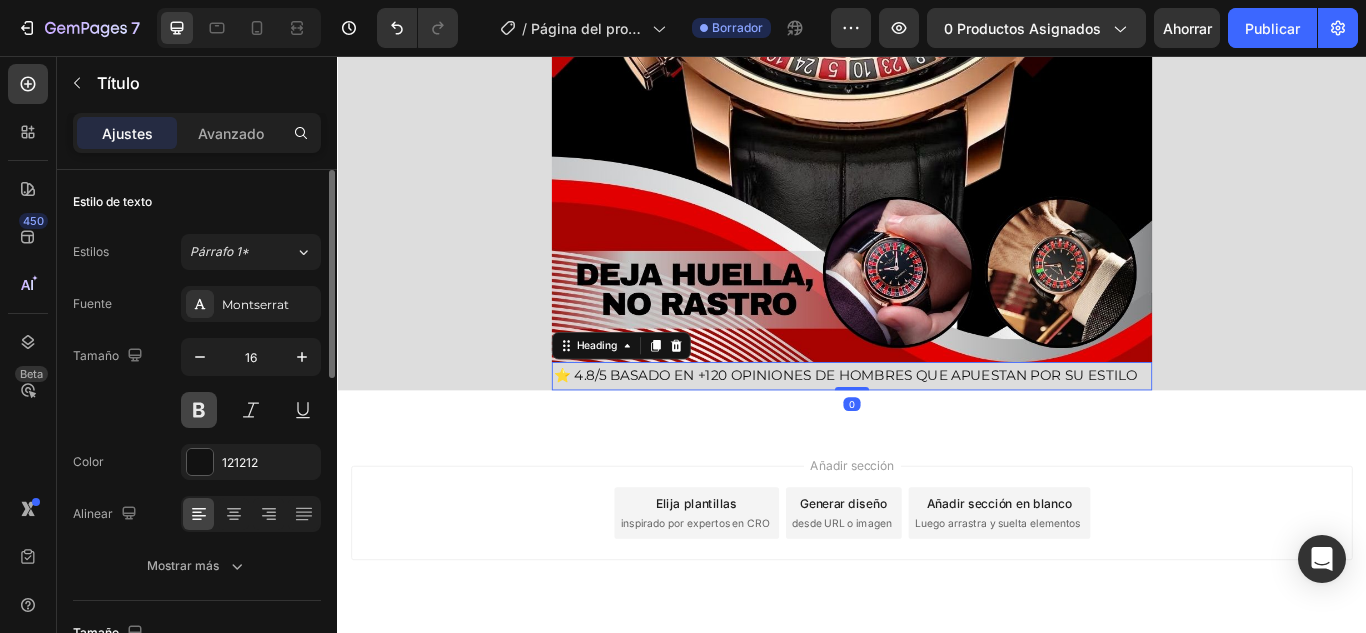 click at bounding box center [199, 410] 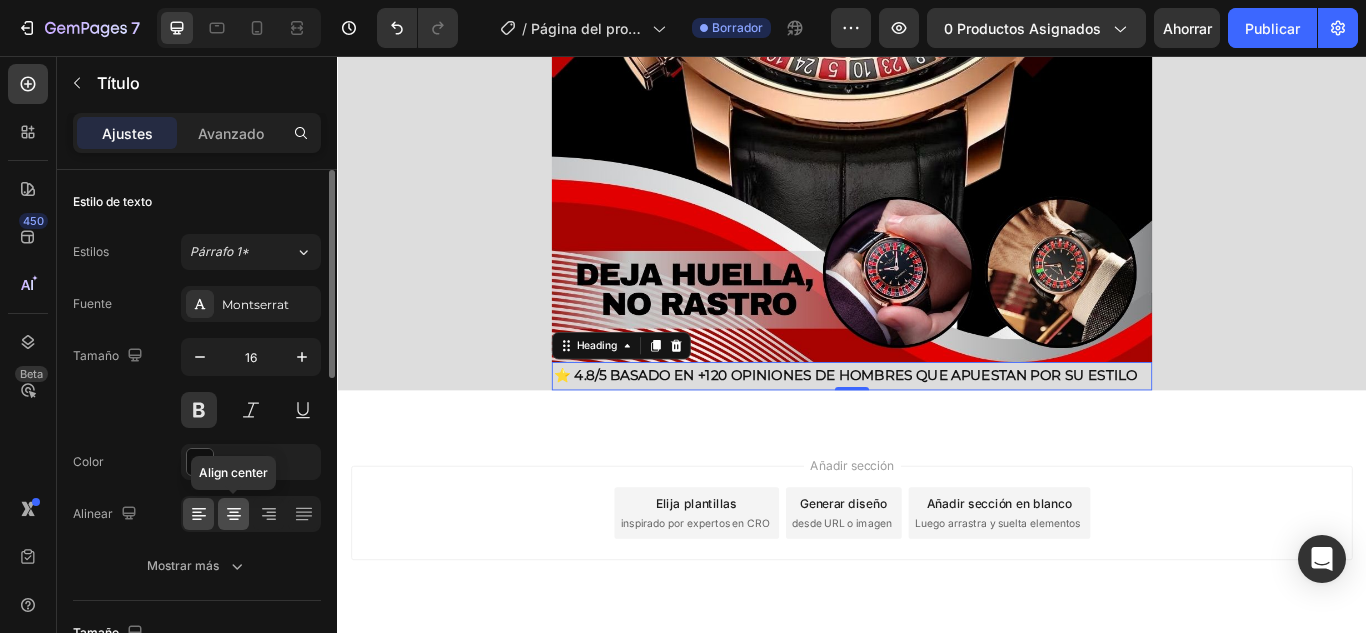 click 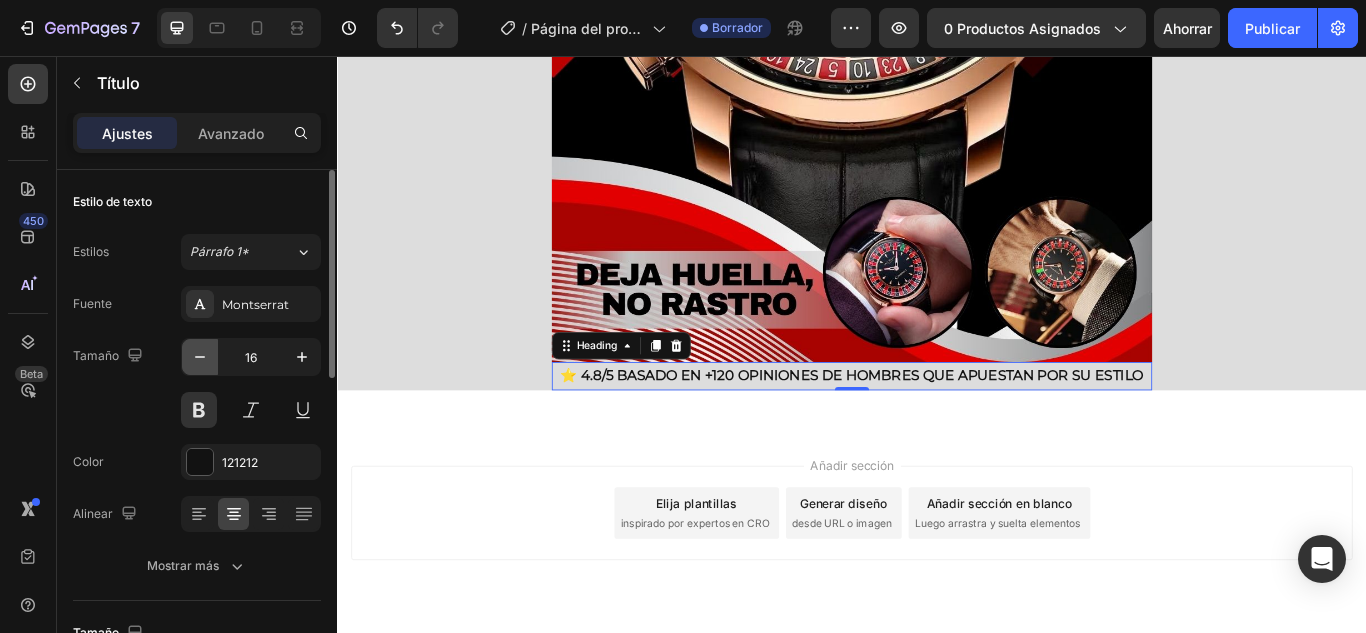 click 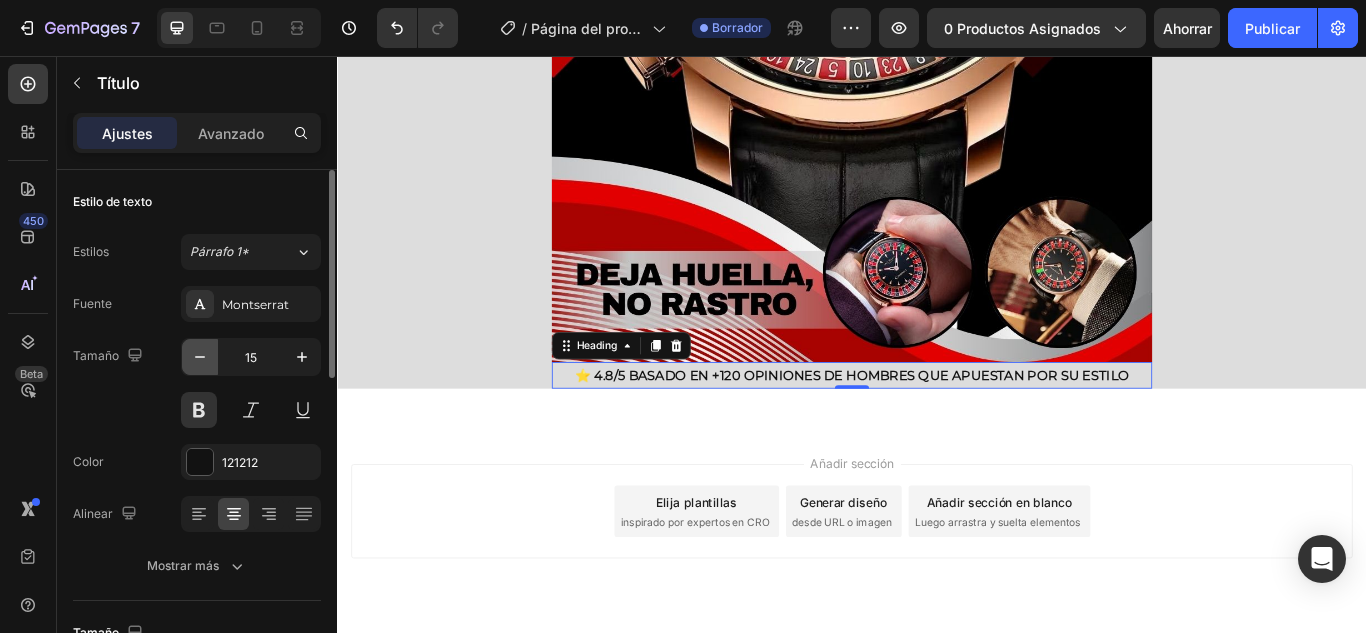click 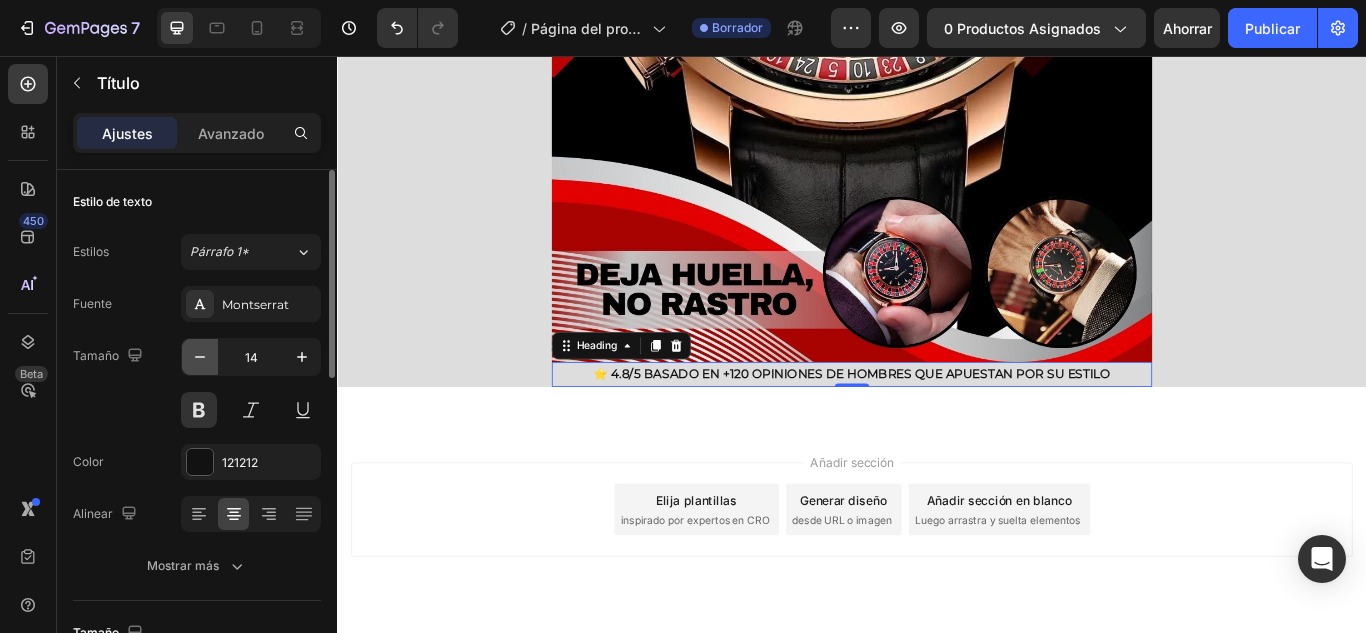 click 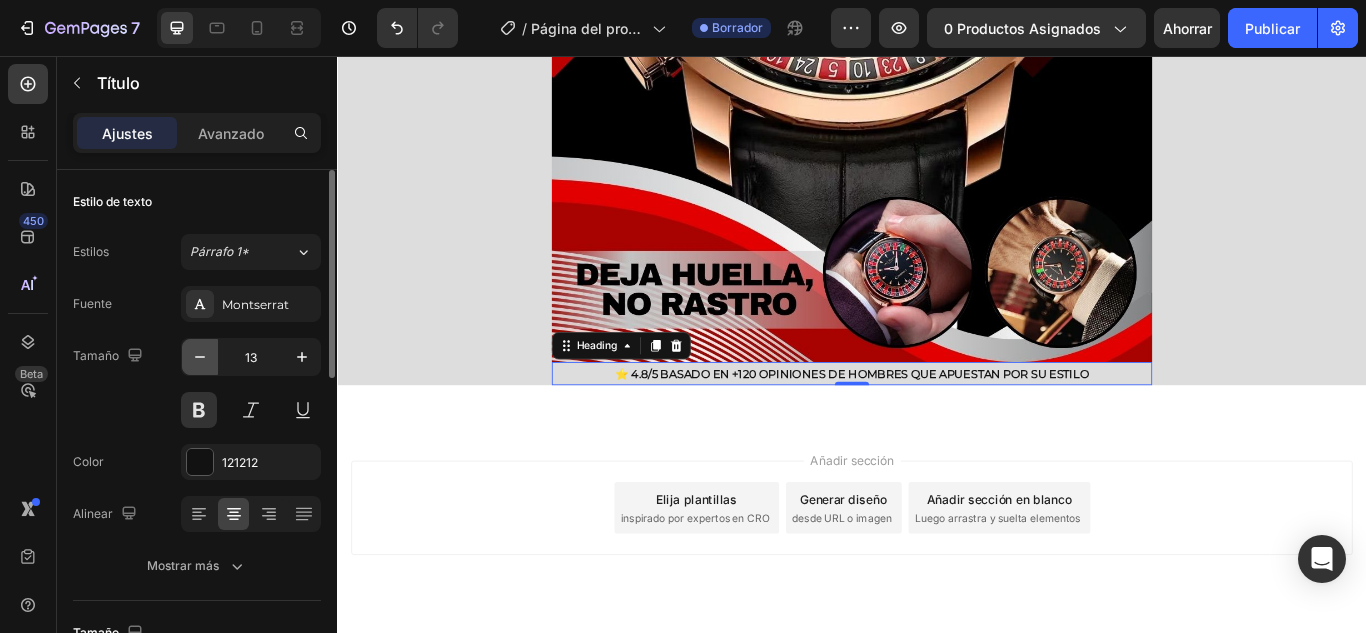 click 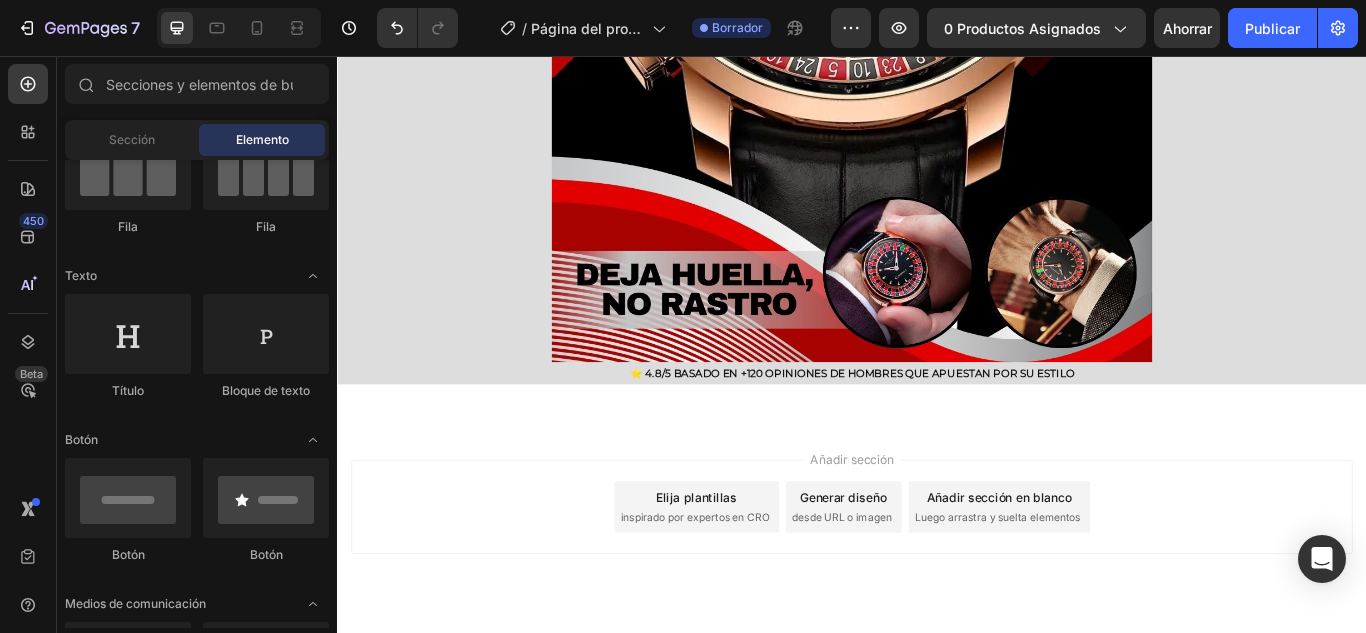 click on "Añadir sección Elija plantillas inspirado por expertos en CRO Generar diseño desde URL o imagen Añadir sección en blanco Luego arrastra y suelta elementos" at bounding box center [937, 582] 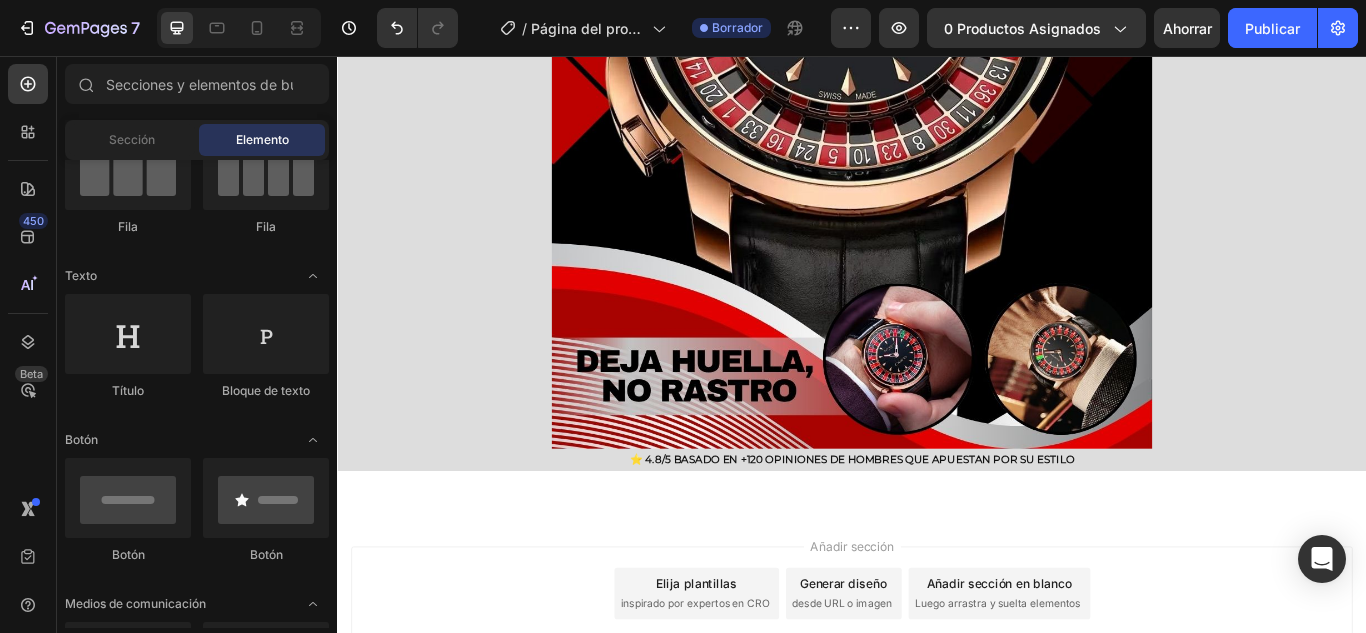 scroll, scrollTop: 567, scrollLeft: 0, axis: vertical 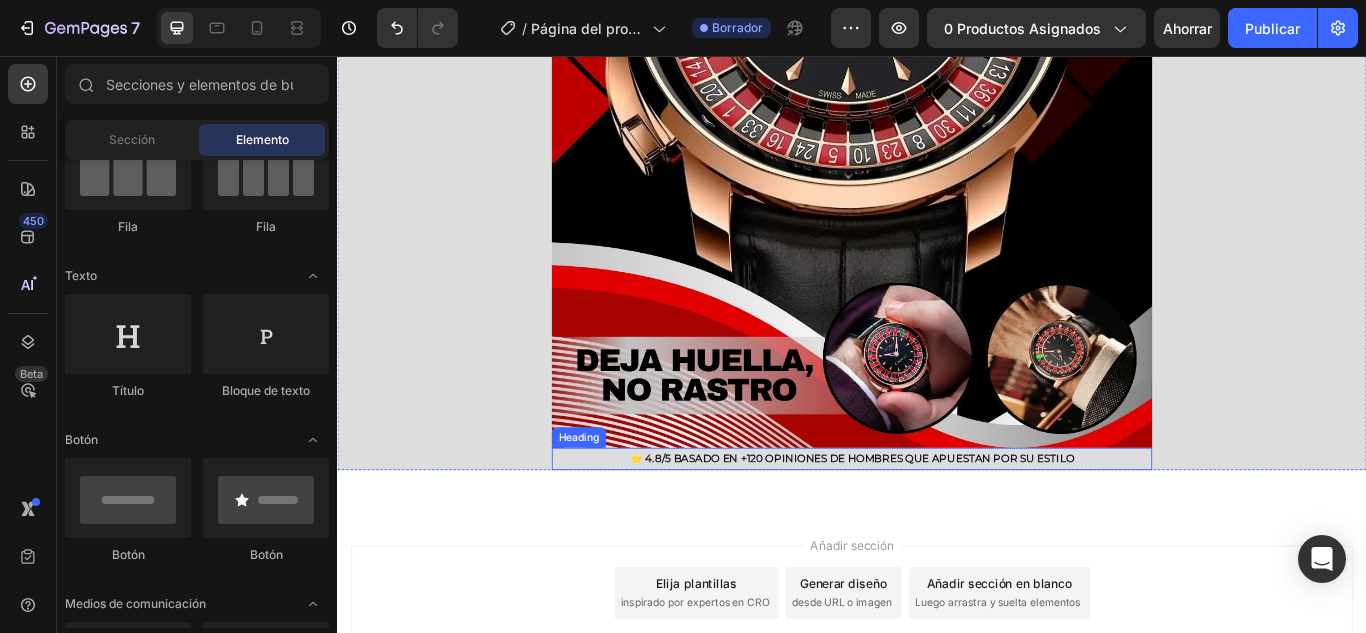 click on "⭐ 4.8/5 BASADO EN +120 OPINIONES DE HOMBRES QUE APUESTAN POR SU ESTILO" at bounding box center [937, 526] 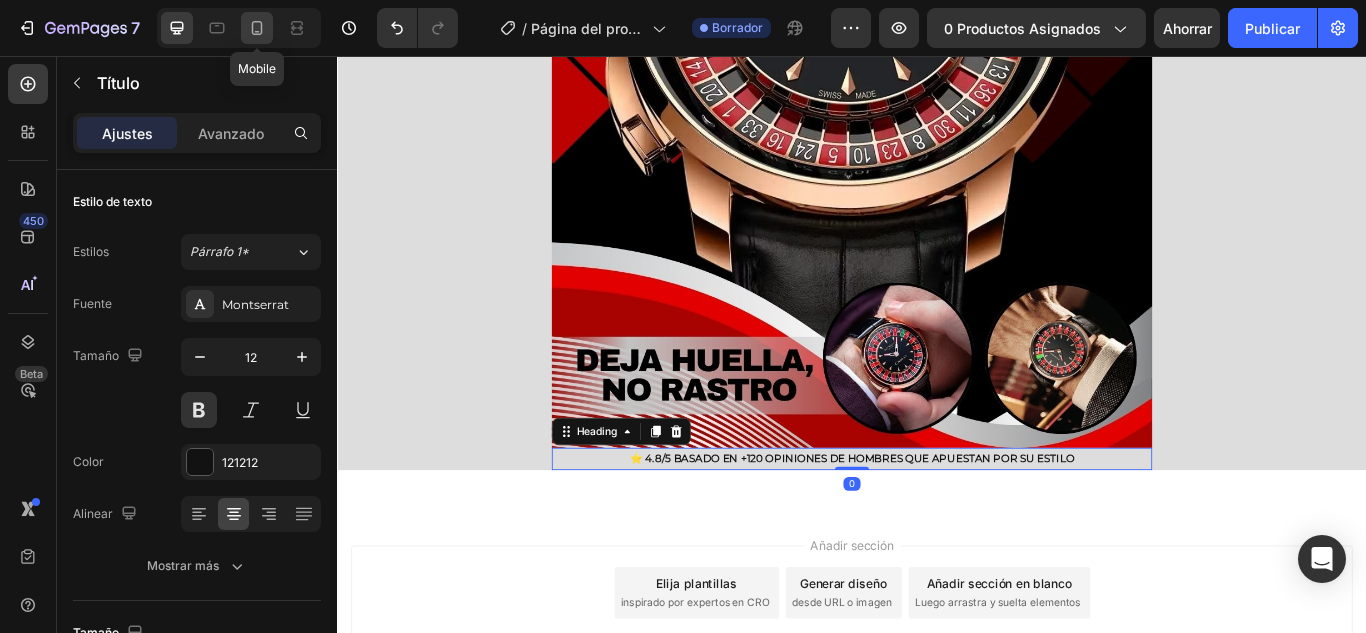 click 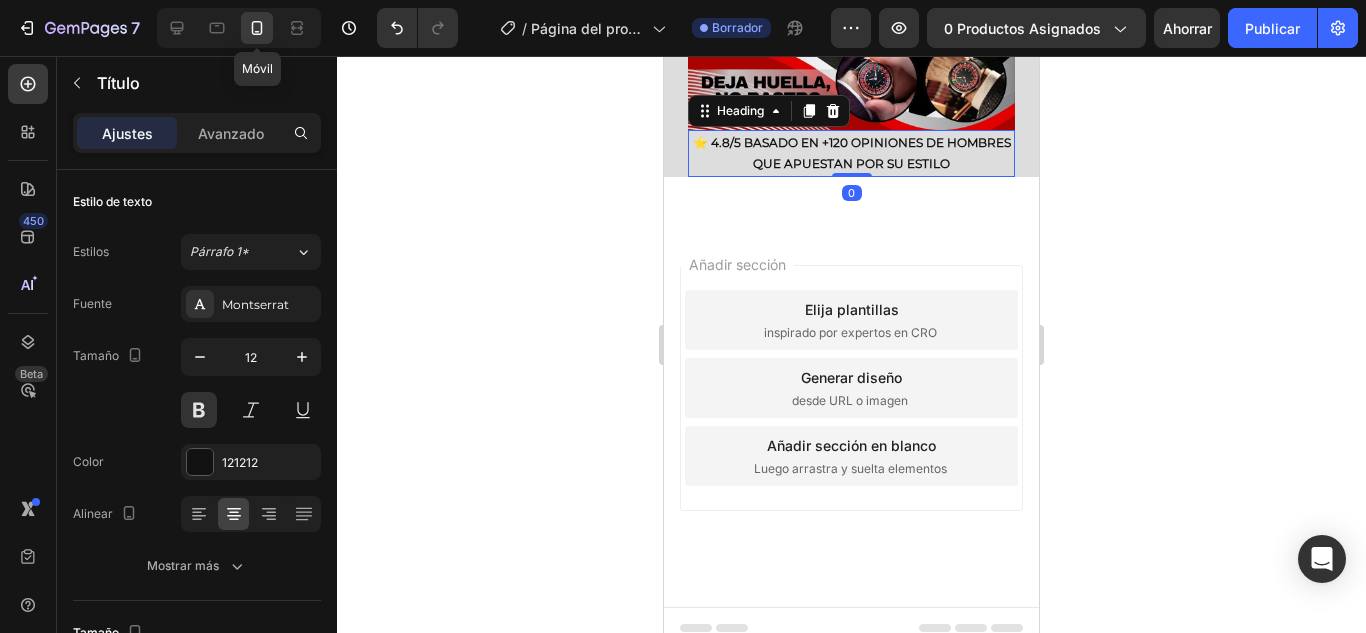 scroll, scrollTop: 392, scrollLeft: 0, axis: vertical 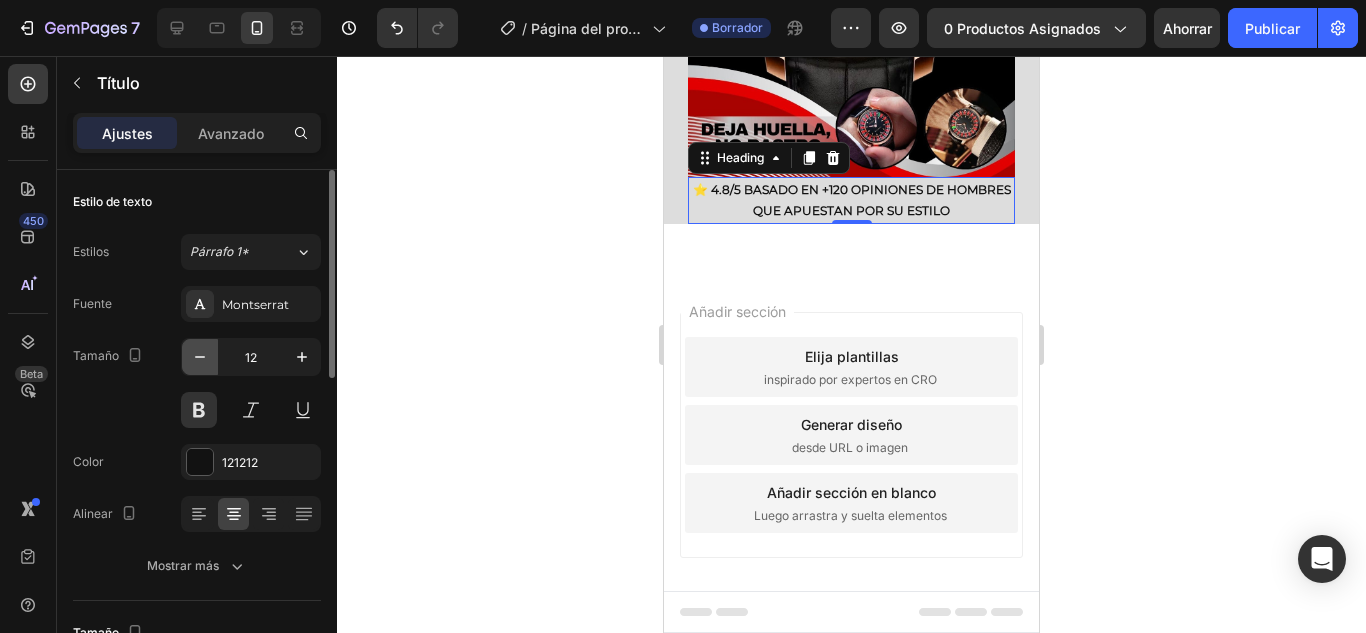 click 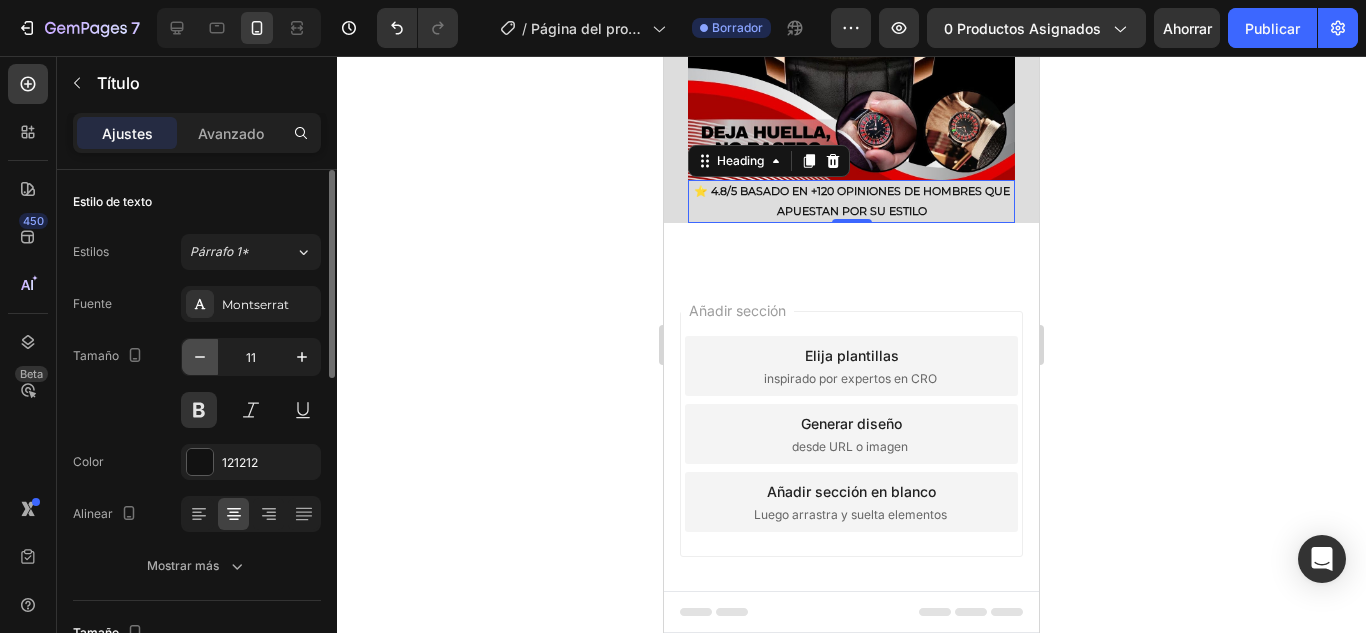 click 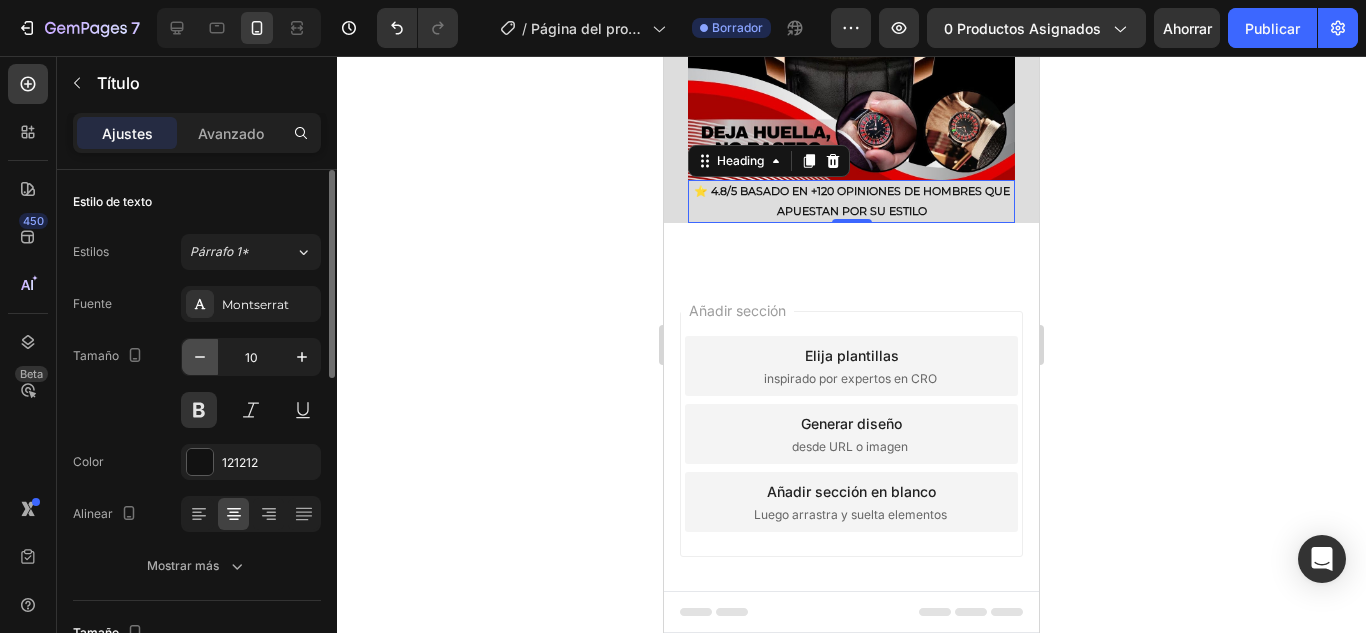 scroll, scrollTop: 385, scrollLeft: 0, axis: vertical 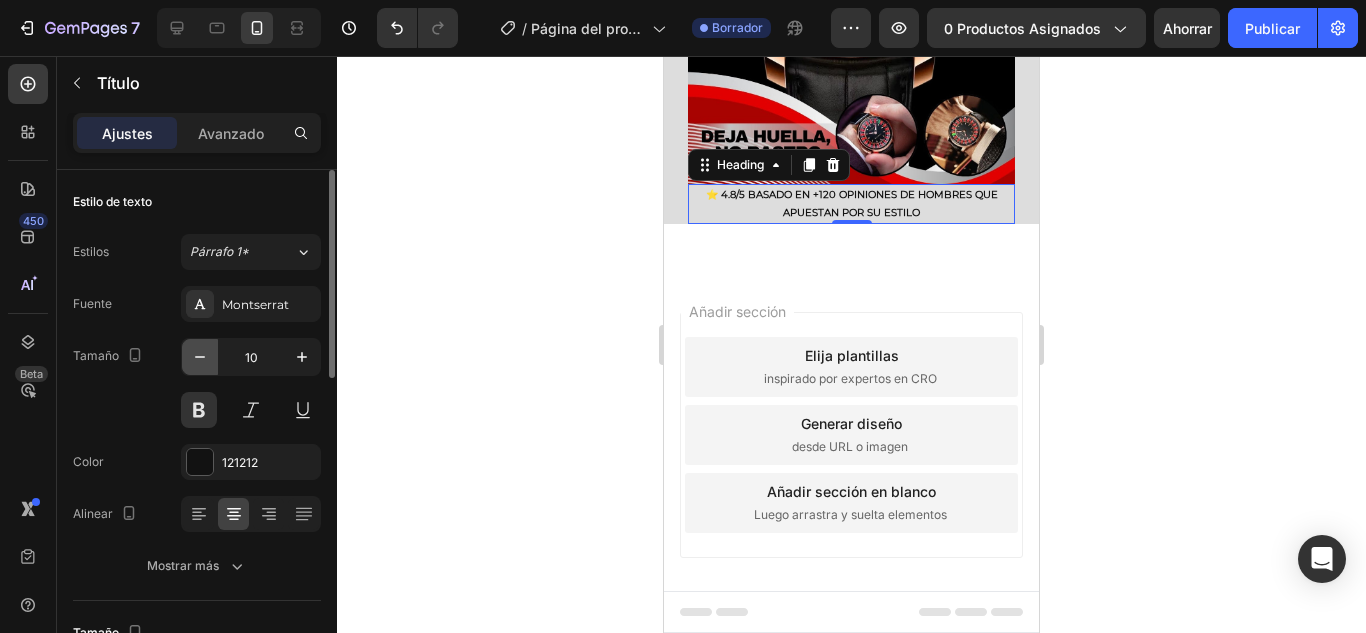 click 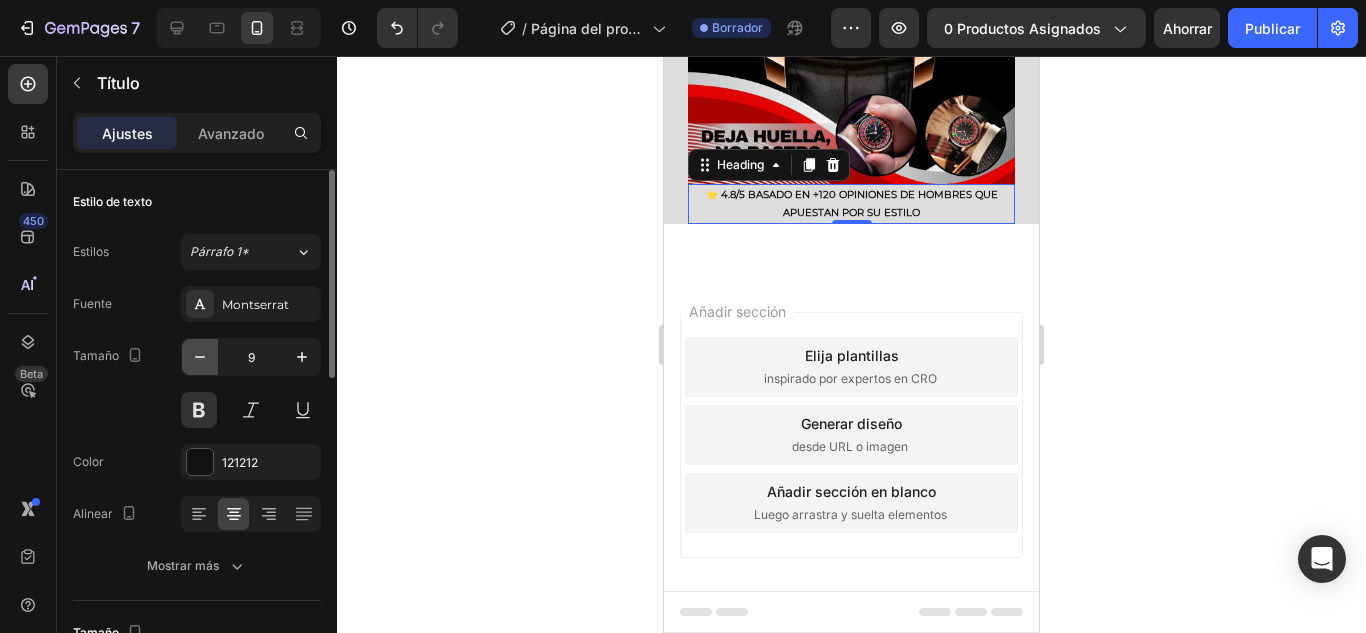 scroll, scrollTop: 382, scrollLeft: 0, axis: vertical 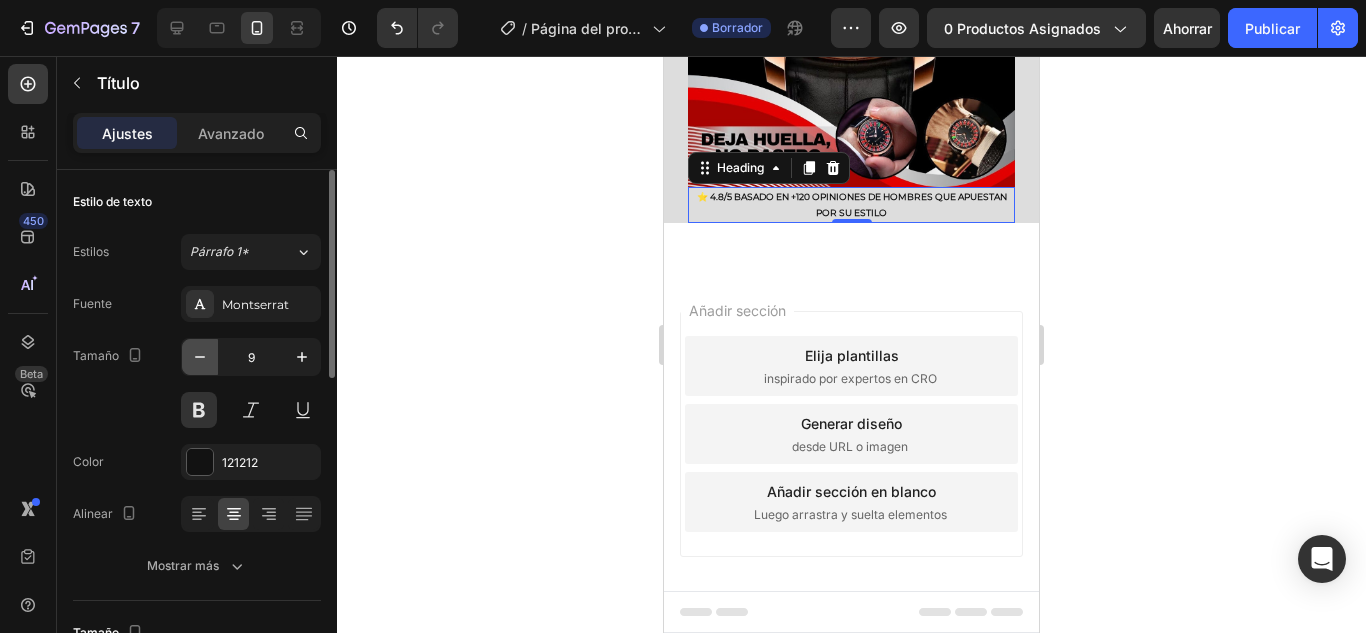 click 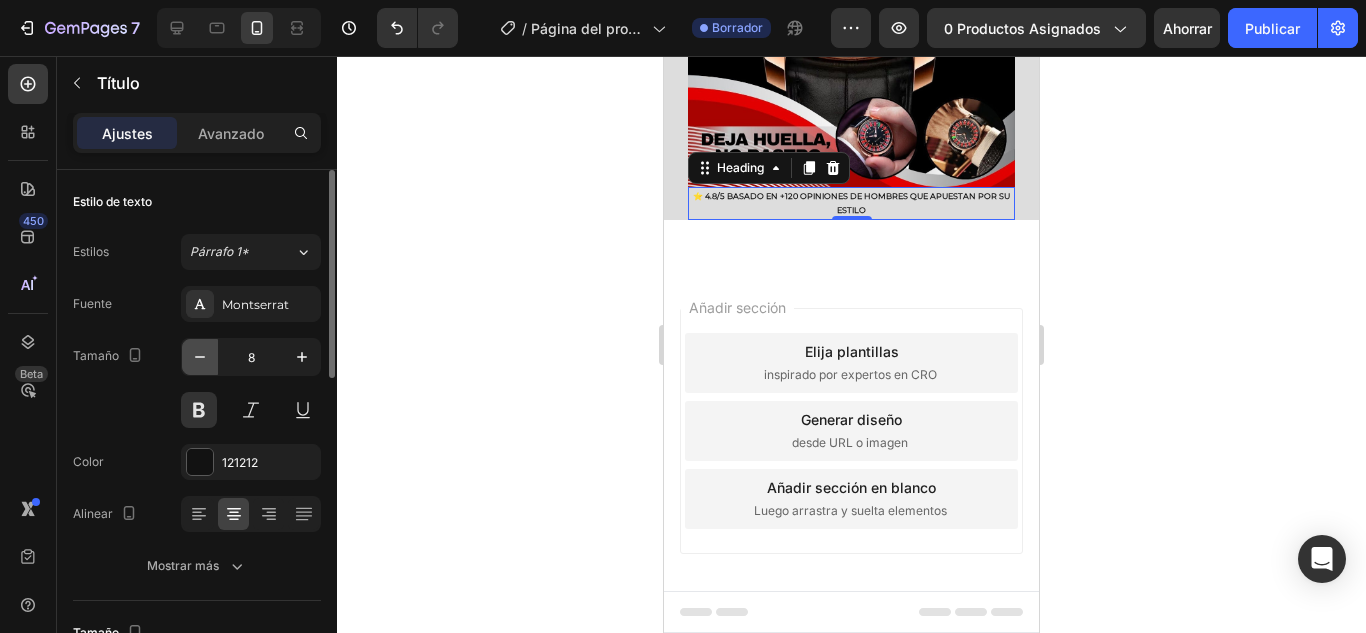 scroll, scrollTop: 378, scrollLeft: 0, axis: vertical 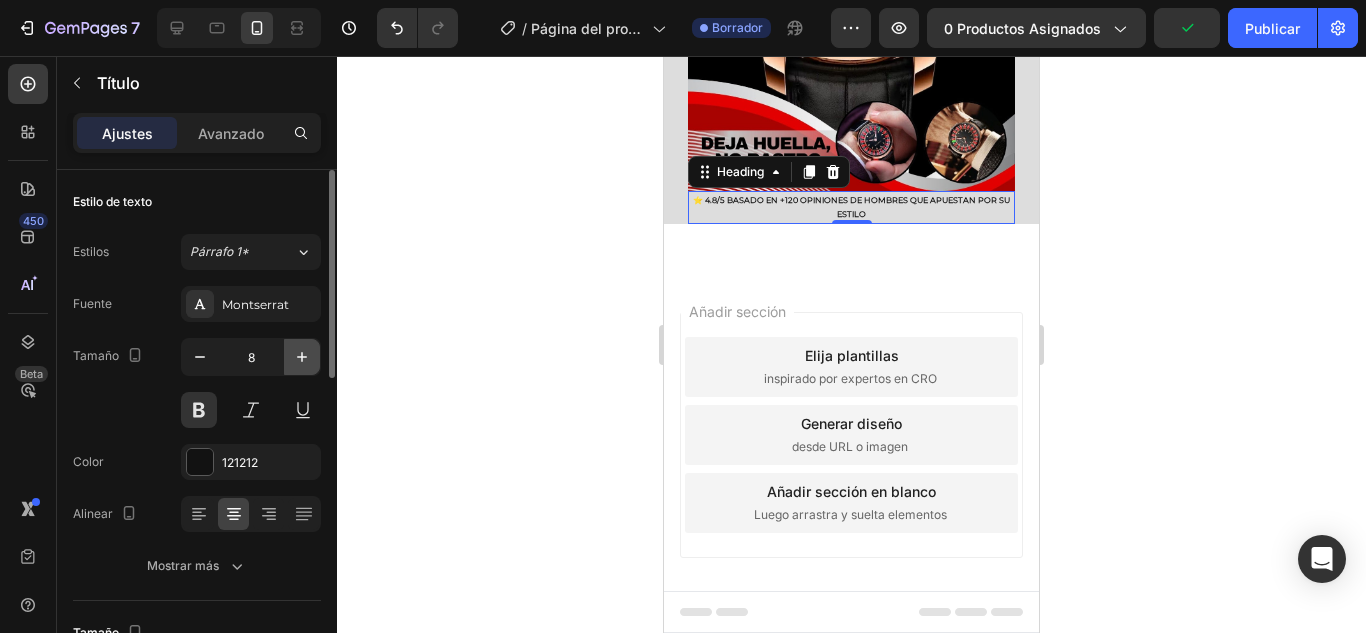 click 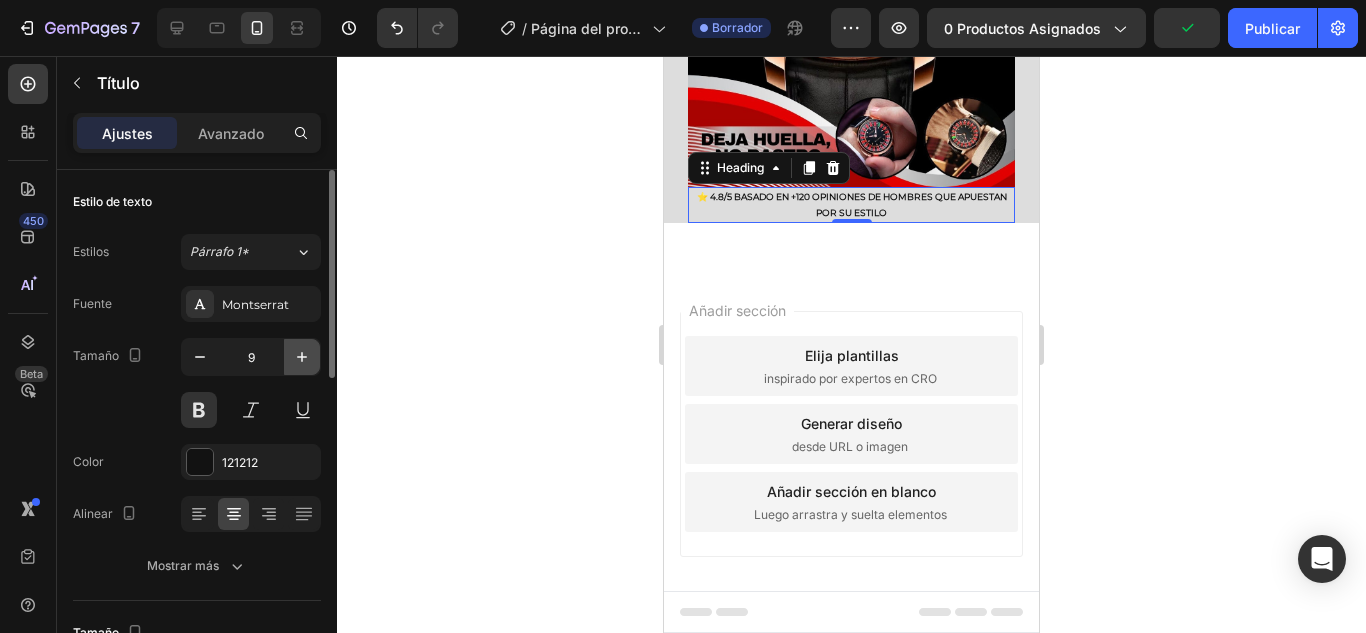 click 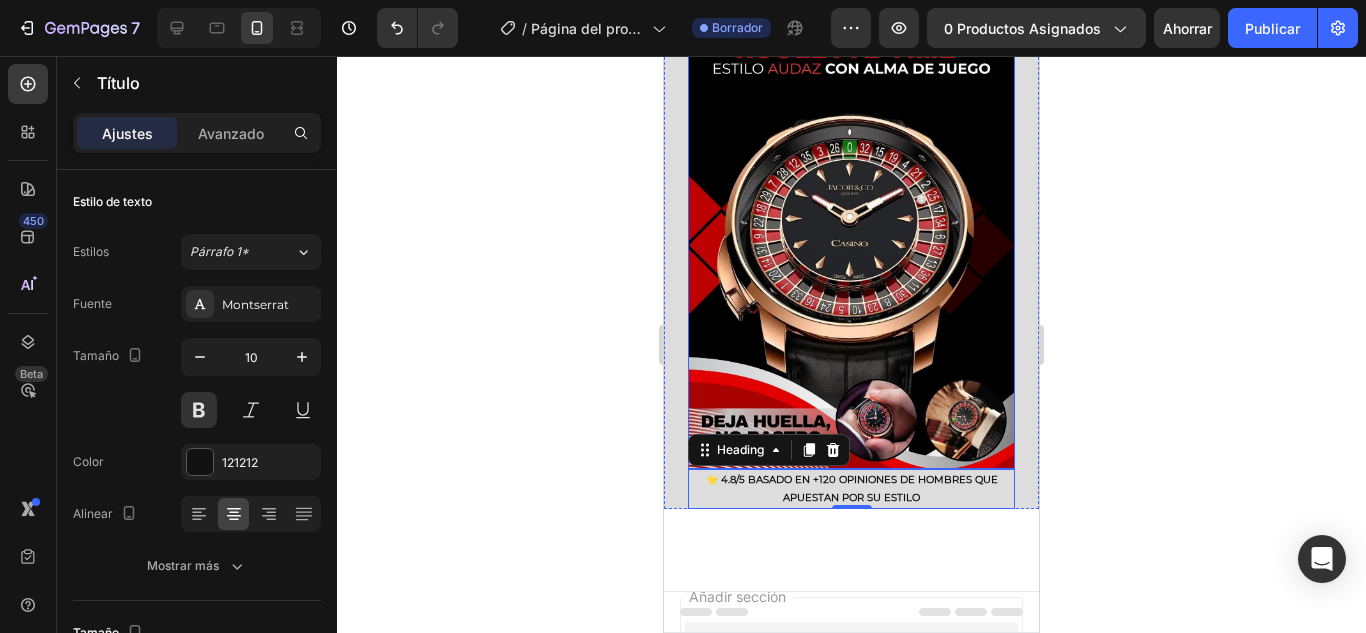 scroll, scrollTop: 0, scrollLeft: 0, axis: both 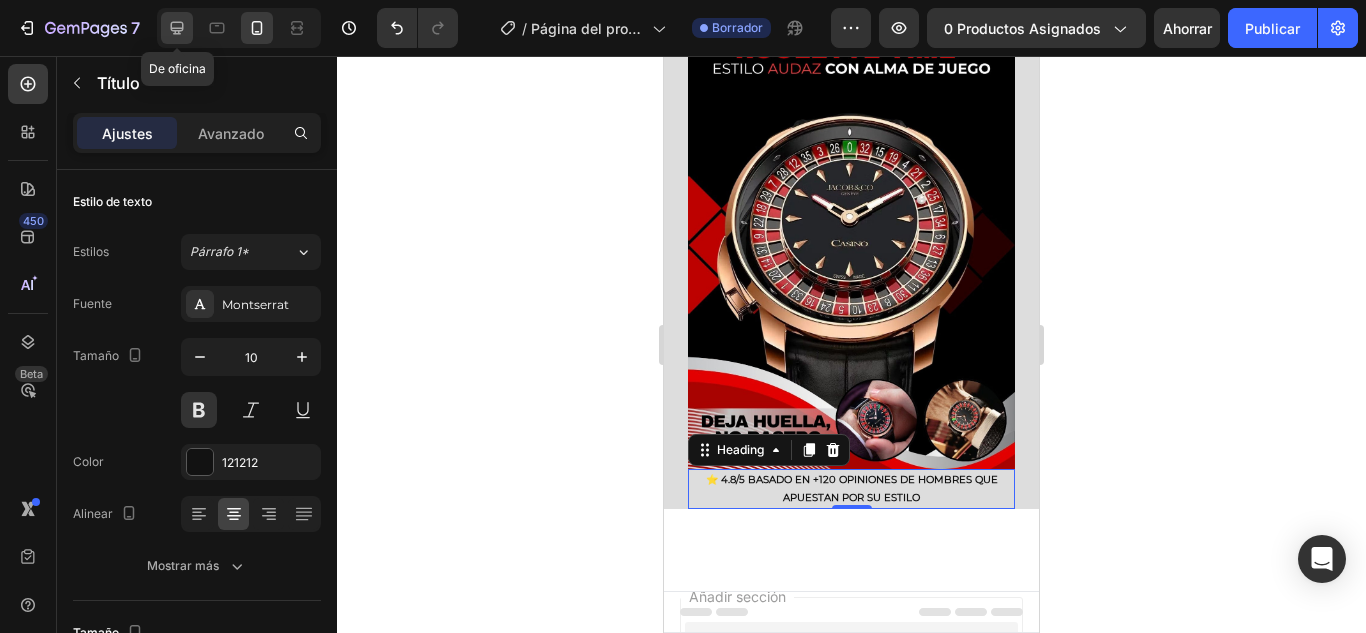 click 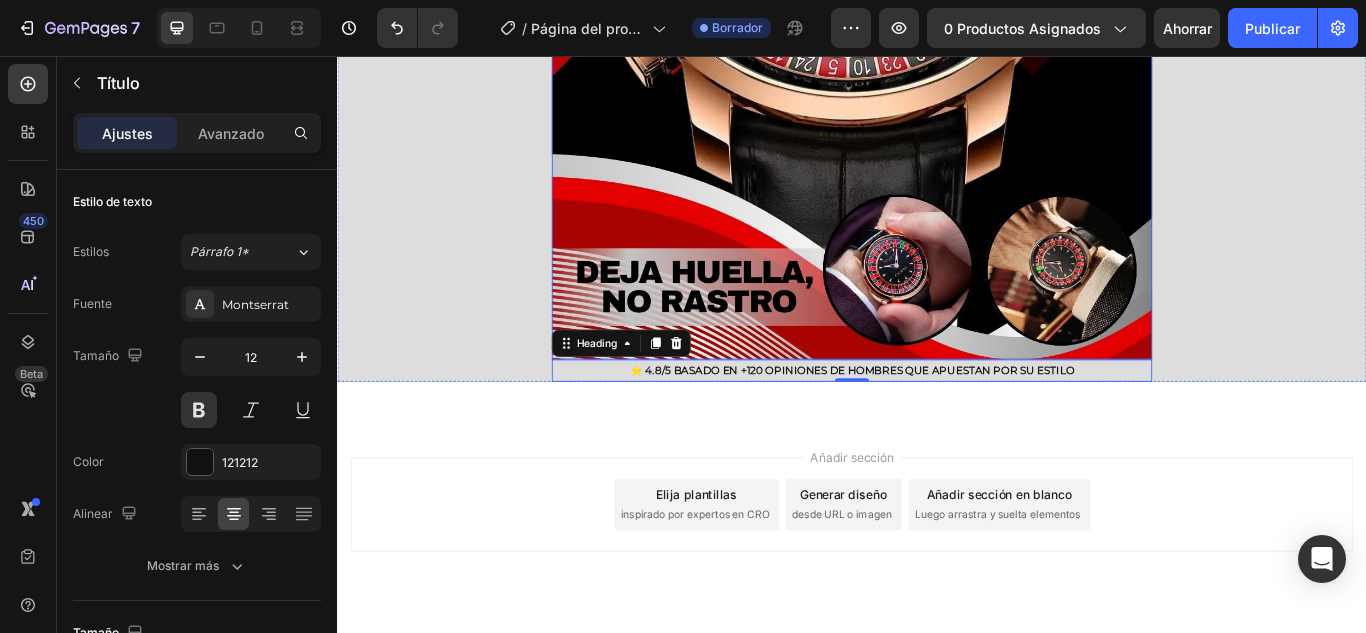 scroll, scrollTop: 692, scrollLeft: 0, axis: vertical 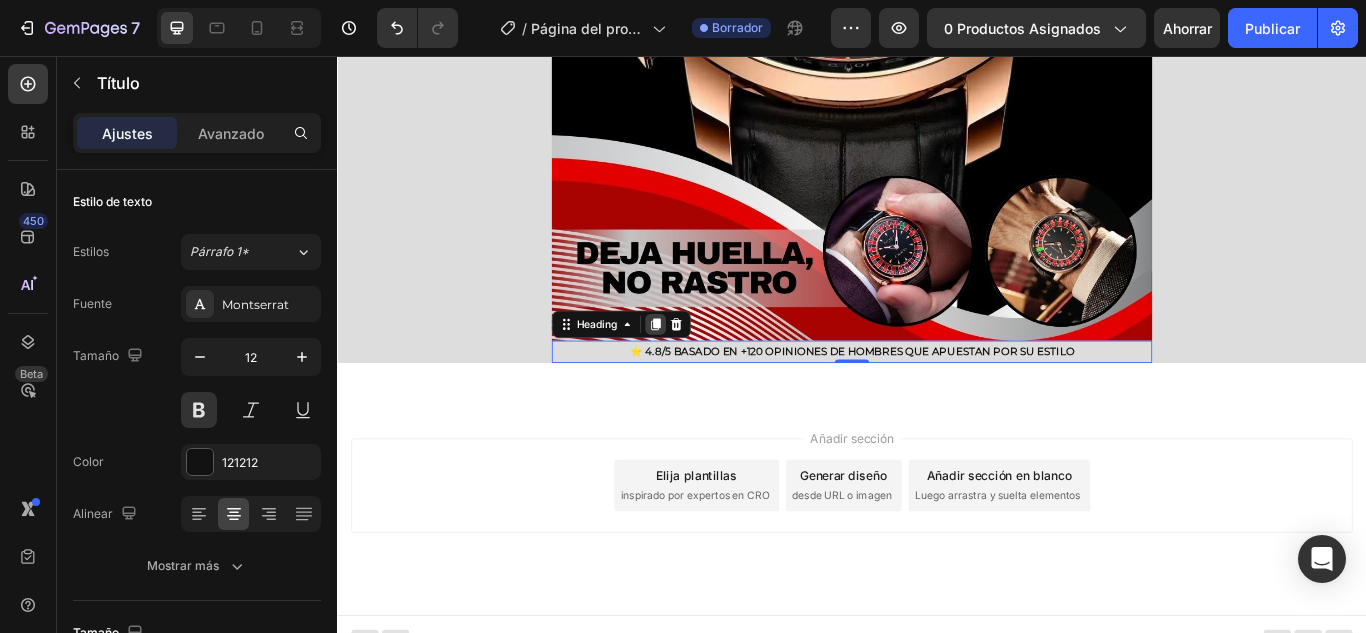 click 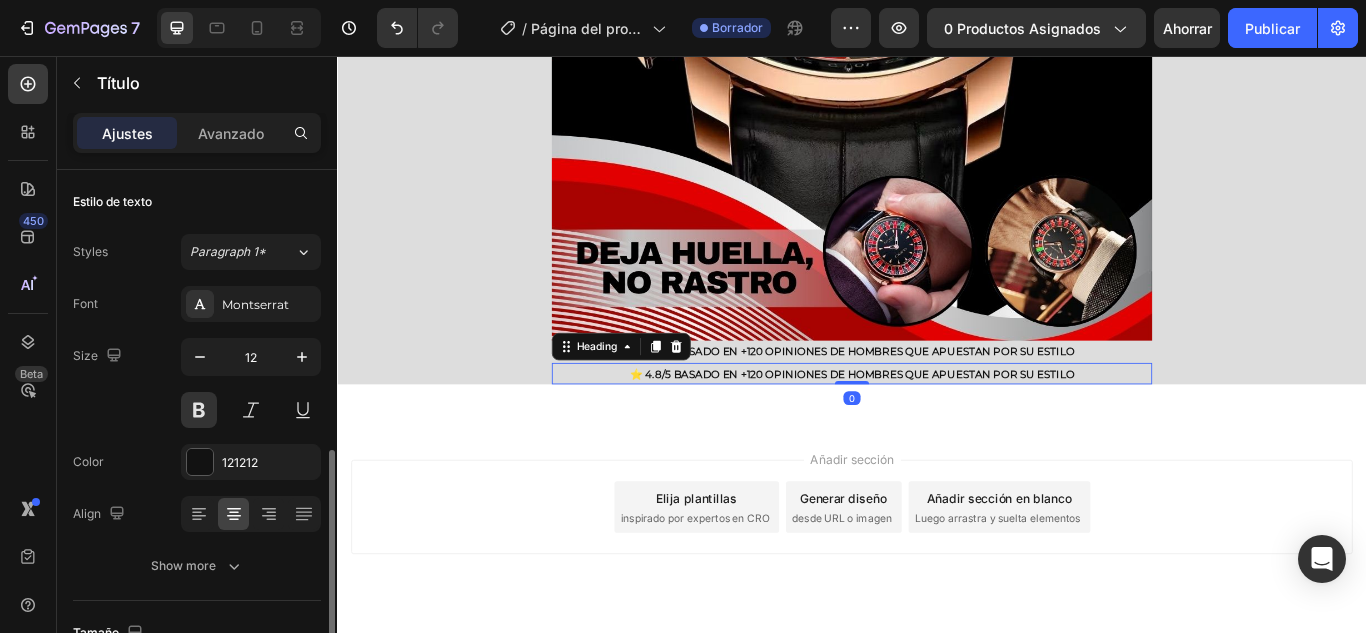 scroll, scrollTop: 200, scrollLeft: 0, axis: vertical 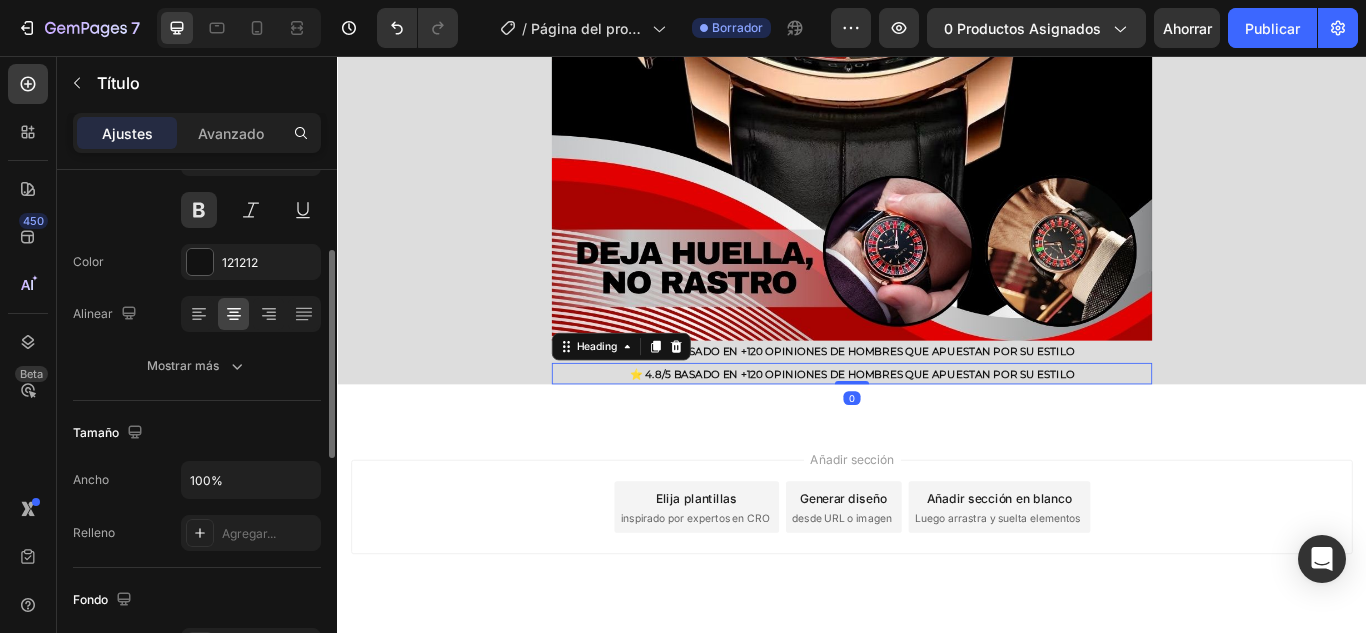 click on "⭐ 4.8/5 BASADO EN +120 OPINIONES DE HOMBRES QUE APUESTAN POR SU ESTILO" at bounding box center [937, 427] 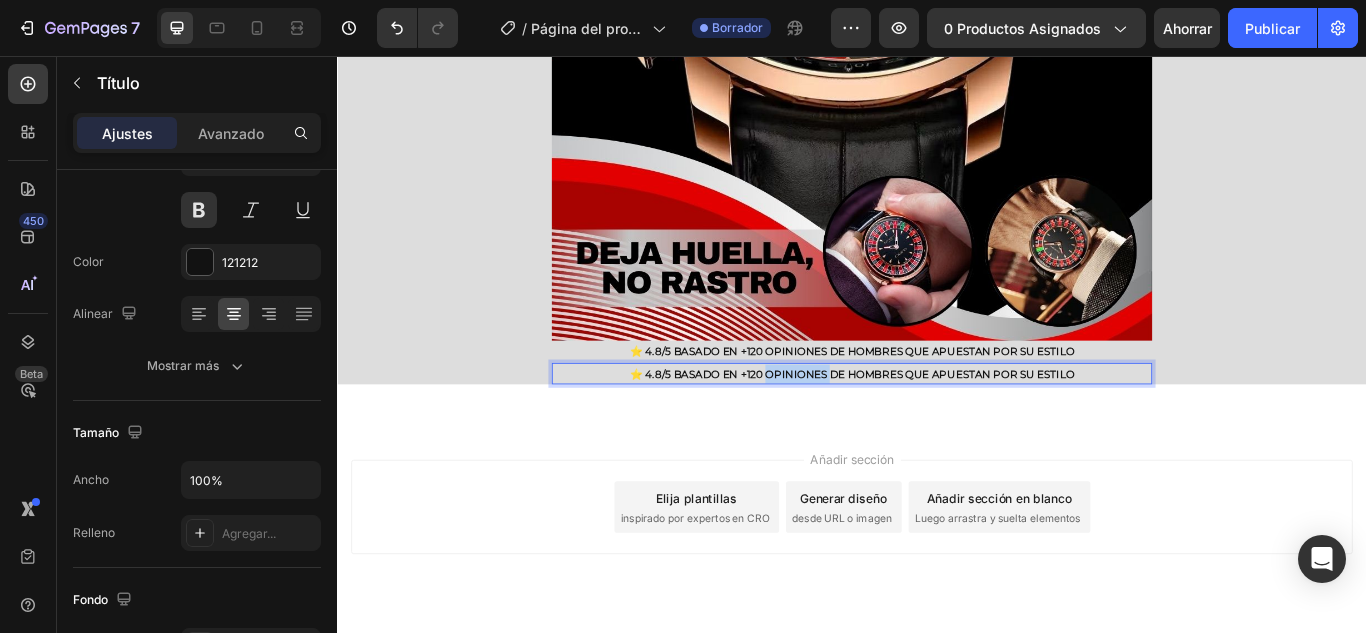 click on "⭐ 4.8/5 BASADO EN +120 OPINIONES DE HOMBRES QUE APUESTAN POR SU ESTILO" at bounding box center [937, 427] 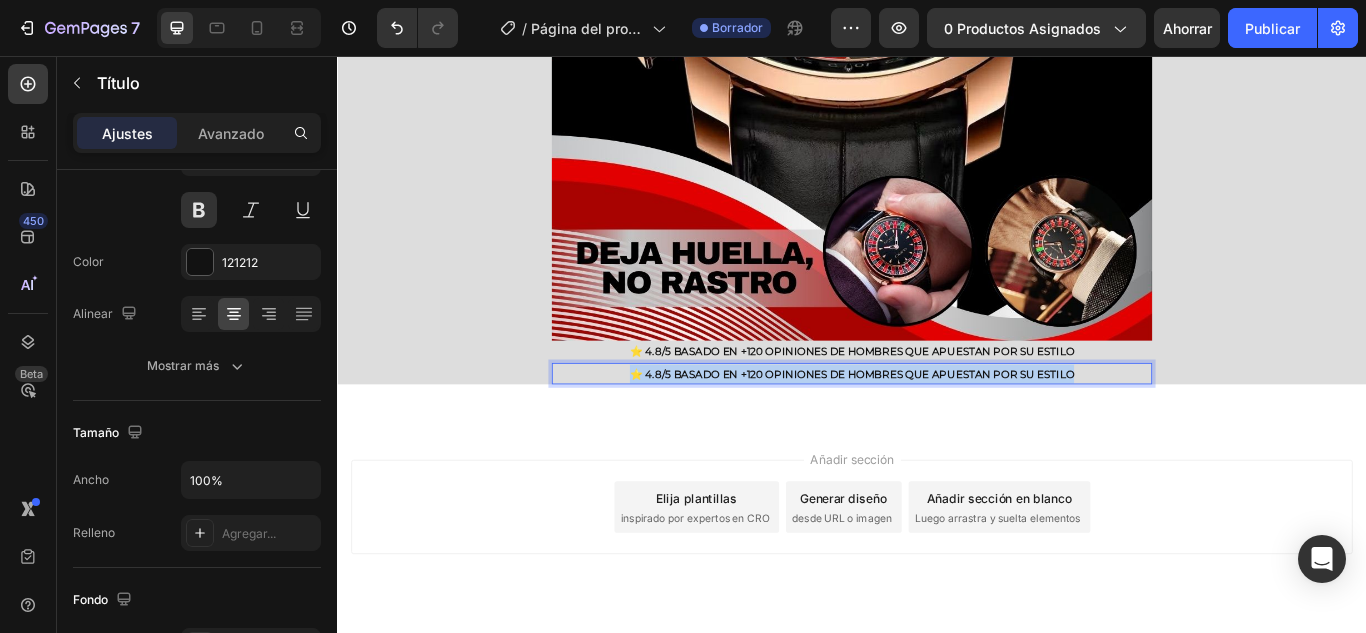 click on "⭐ 4.8/5 BASADO EN +120 OPINIONES DE HOMBRES QUE APUESTAN POR SU ESTILO" at bounding box center (937, 427) 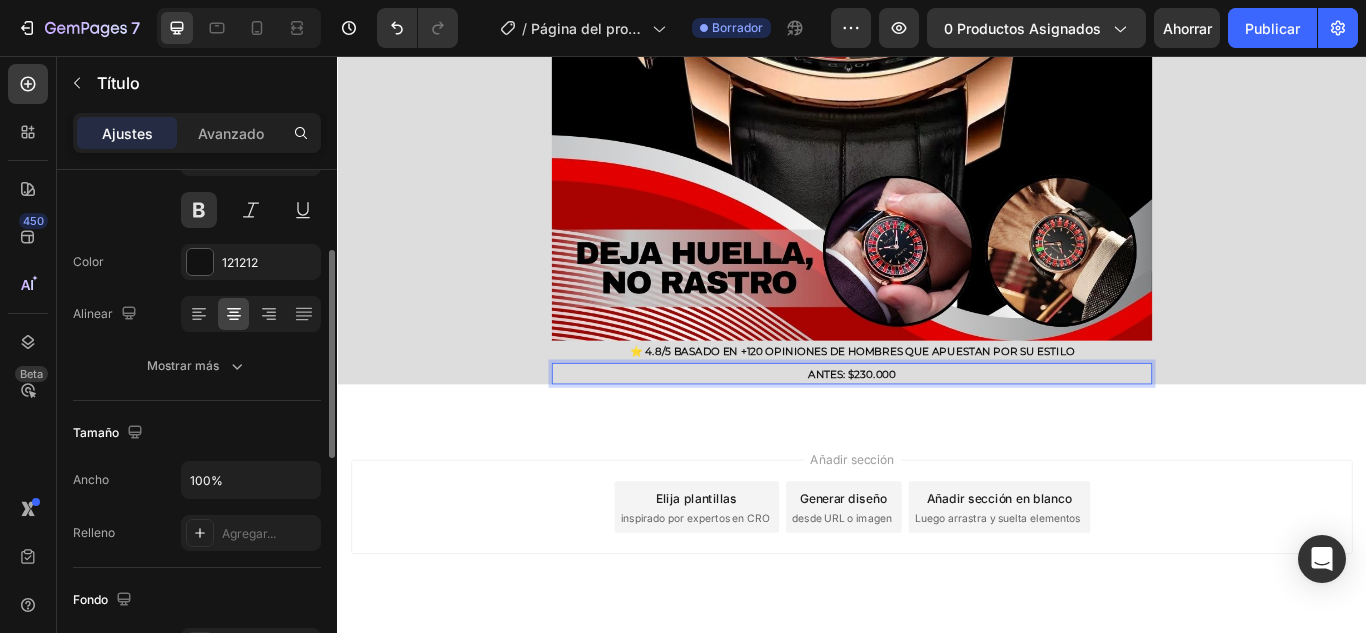 scroll, scrollTop: 100, scrollLeft: 0, axis: vertical 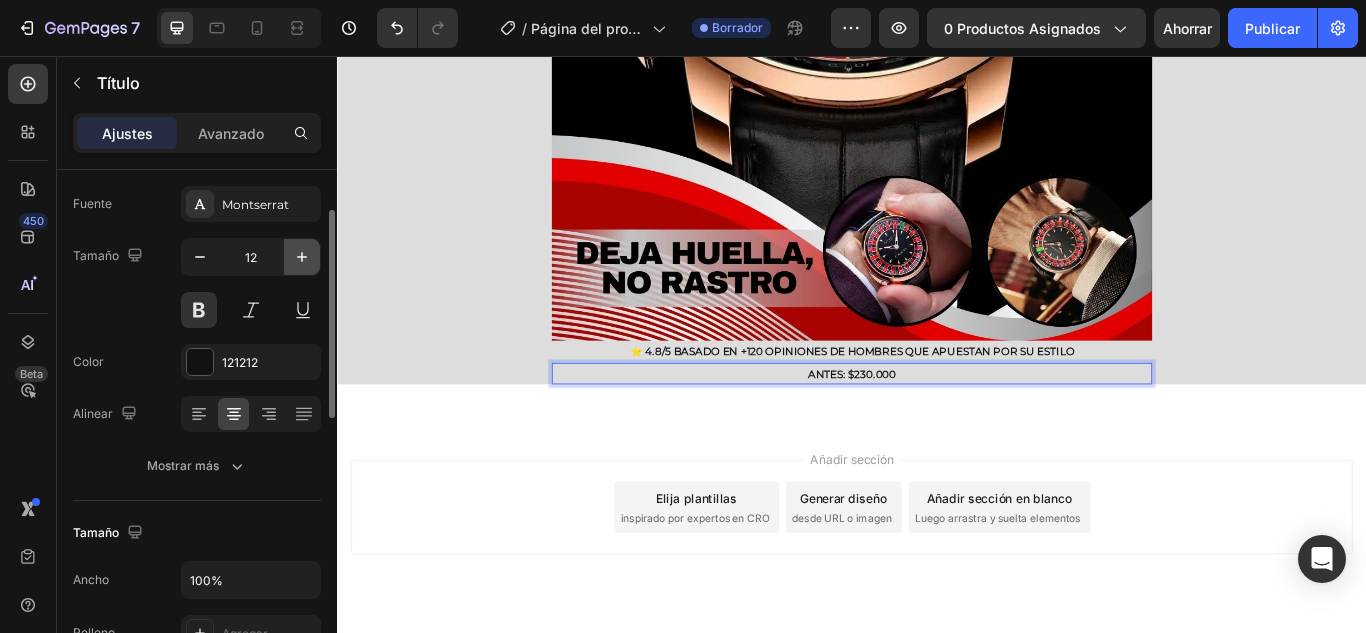 click 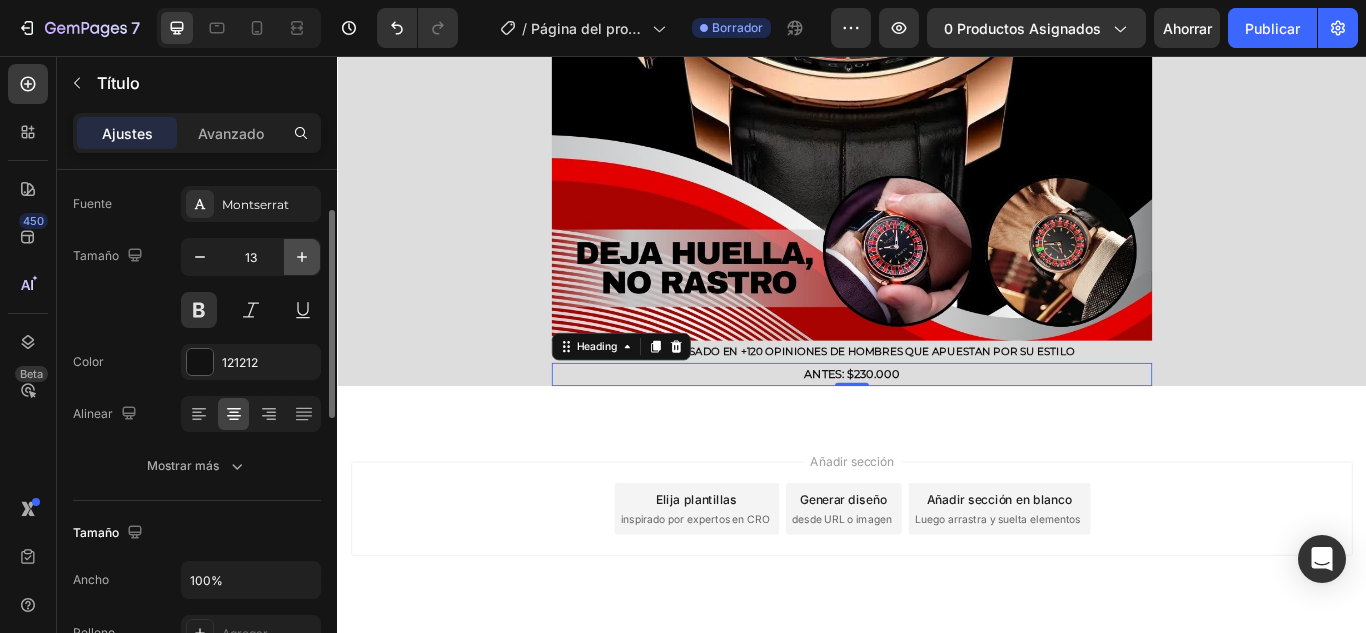 click 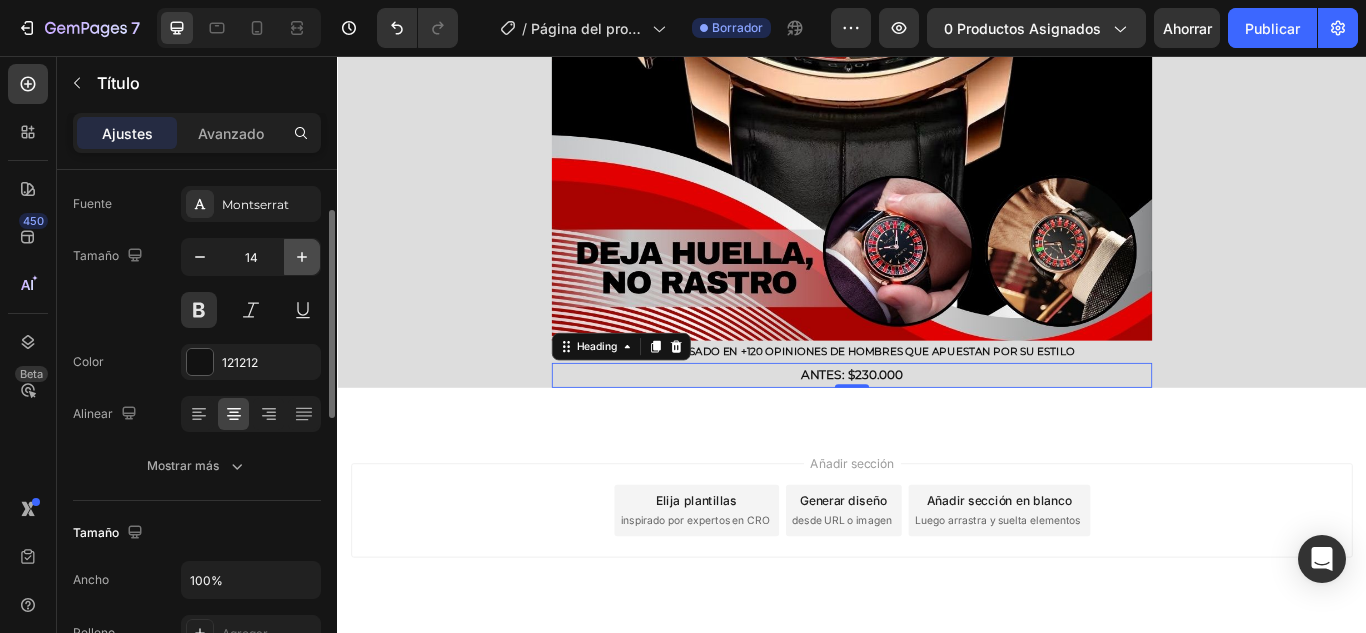 click 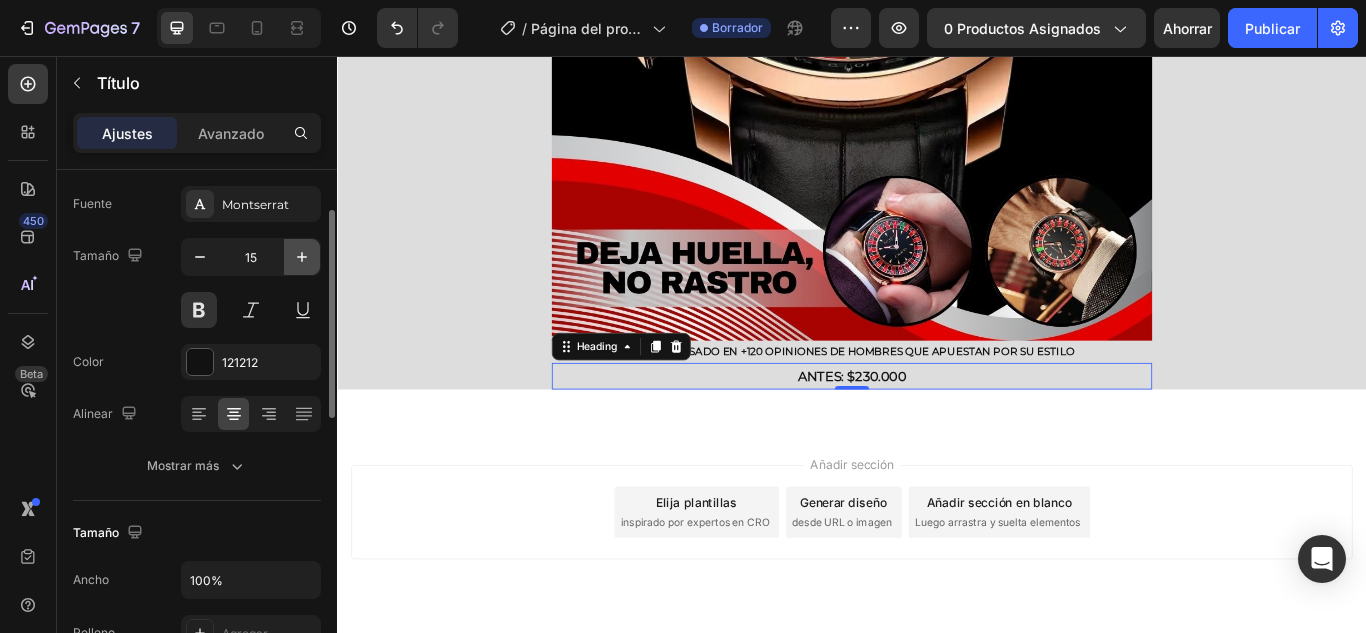 click 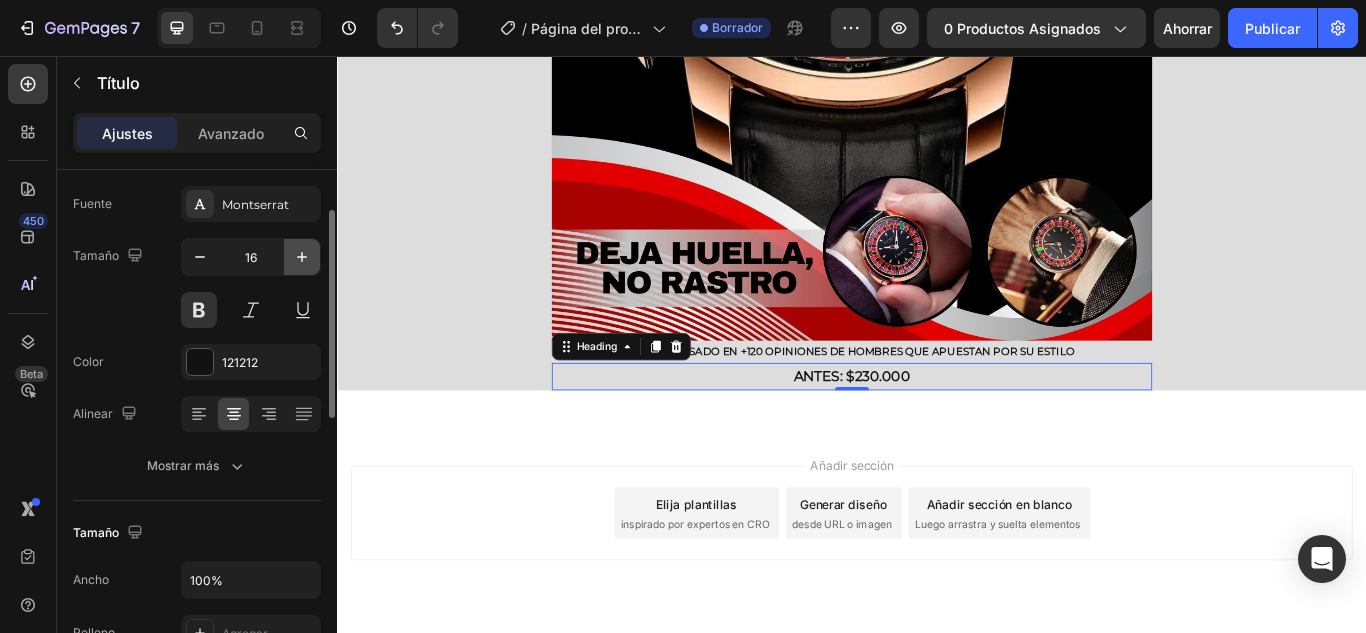 click 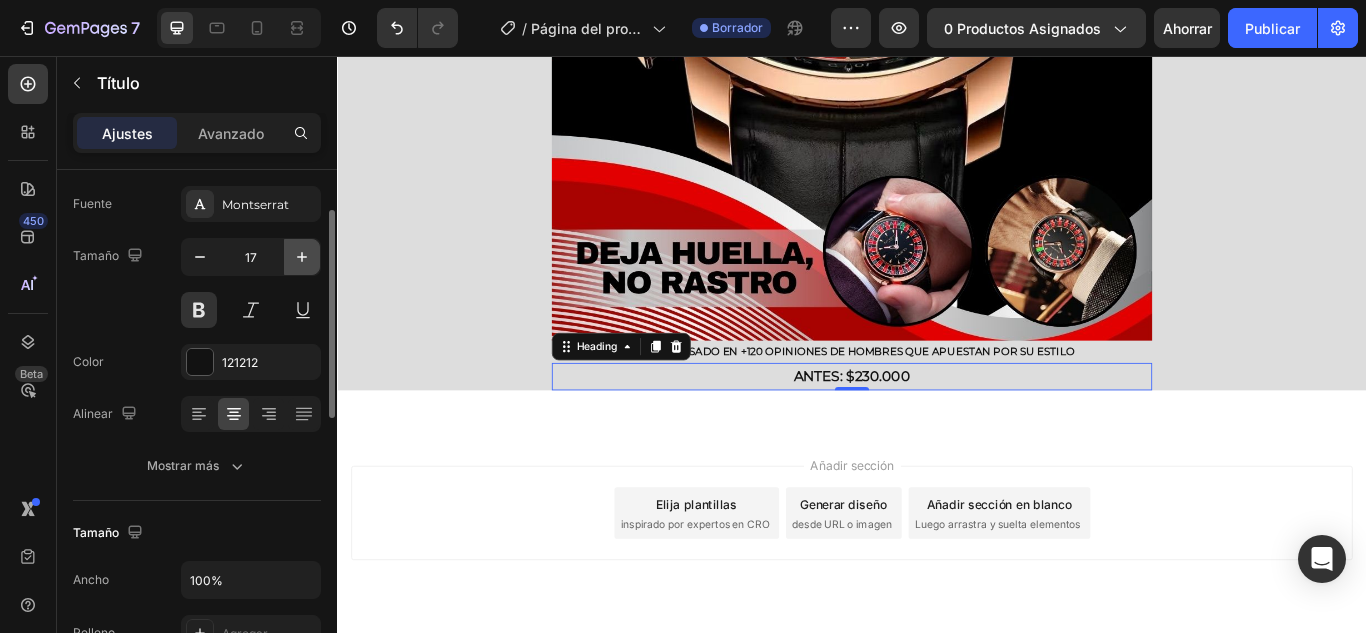 click 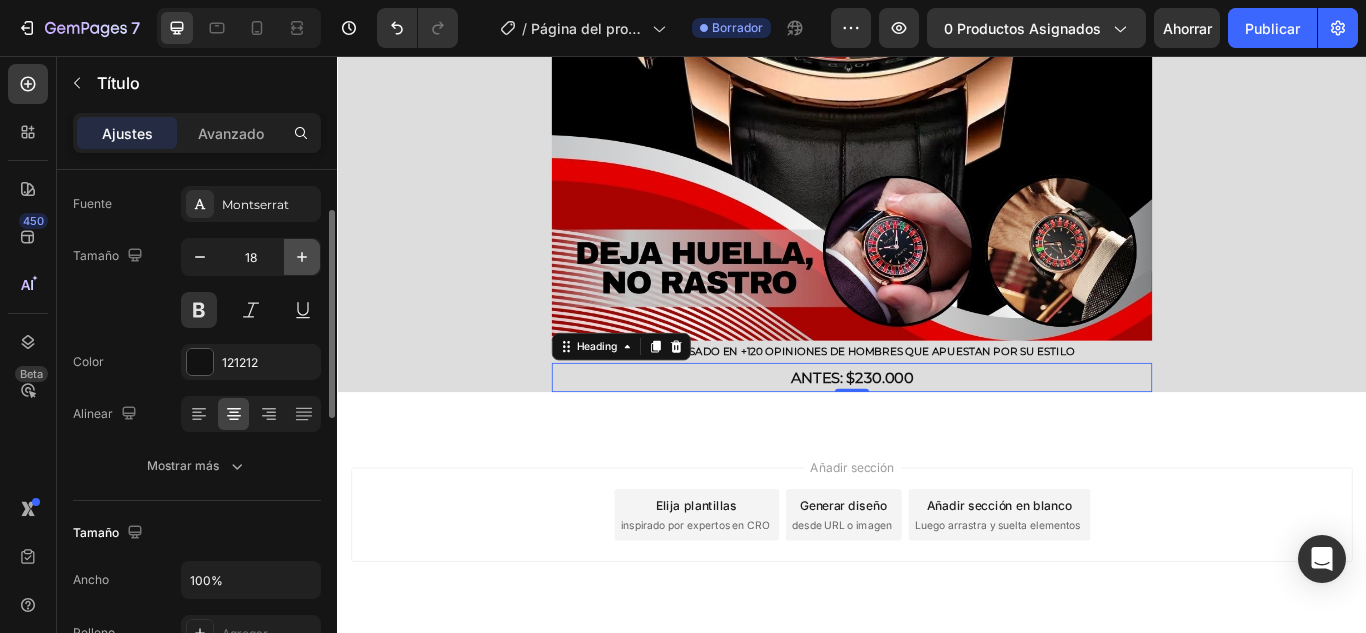 click 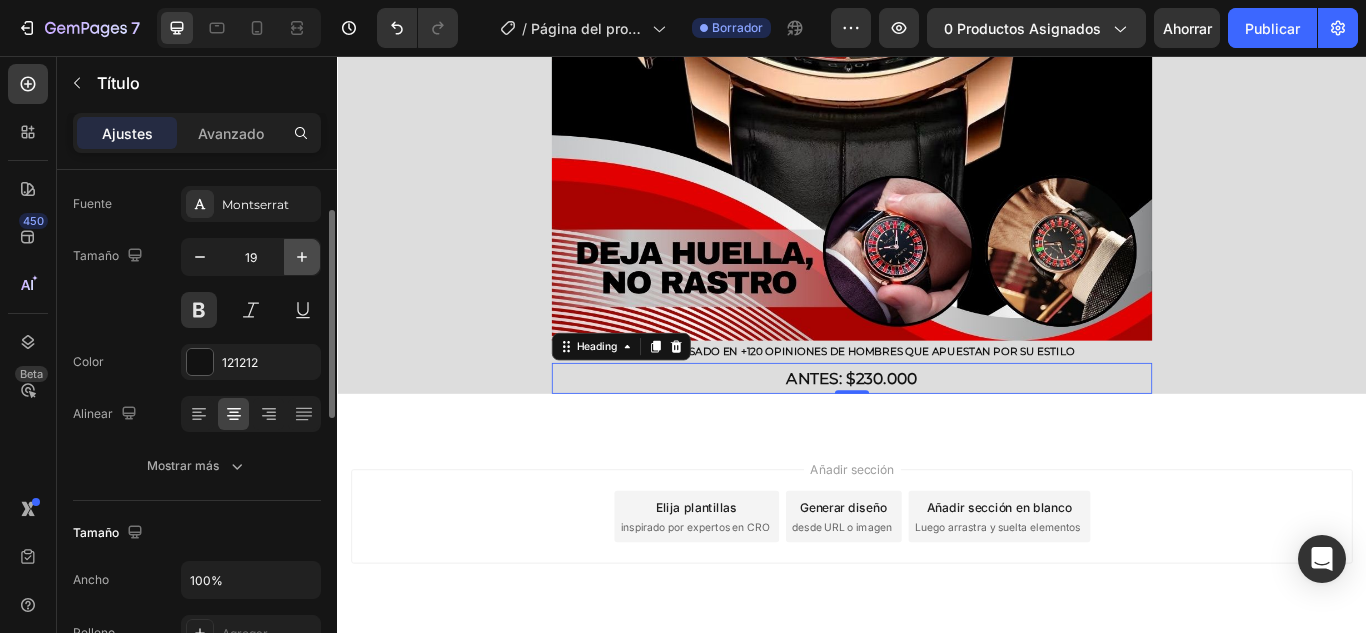 click 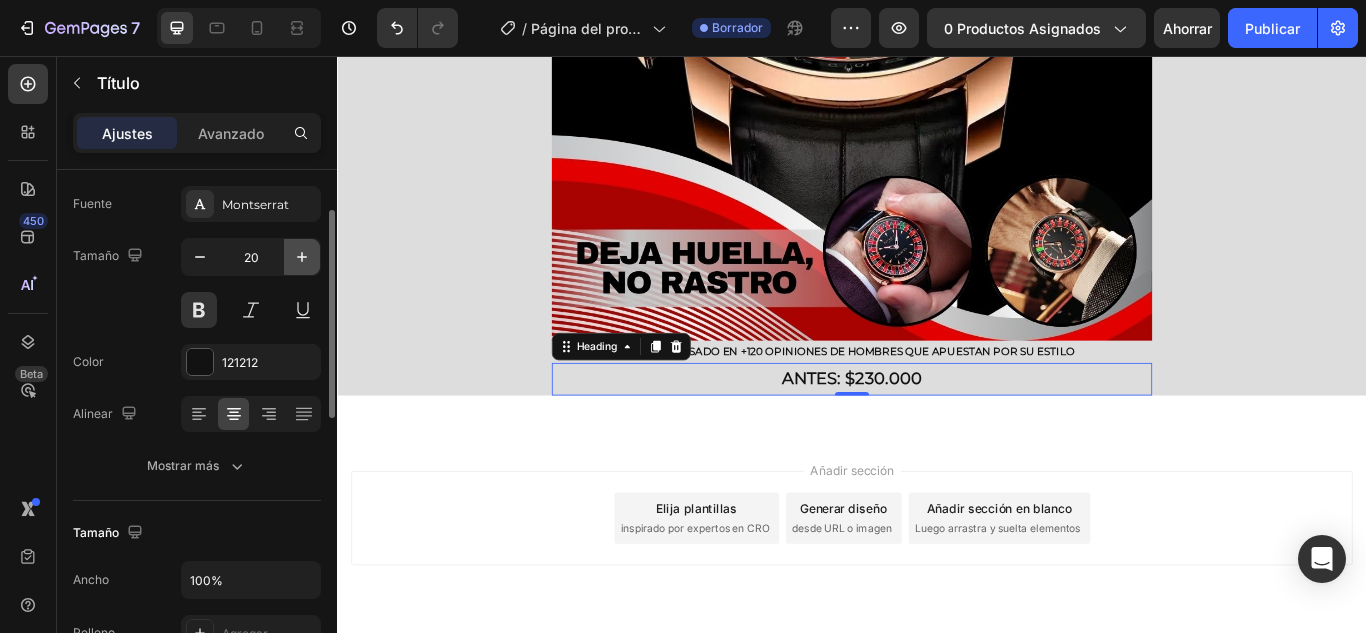 click 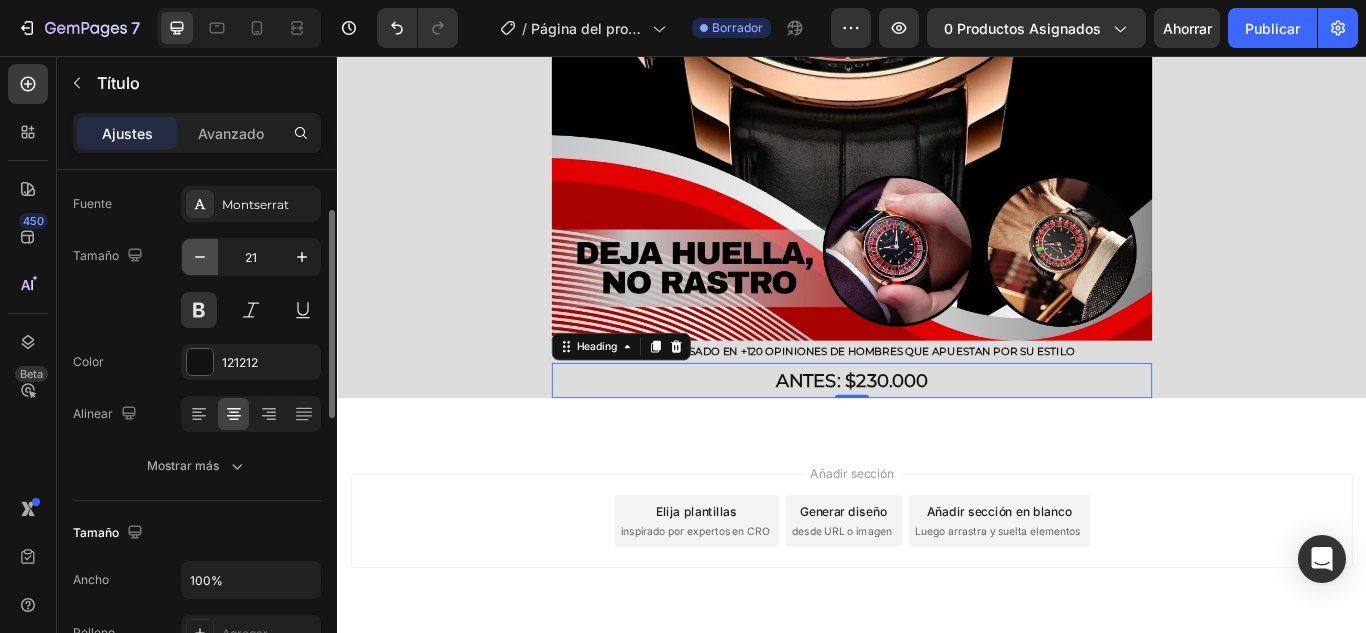 click 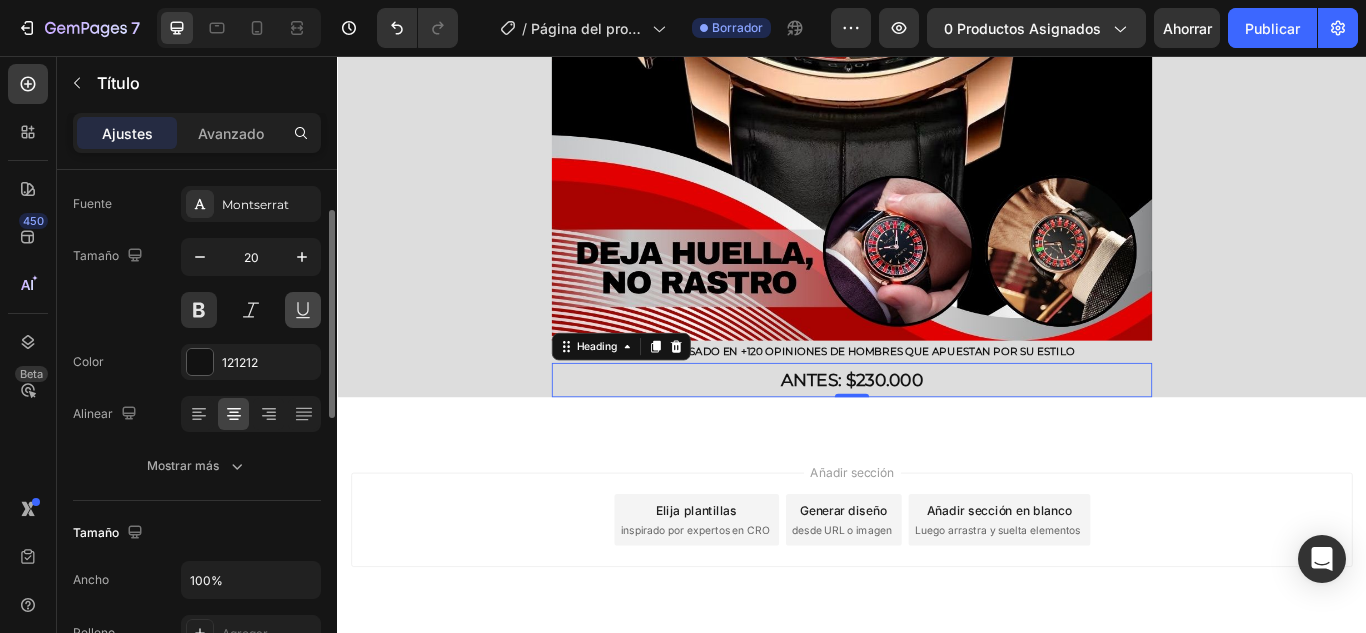 click at bounding box center (303, 310) 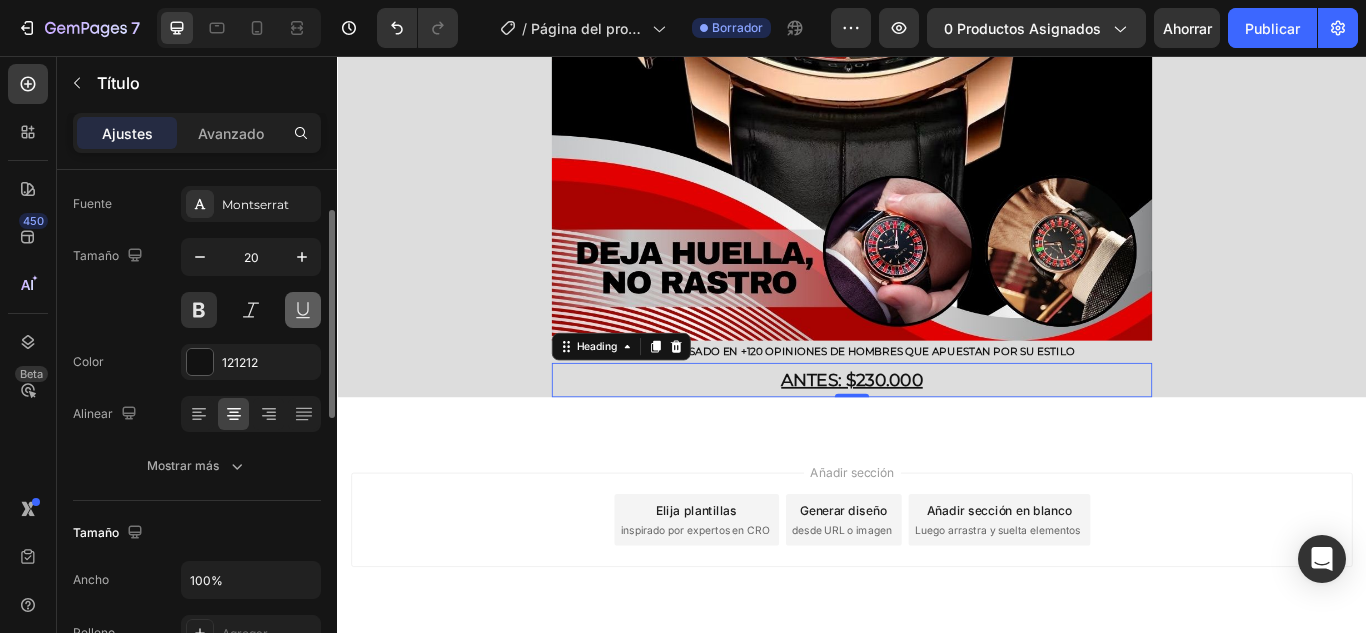 click at bounding box center (303, 310) 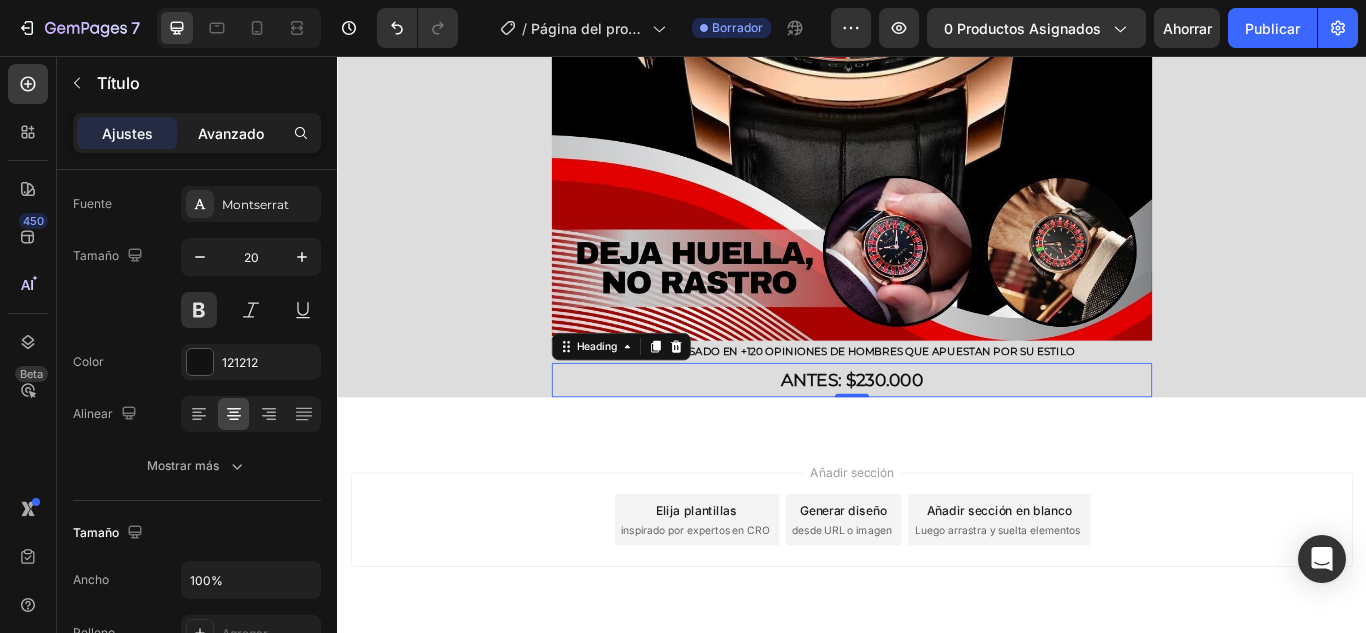 click on "Avanzado" at bounding box center (231, 133) 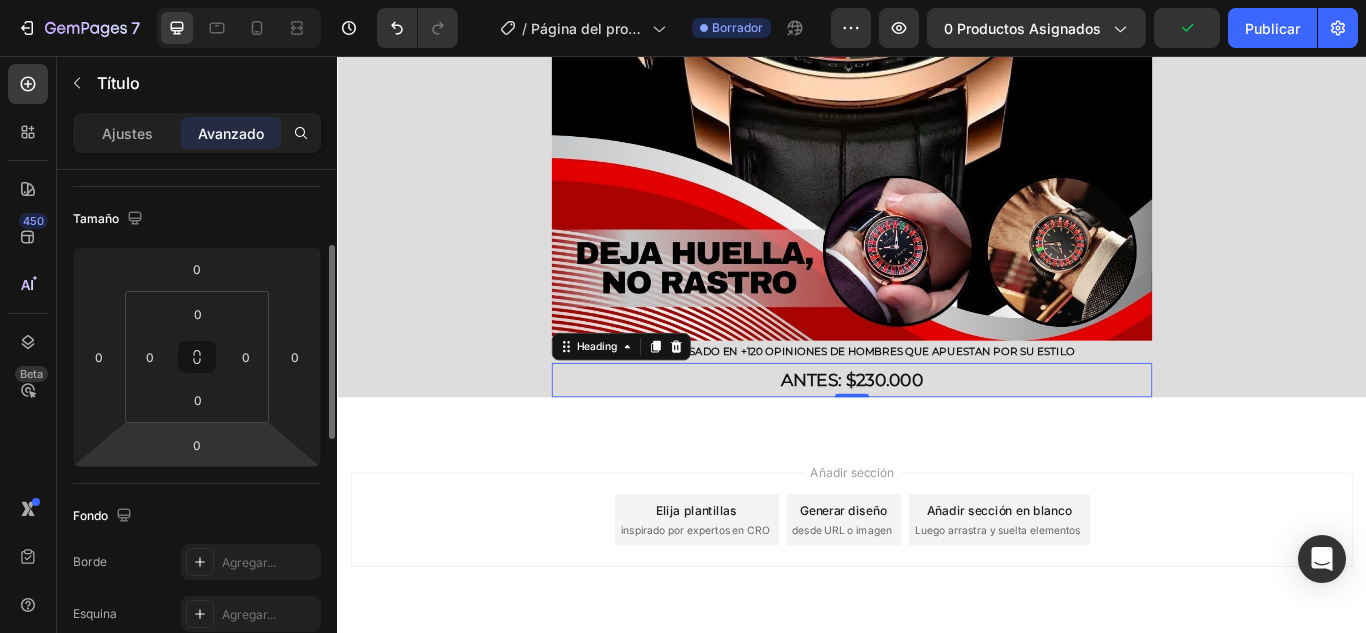 scroll, scrollTop: 100, scrollLeft: 0, axis: vertical 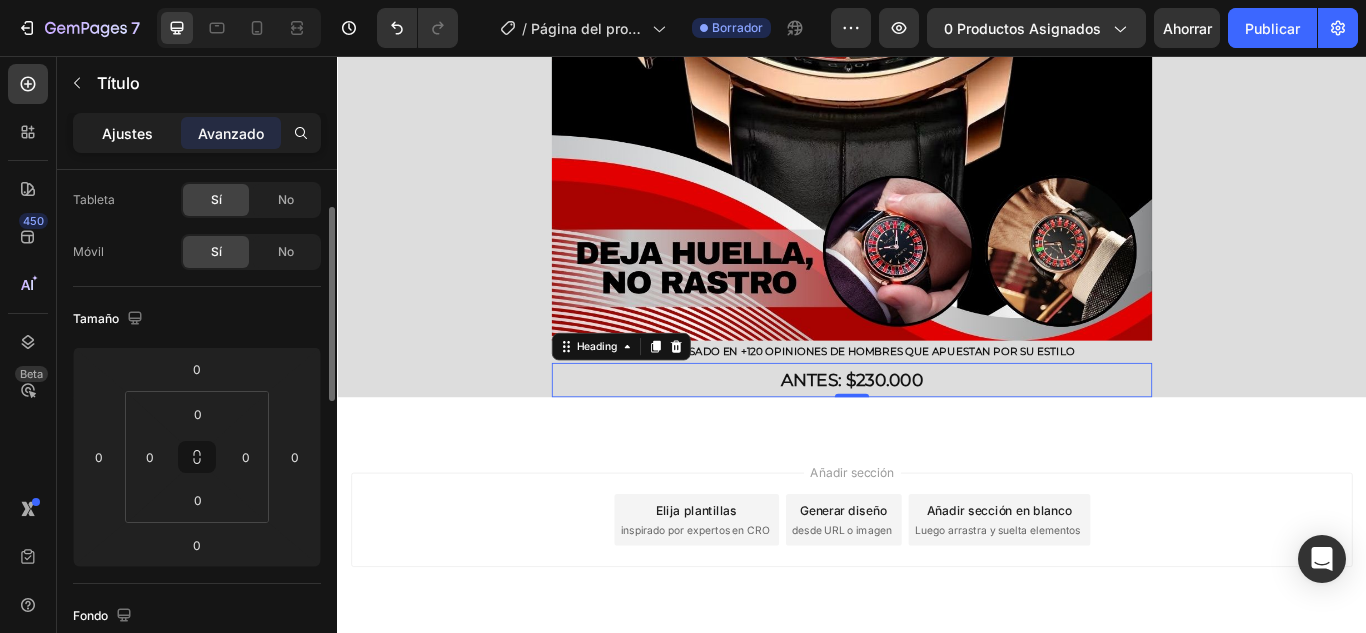 click on "Ajustes" at bounding box center [127, 133] 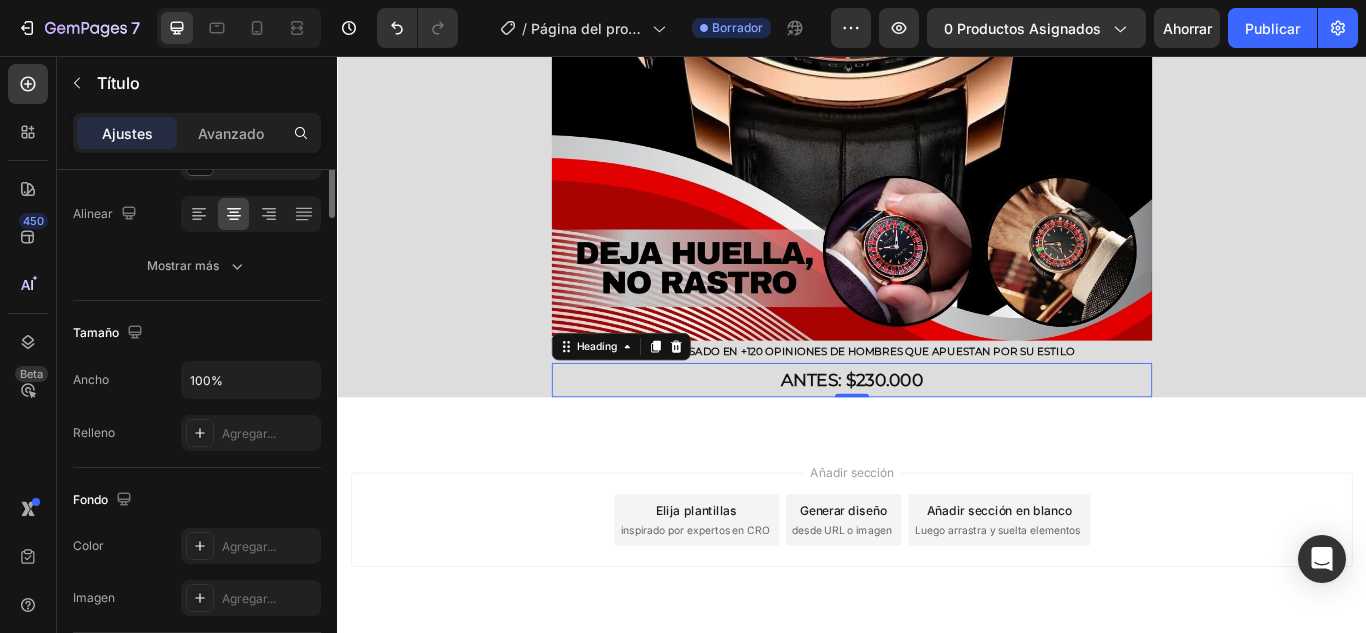scroll, scrollTop: 0, scrollLeft: 0, axis: both 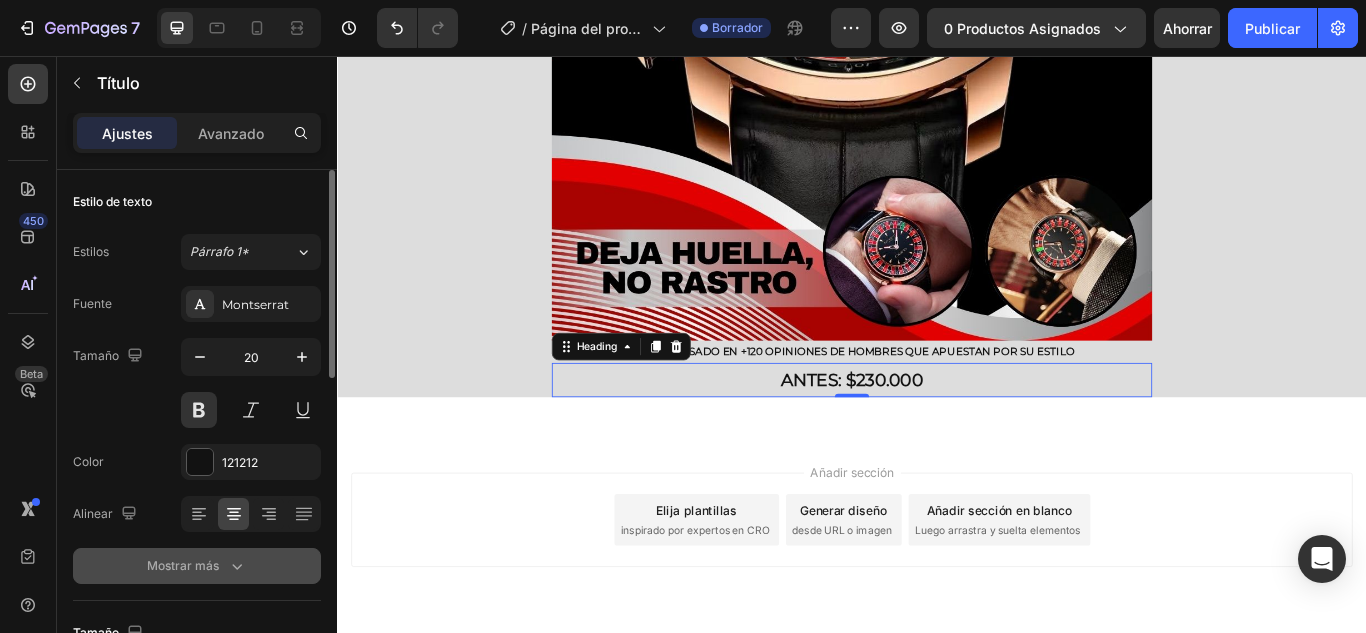 click 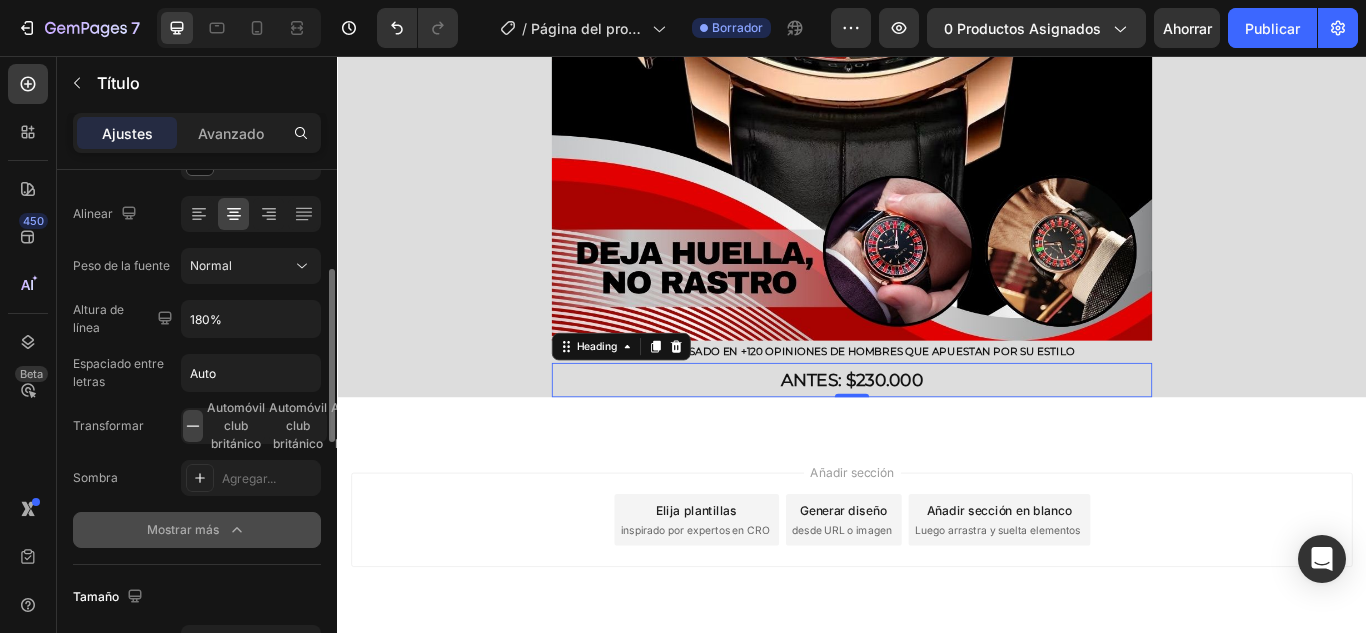 scroll, scrollTop: 400, scrollLeft: 0, axis: vertical 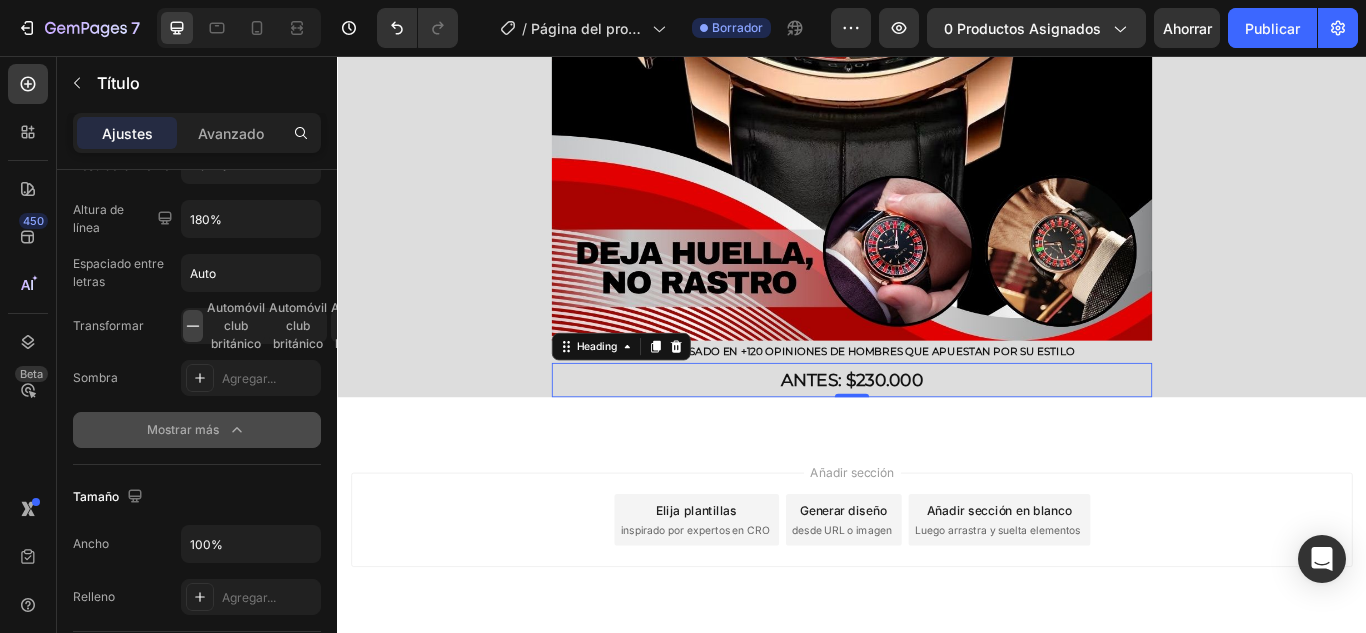 click 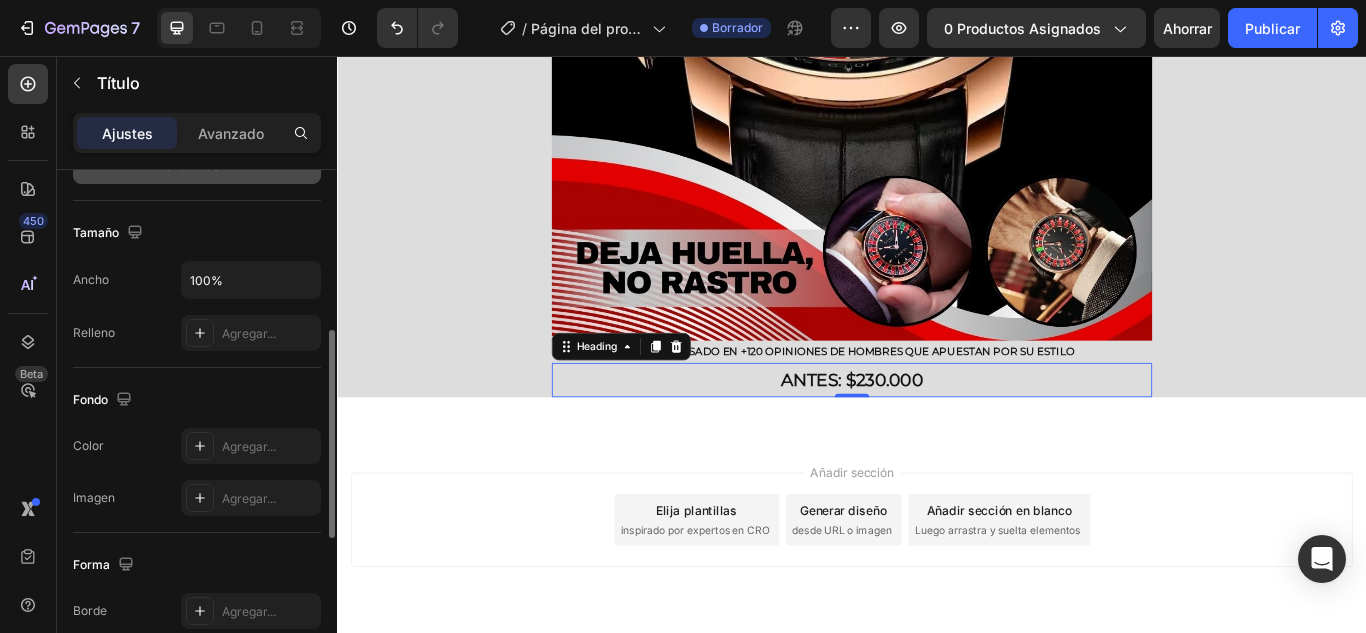 scroll, scrollTop: 0, scrollLeft: 0, axis: both 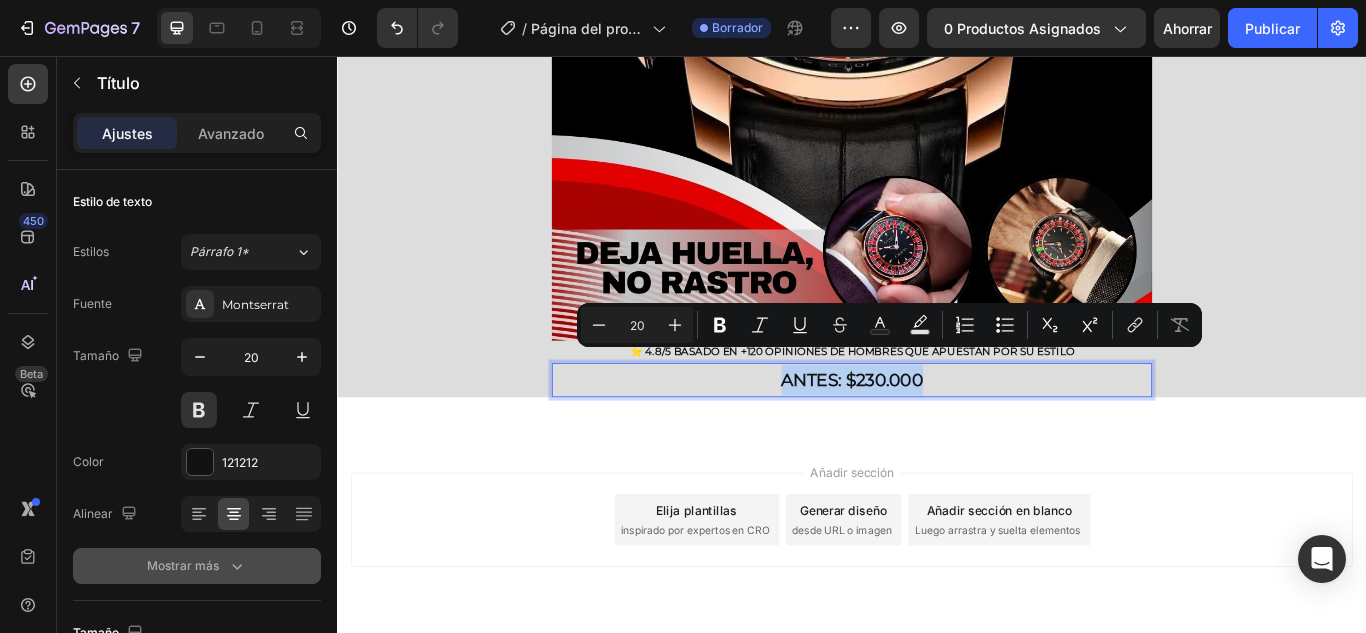 drag, startPoint x: 1042, startPoint y: 411, endPoint x: 826, endPoint y: 414, distance: 216.02083 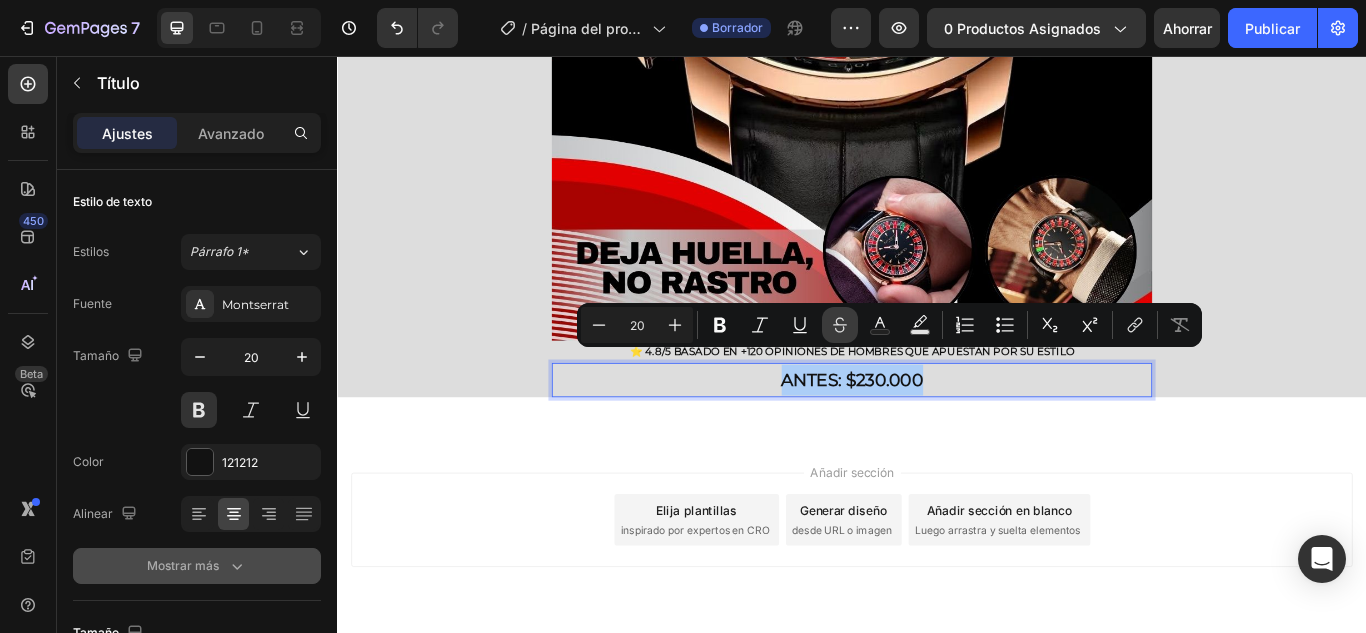 click 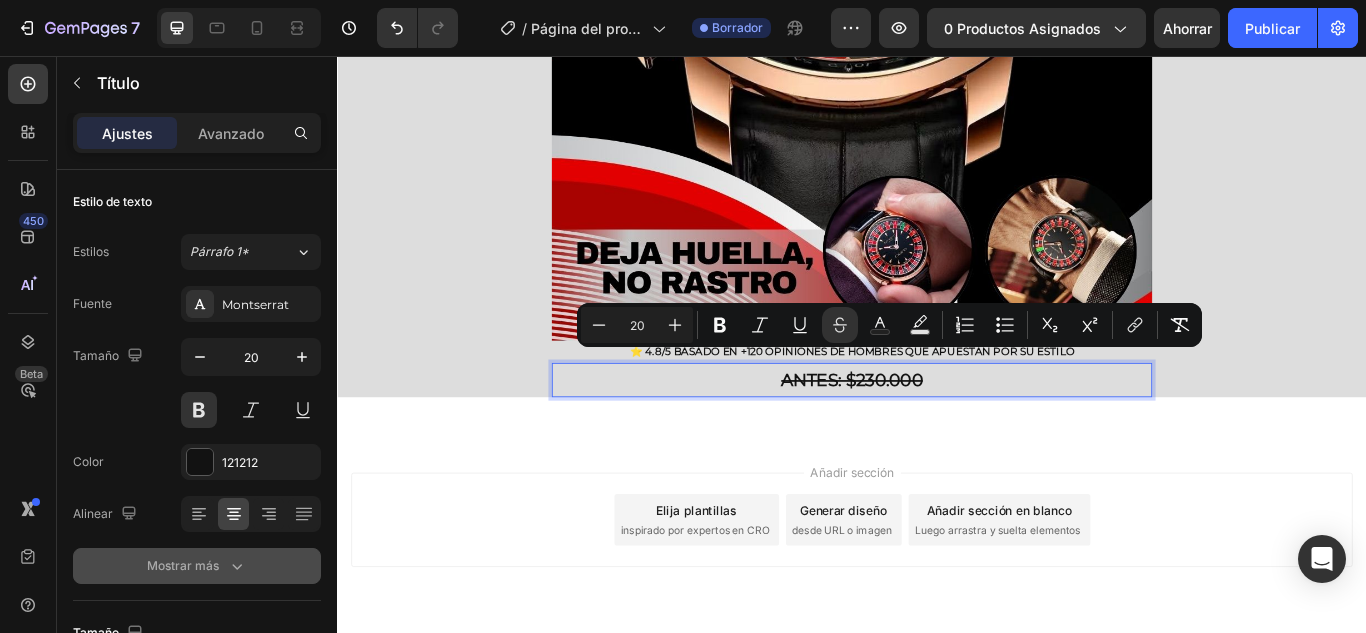 click on "ANTES: $230.000" at bounding box center (937, 434) 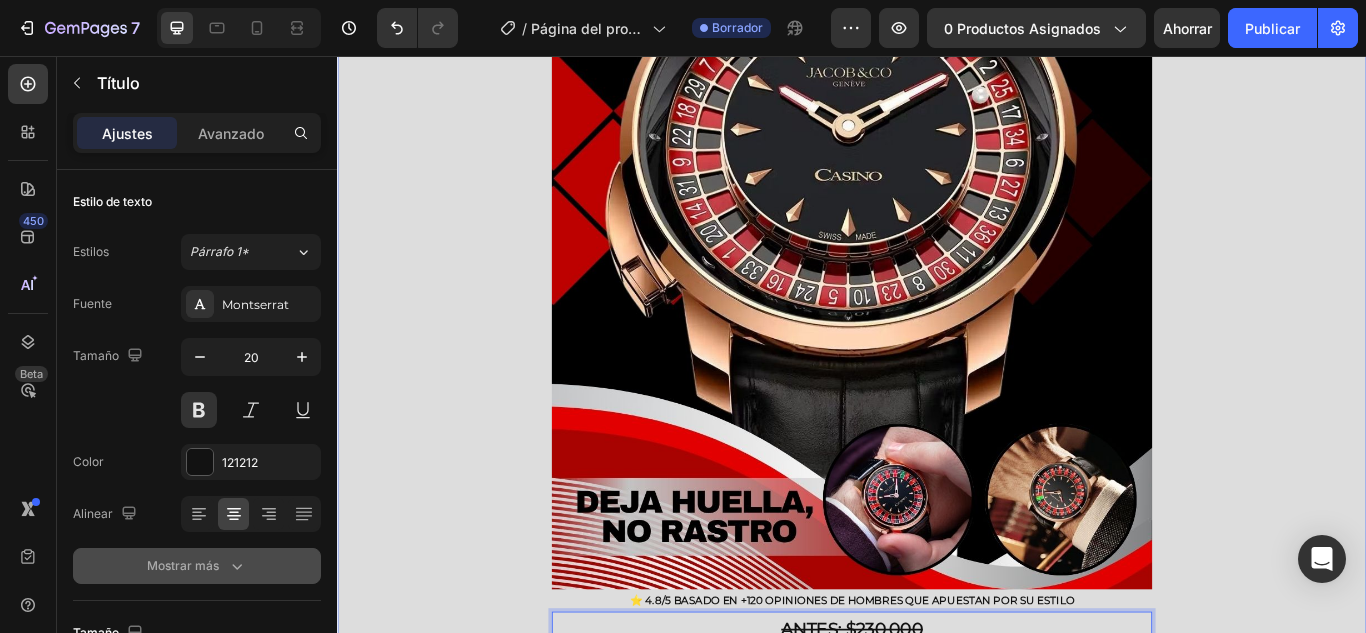 scroll, scrollTop: 392, scrollLeft: 0, axis: vertical 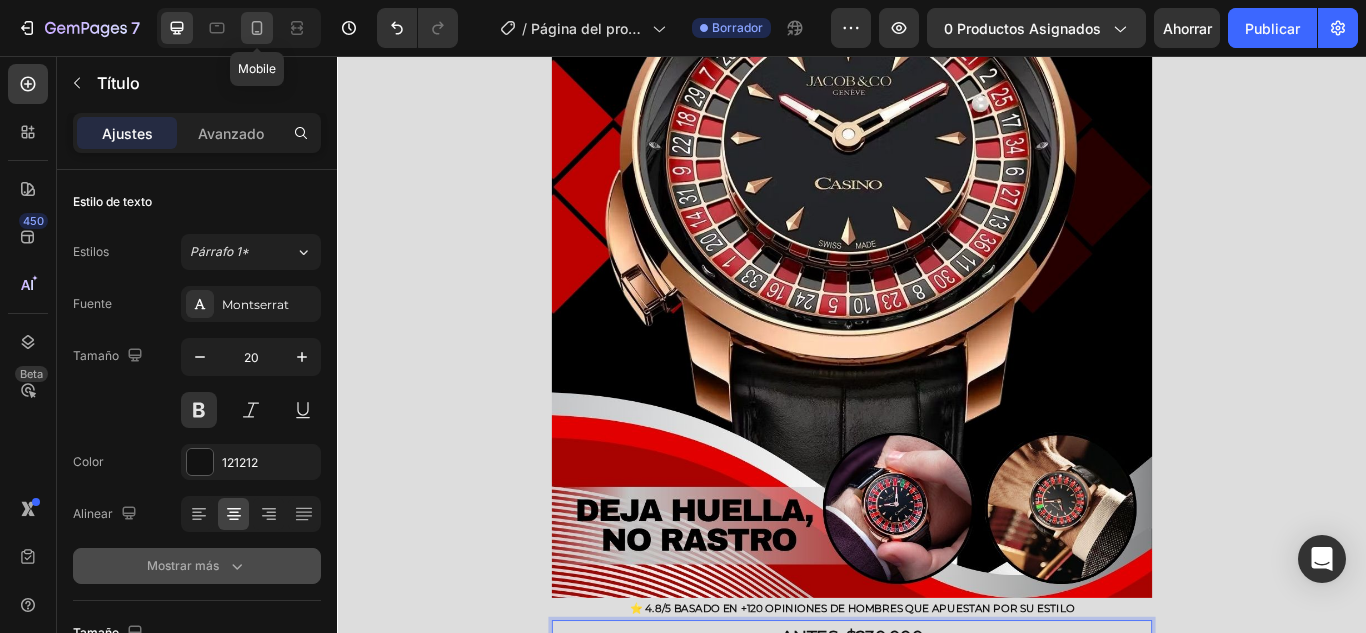 click 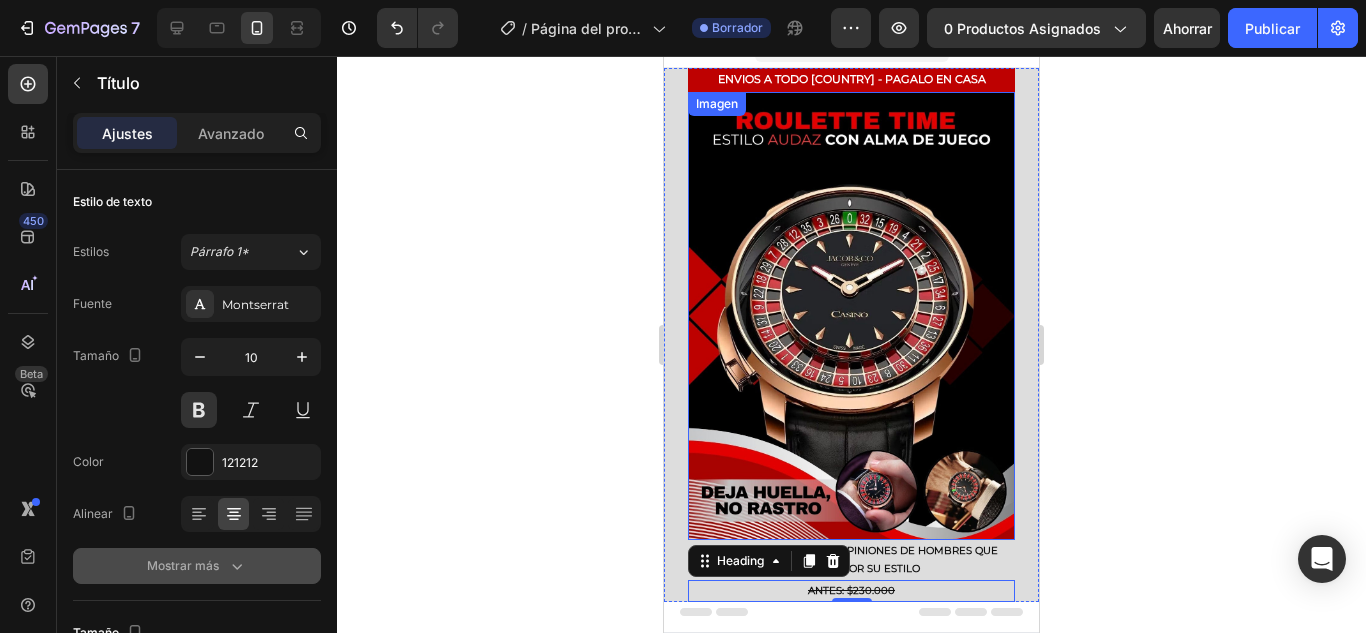 scroll, scrollTop: 0, scrollLeft: 0, axis: both 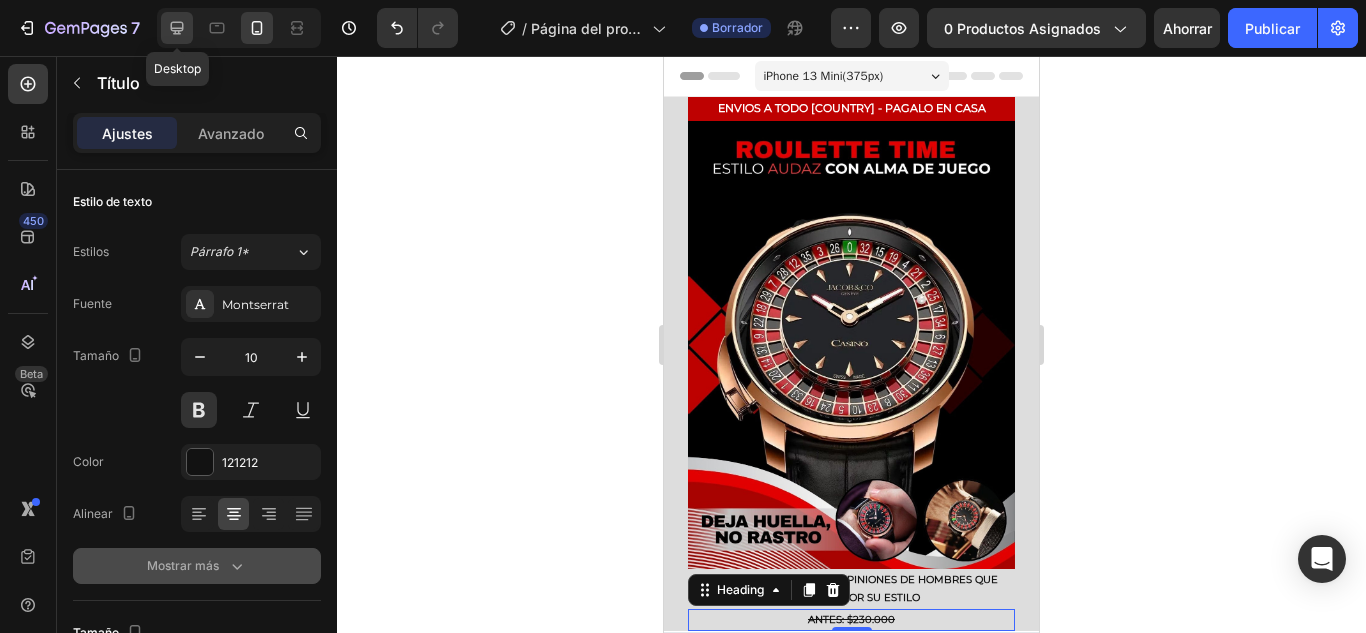 click 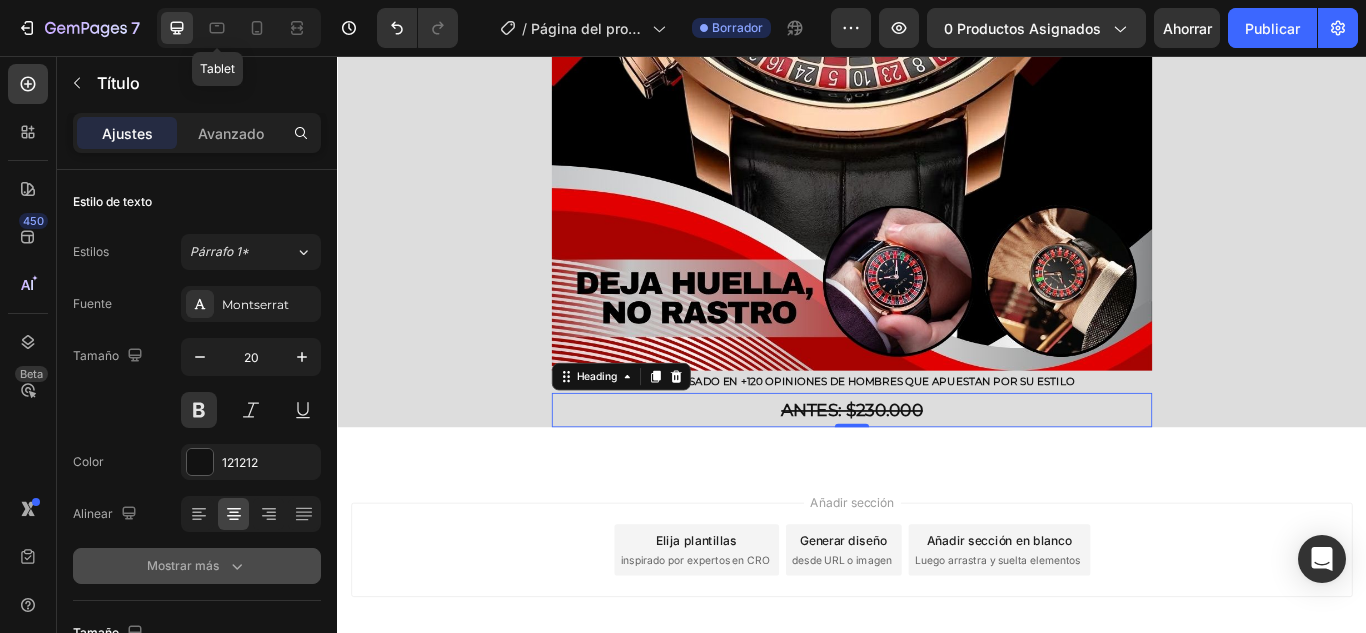 scroll, scrollTop: 732, scrollLeft: 0, axis: vertical 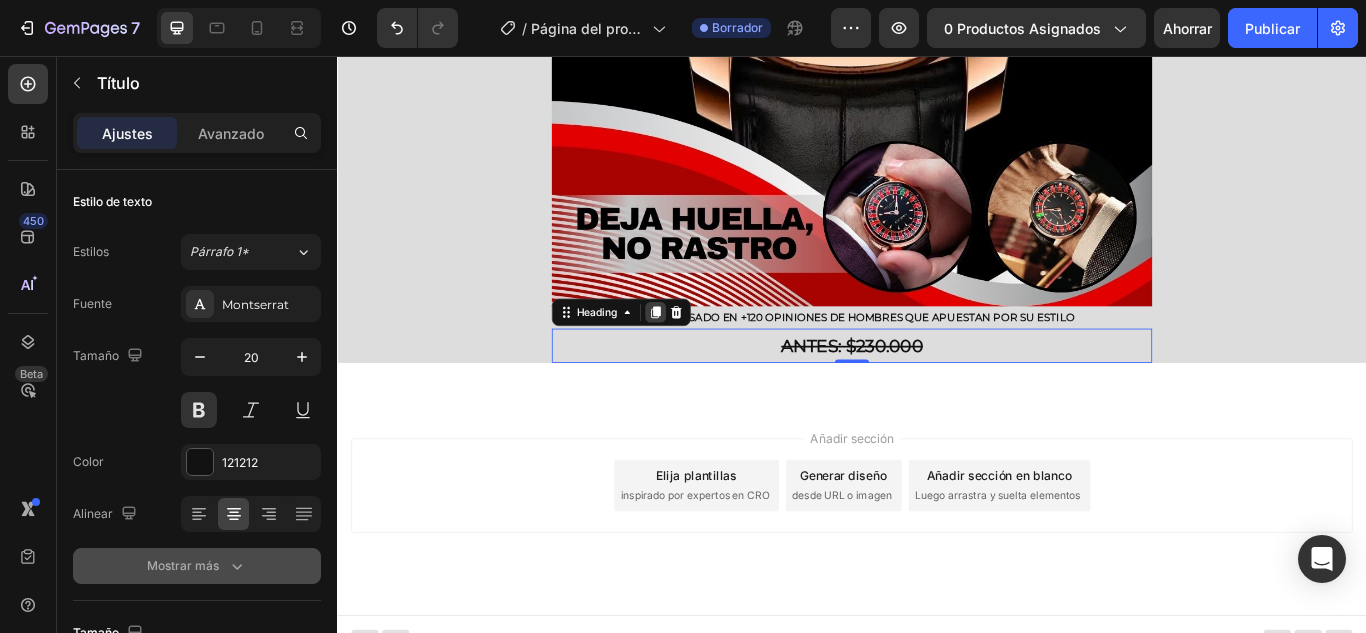 click 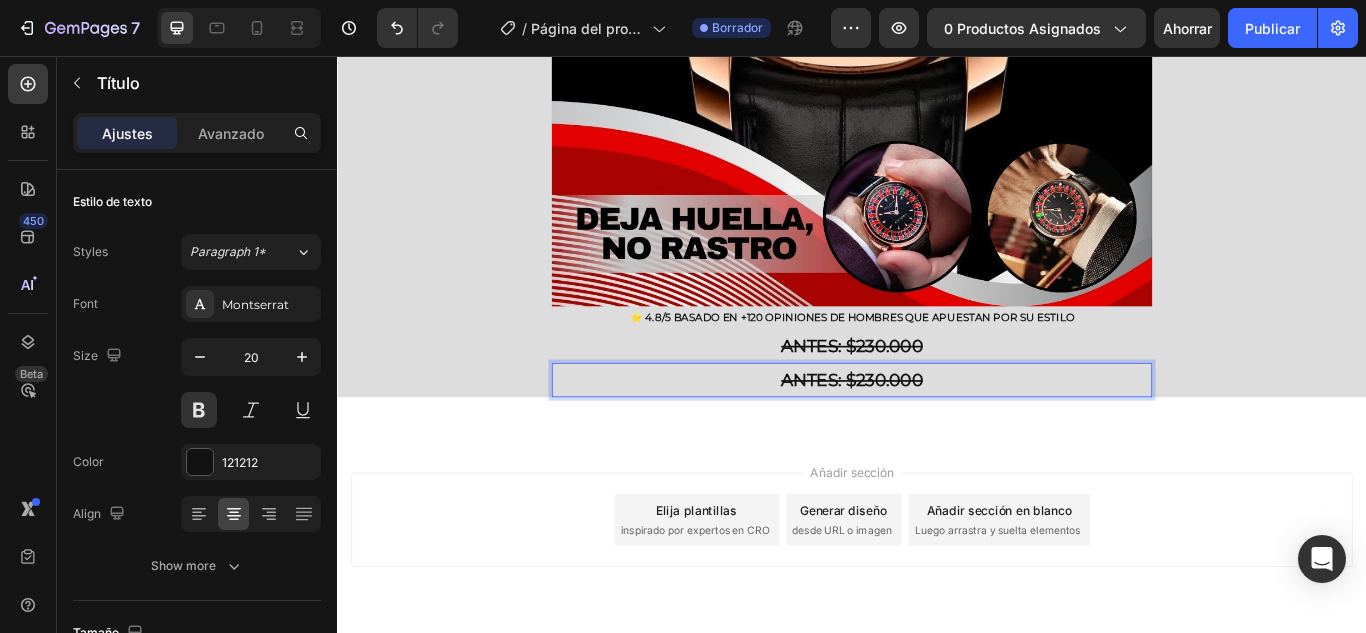 click on "ANTES: $230.000" at bounding box center (937, 434) 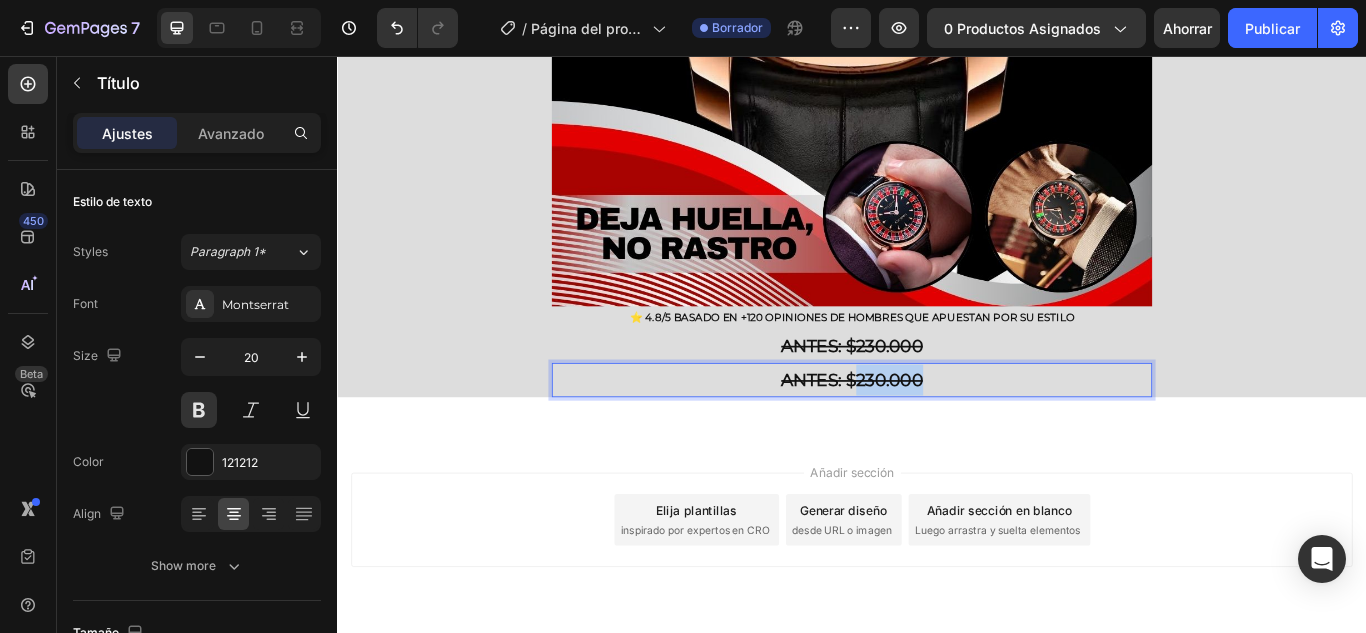 click on "ANTES: $230.000" at bounding box center [937, 434] 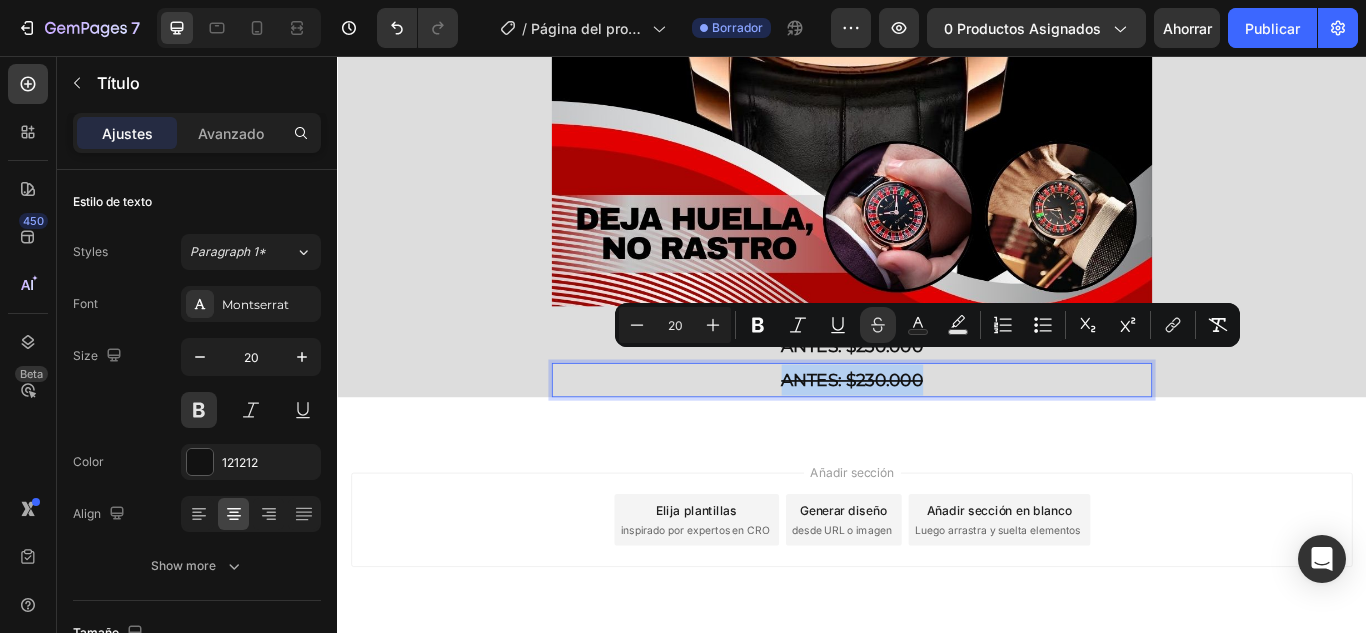 click on "ANTES: $230.000" at bounding box center (937, 434) 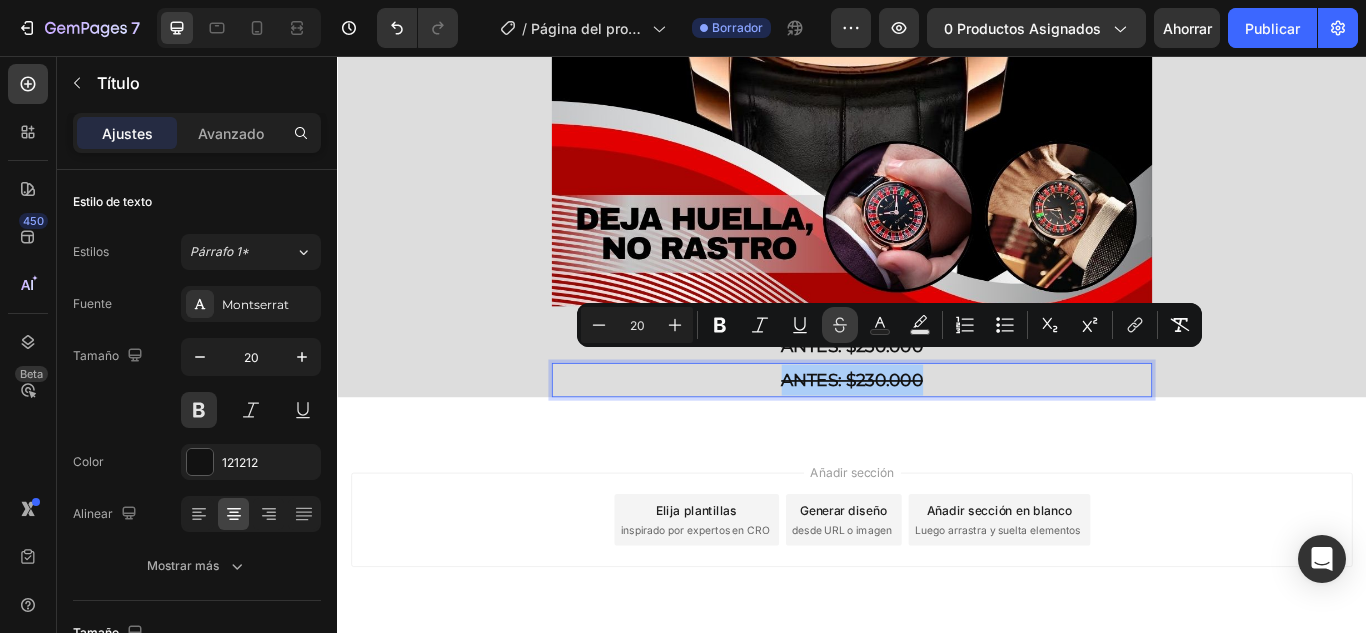 click 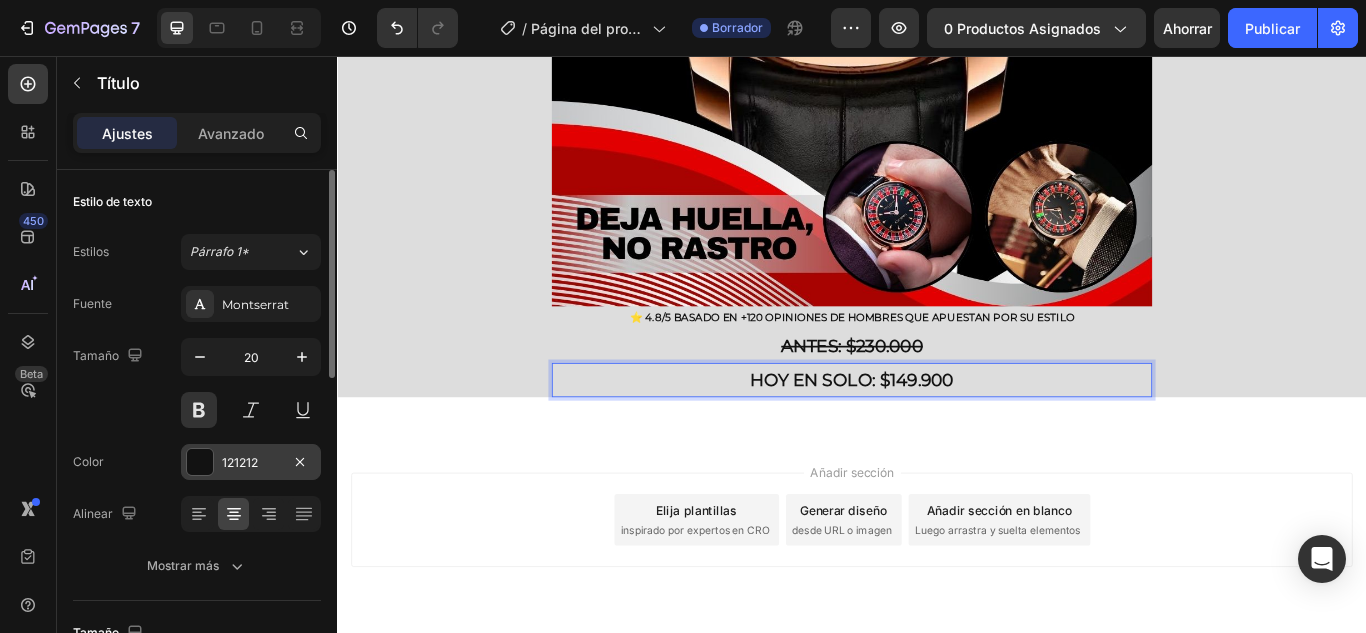 click on "121212" at bounding box center [251, 462] 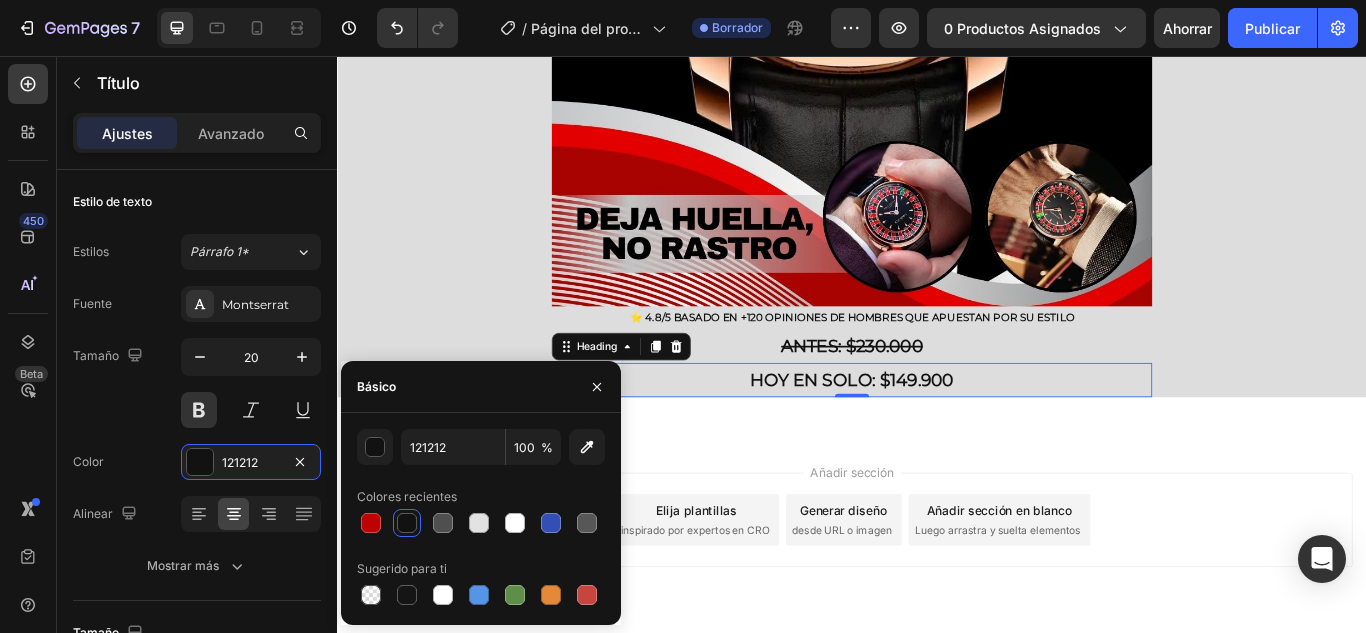 scroll, scrollTop: 772, scrollLeft: 0, axis: vertical 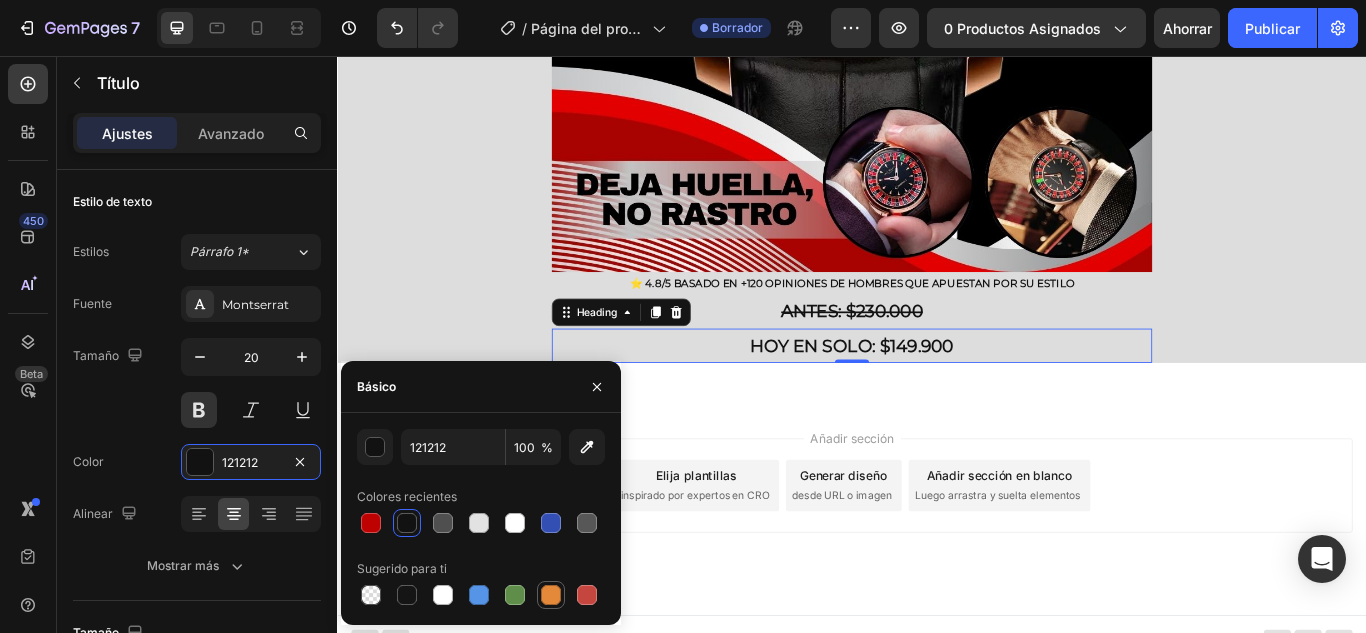 click at bounding box center [551, 595] 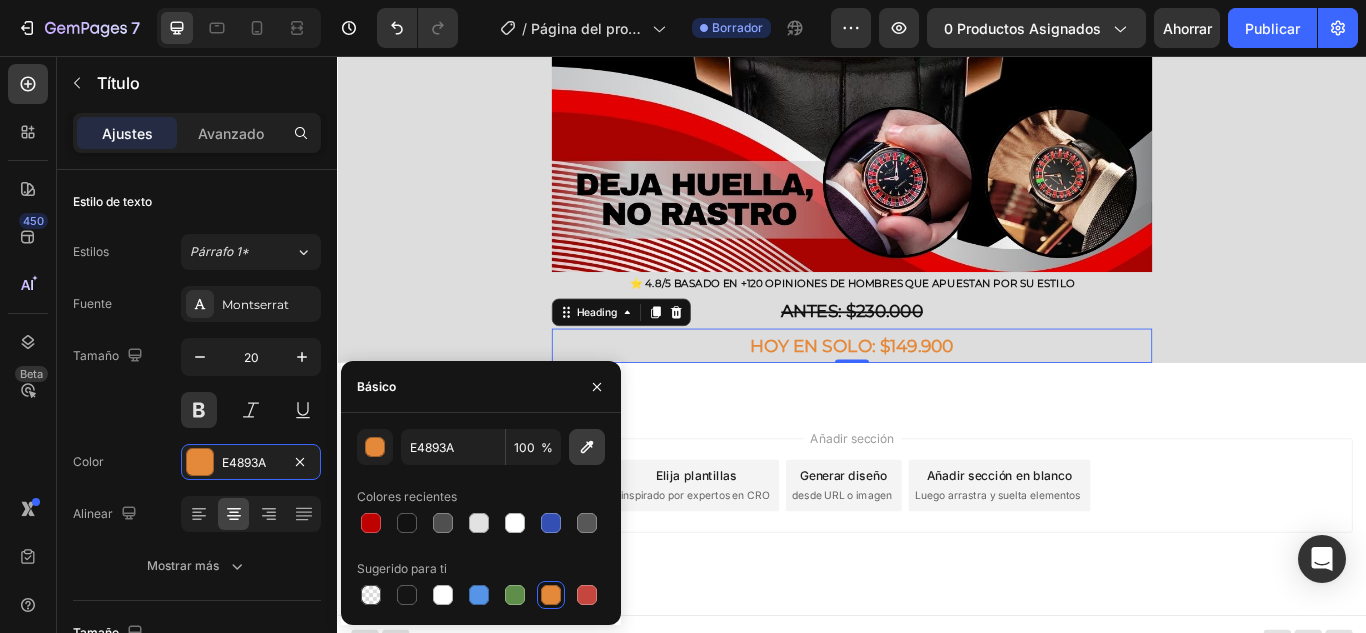 click at bounding box center (587, 447) 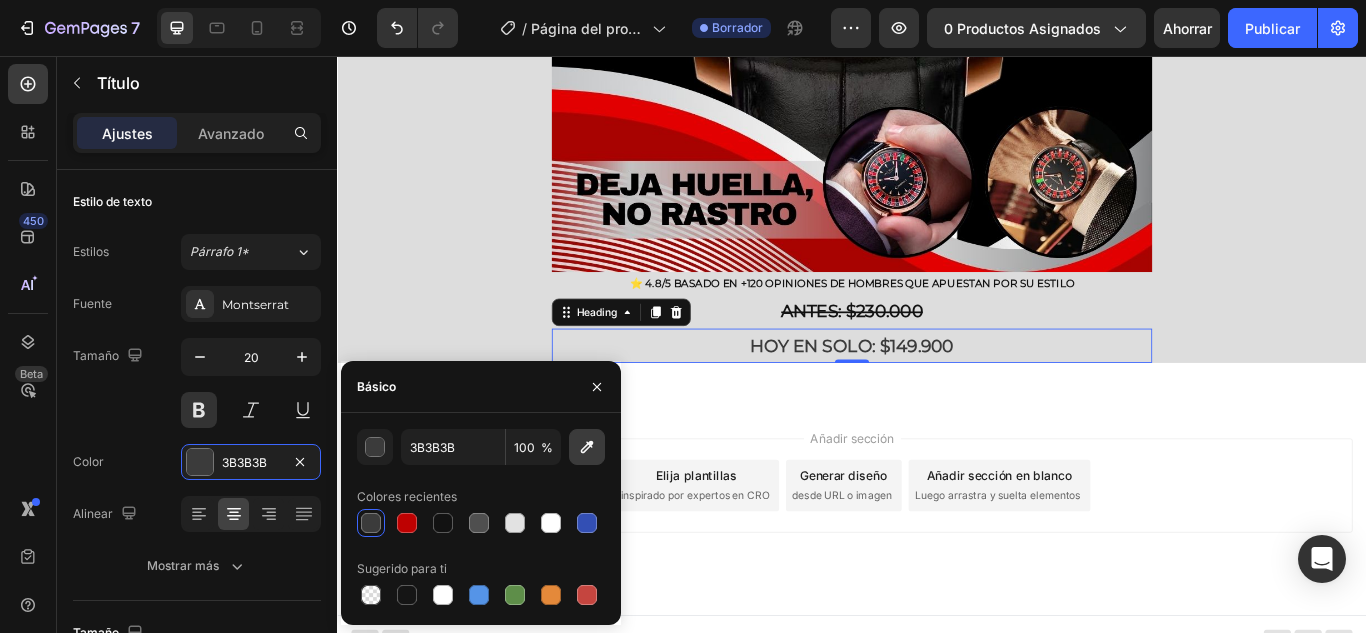 click at bounding box center (587, 447) 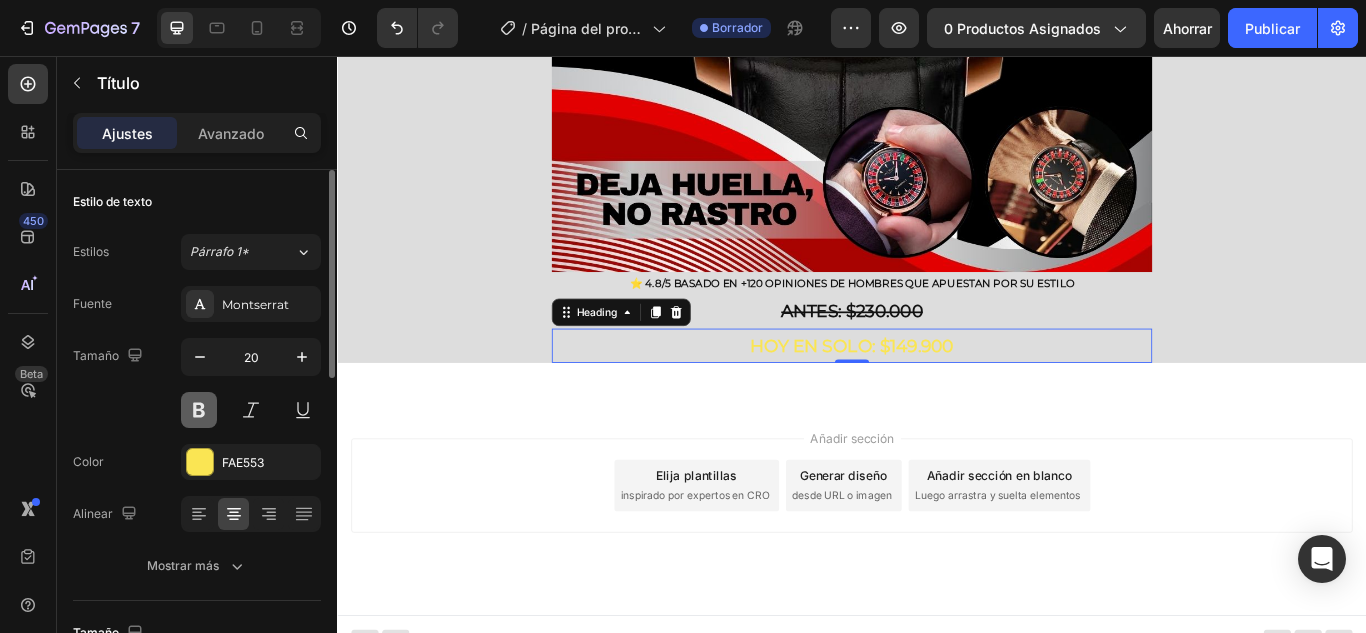 click at bounding box center [199, 410] 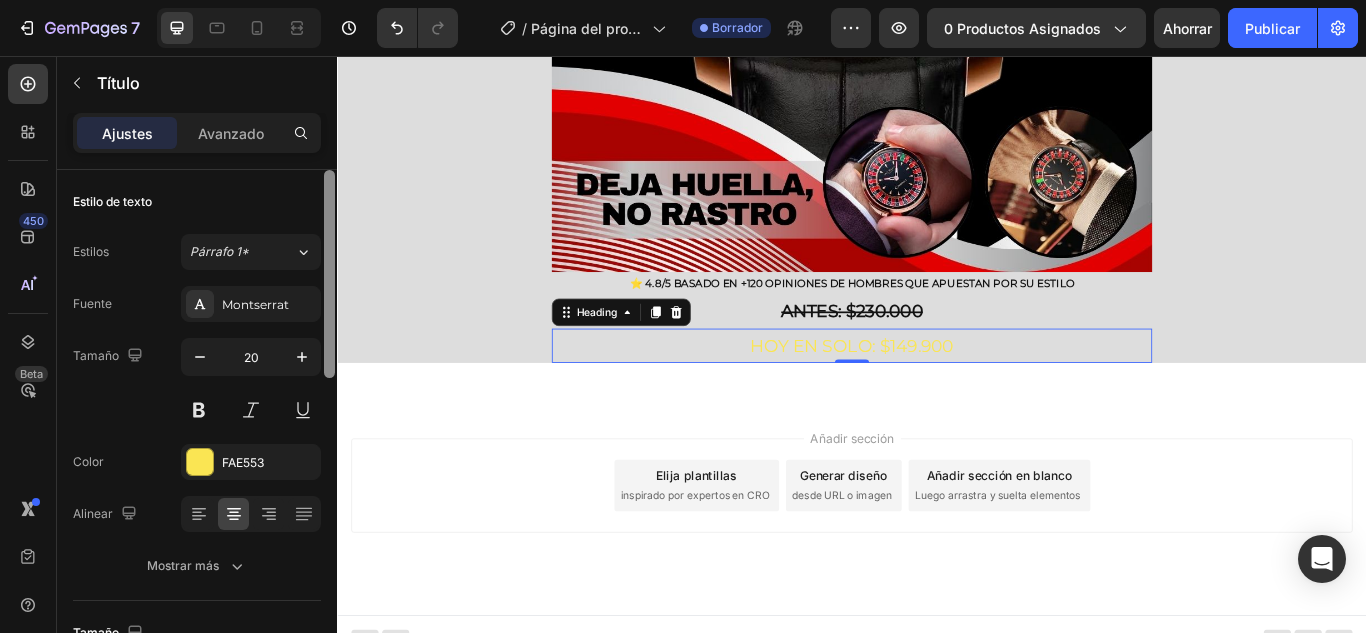 drag, startPoint x: 239, startPoint y: 568, endPoint x: 323, endPoint y: 538, distance: 89.19641 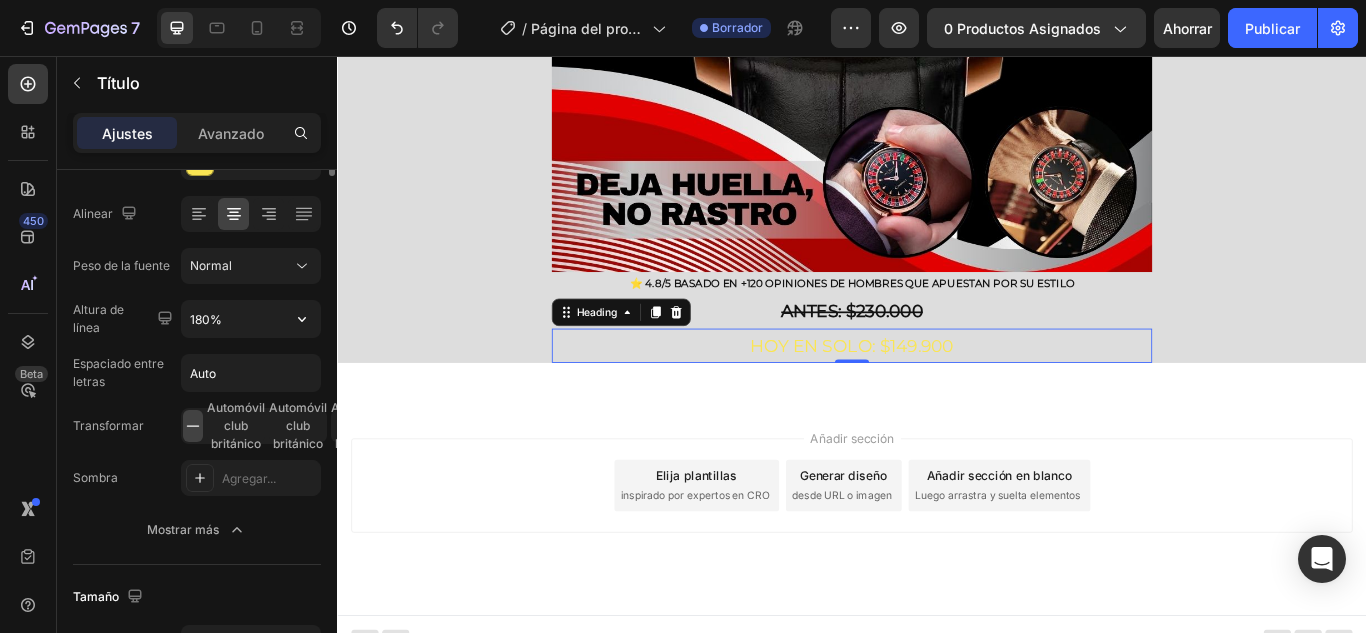 scroll, scrollTop: 100, scrollLeft: 0, axis: vertical 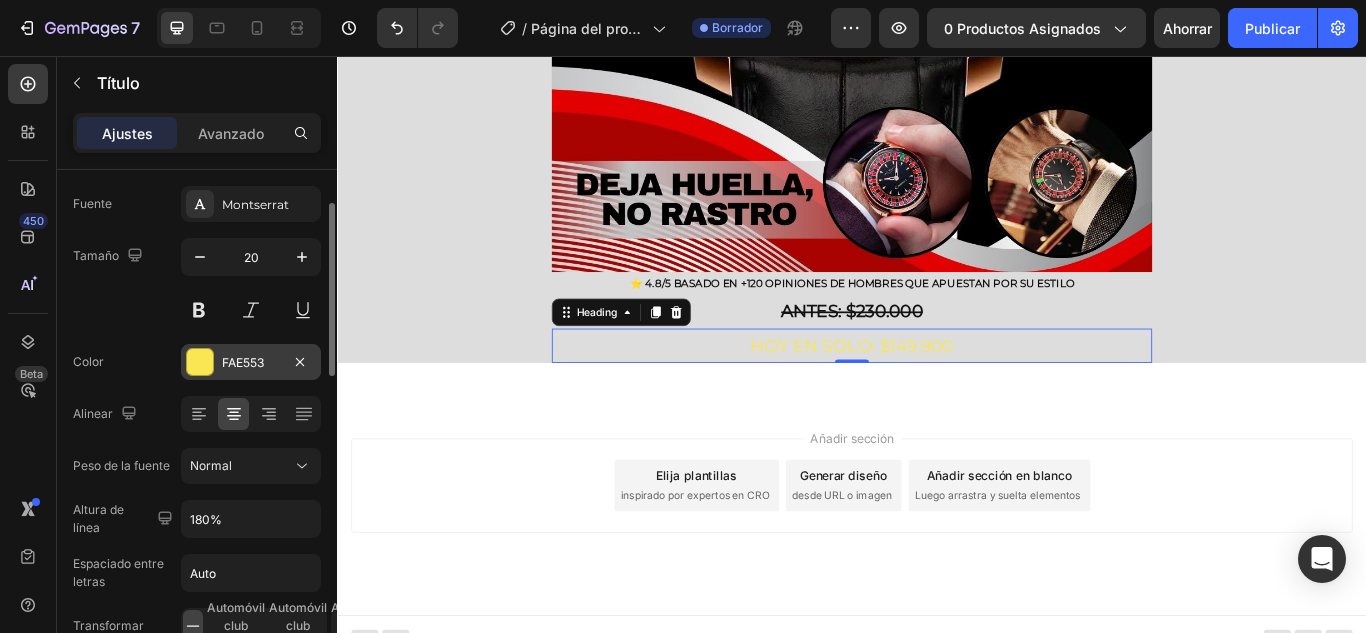 click on "FAE553" at bounding box center (251, 362) 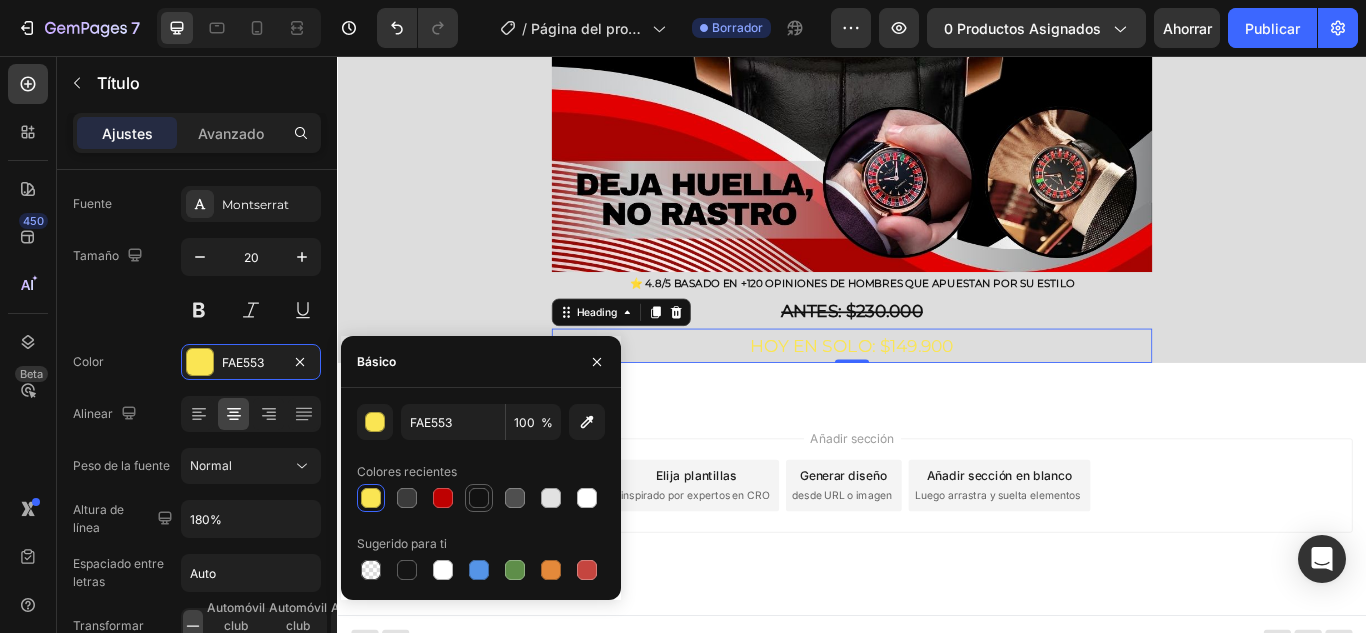 click at bounding box center (479, 498) 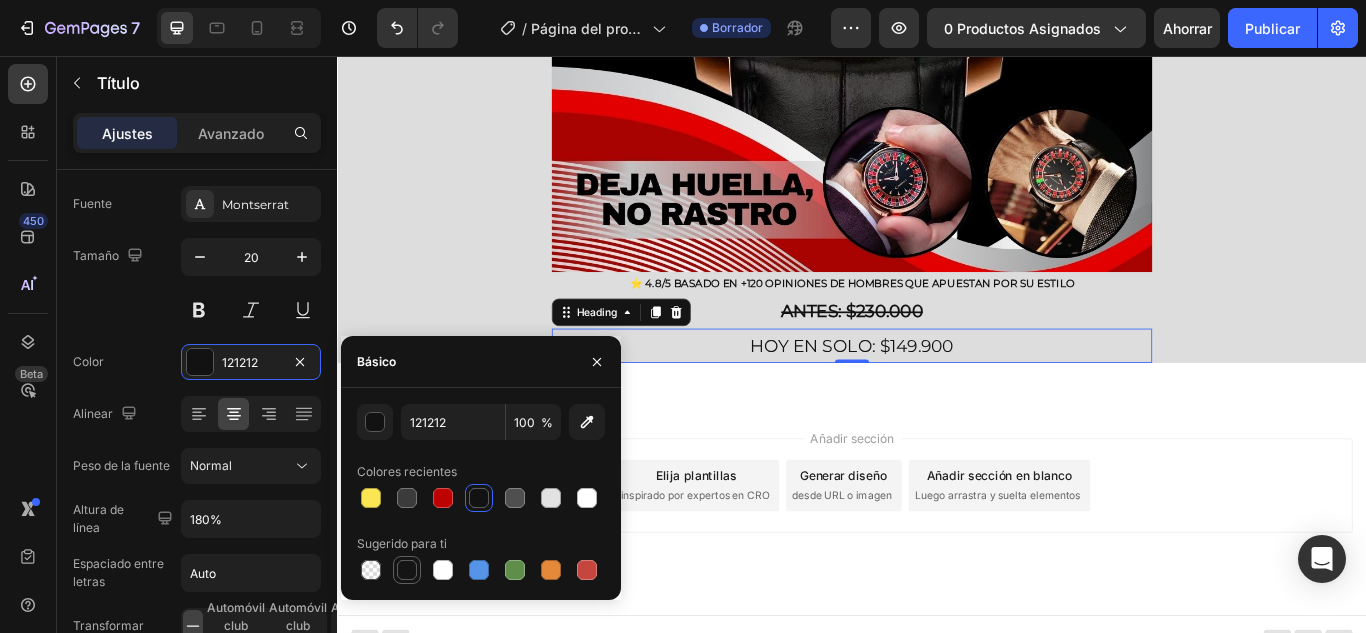 click at bounding box center (407, 570) 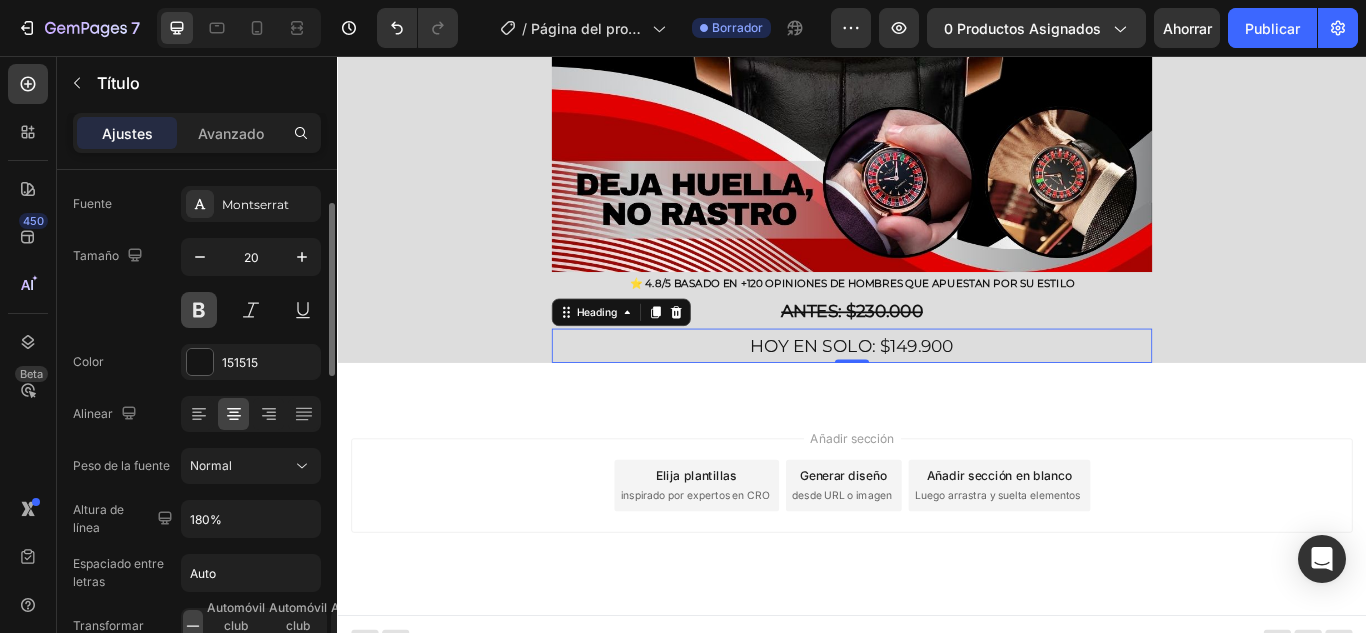 click at bounding box center [199, 310] 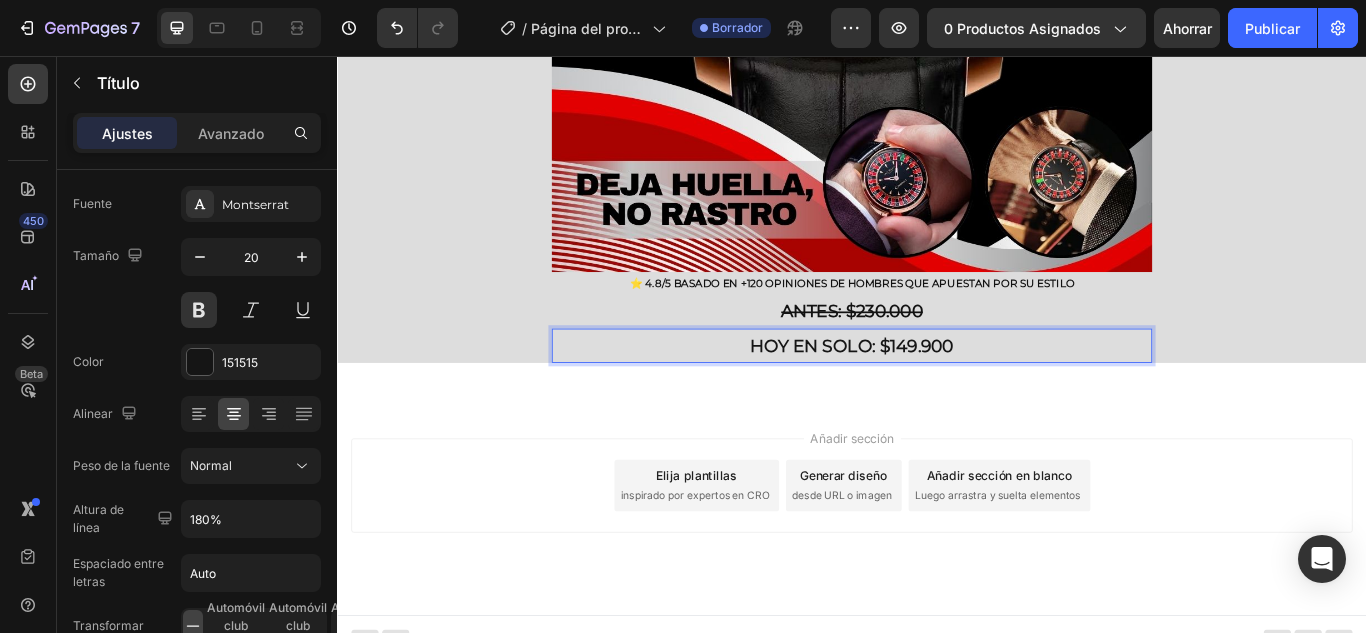 click on "HOY EN SOLO: $149.900" at bounding box center [937, 394] 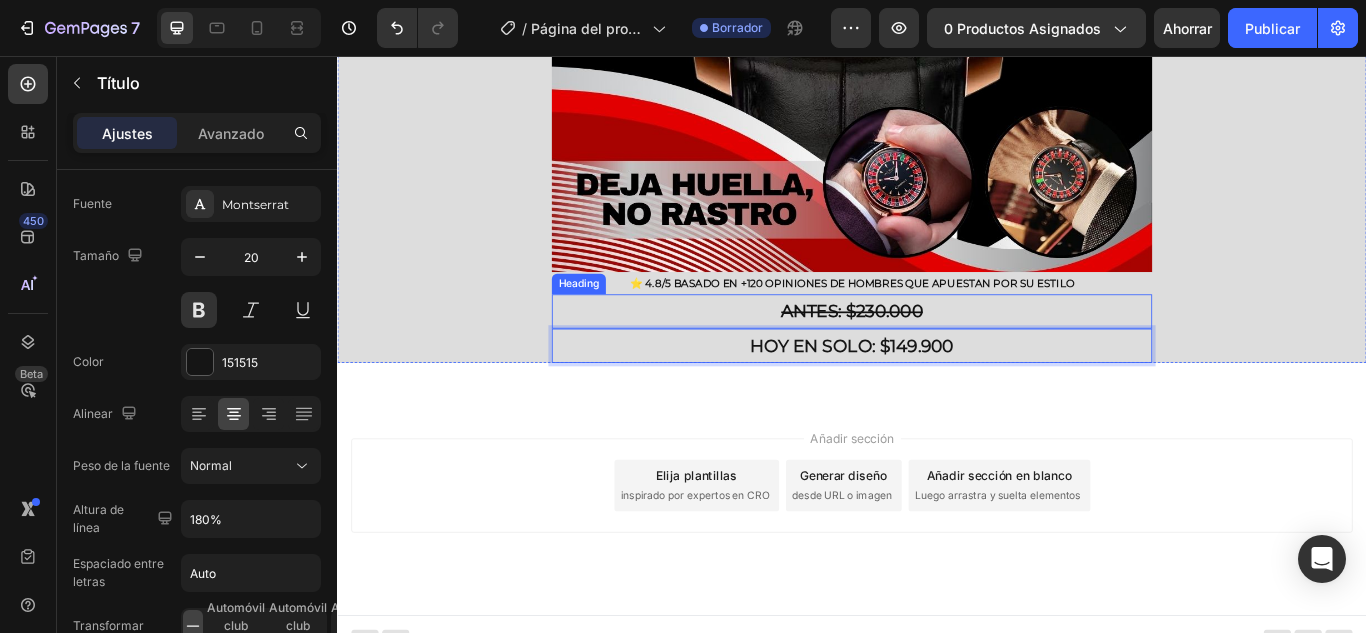 click on "ANTES: $230.000" at bounding box center [937, 354] 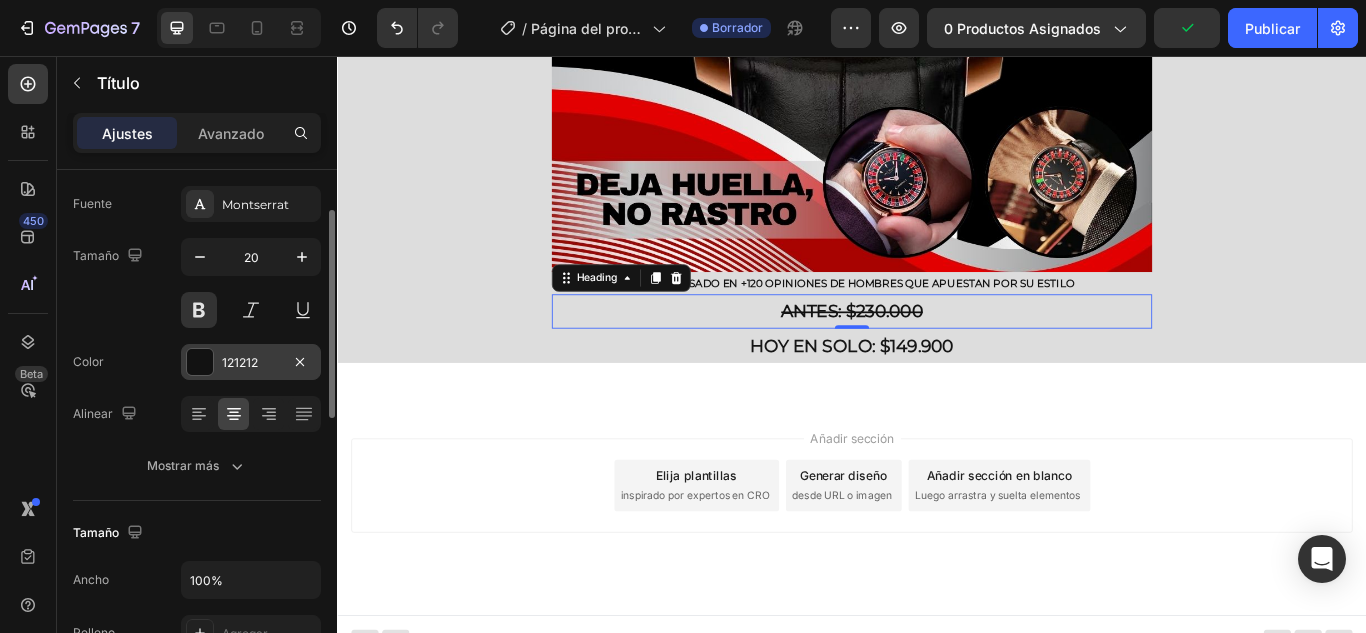 click at bounding box center [200, 362] 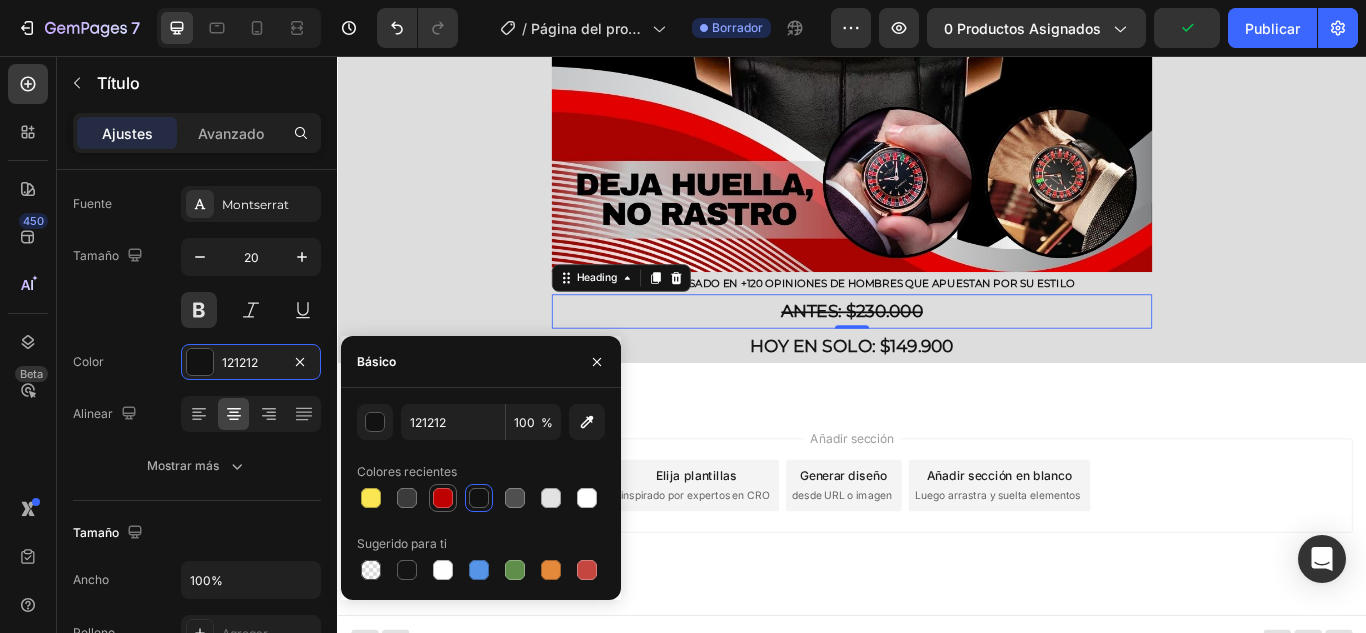 click at bounding box center [443, 498] 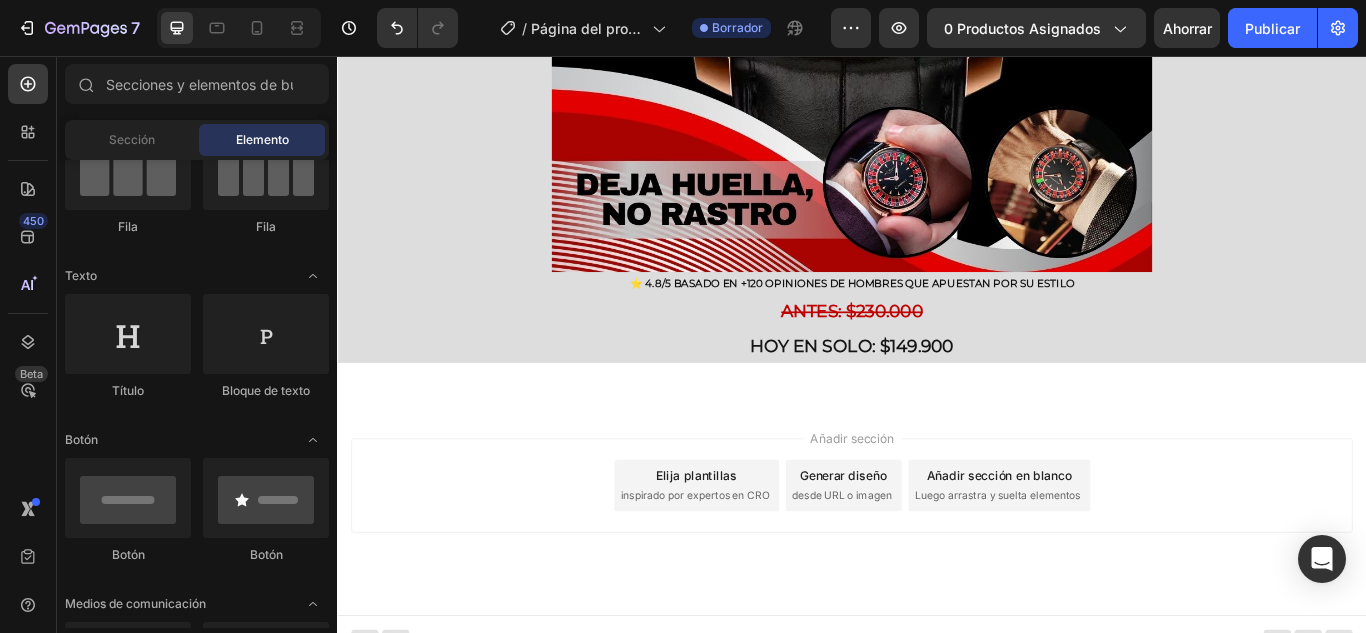 click on "Añadir sección Elija plantillas inspirado por expertos en CRO Generar diseño desde URL o imagen Añadir sección en blanco Luego arrastra y suelta elementos" at bounding box center (937, 585) 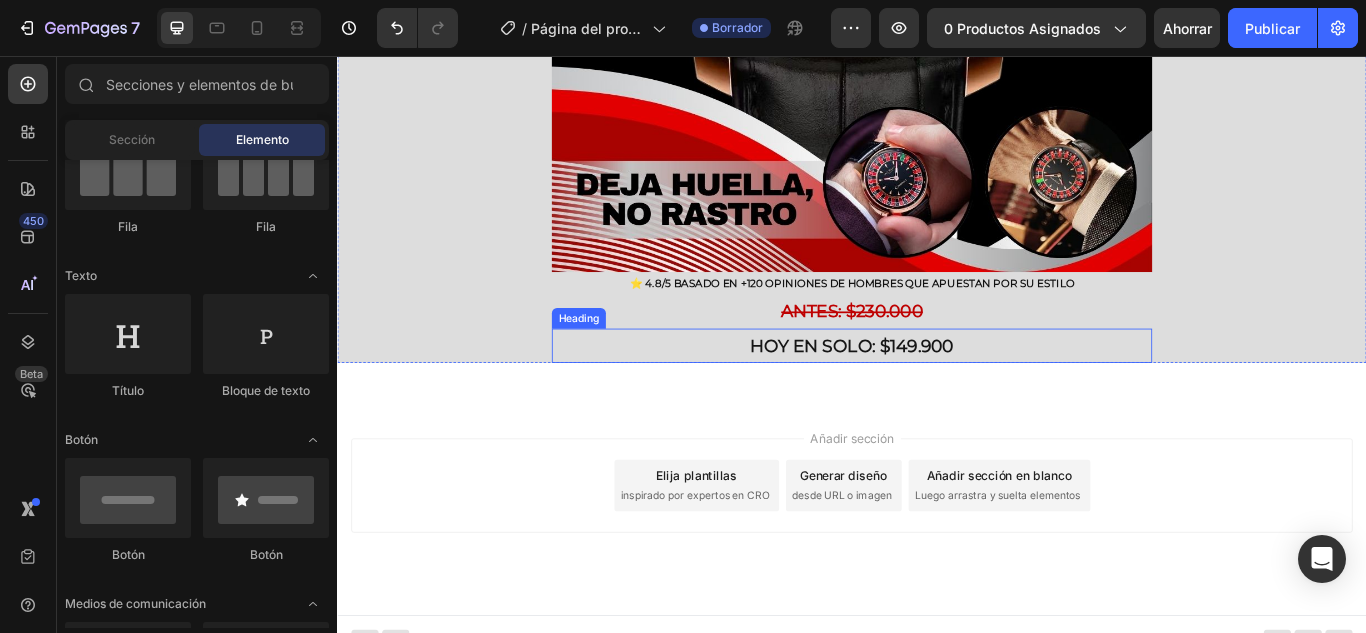click on "HOY EN SOLO: $149.900" at bounding box center (937, 394) 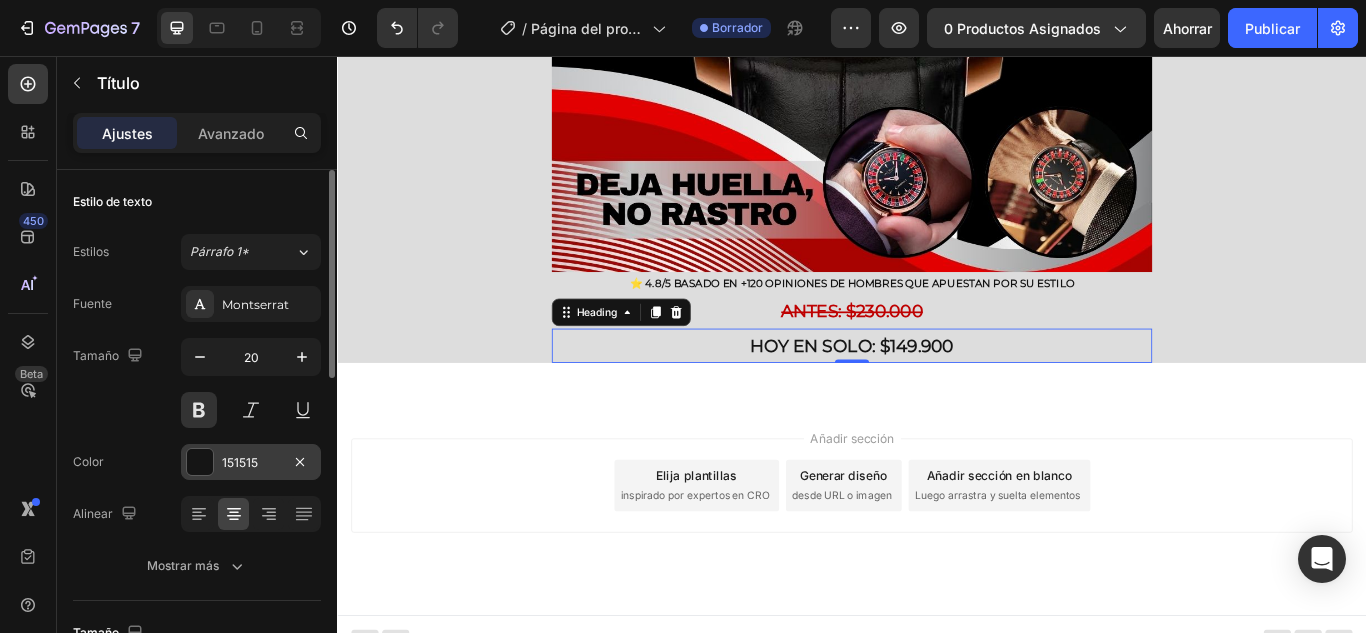 click at bounding box center (200, 462) 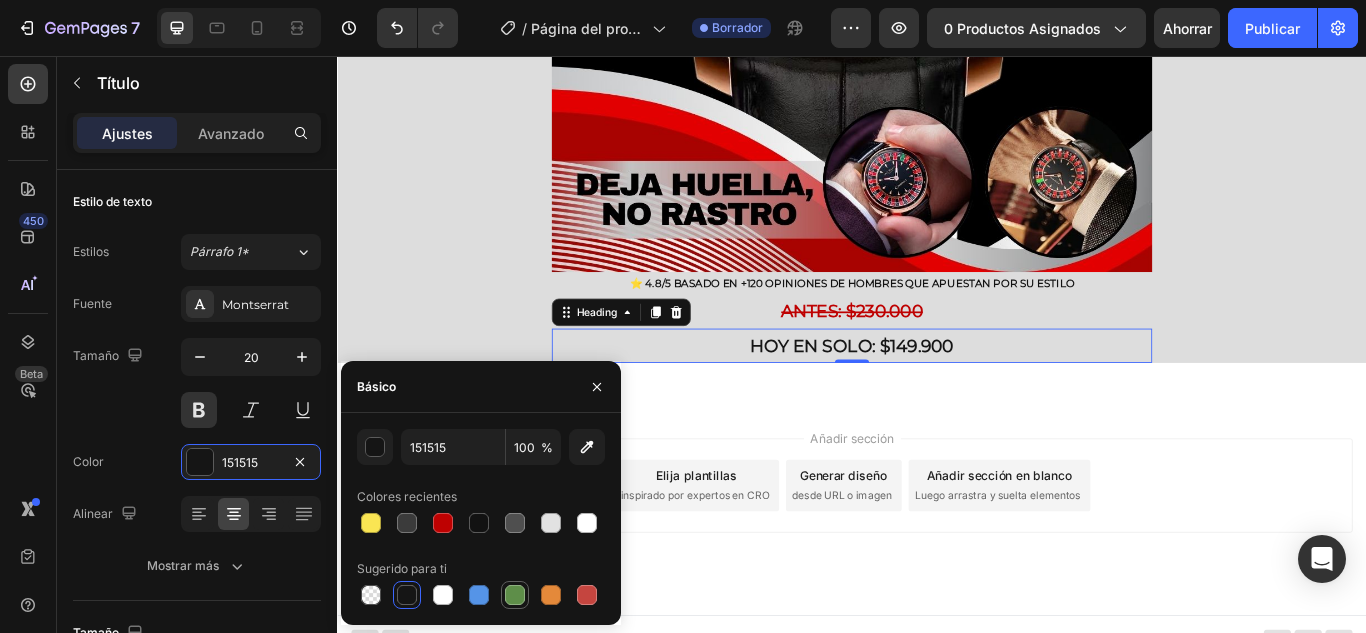 click at bounding box center (515, 595) 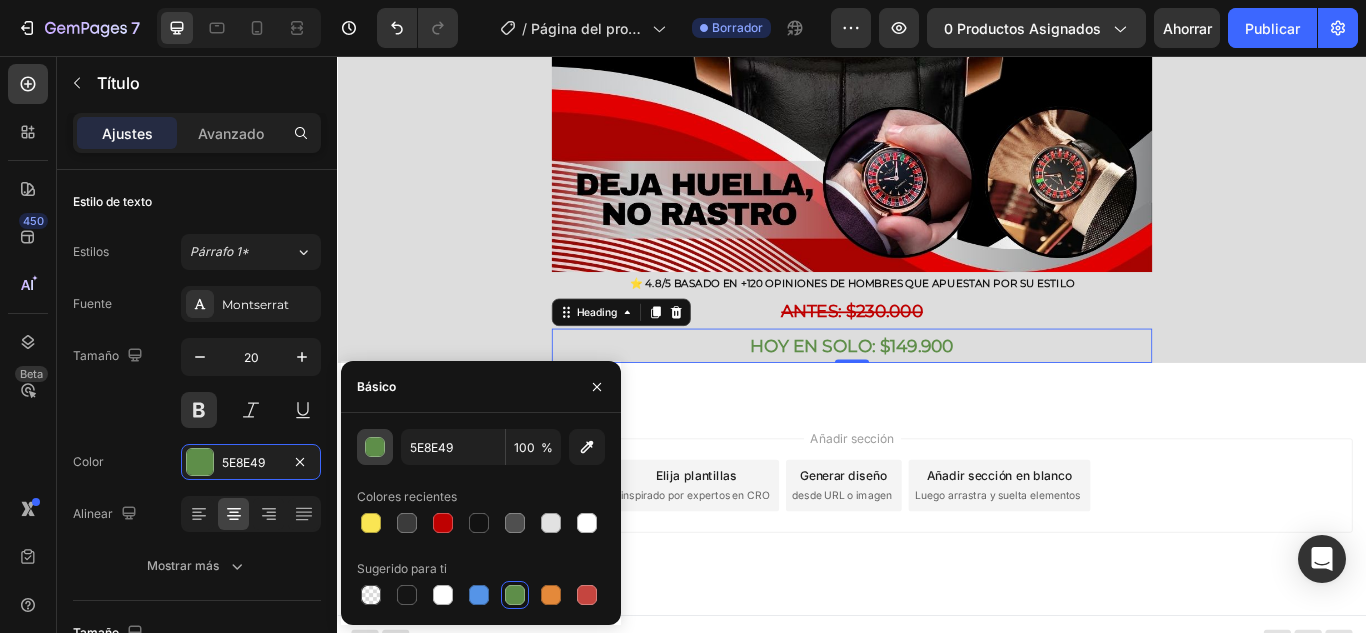 click at bounding box center [376, 448] 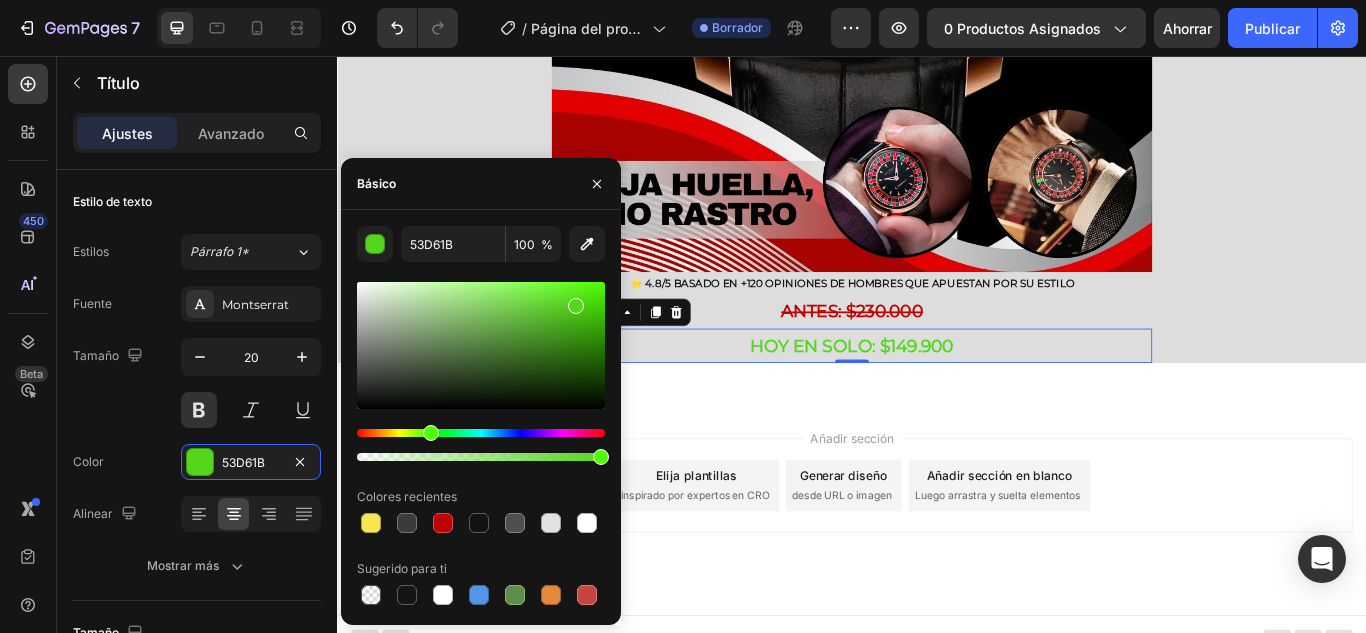 drag, startPoint x: 479, startPoint y: 341, endPoint x: 573, endPoint y: 302, distance: 101.76935 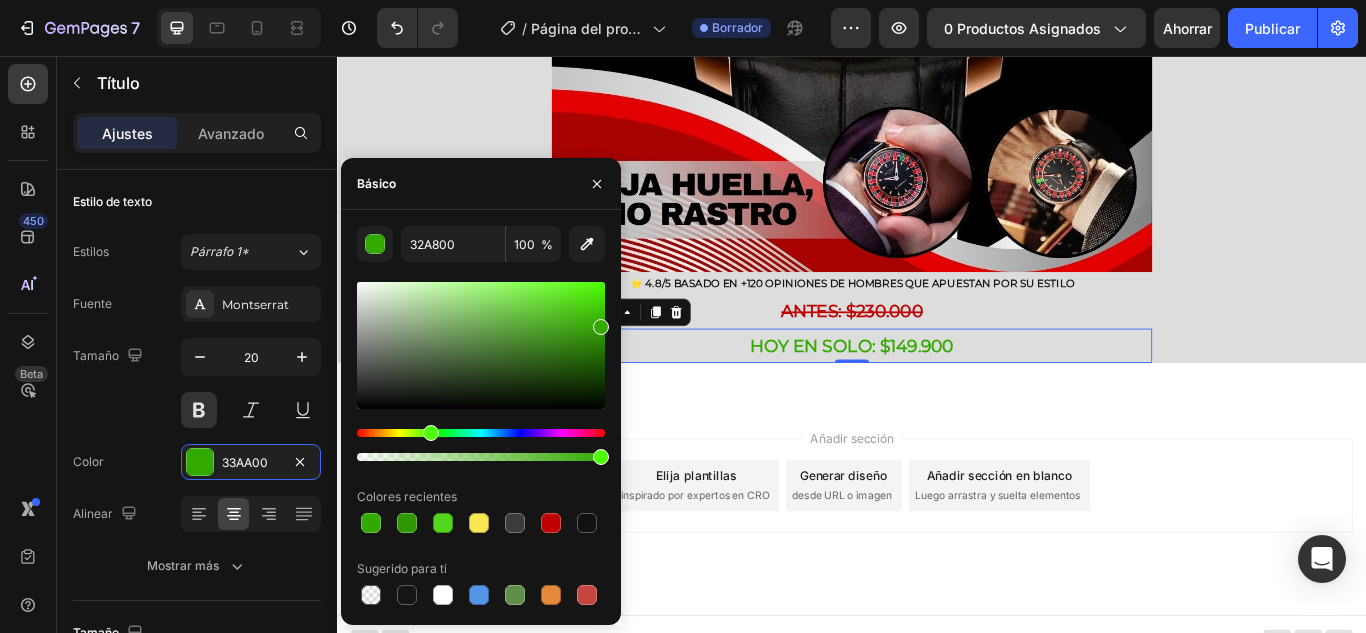 type on "33AA00" 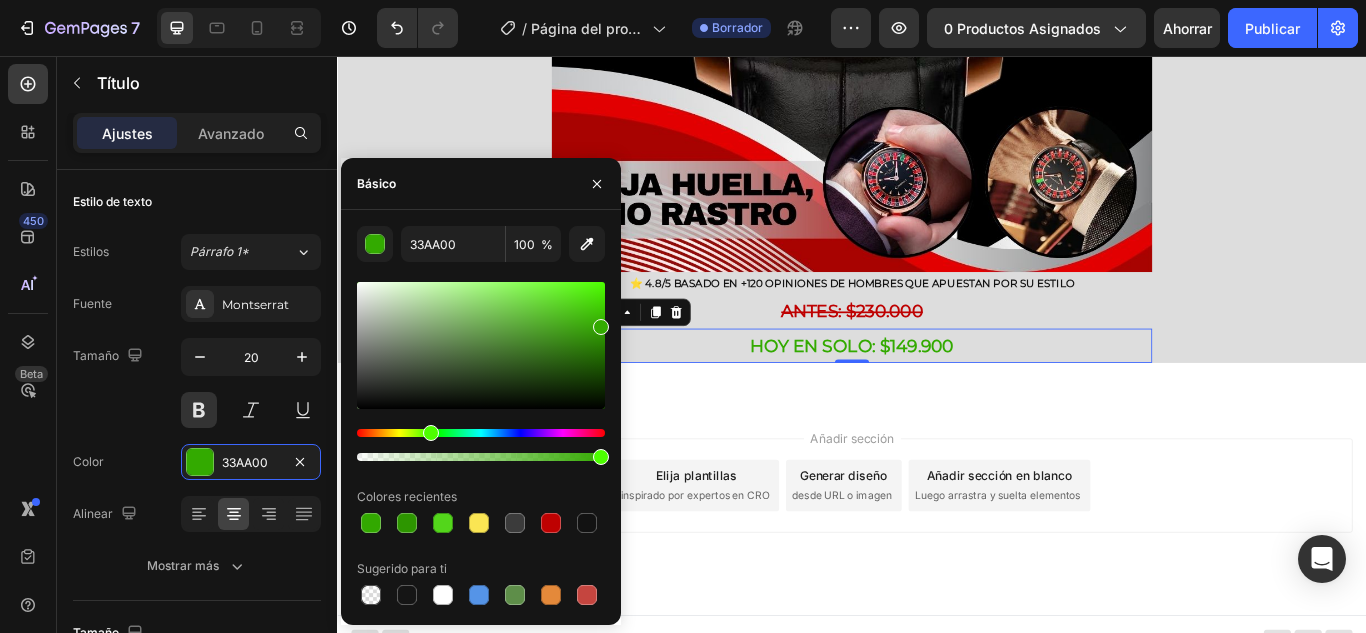 drag, startPoint x: 575, startPoint y: 307, endPoint x: 614, endPoint y: 323, distance: 42.154476 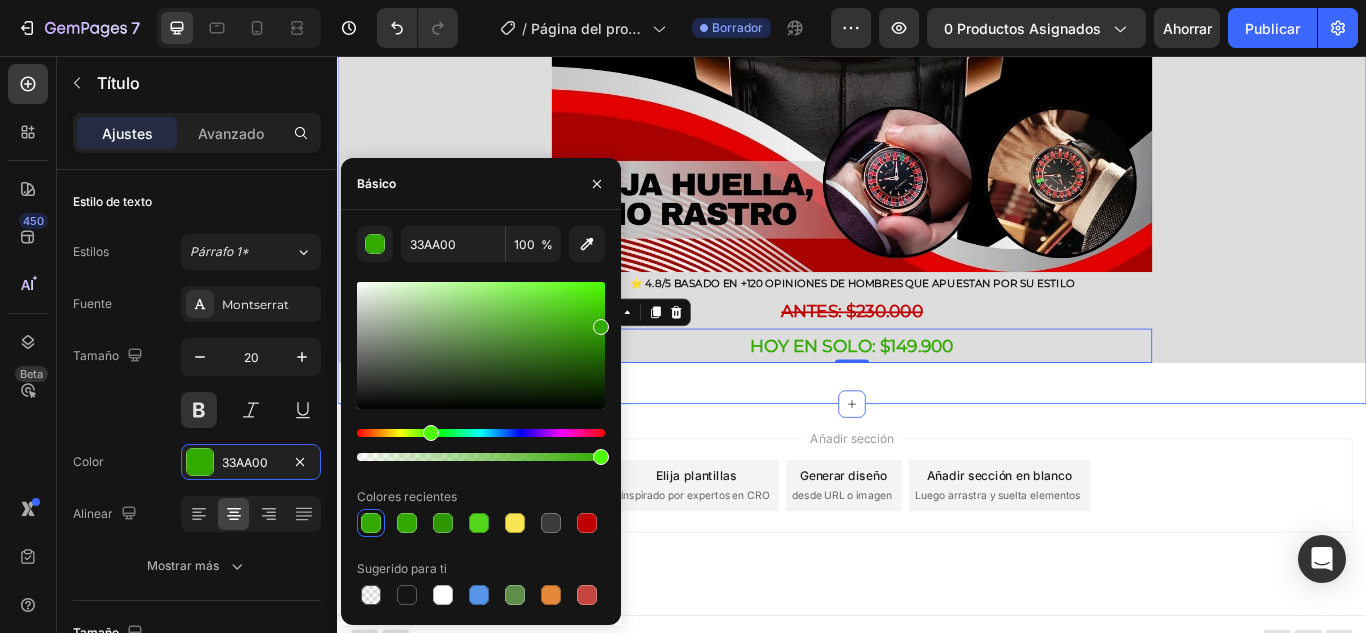 click on "ENVIOS A TODO [COUNTRY] - PAGALO EN CASA  Título Imagen ⭐ 4.8/5 BASADO EN +120 OPINIONES DE HOMBRES QUE APUESTAN POR SU ESTILO Heading UNA PIEZA ÚNICA QUE NO CUALQUIERA PUEDE TENER  Heading ⁠⁠⁠⁠⁠⁠⁠ ANTES: $230.000 Heading HOY EN SOLO: $149.900 Heading   0 Fila Sección 1" at bounding box center [937, -107] 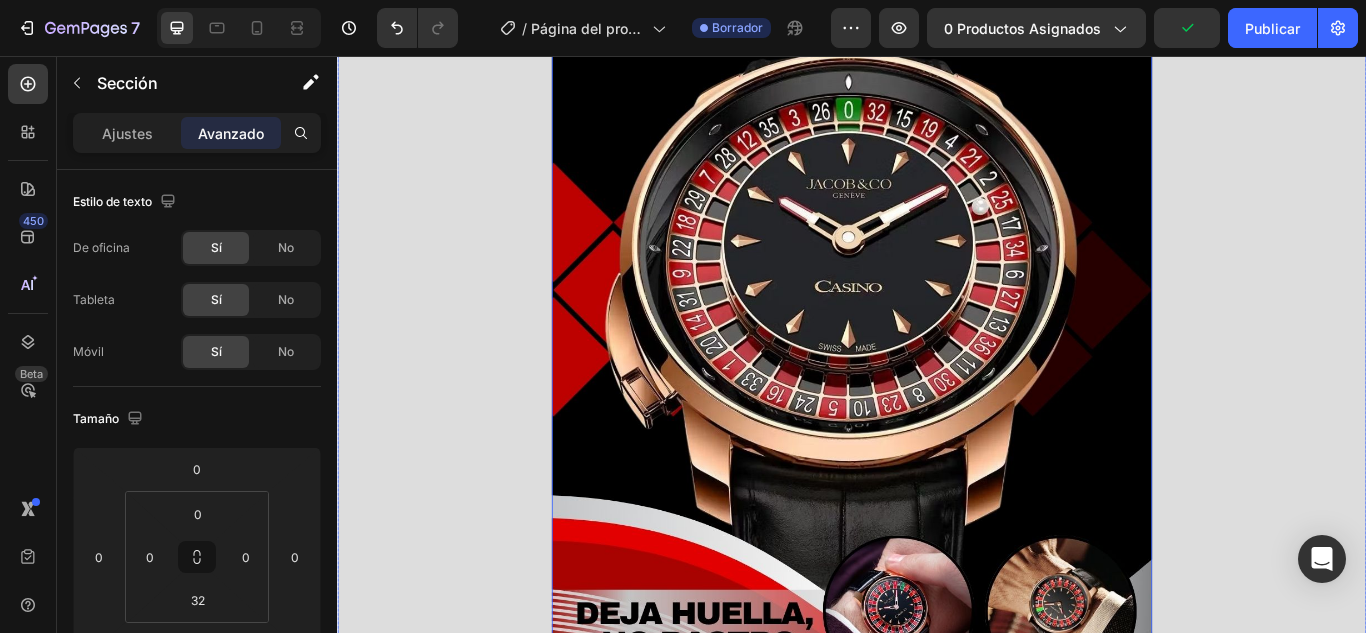 scroll, scrollTop: 572, scrollLeft: 0, axis: vertical 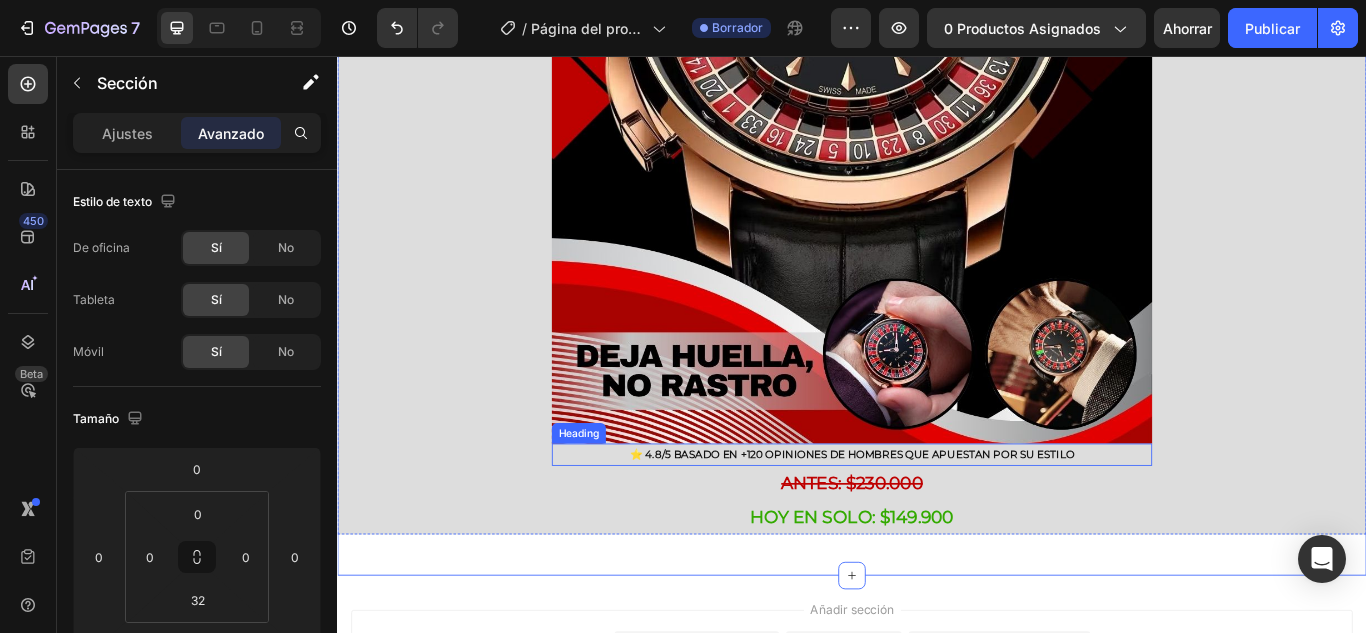click on "⭐ 4.8/5 BASADO EN +120 OPINIONES DE HOMBRES QUE APUESTAN POR SU ESTILO" at bounding box center [937, 521] 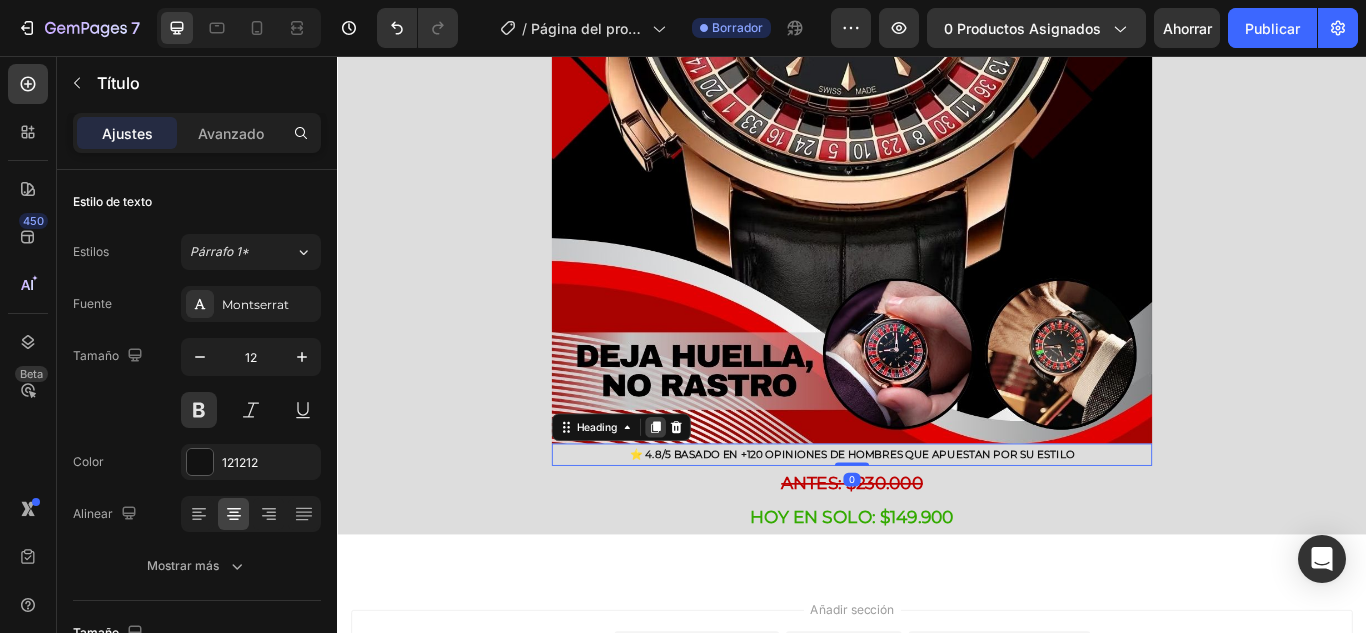 click 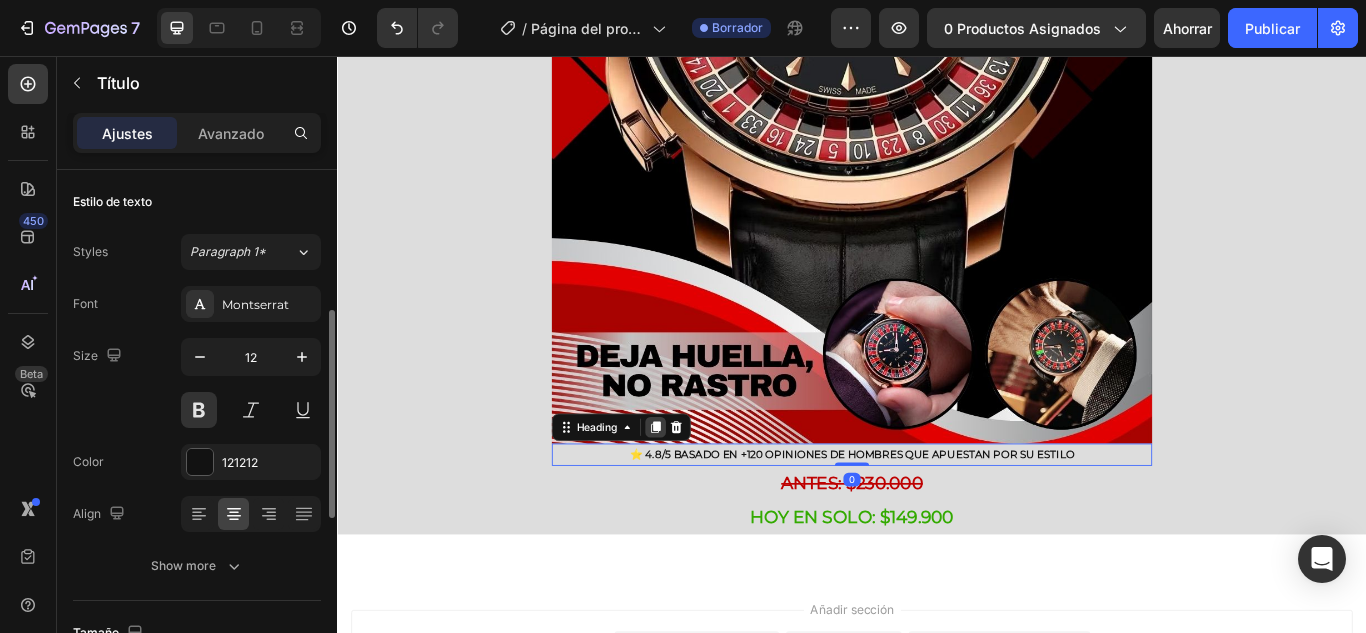 scroll, scrollTop: 100, scrollLeft: 0, axis: vertical 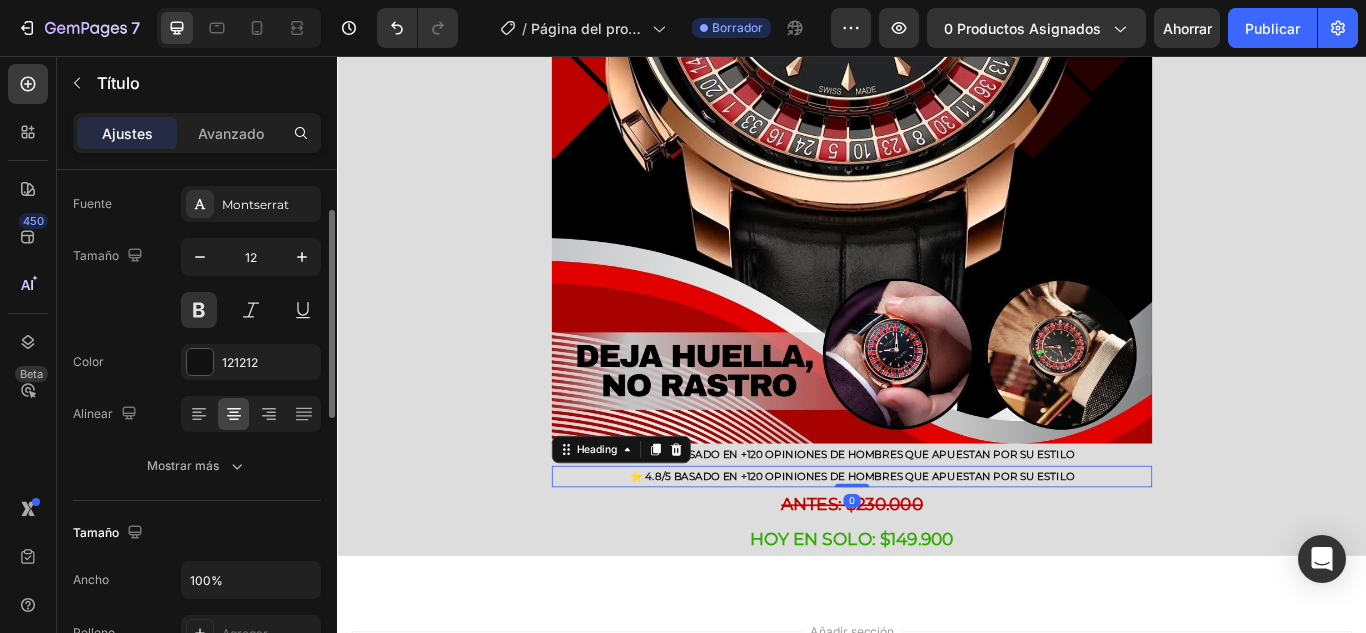 click on "⭐ 4.8/5 BASADO EN +120 OPINIONES DE HOMBRES QUE APUESTAN POR SU ESTILO" at bounding box center [937, 547] 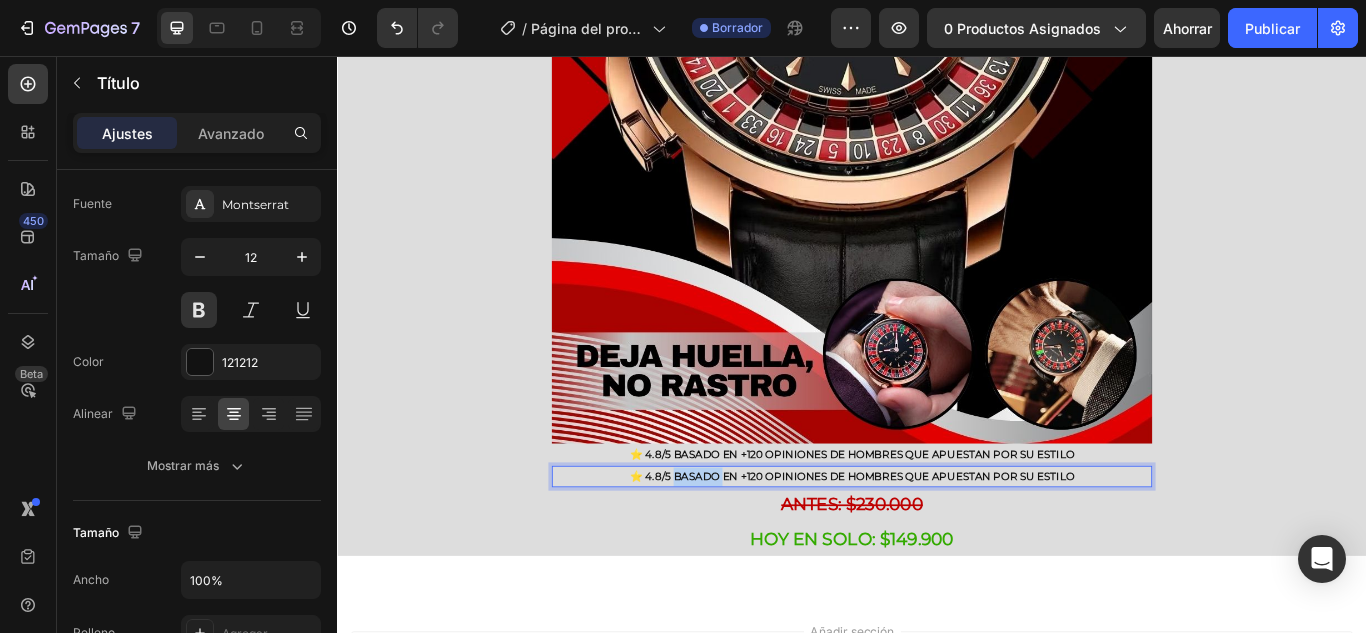click on "⭐ 4.8/5 BASADO EN +120 OPINIONES DE HOMBRES QUE APUESTAN POR SU ESTILO" at bounding box center (937, 547) 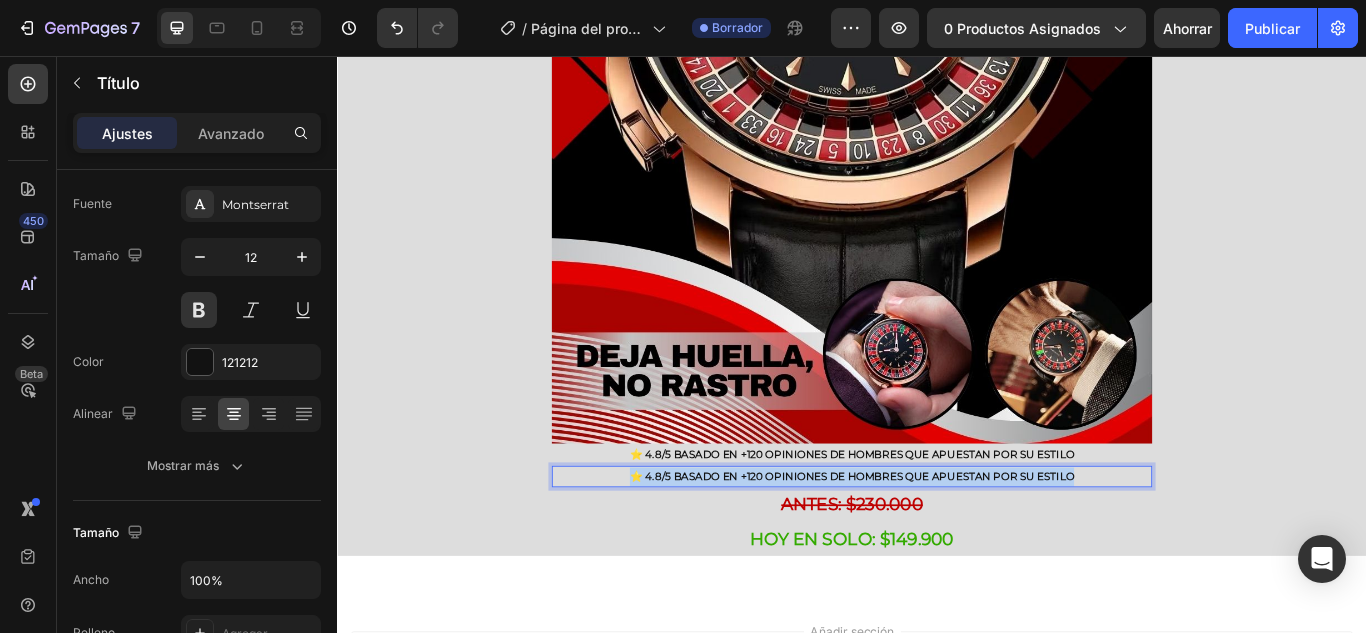 click on "⭐ 4.8/5 BASADO EN +120 OPINIONES DE HOMBRES QUE APUESTAN POR SU ESTILO" at bounding box center [937, 547] 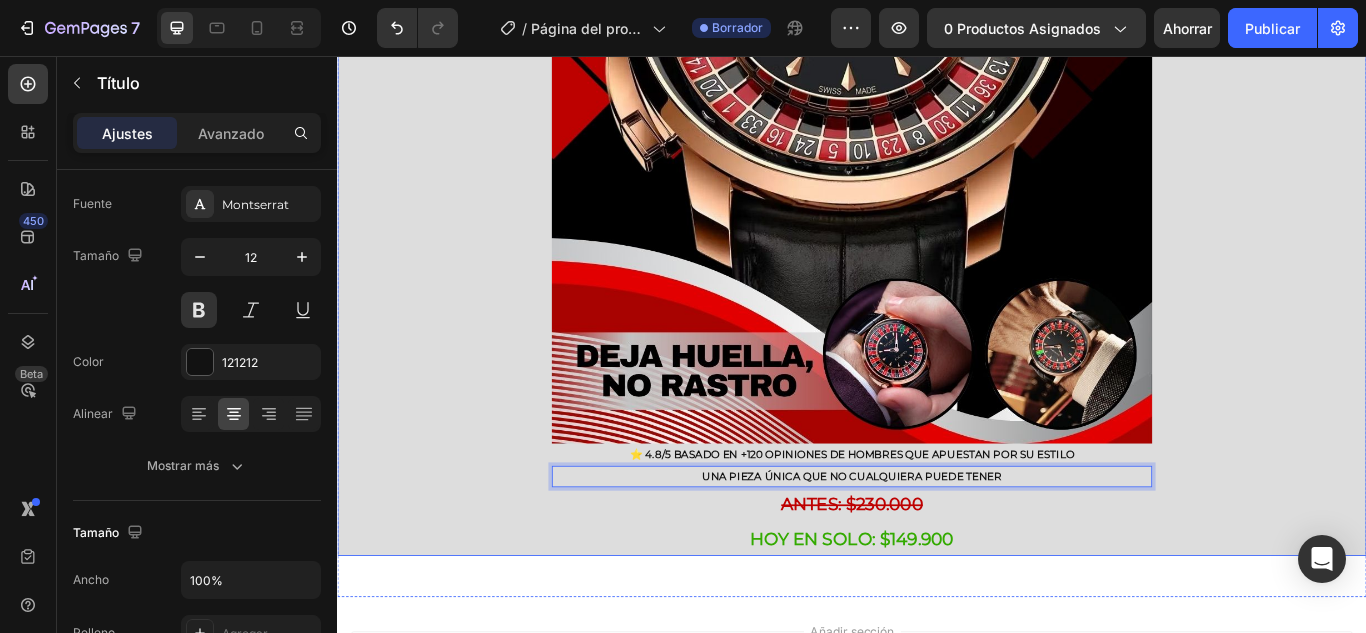 click on "ENVIOS A TODO [COUNTRY] - PAGALO EN CASA  Título Imagen ⭐ 4.8/5 BASADO EN +120 OPINIONES DE HOMBRES QUE APUESTAN POR SU ESTILO Heading UNA PIEZA ÚNICA QUE NO CUALQUIERA PUEDE TENER  Heading   0 ⁠⁠⁠⁠⁠⁠⁠ ANTES: $230.000 Heading HOY EN SOLO: $149.900 Heading Fila" at bounding box center [937, 82] 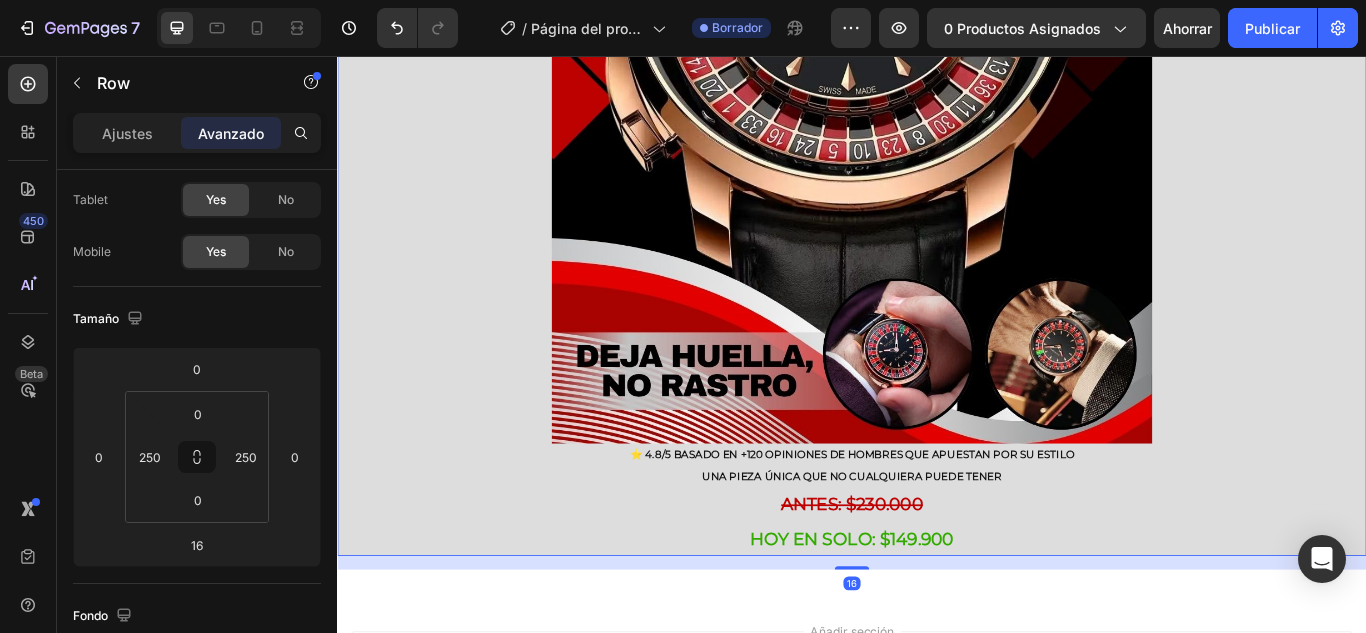 scroll, scrollTop: 0, scrollLeft: 0, axis: both 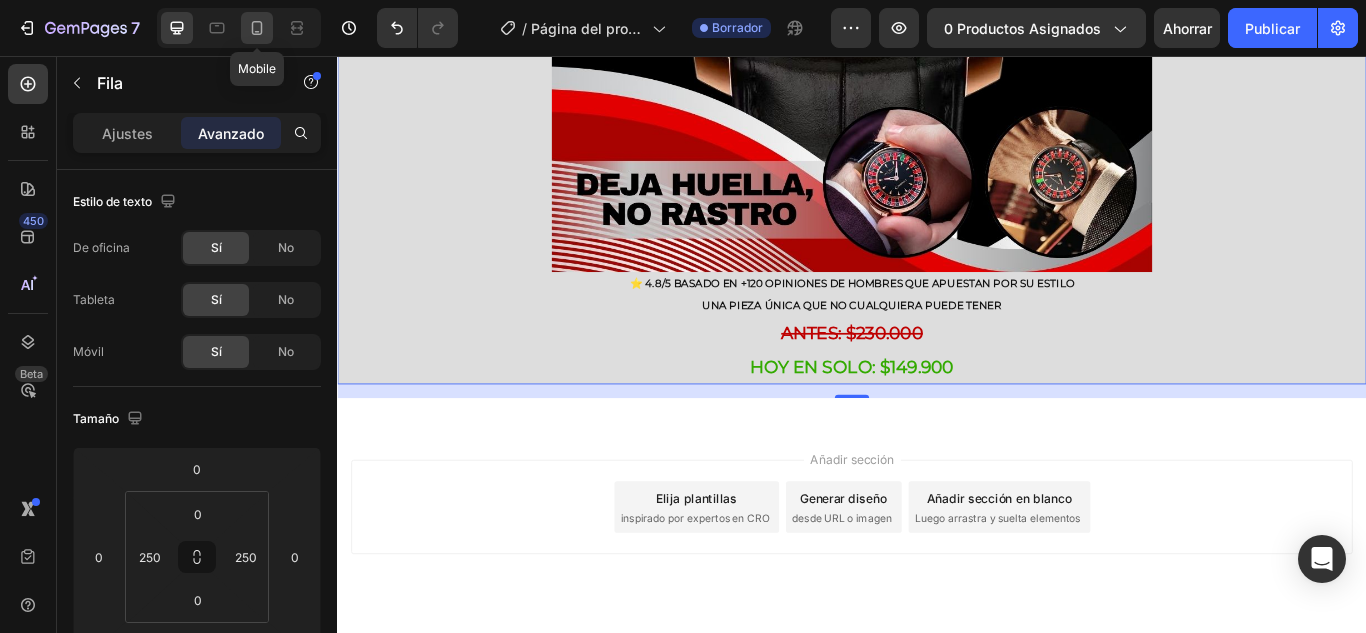 click 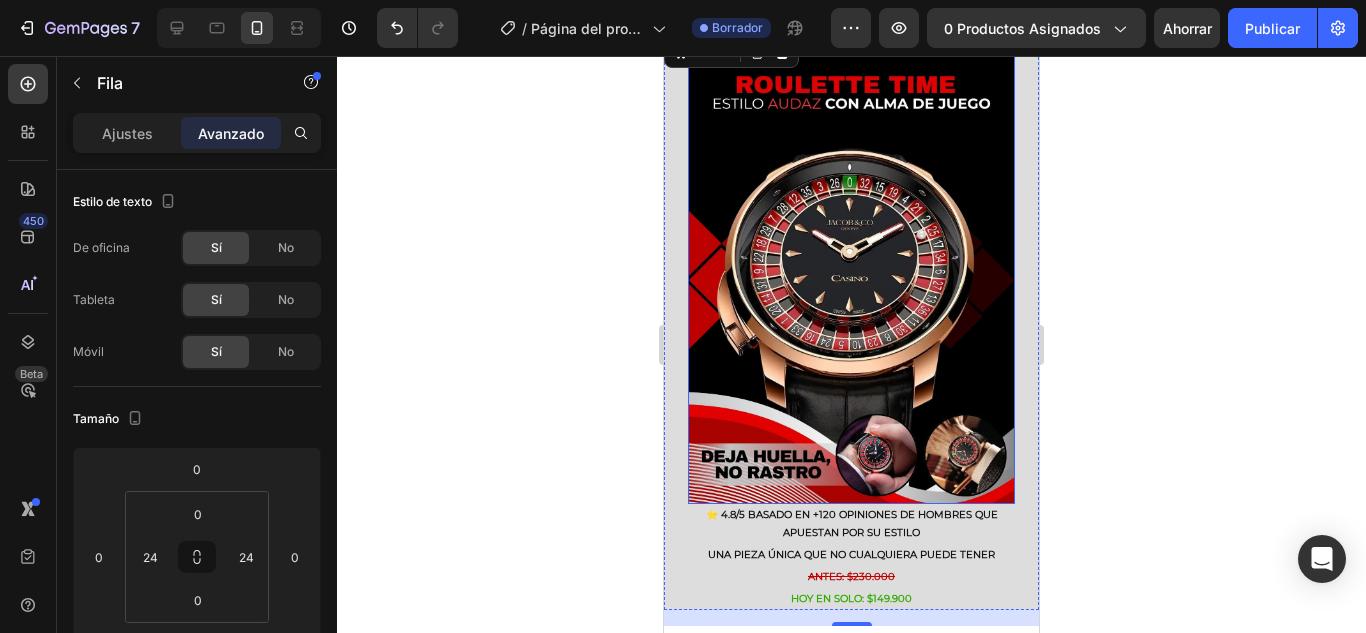 scroll, scrollTop: 100, scrollLeft: 0, axis: vertical 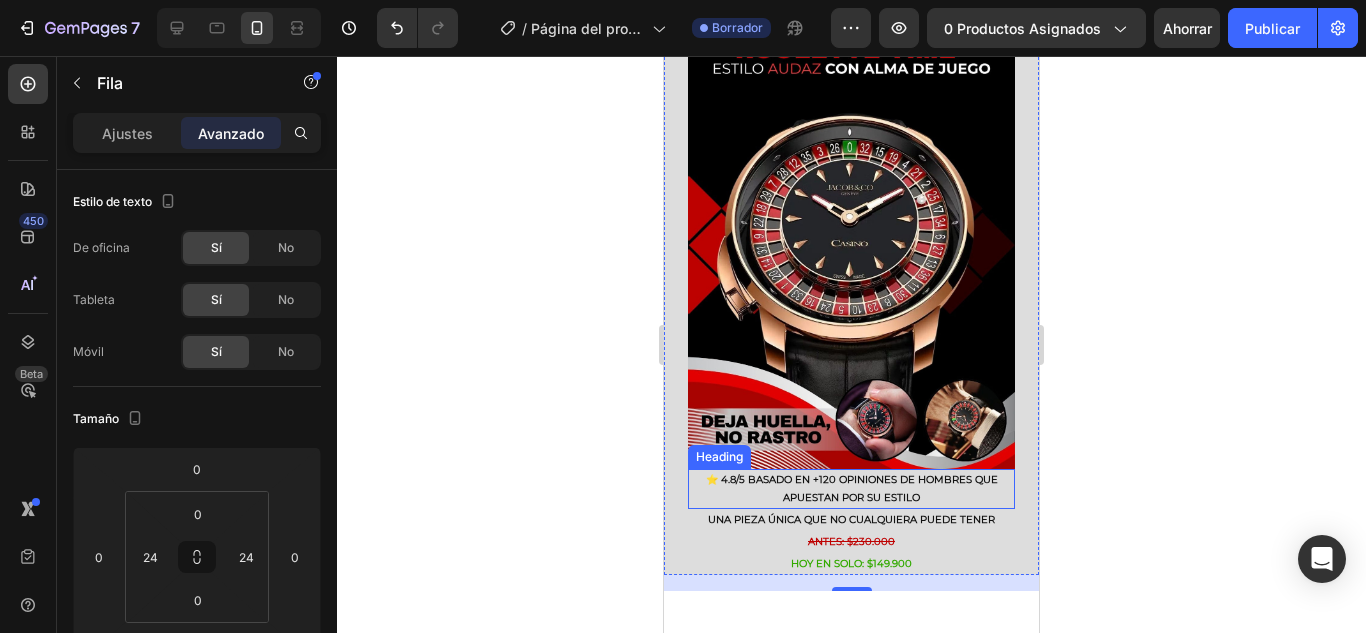 click on "⭐ 4.8/5 BASADO EN +120 OPINIONES DE HOMBRES QUE APUESTAN POR SU ESTILO" at bounding box center (851, 489) 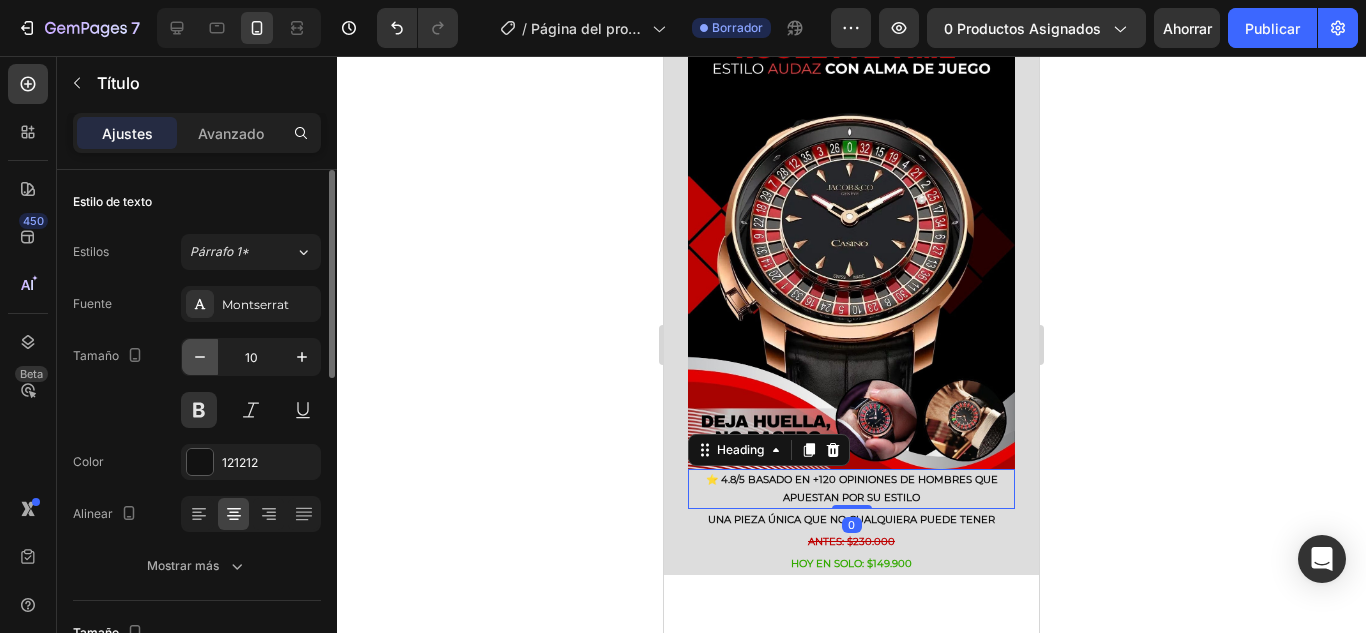 click 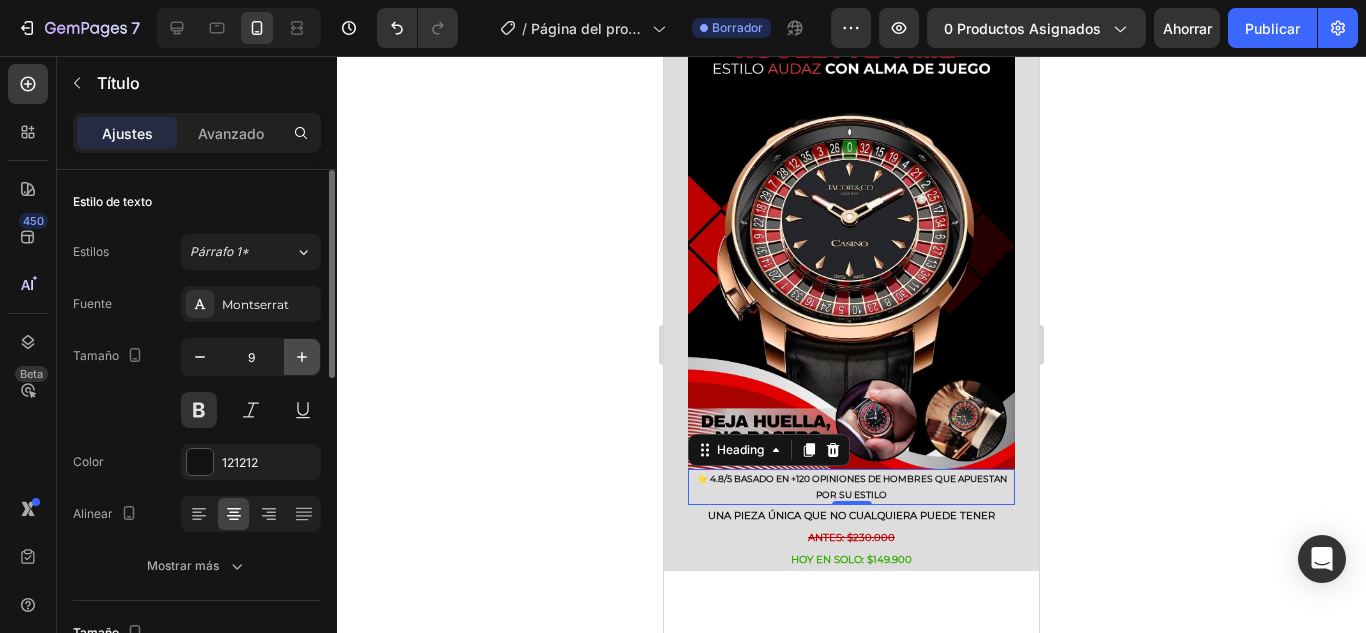 click 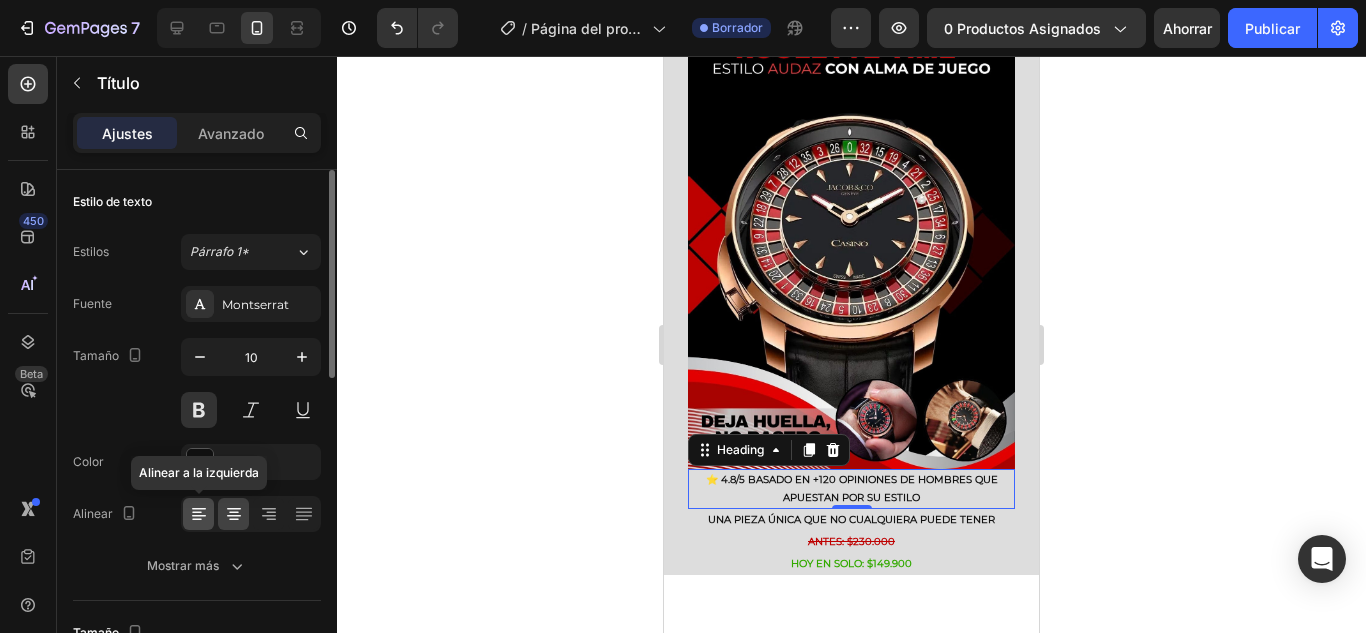 click 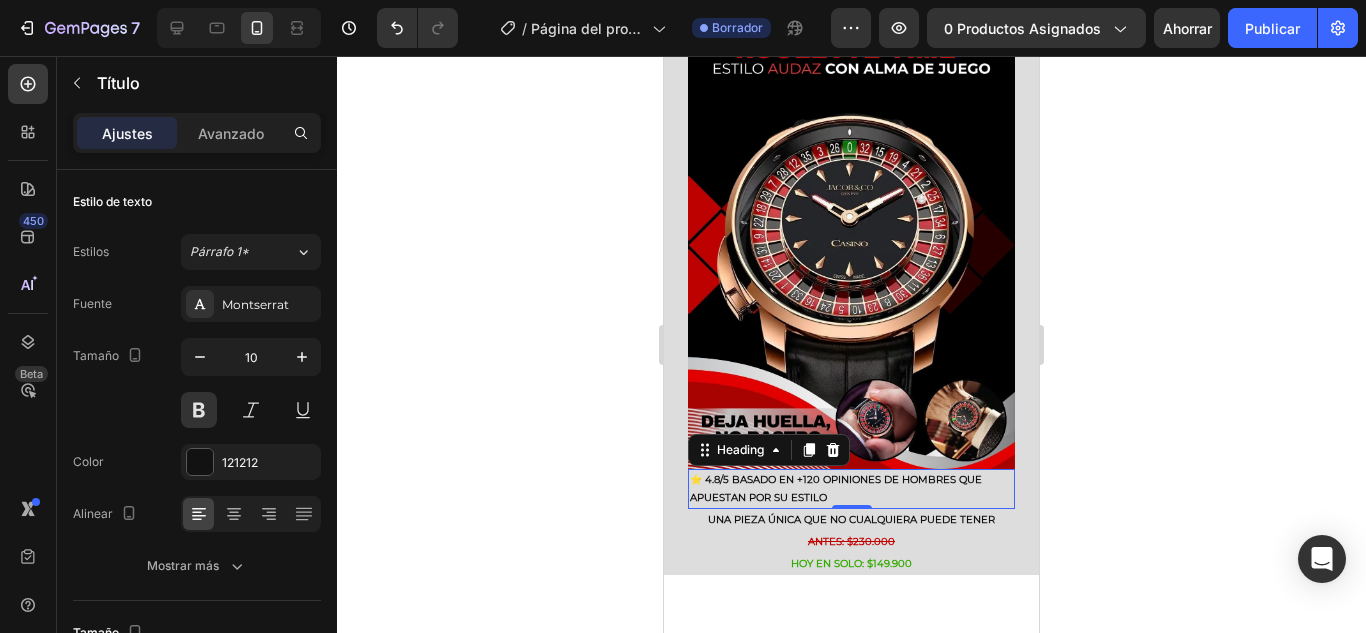click 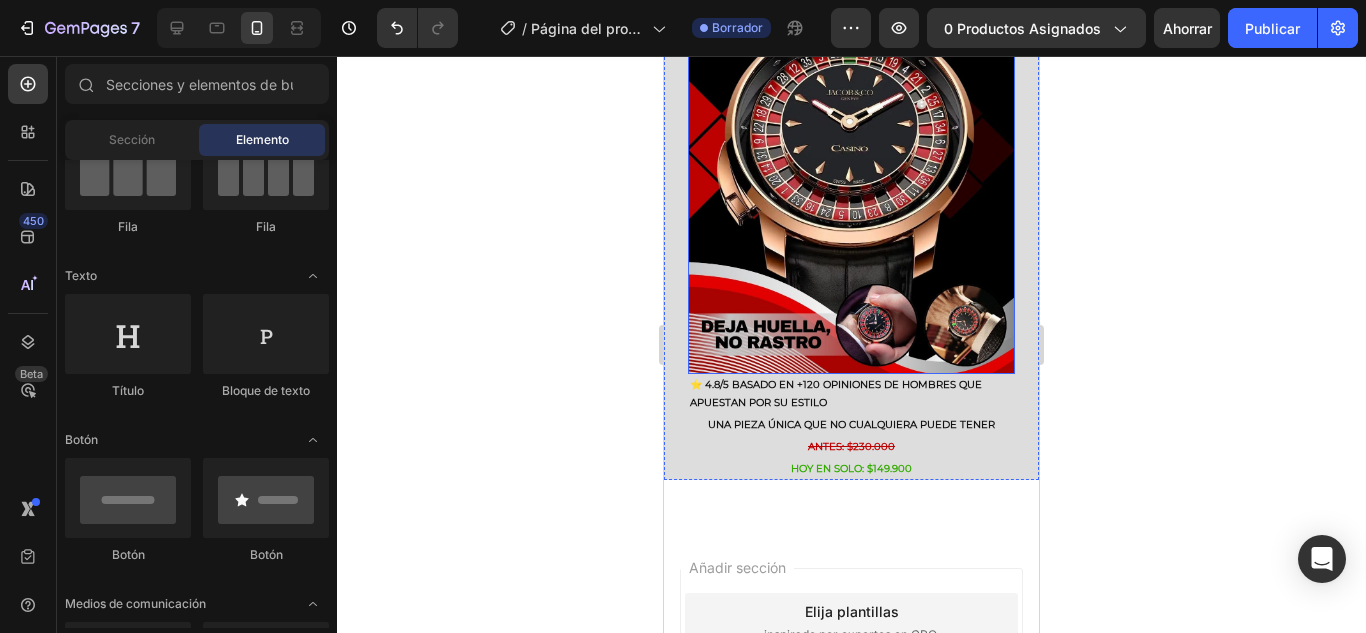 scroll, scrollTop: 200, scrollLeft: 0, axis: vertical 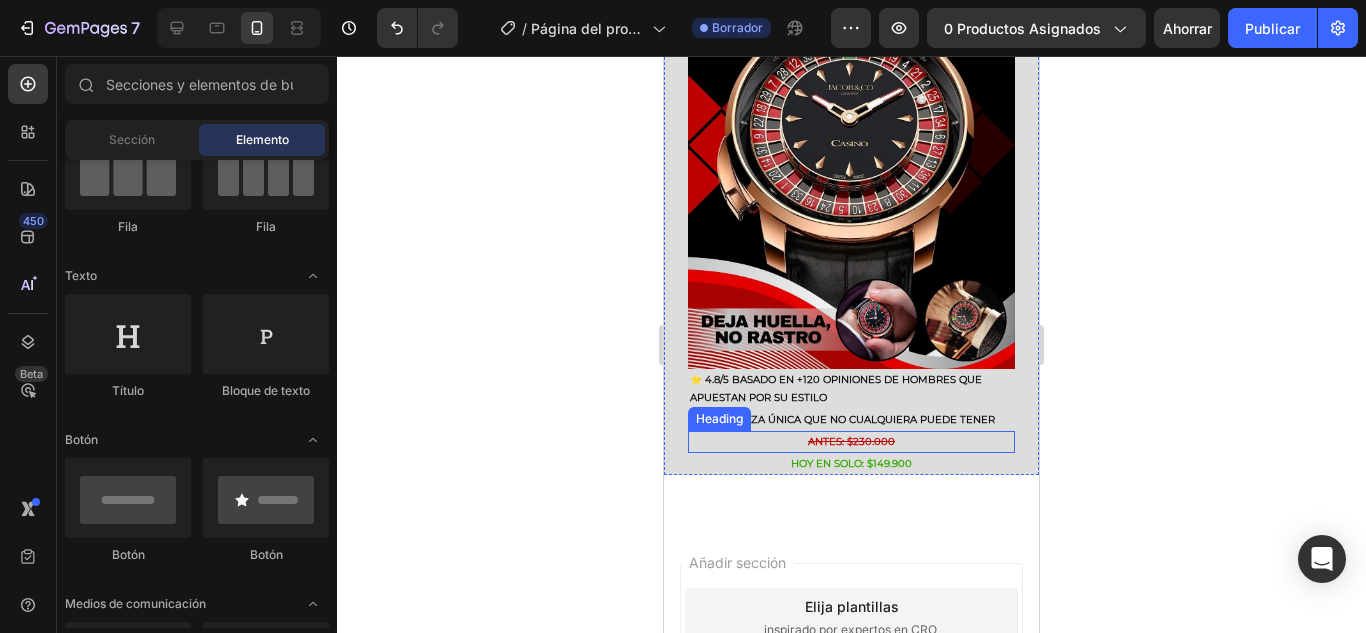click on "⁠⁠⁠⁠⁠⁠⁠ ANTES: $230.000" at bounding box center [851, 442] 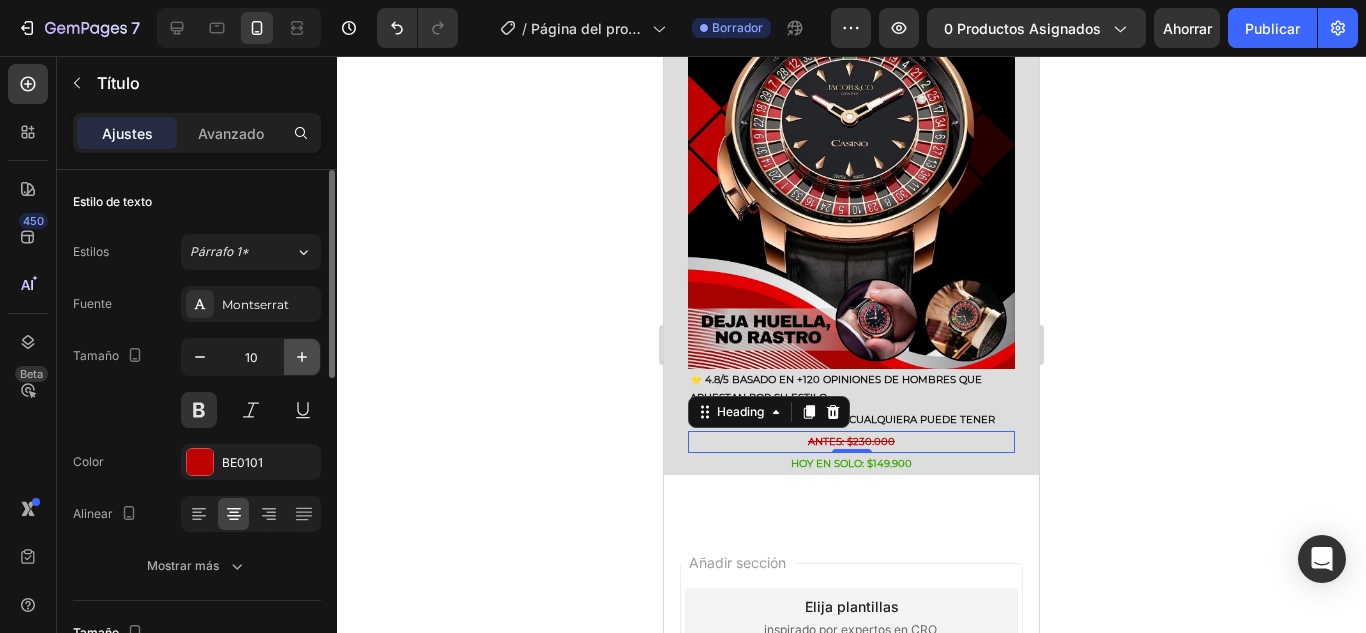 drag, startPoint x: 304, startPoint y: 360, endPoint x: 294, endPoint y: 354, distance: 11.661903 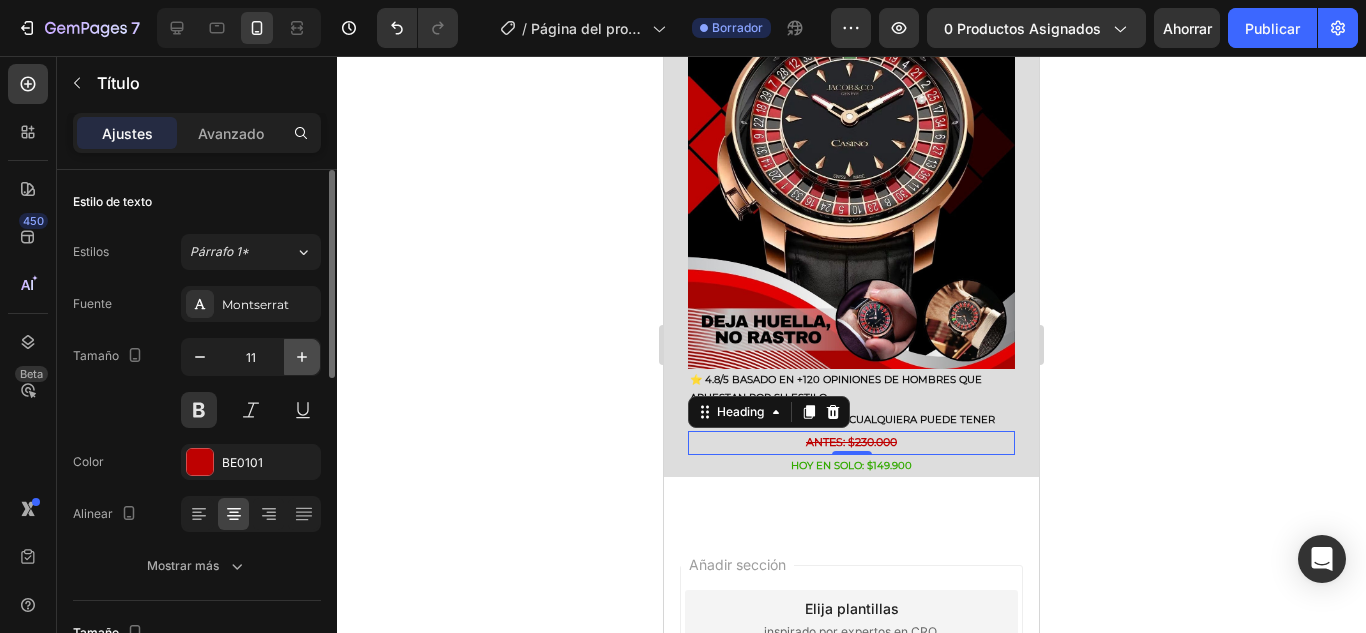 click 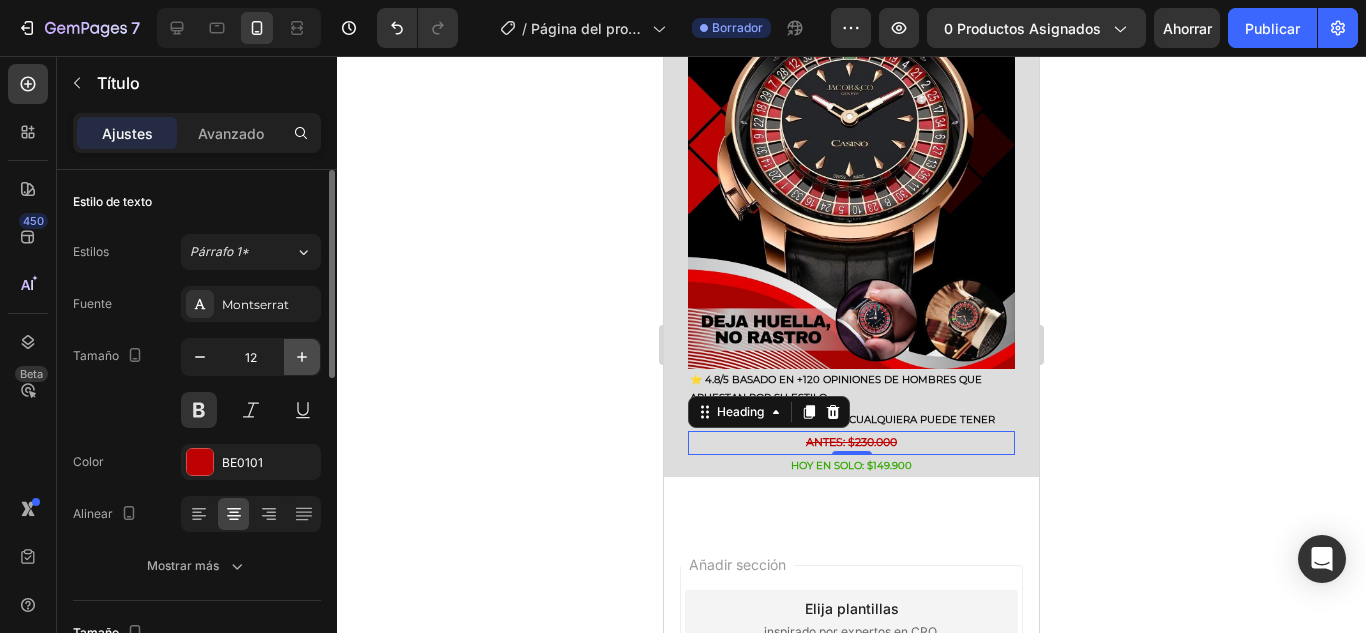 click 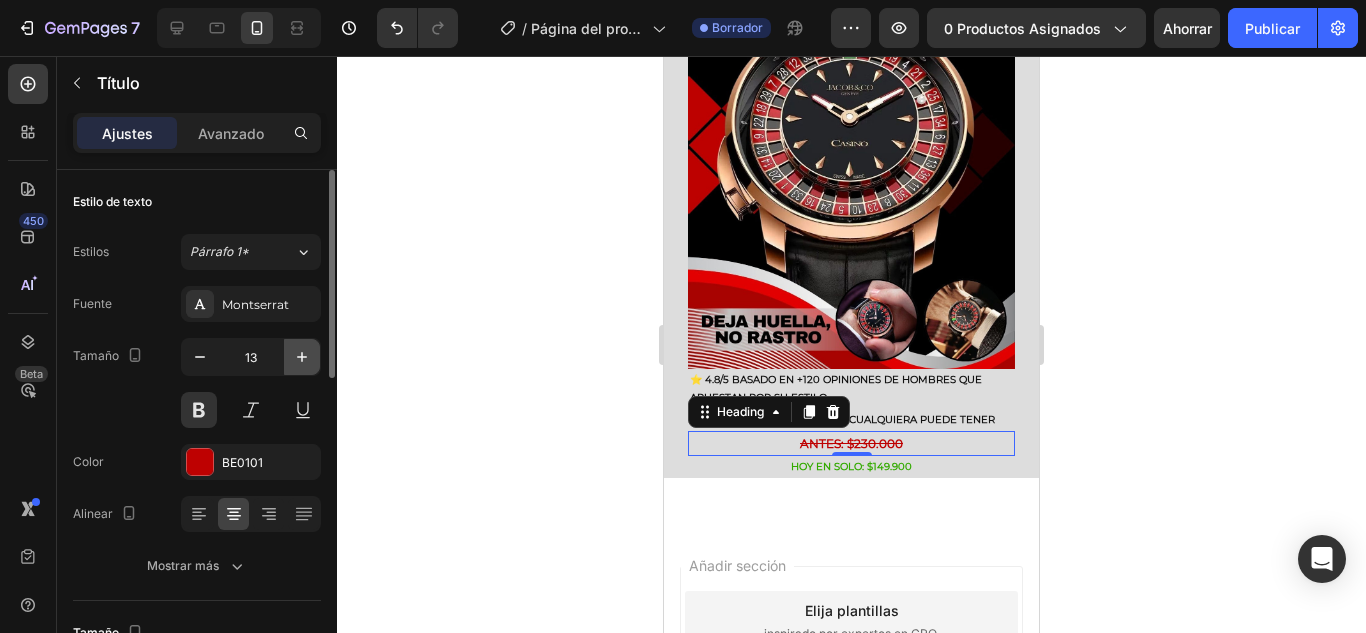click 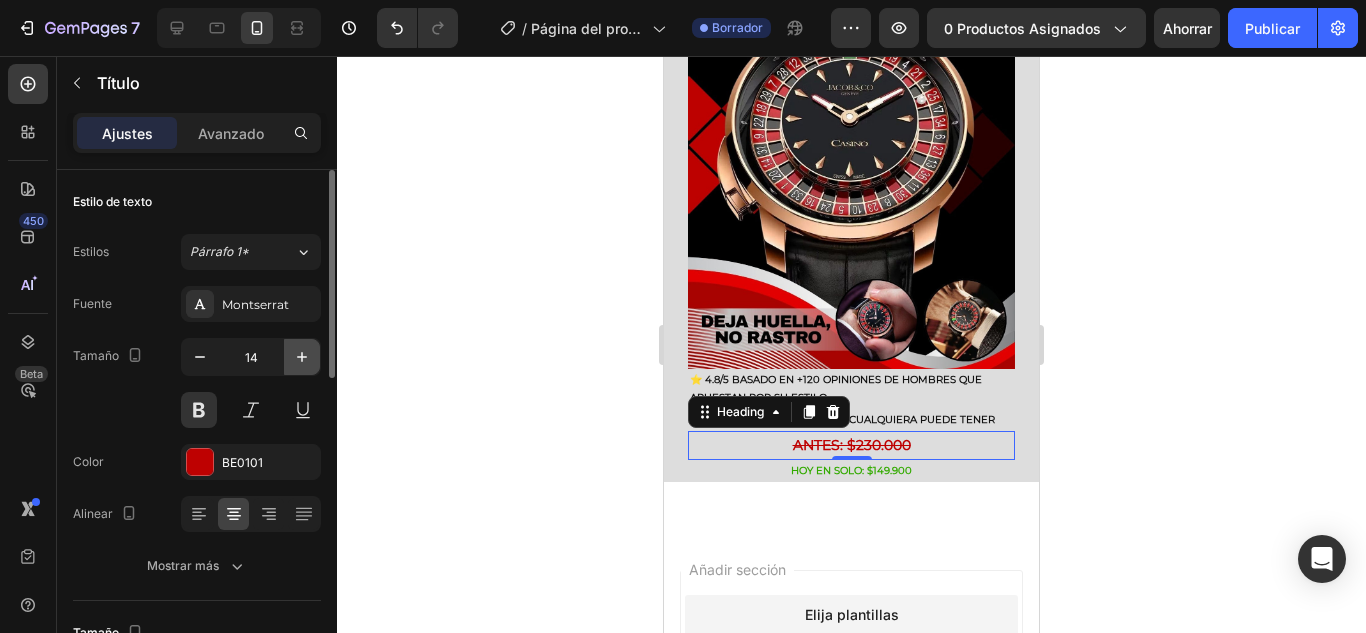 click 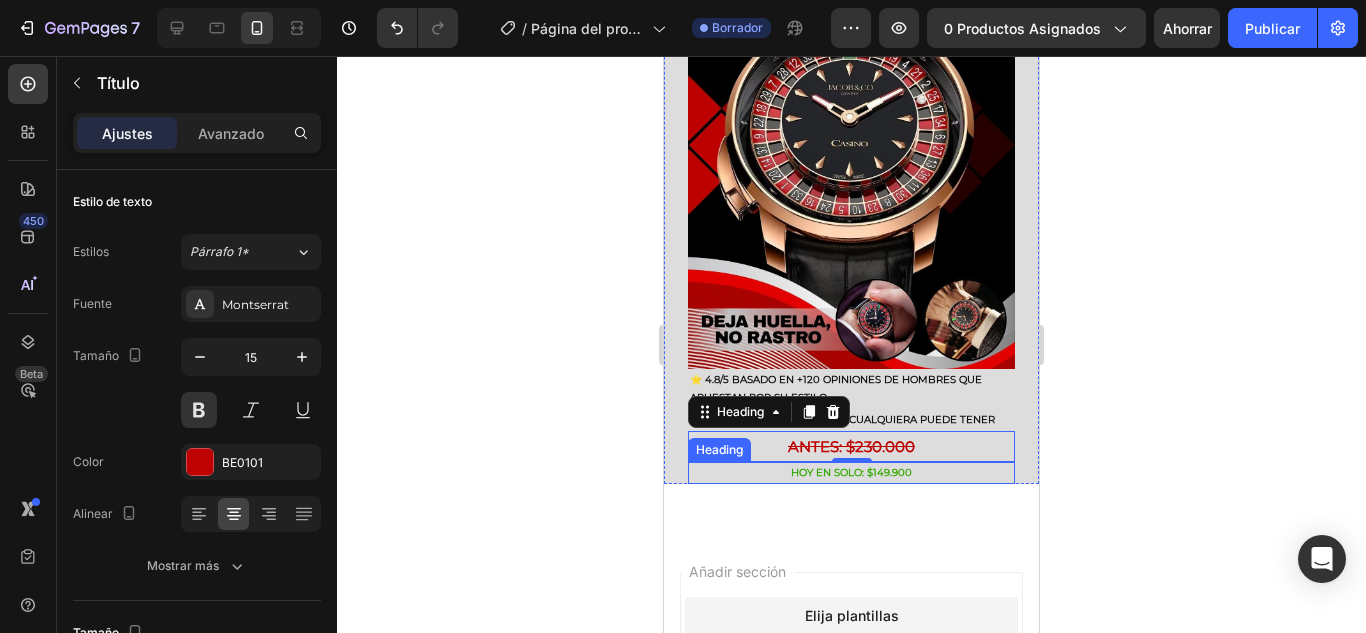 click on "HOY EN SOLO: $149.900" at bounding box center (851, 473) 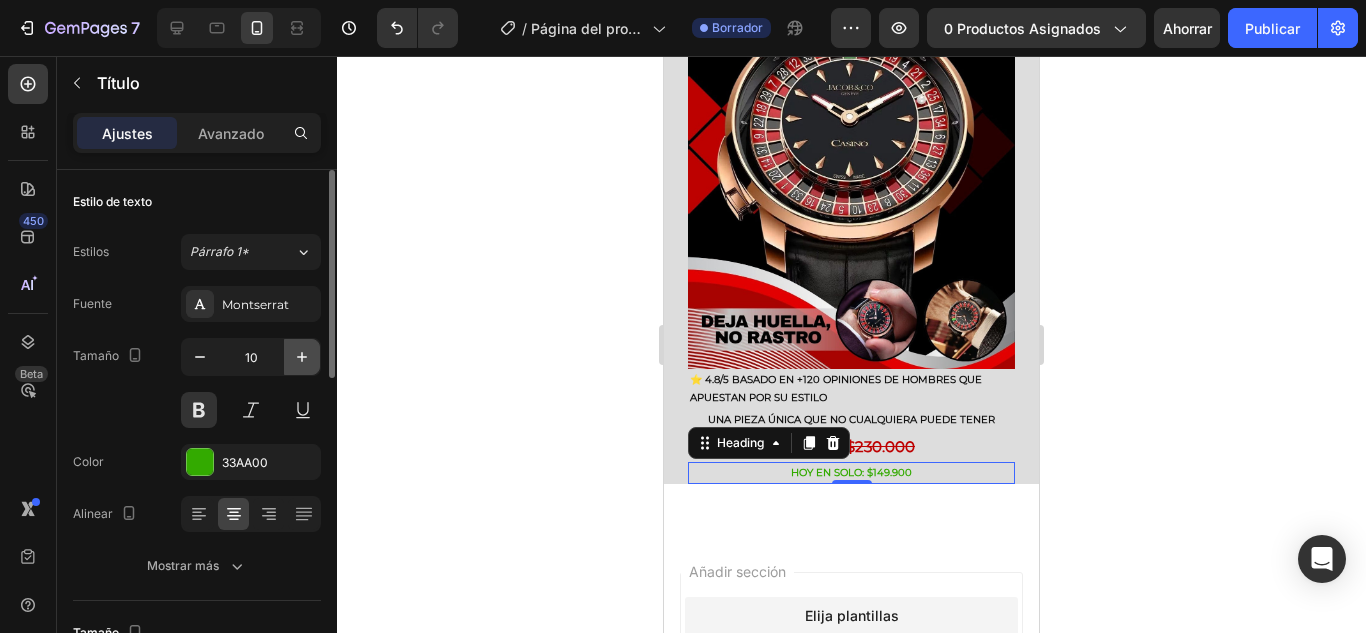 click 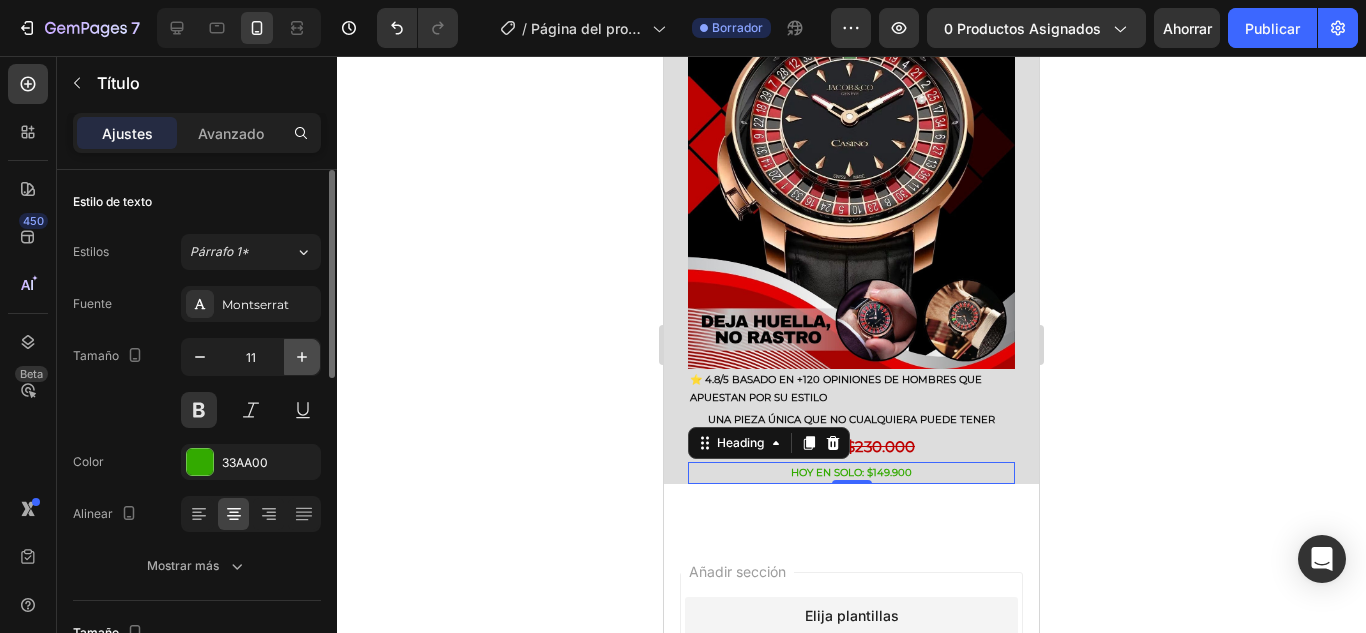 click 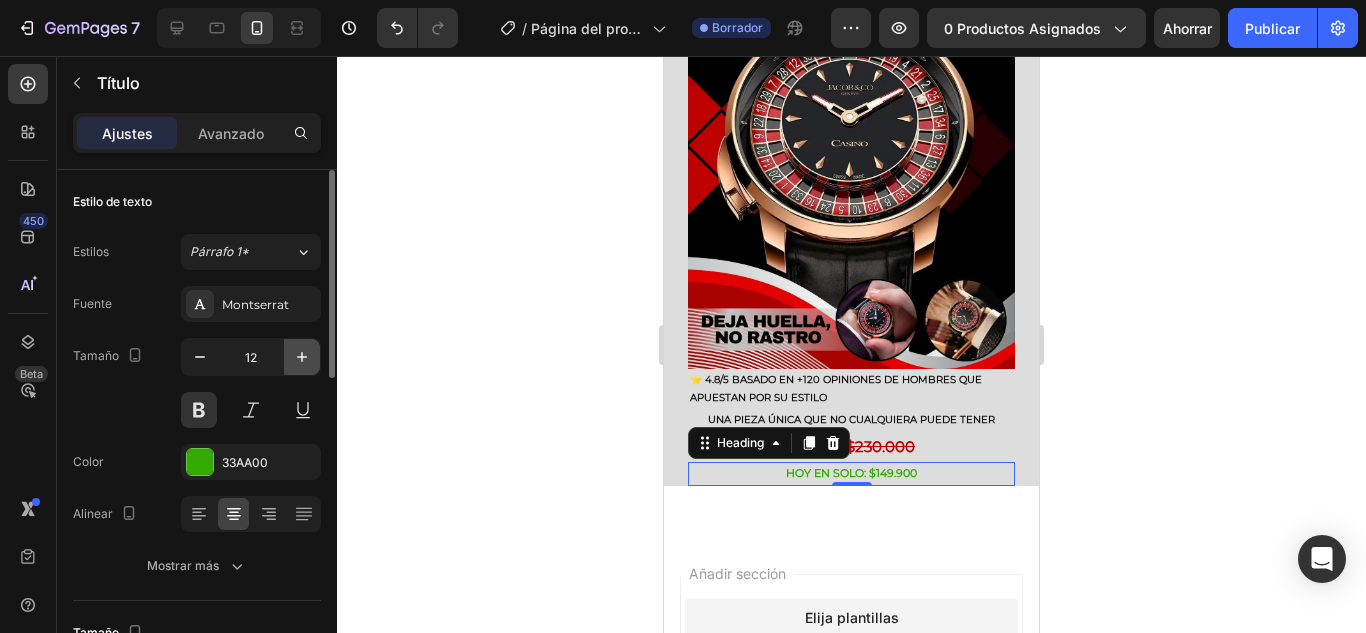 click 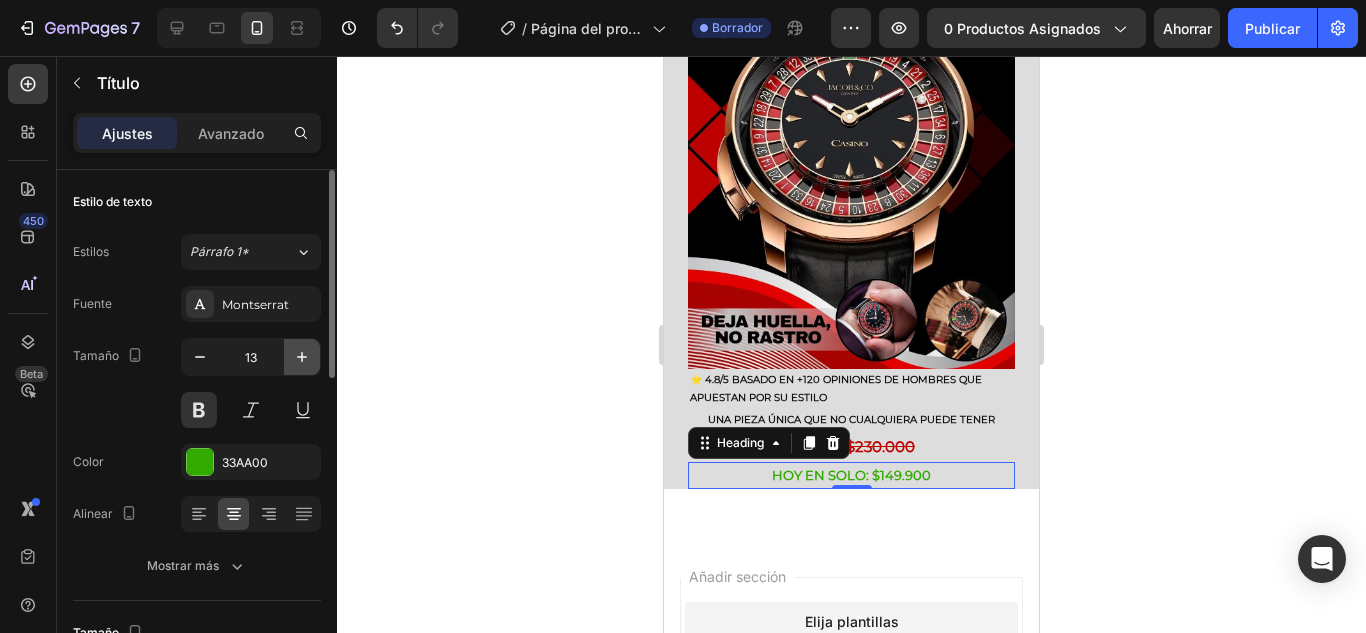 click 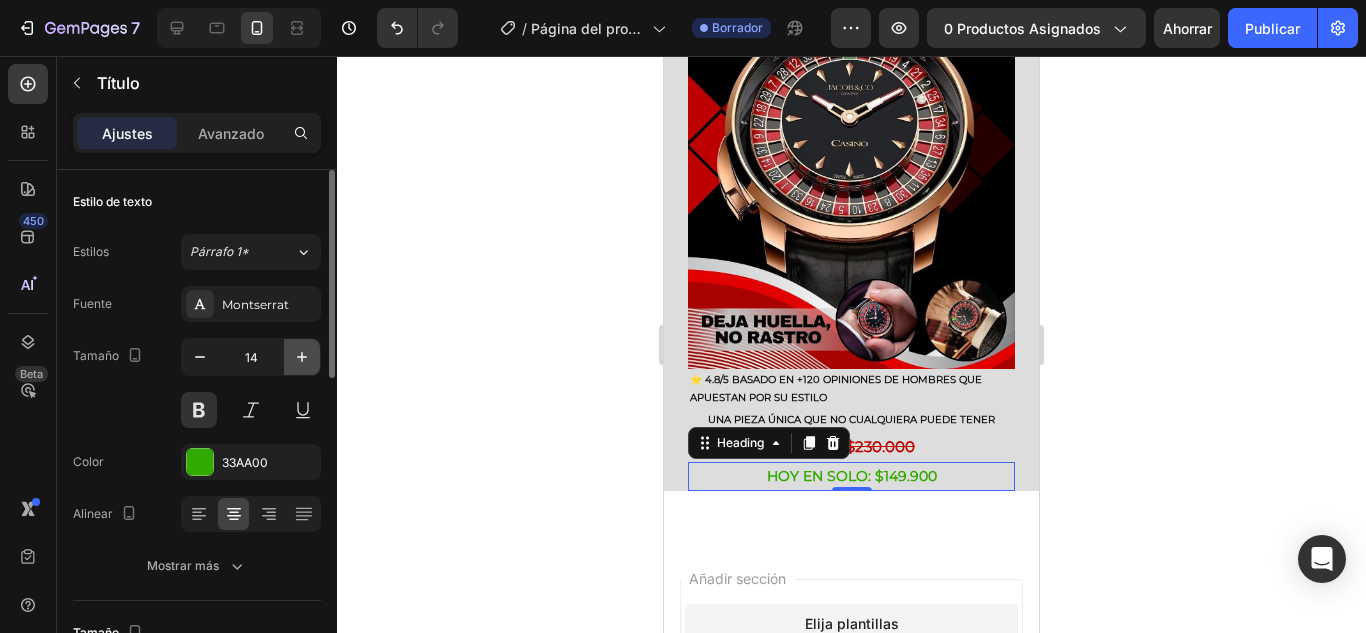 click 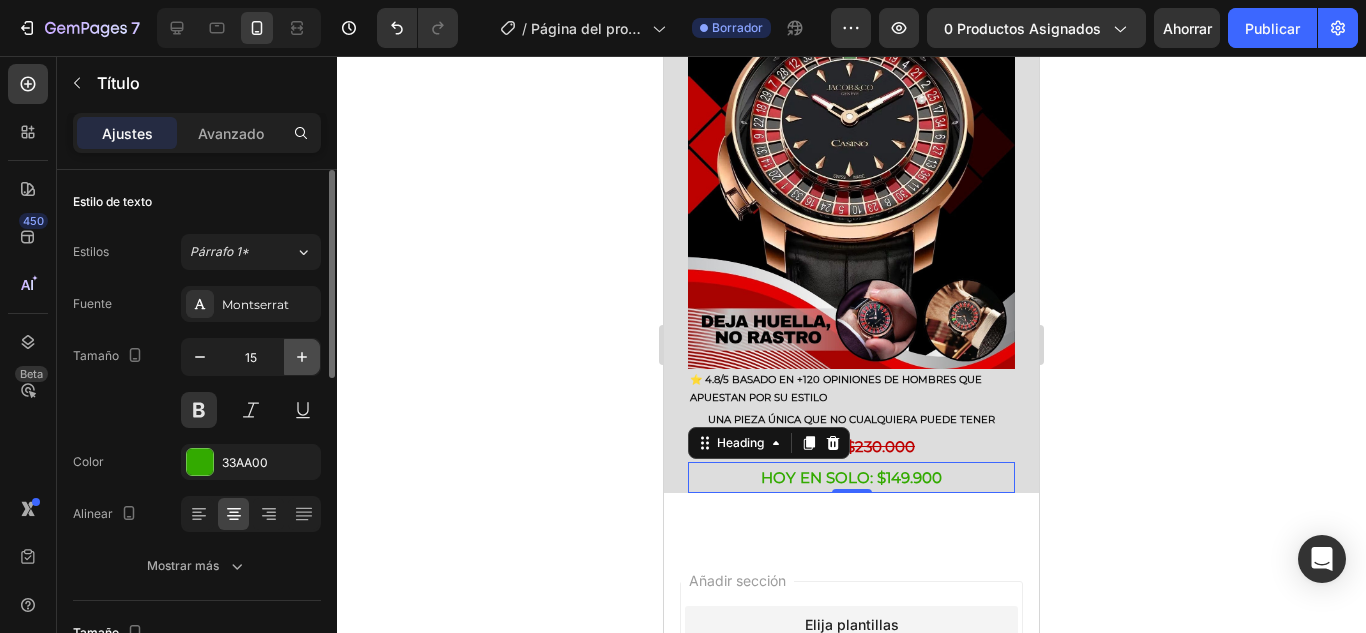 click 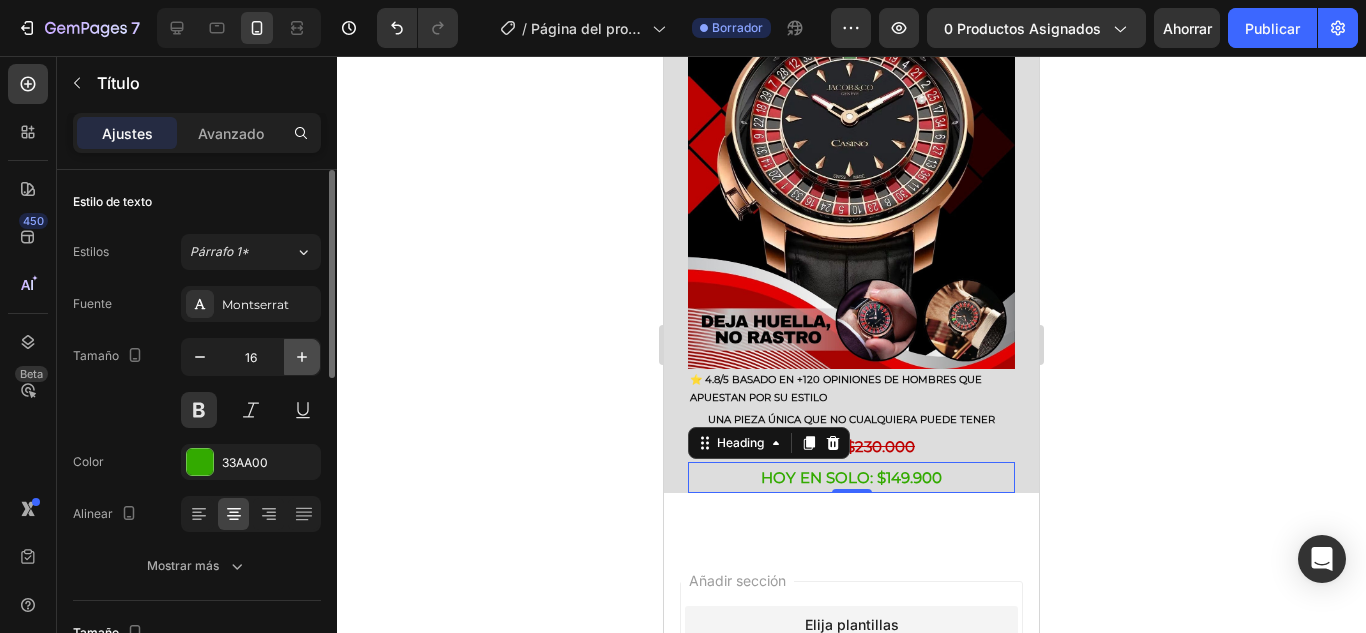 click 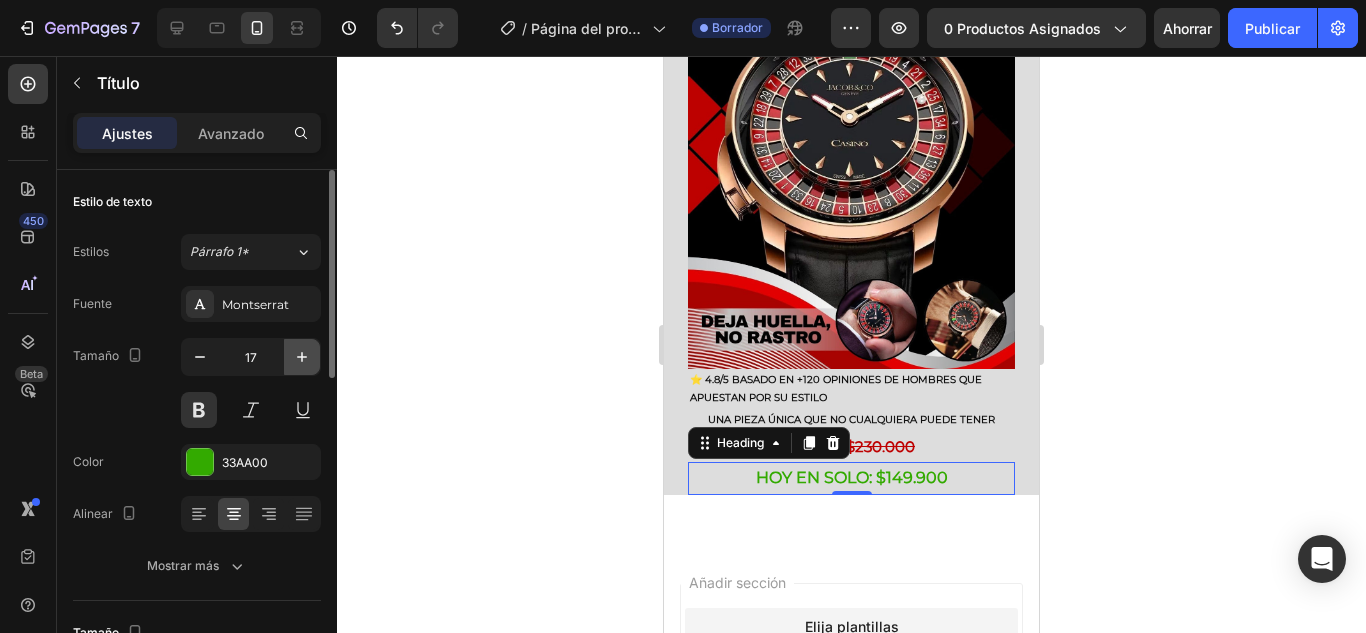 click 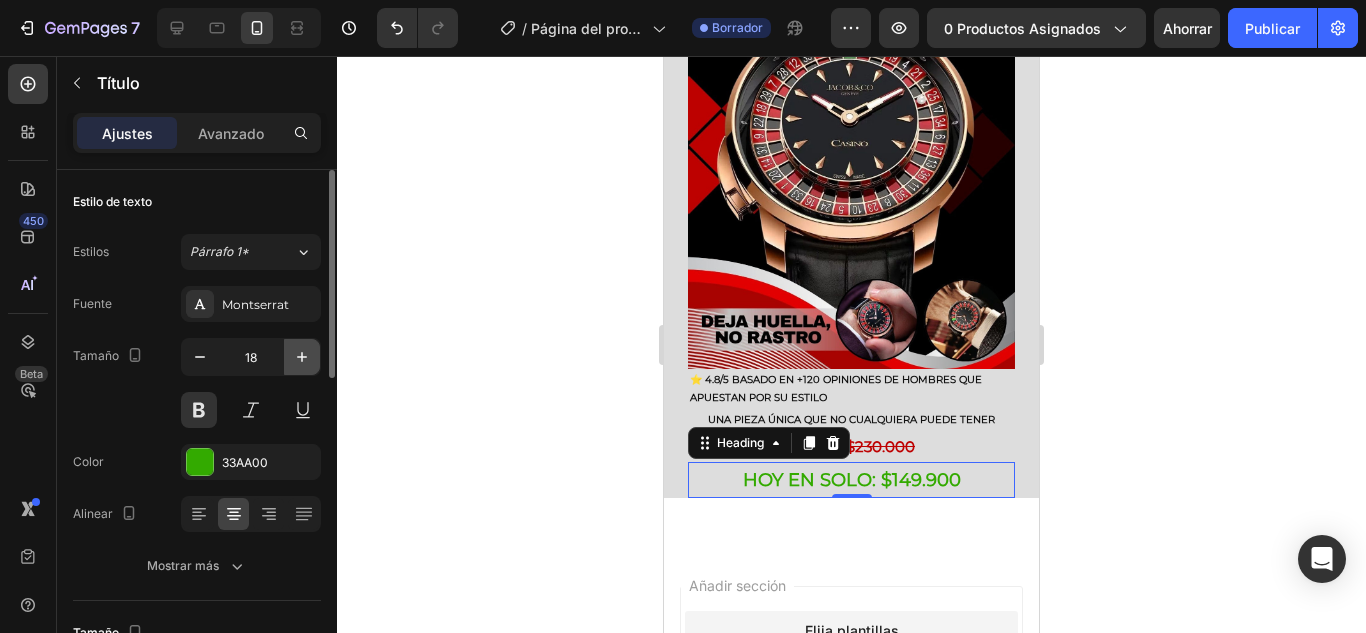 click 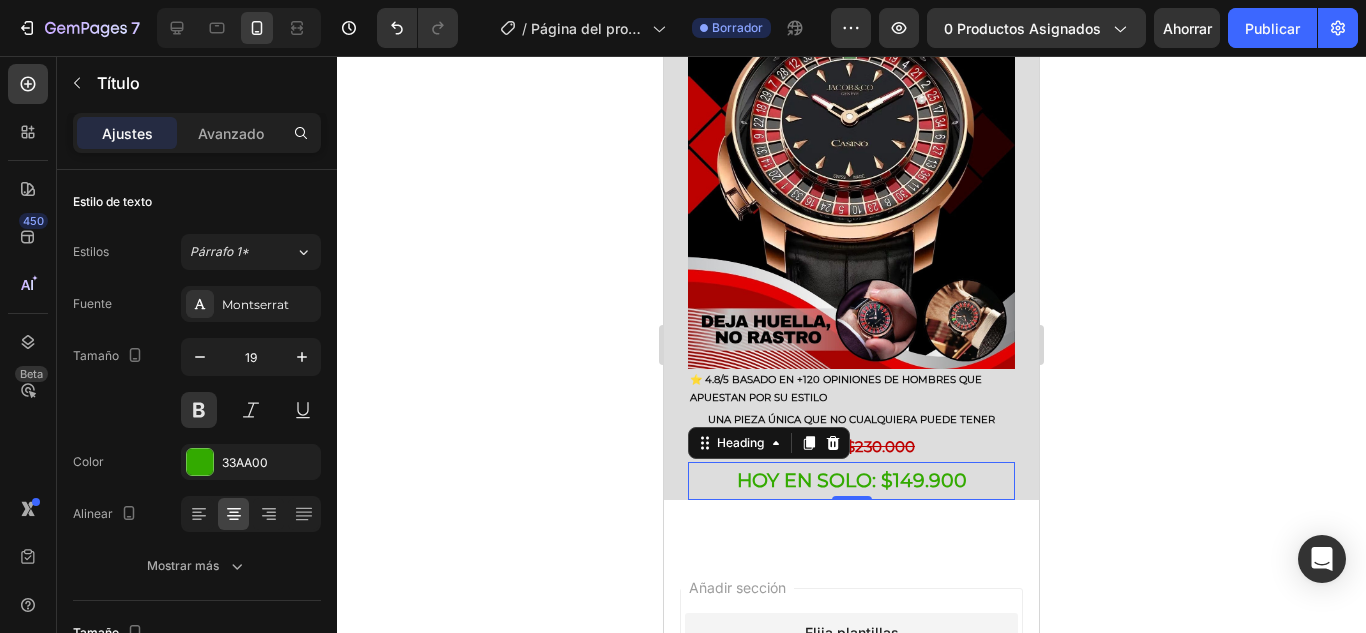 click 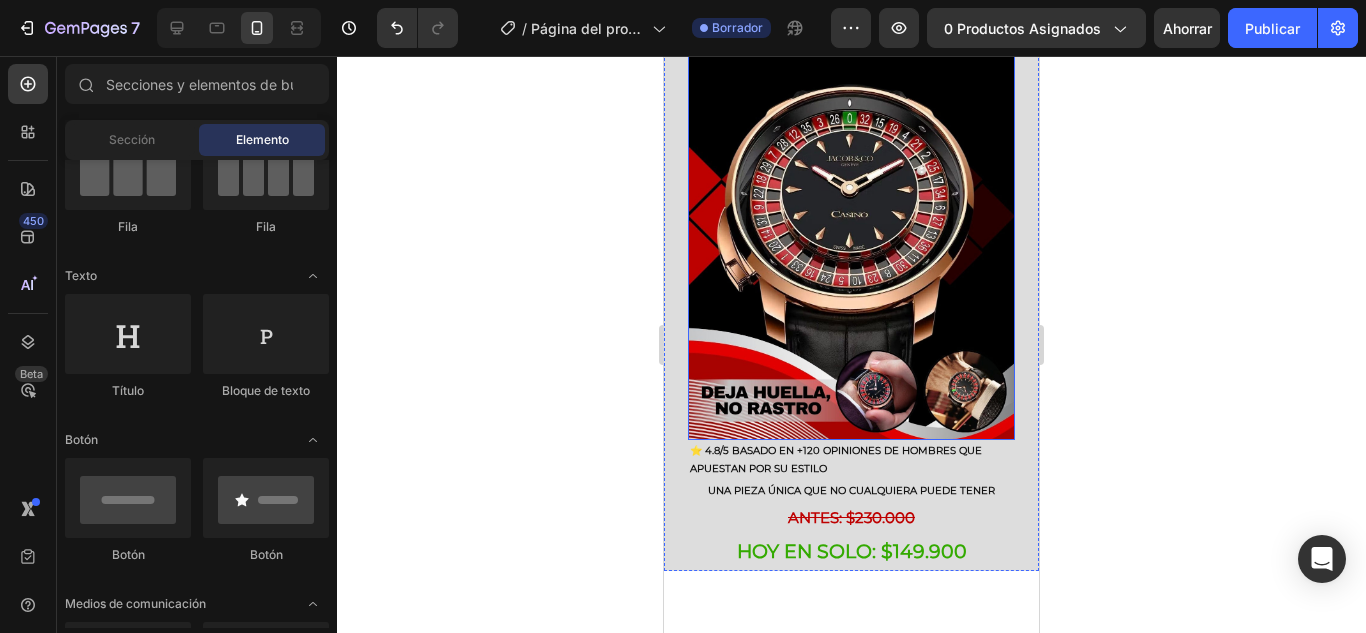 scroll, scrollTop: 300, scrollLeft: 0, axis: vertical 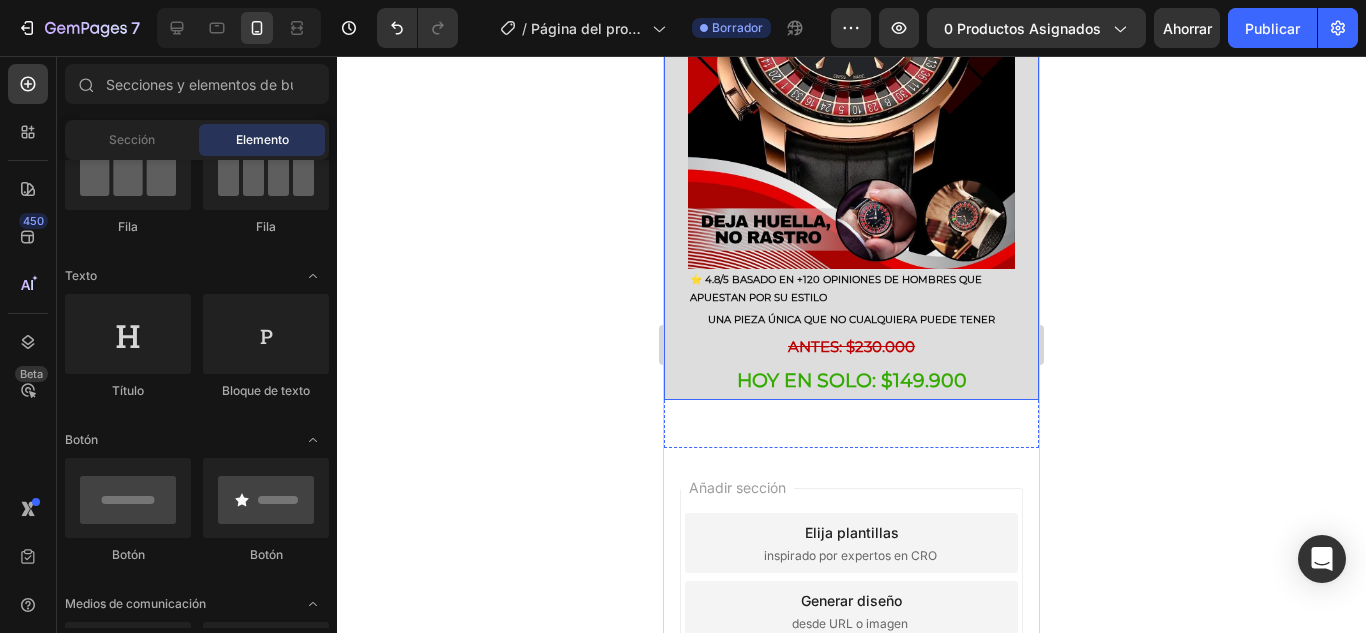click on "ENVIOS A TODO [COUNTRY] - PAGALO EN CASA  Título Imagen ⭐ 4.8/5 BASADO EN +120 OPINIONES DE HOMBRES QUE APUESTAN POR SU ESTILO Heading UNA PIEZA ÚNICA QUE NO CUALQUIERA PUEDE TENER  Heading ⁠⁠⁠⁠⁠⁠⁠ ANTES: $230.000 Heading HOY EN SOLO: $149.900 Heading Fila" at bounding box center [851, 98] 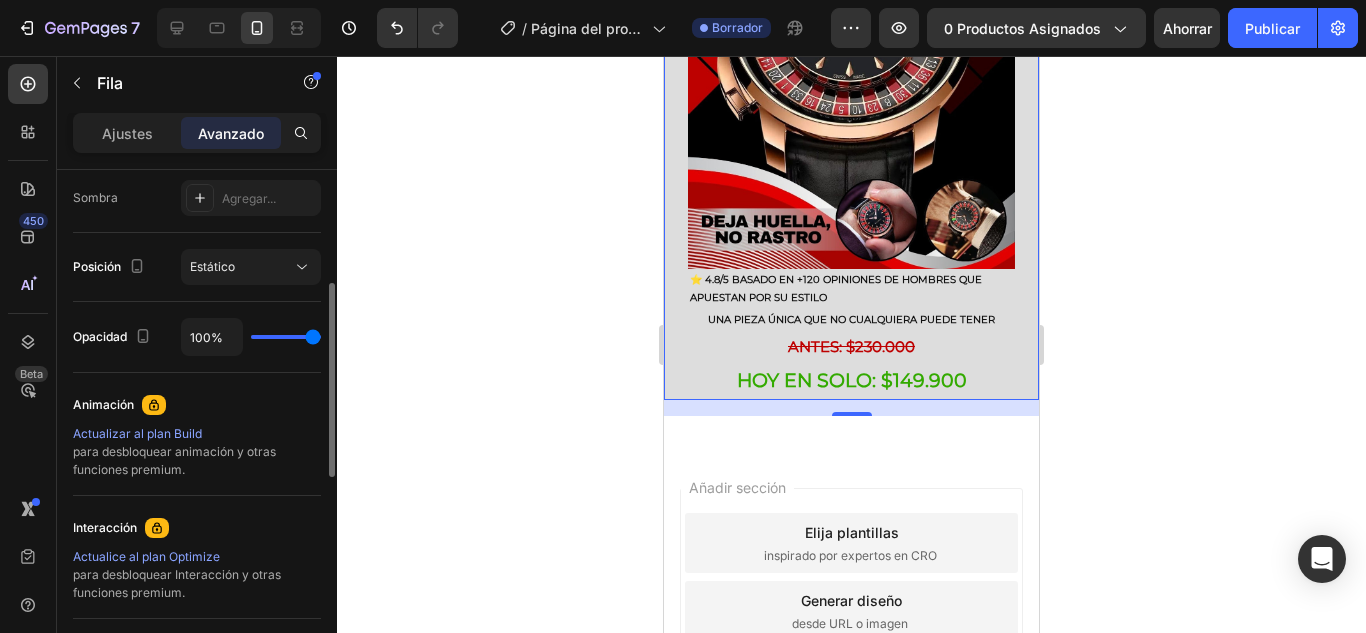 scroll, scrollTop: 568, scrollLeft: 0, axis: vertical 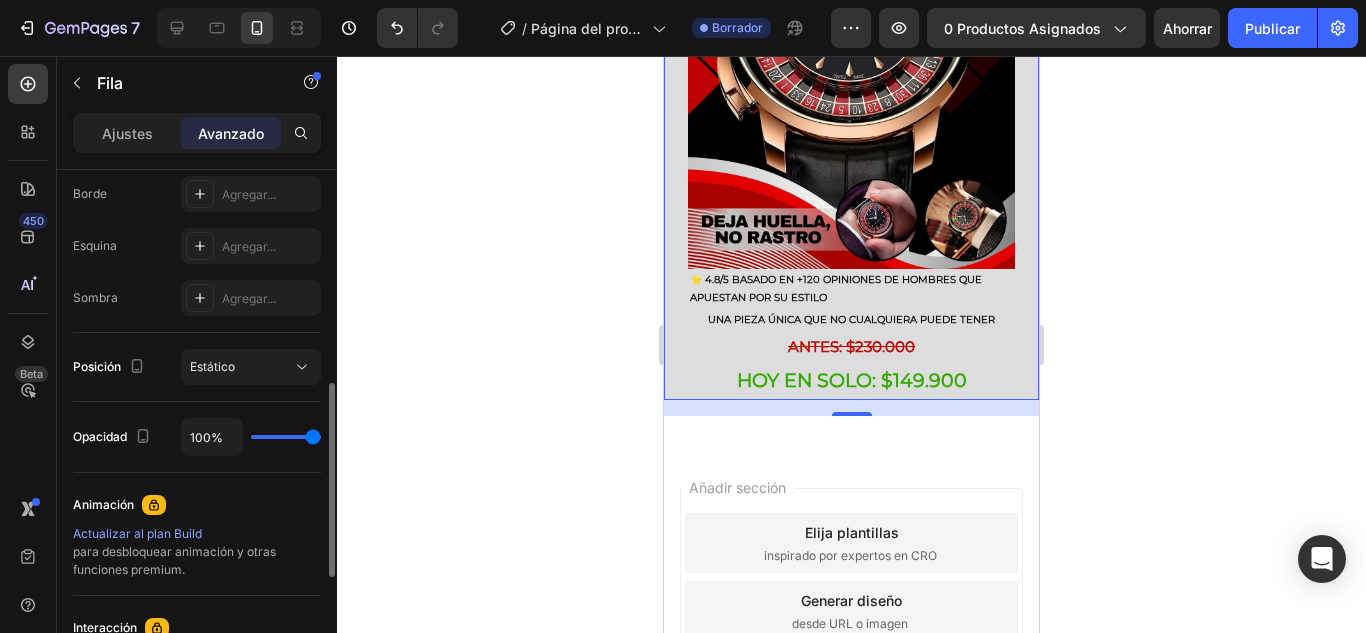 type on "89%" 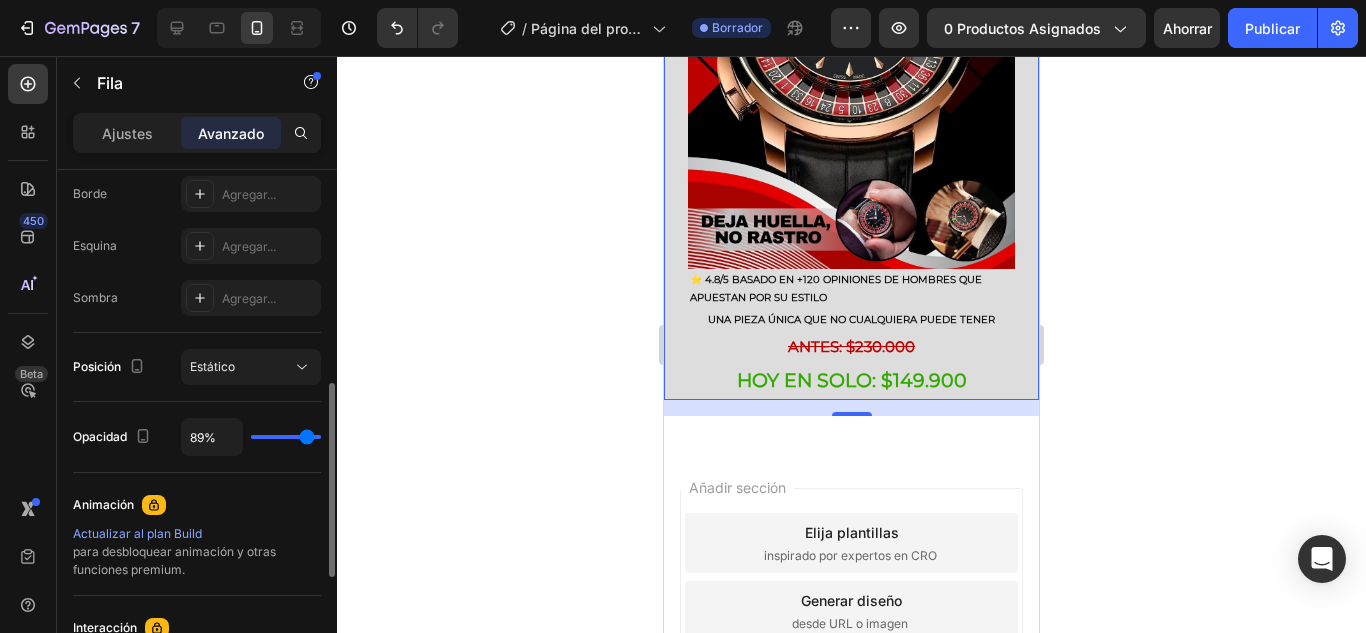 type on "17%" 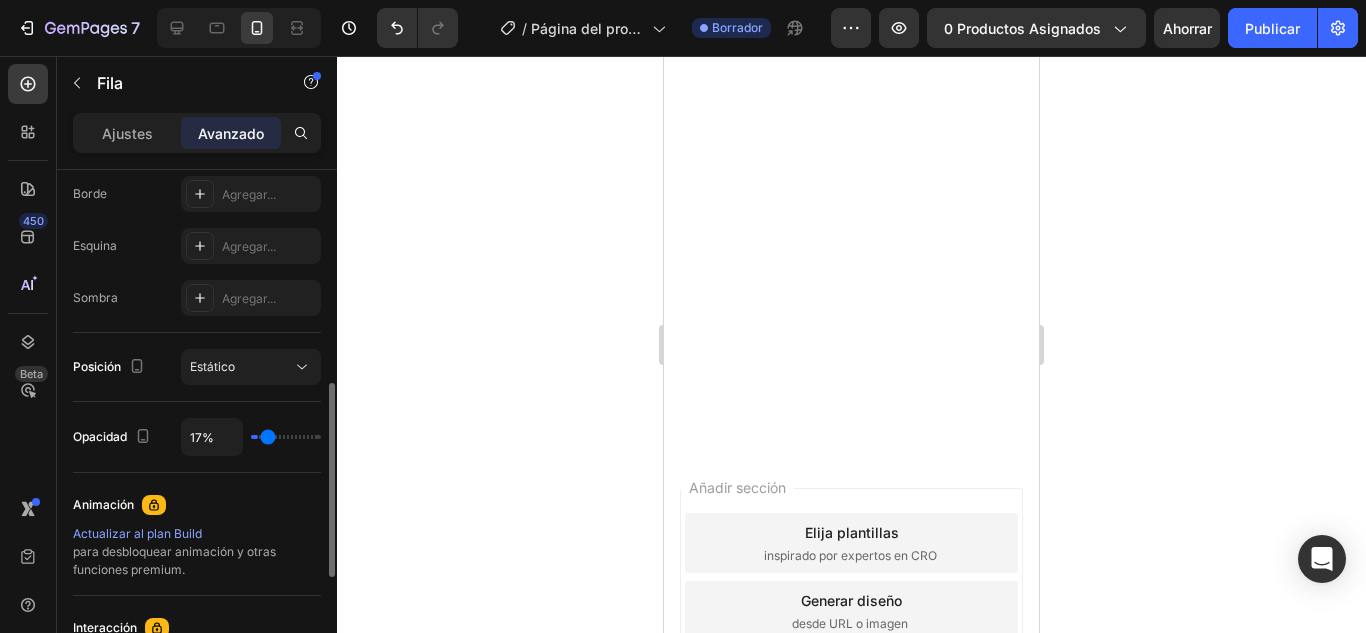 type on "0%" 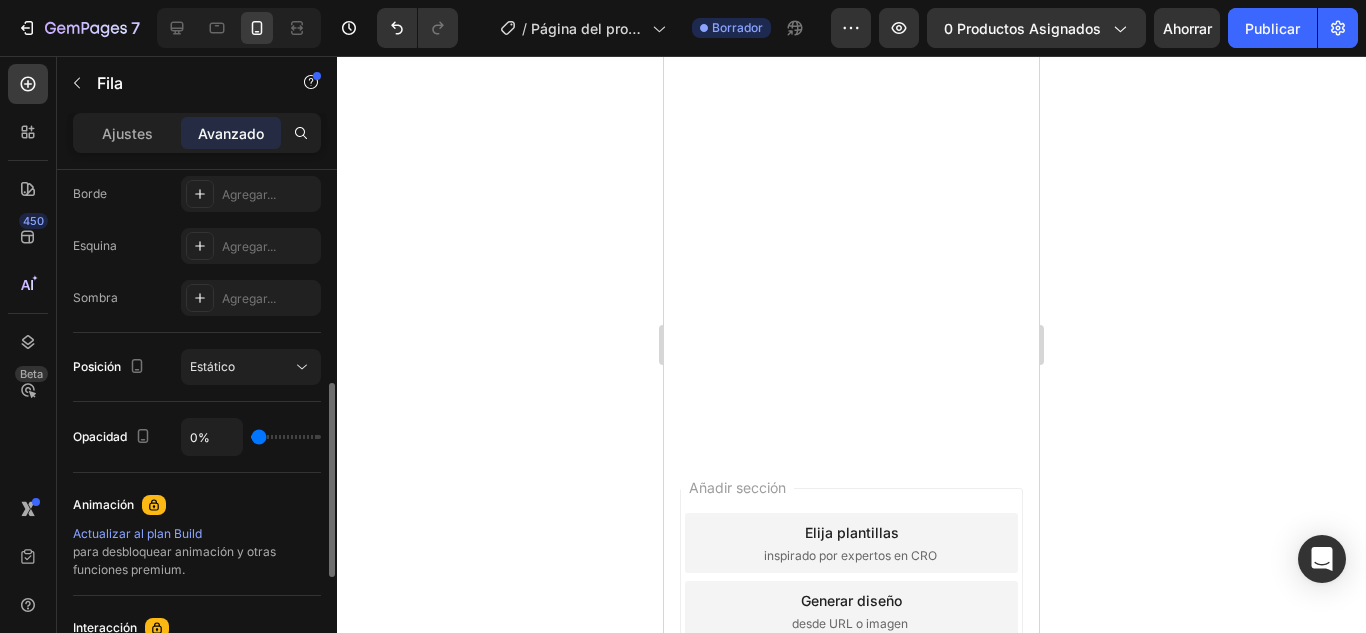 type on "2%" 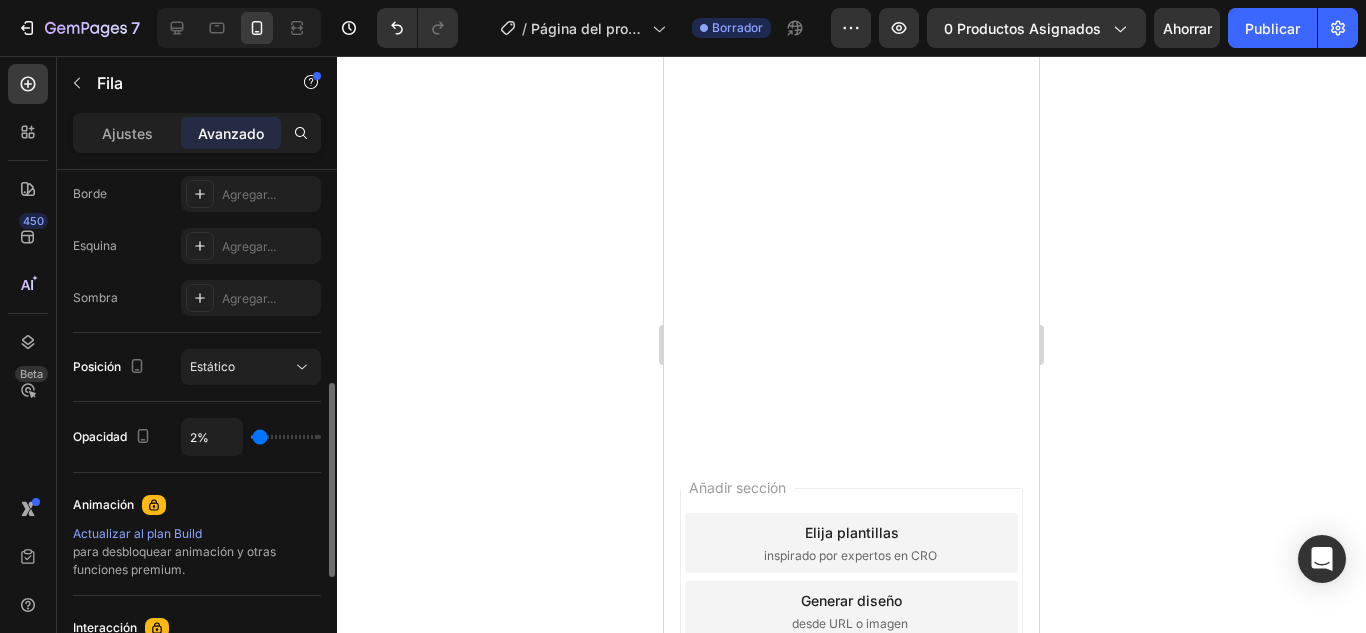 type on "4%" 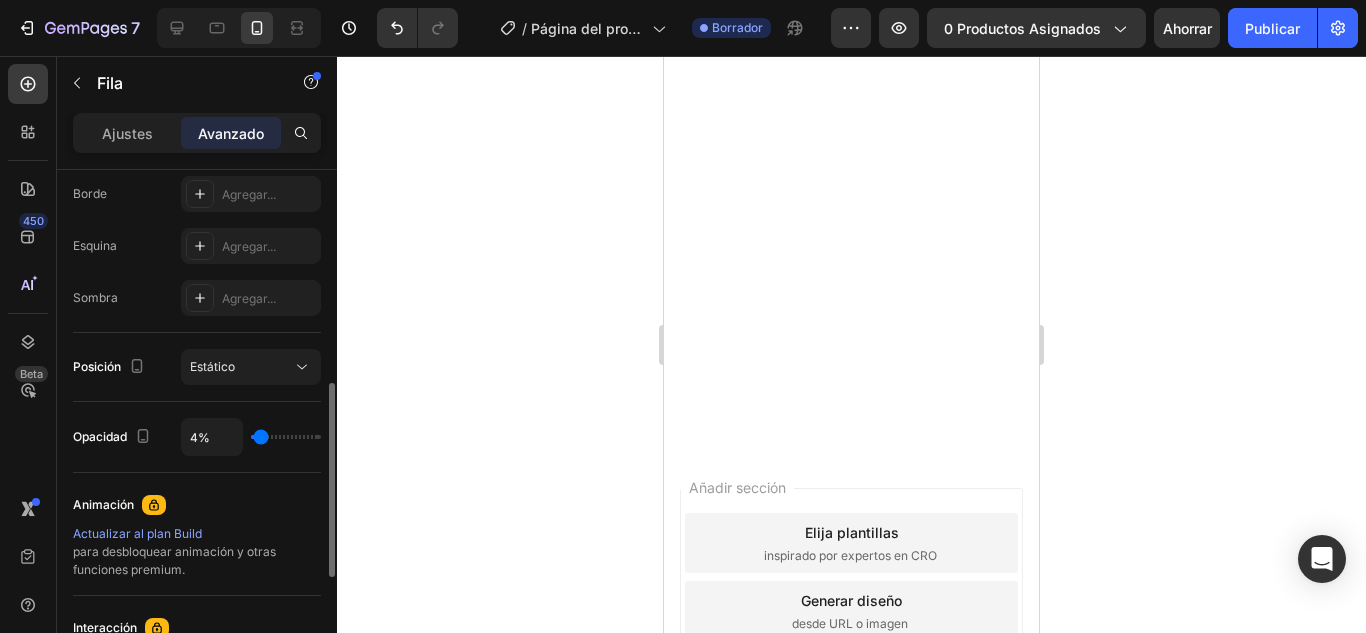 type on "9%" 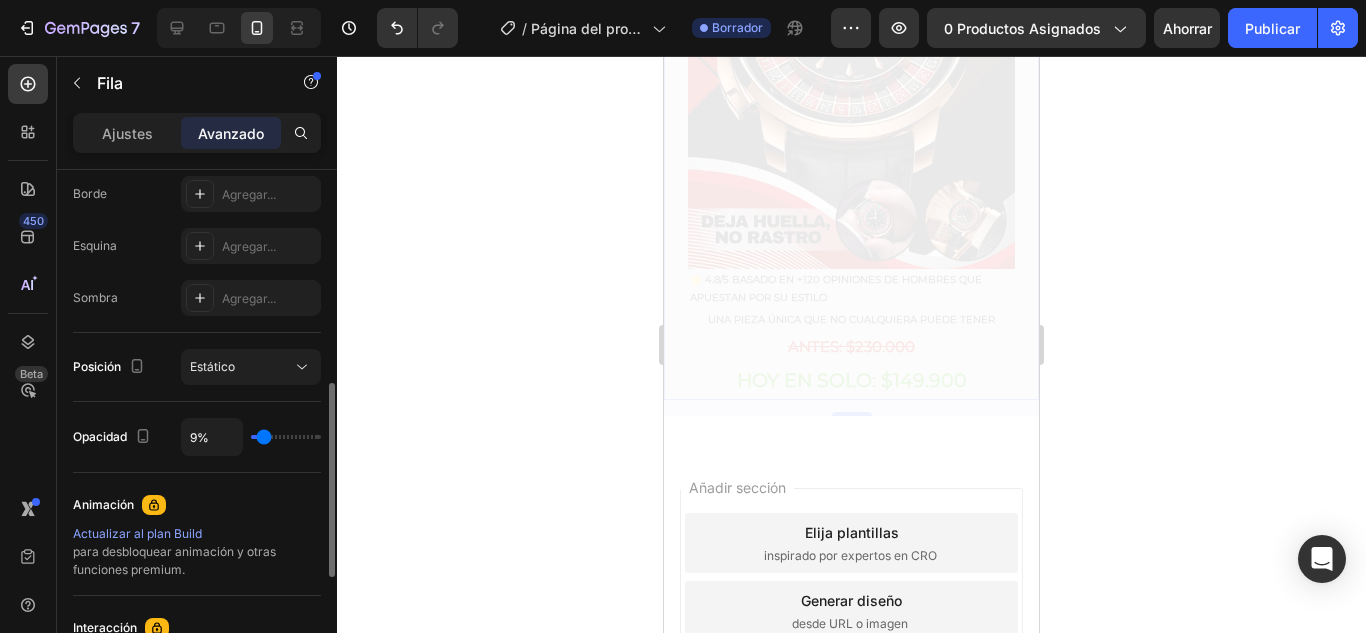 type on "13%" 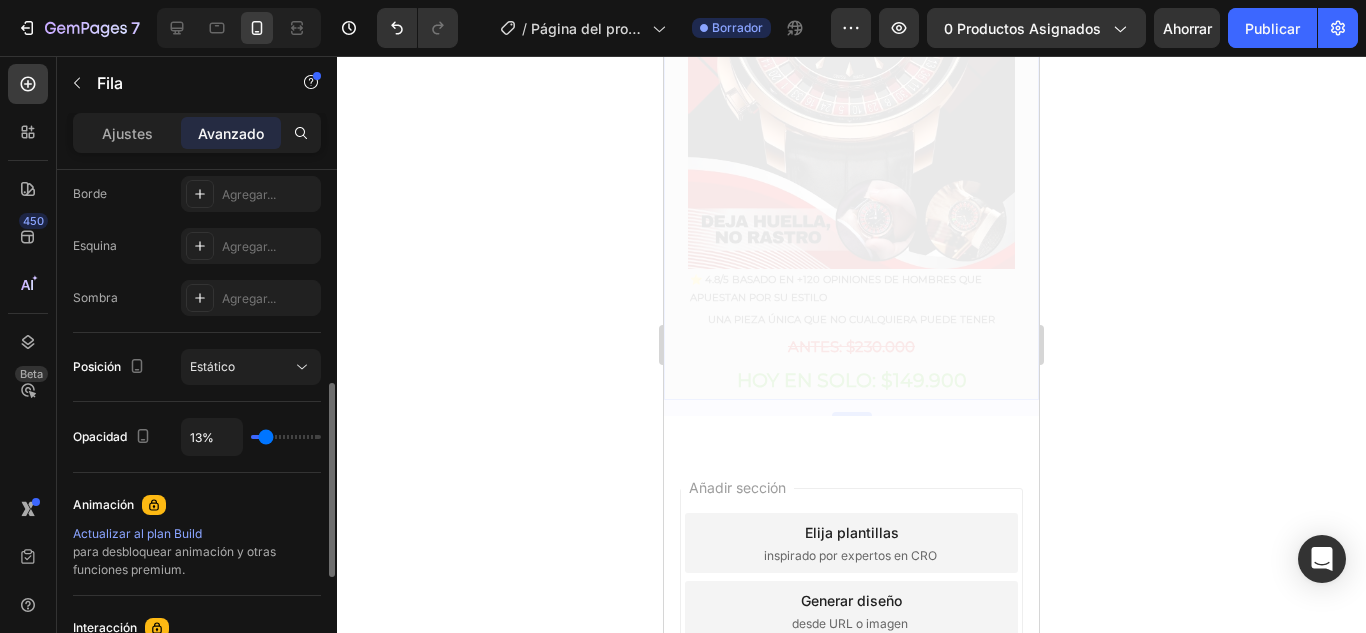 type on "19%" 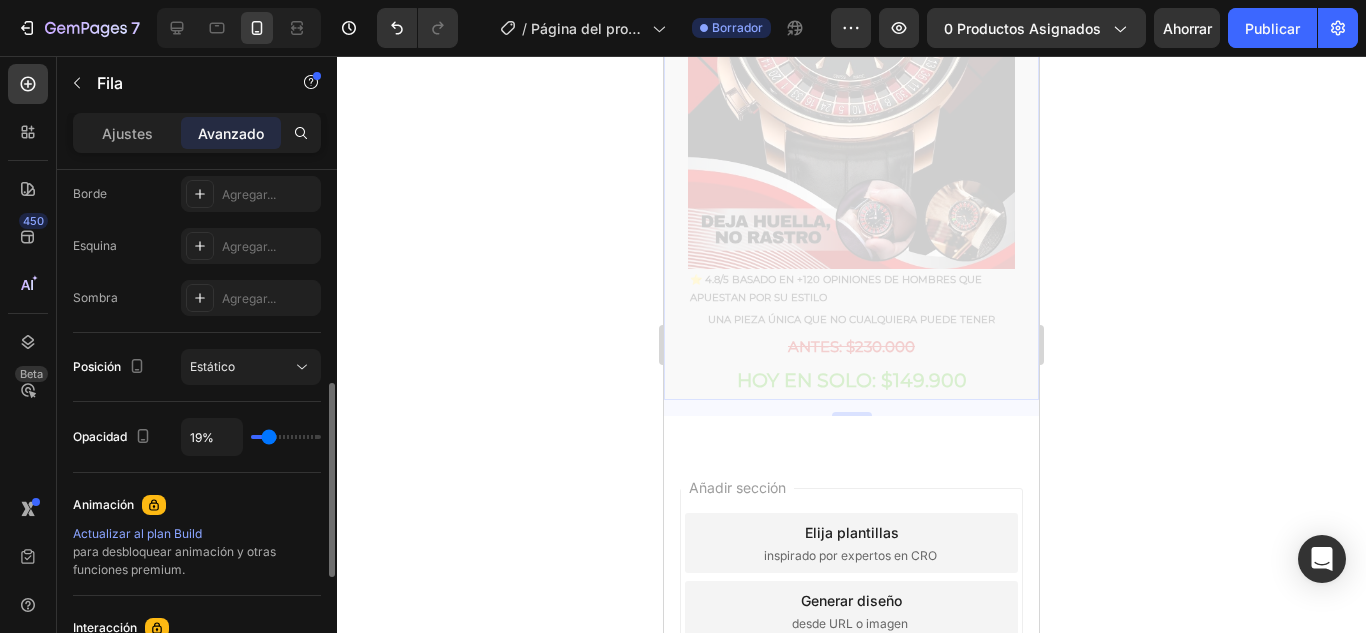 type on "20%" 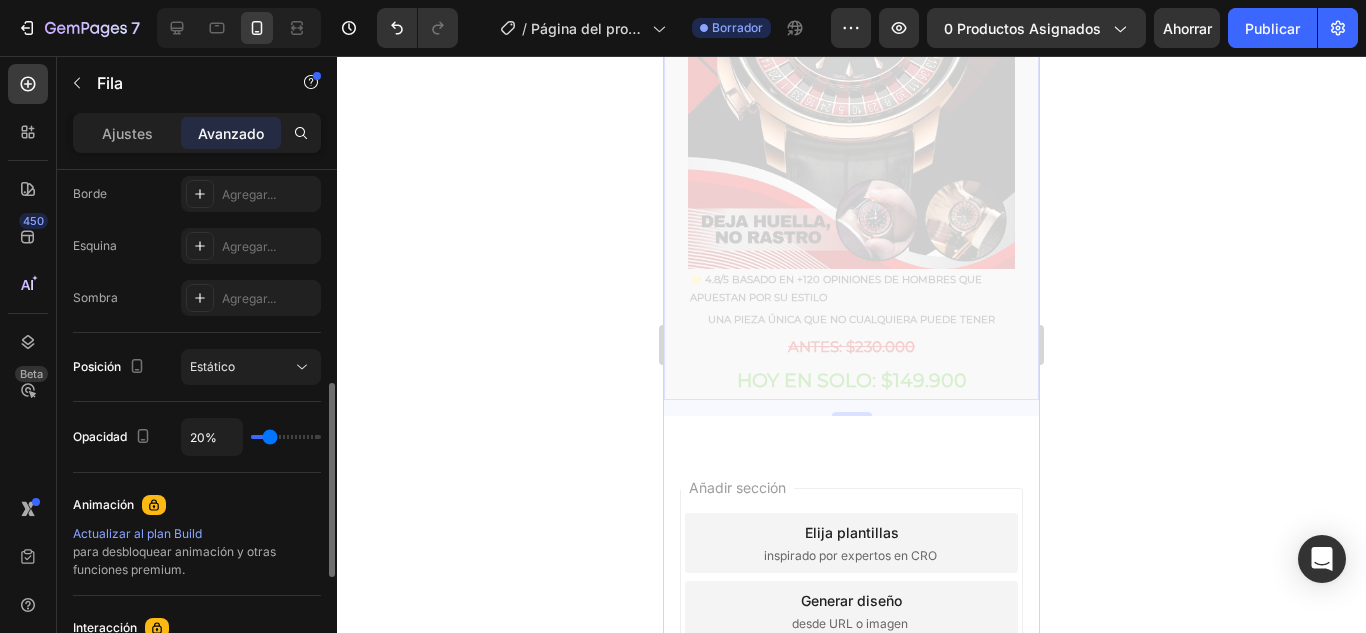 type on "100%" 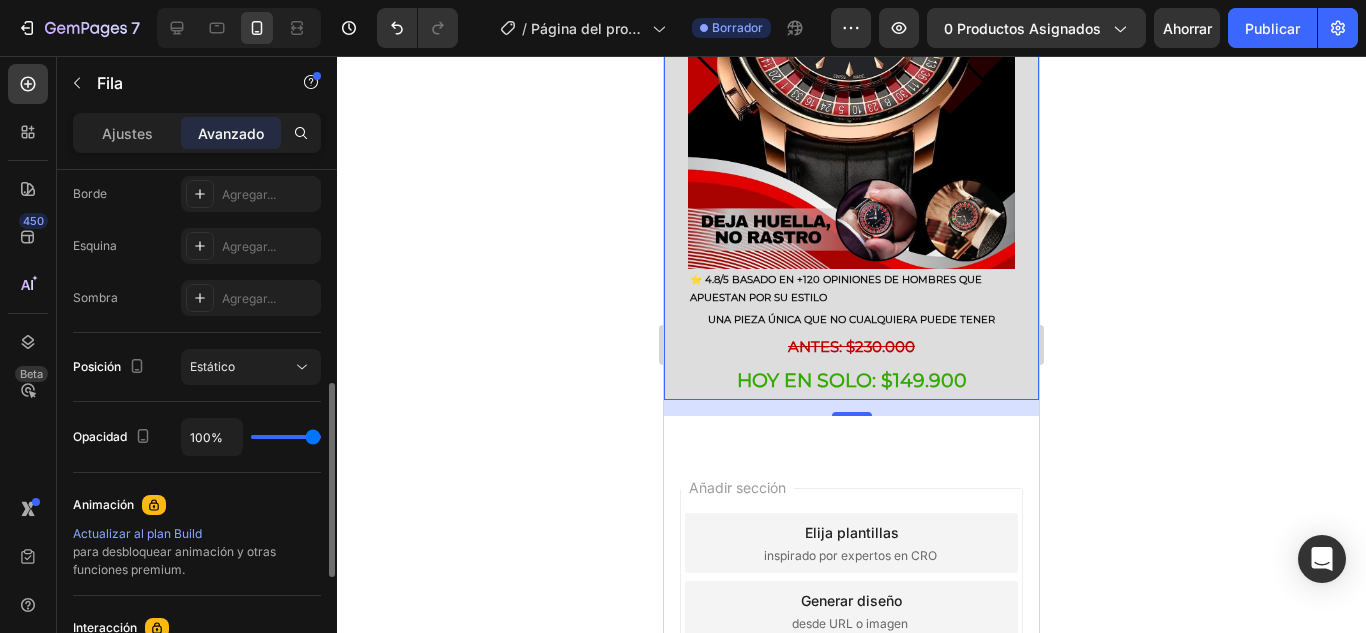 drag, startPoint x: 318, startPoint y: 436, endPoint x: 352, endPoint y: 443, distance: 34.713108 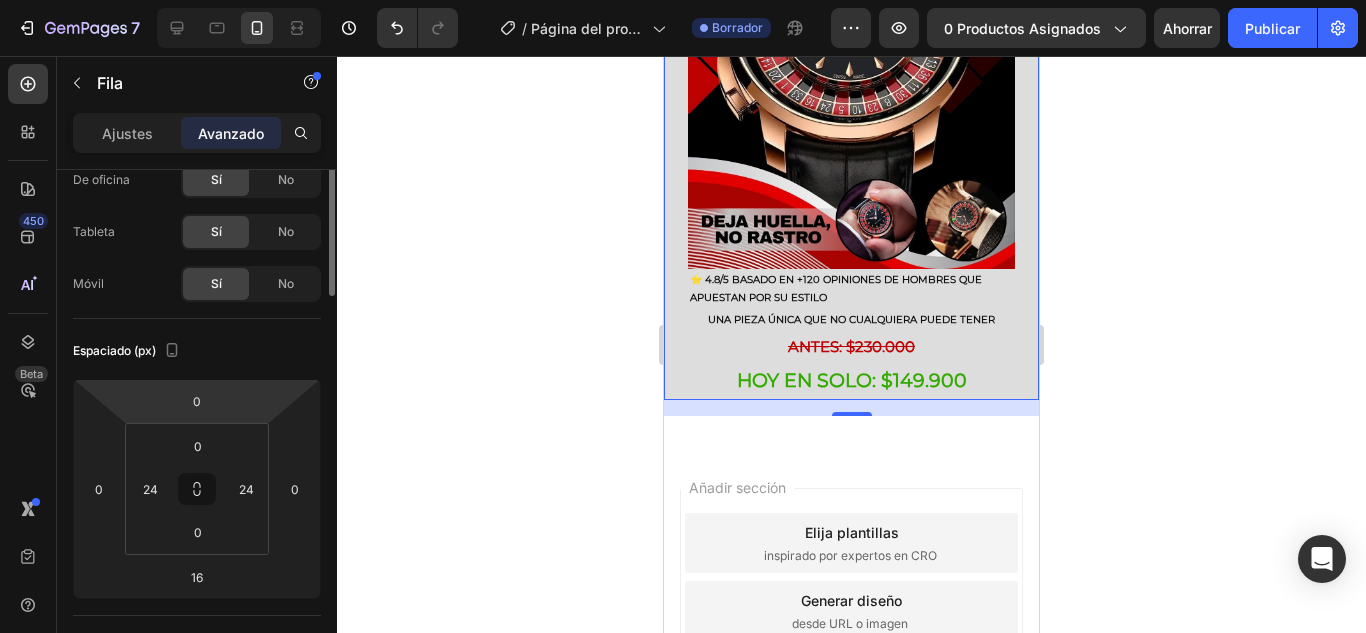 scroll, scrollTop: 0, scrollLeft: 0, axis: both 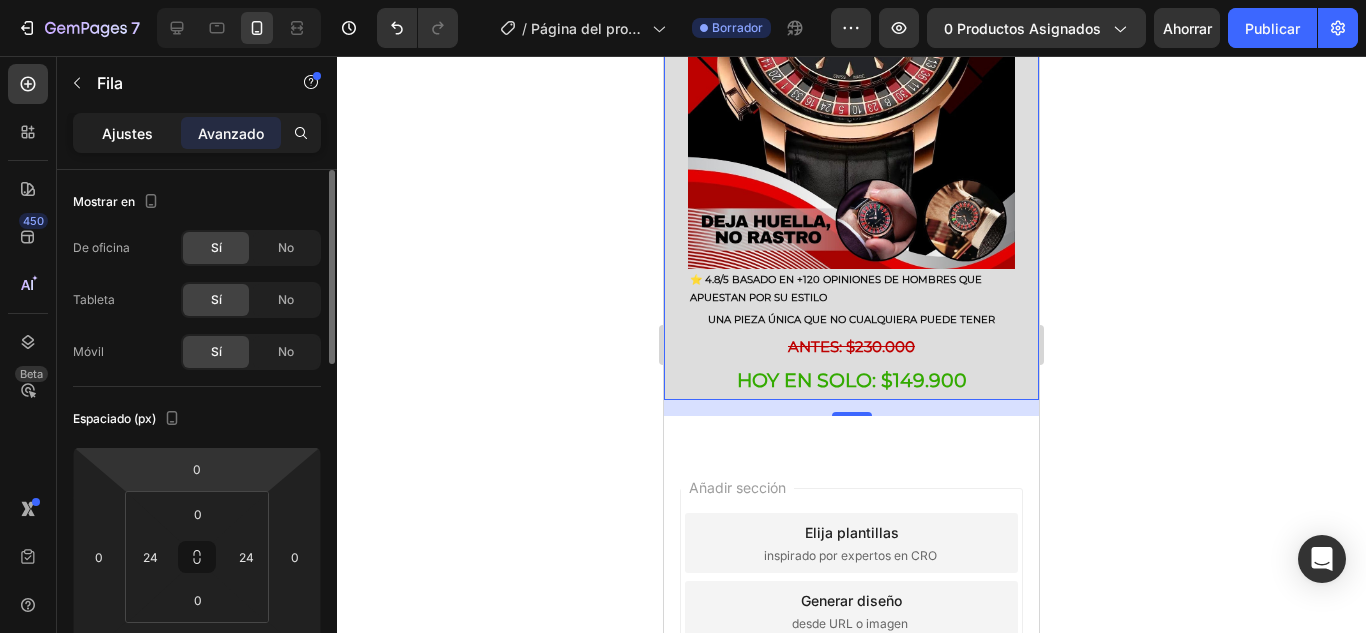 click on "Ajustes" at bounding box center (127, 133) 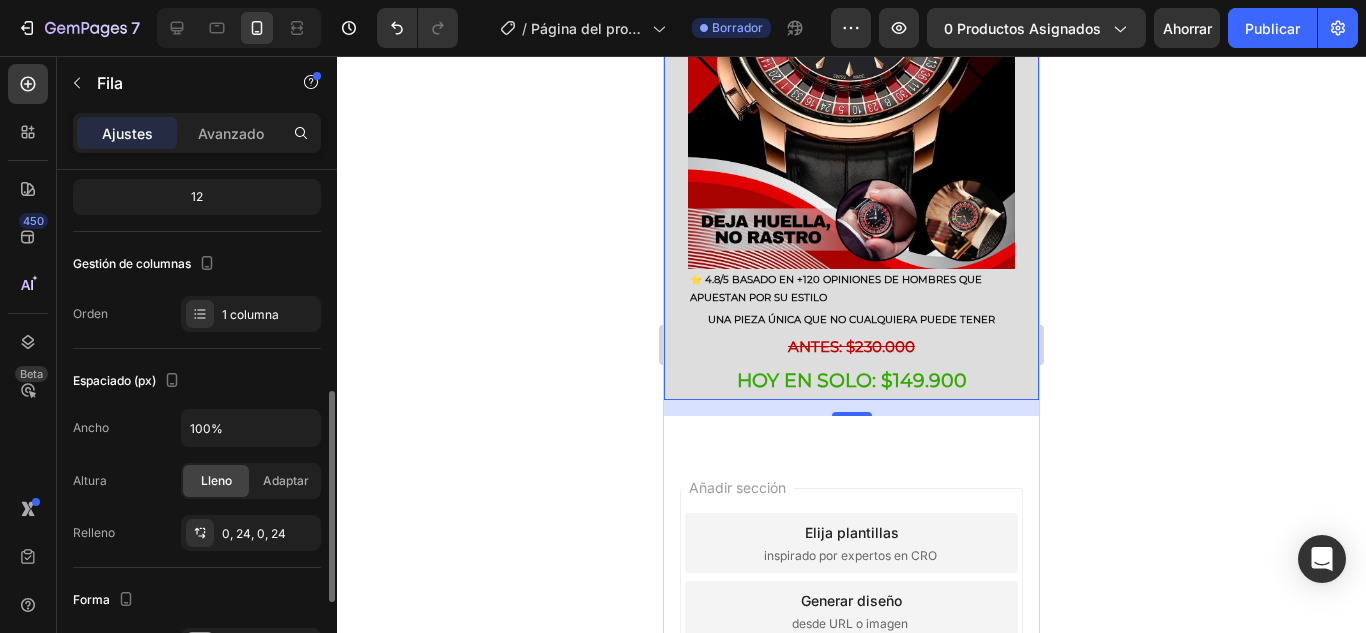 scroll, scrollTop: 400, scrollLeft: 0, axis: vertical 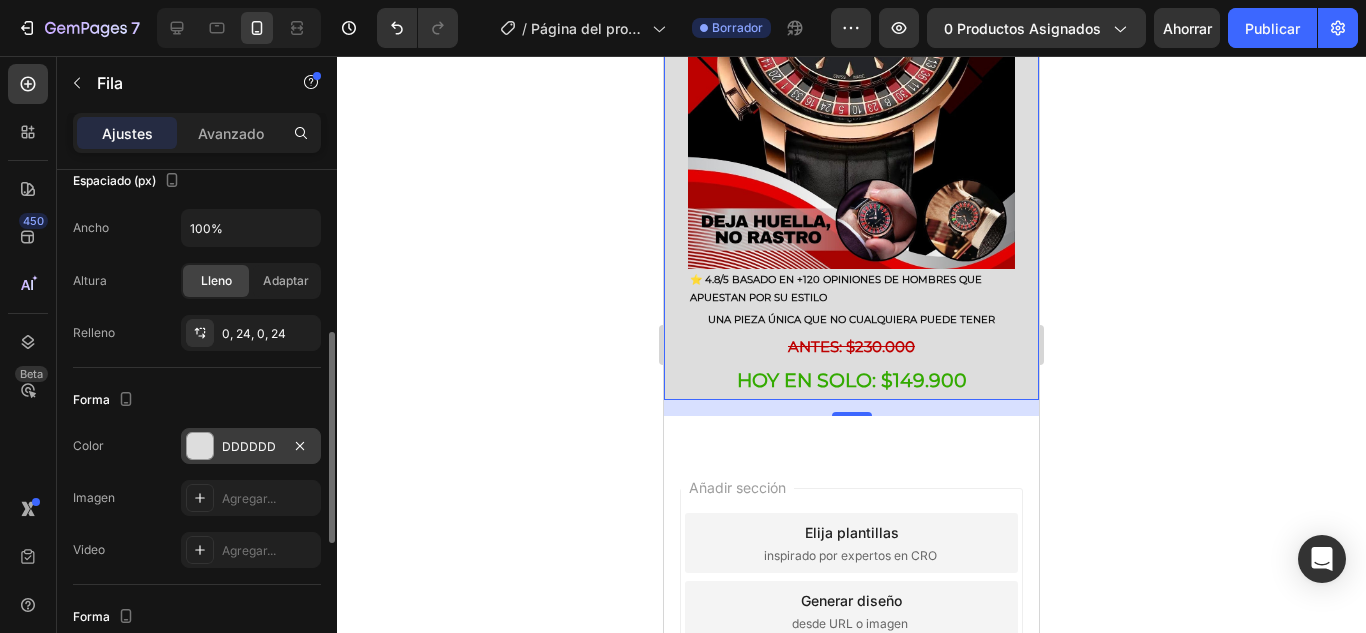 click at bounding box center [200, 446] 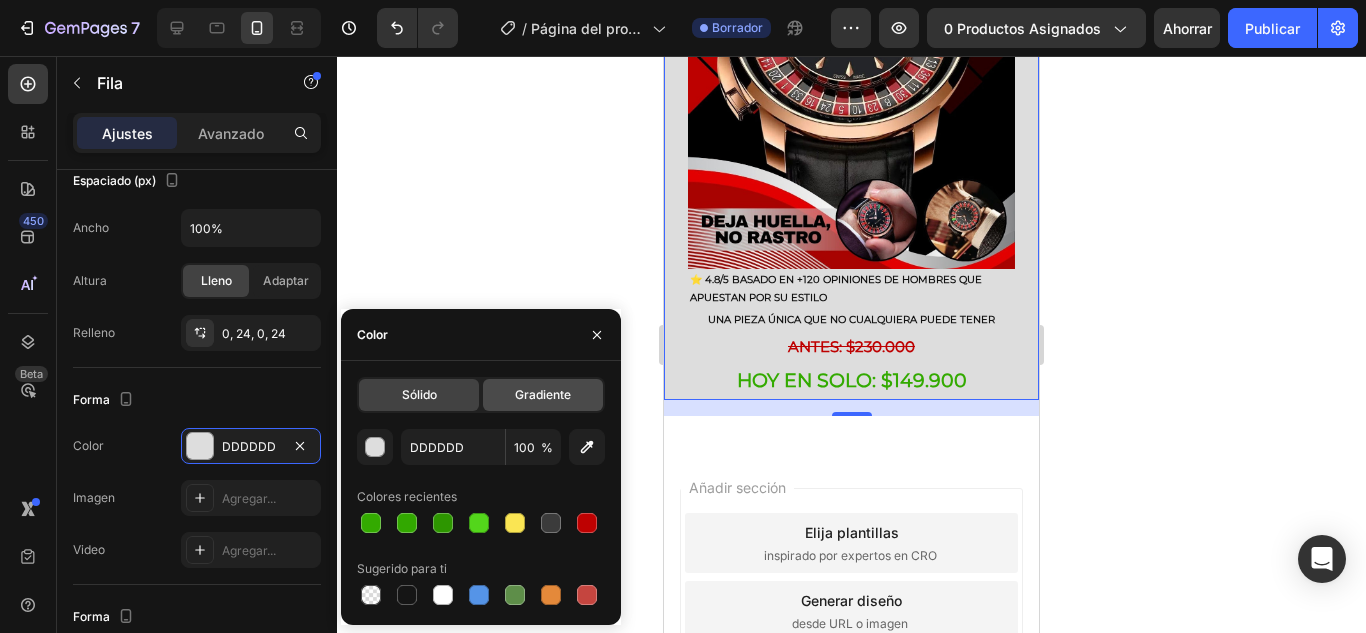click on "Gradiente" at bounding box center (543, 394) 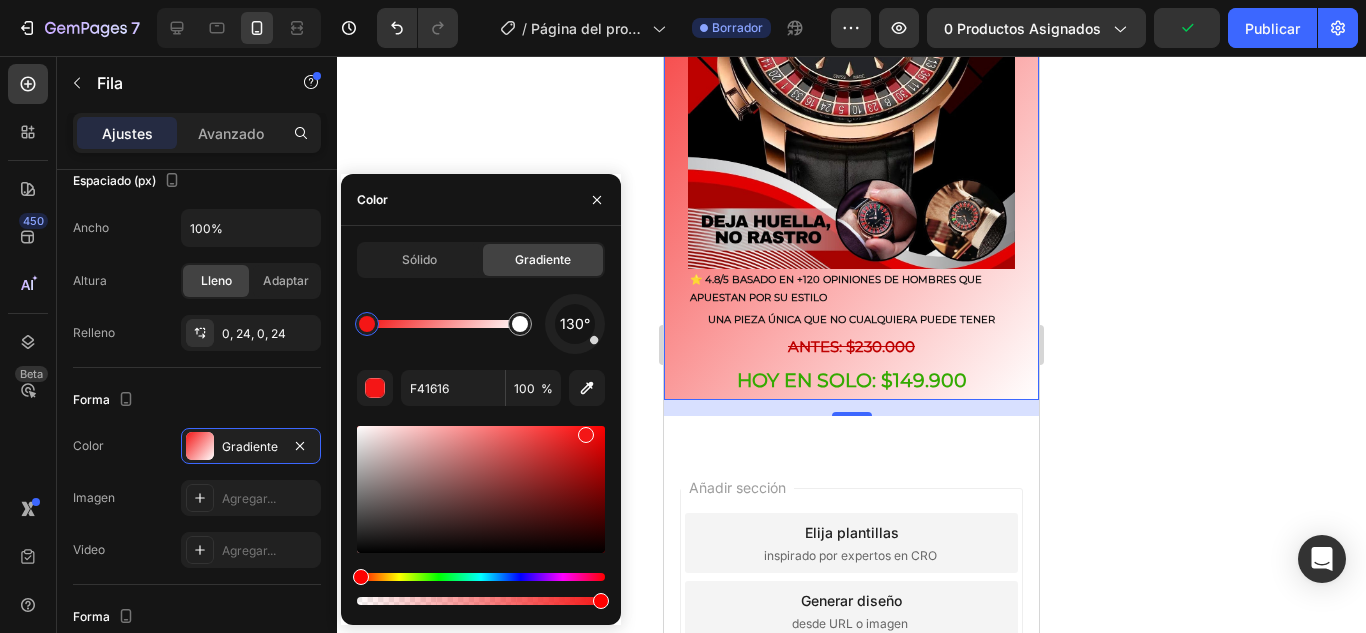 drag, startPoint x: 361, startPoint y: 448, endPoint x: 489, endPoint y: 436, distance: 128.56126 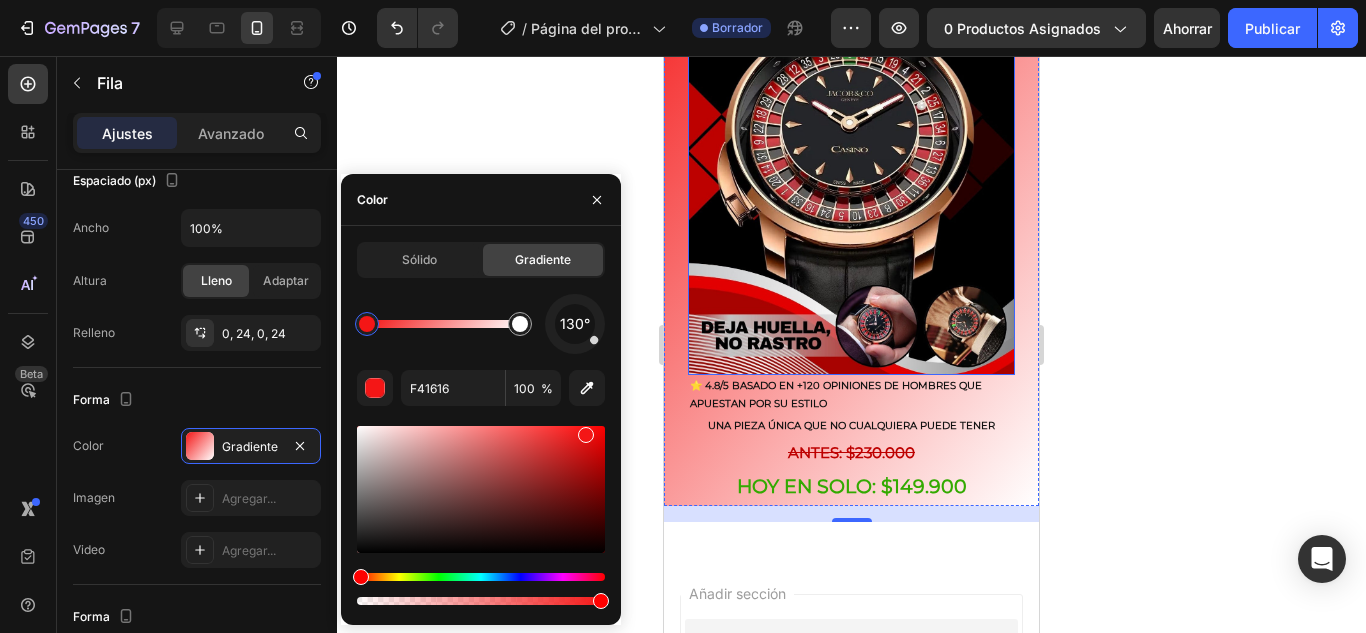 scroll, scrollTop: 200, scrollLeft: 0, axis: vertical 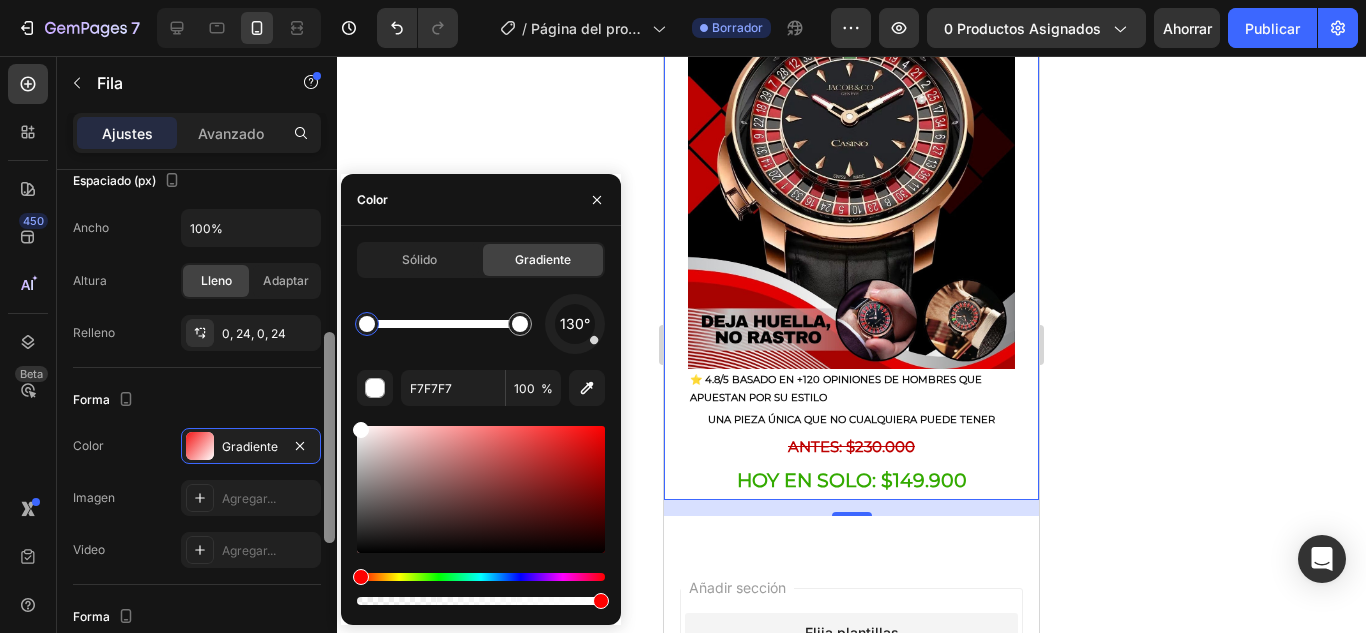 type on "FFFFFF" 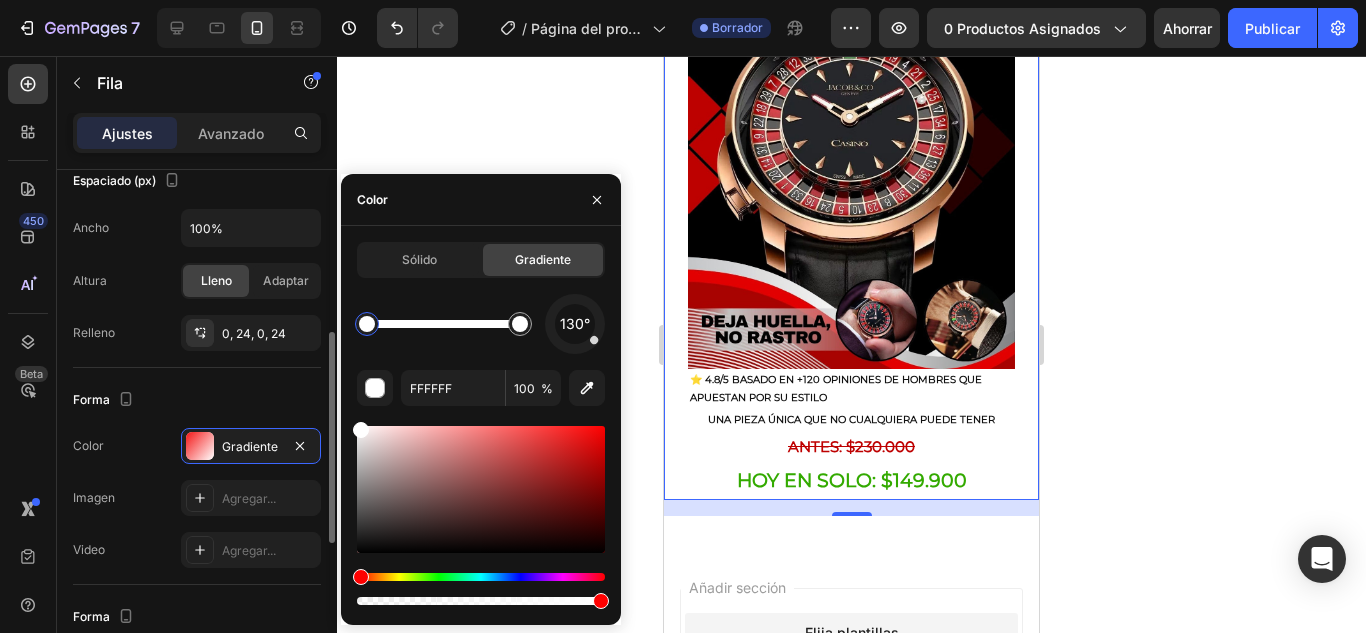 drag, startPoint x: 590, startPoint y: 436, endPoint x: 313, endPoint y: 418, distance: 277.58423 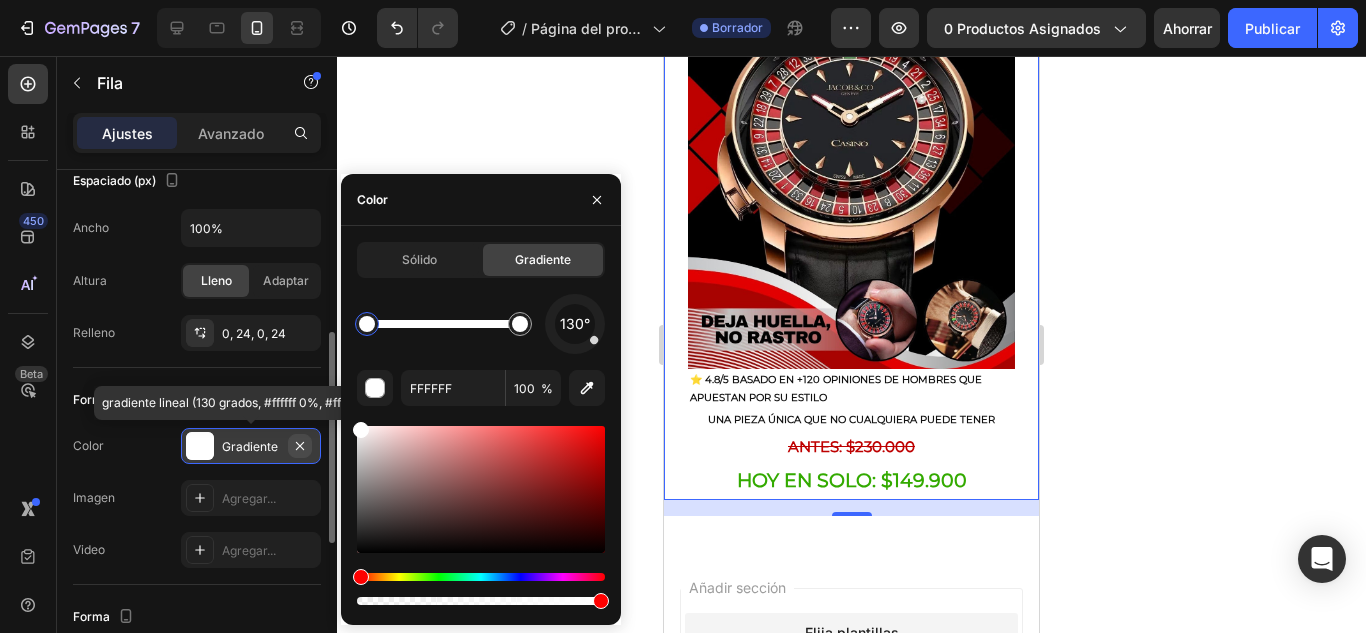 click 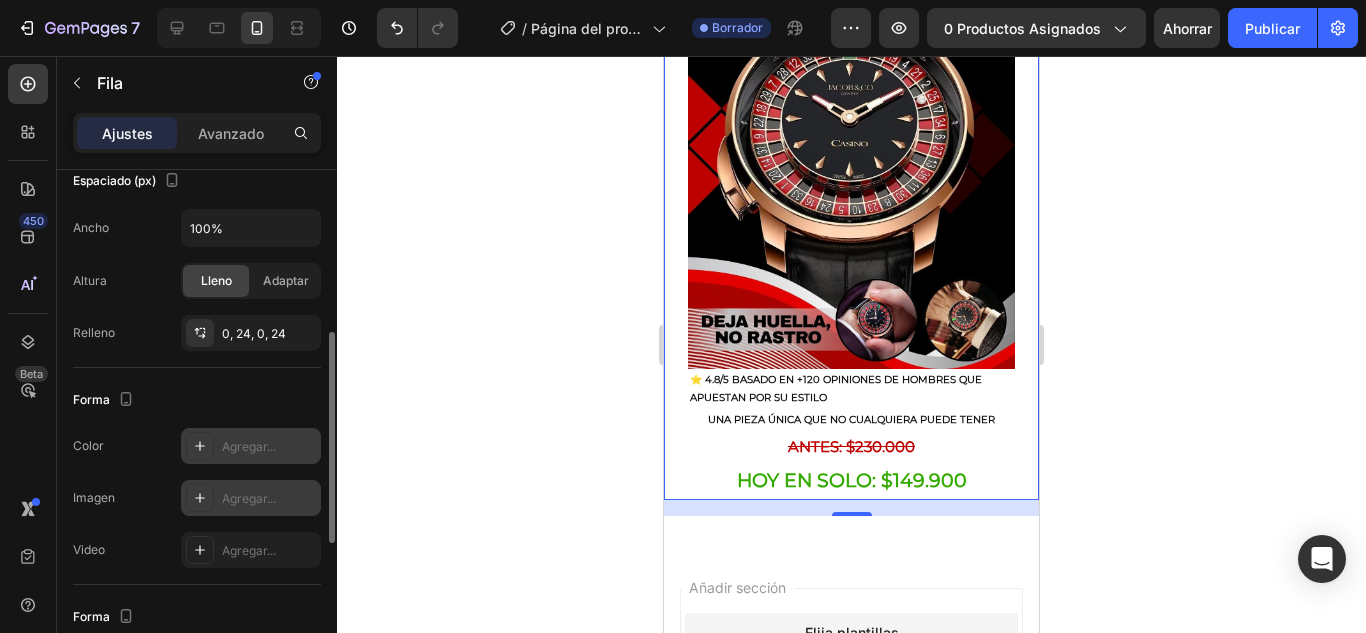 click on "Agregar..." at bounding box center [251, 498] 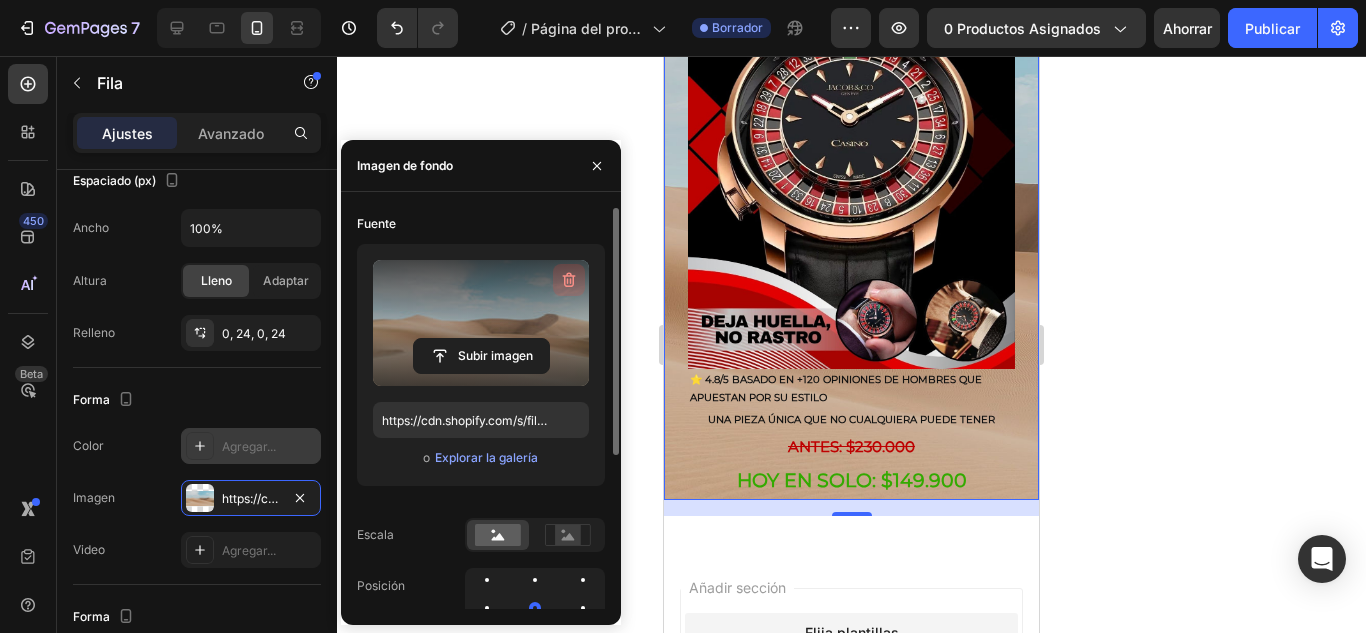 click 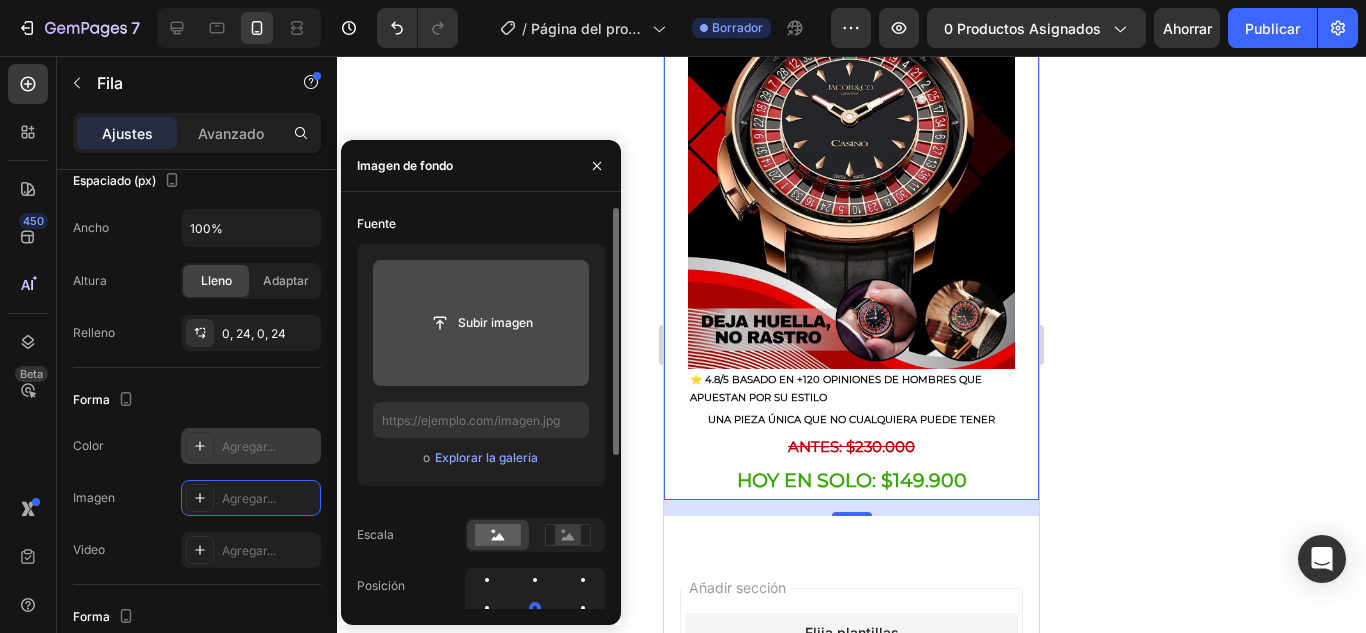 click 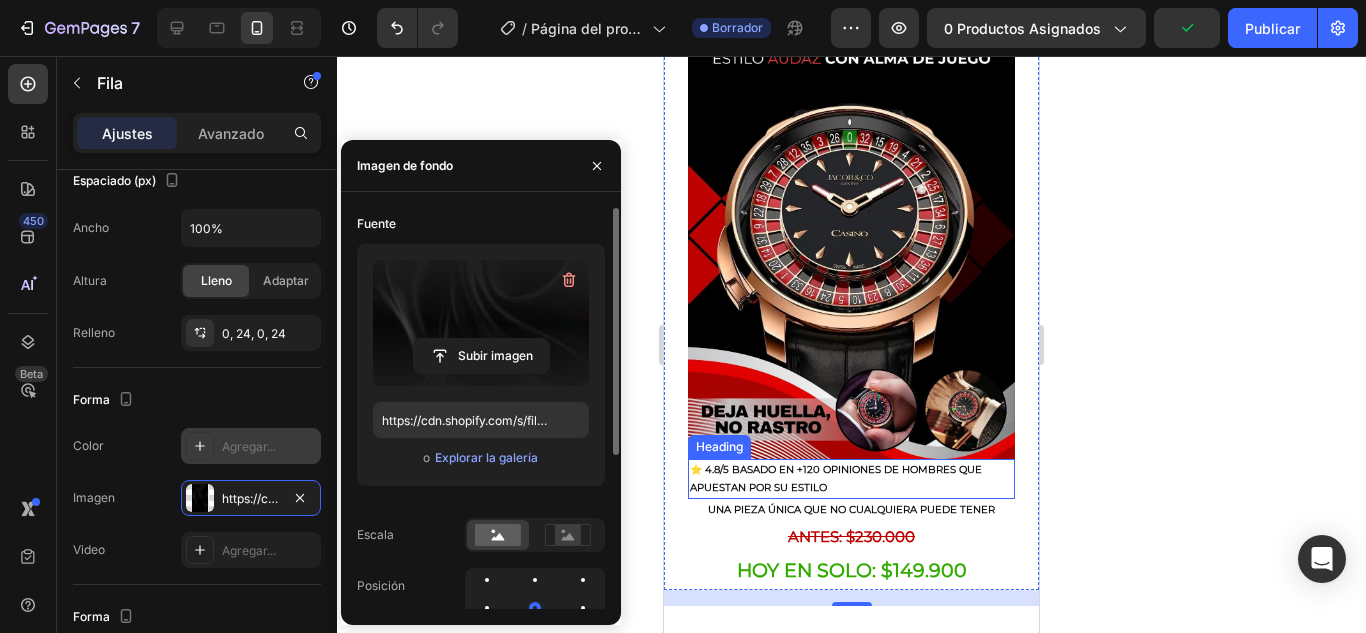 scroll, scrollTop: 0, scrollLeft: 0, axis: both 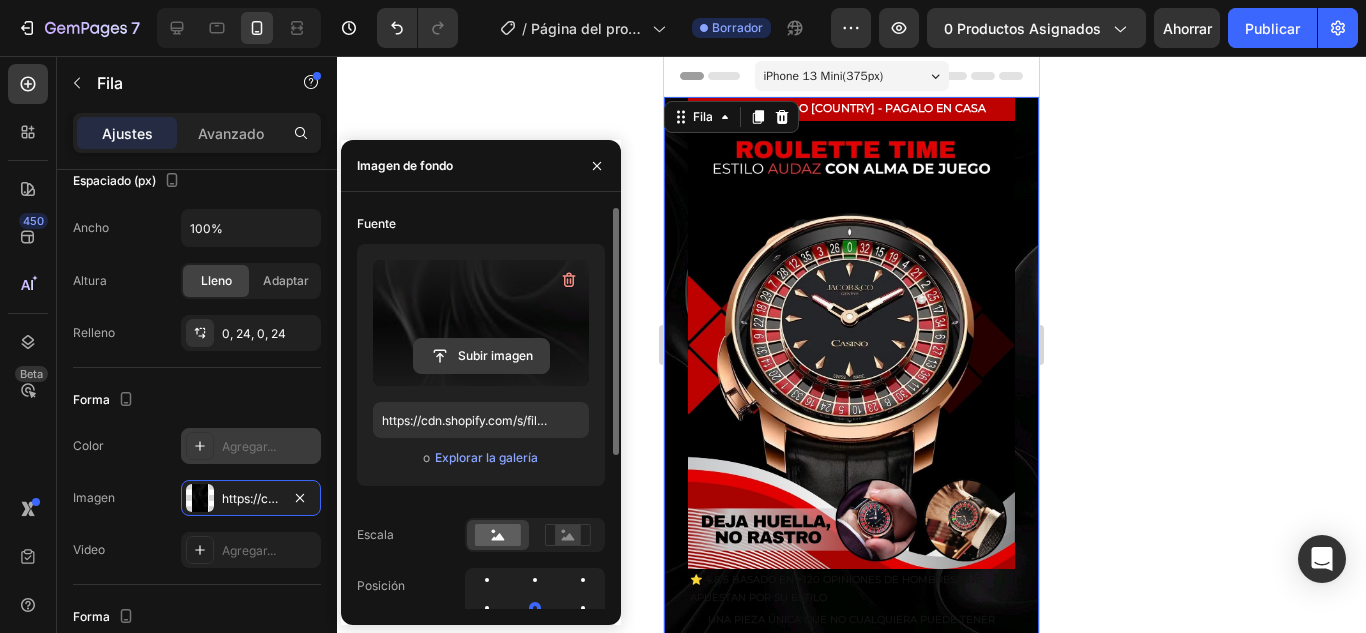 click 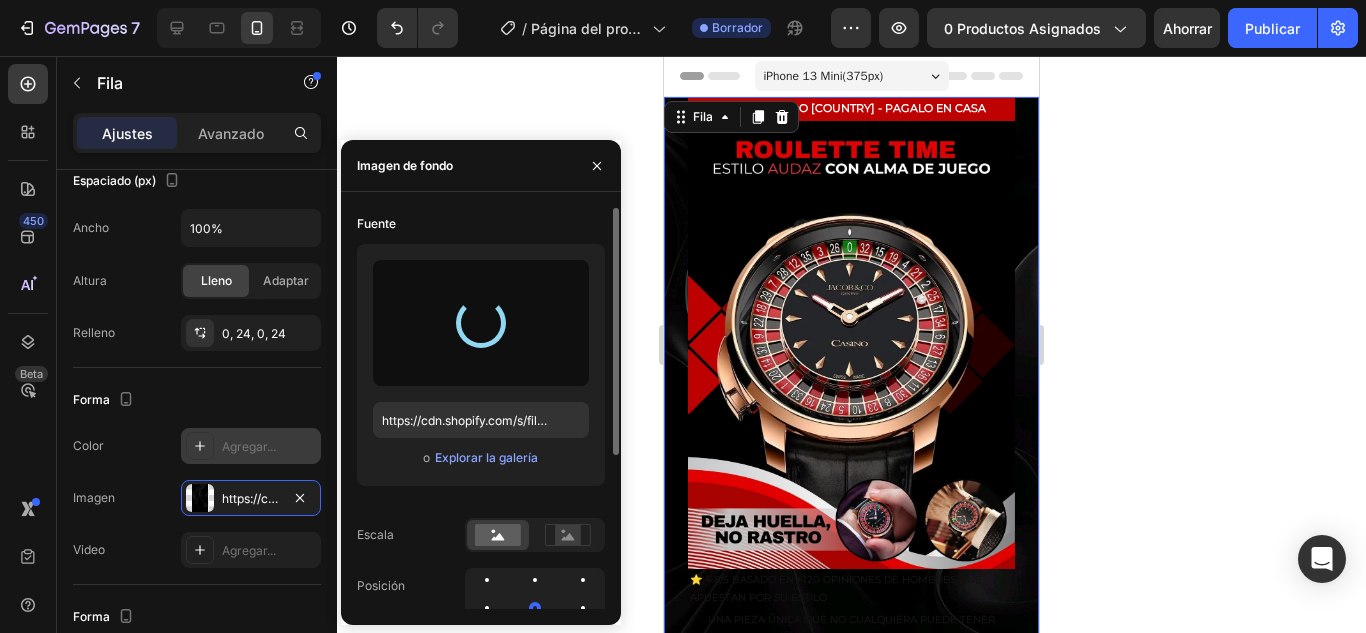 type on "https://cdn.shopify.com/s/files/1/0741/6673/1010/files/gempages_578190089964749500-0be3ae72-e3de-4dc9-91e5-49c396d2e797.png" 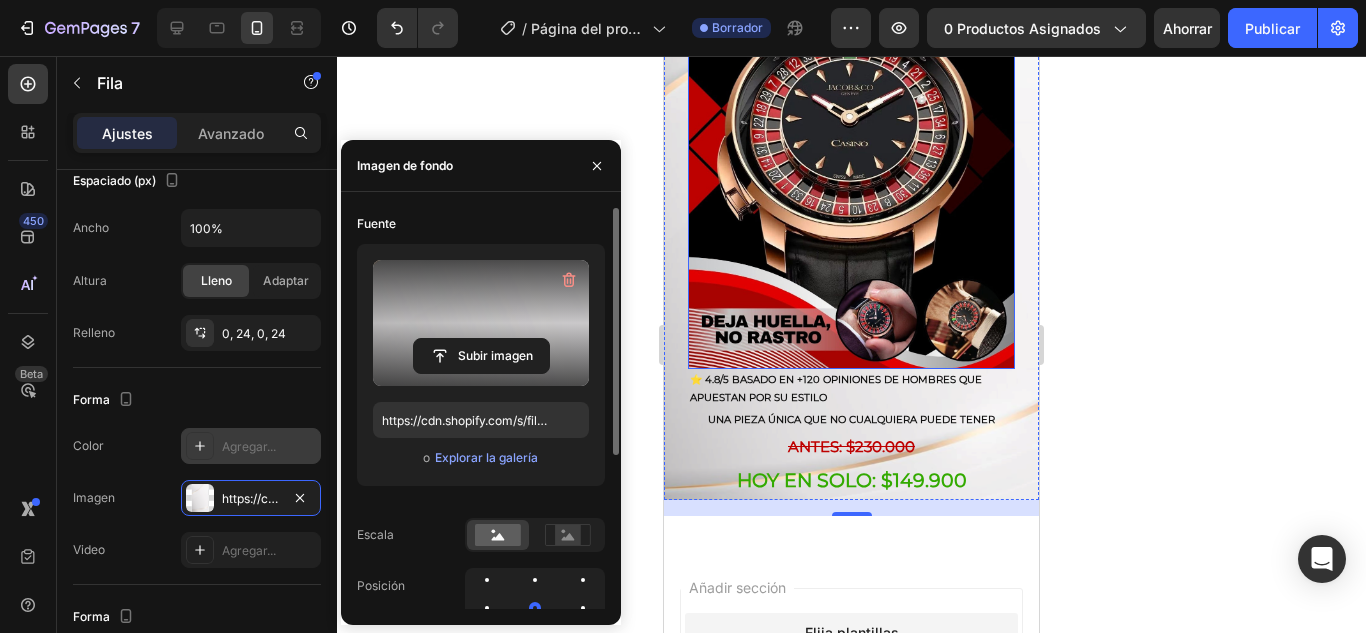 scroll, scrollTop: 0, scrollLeft: 0, axis: both 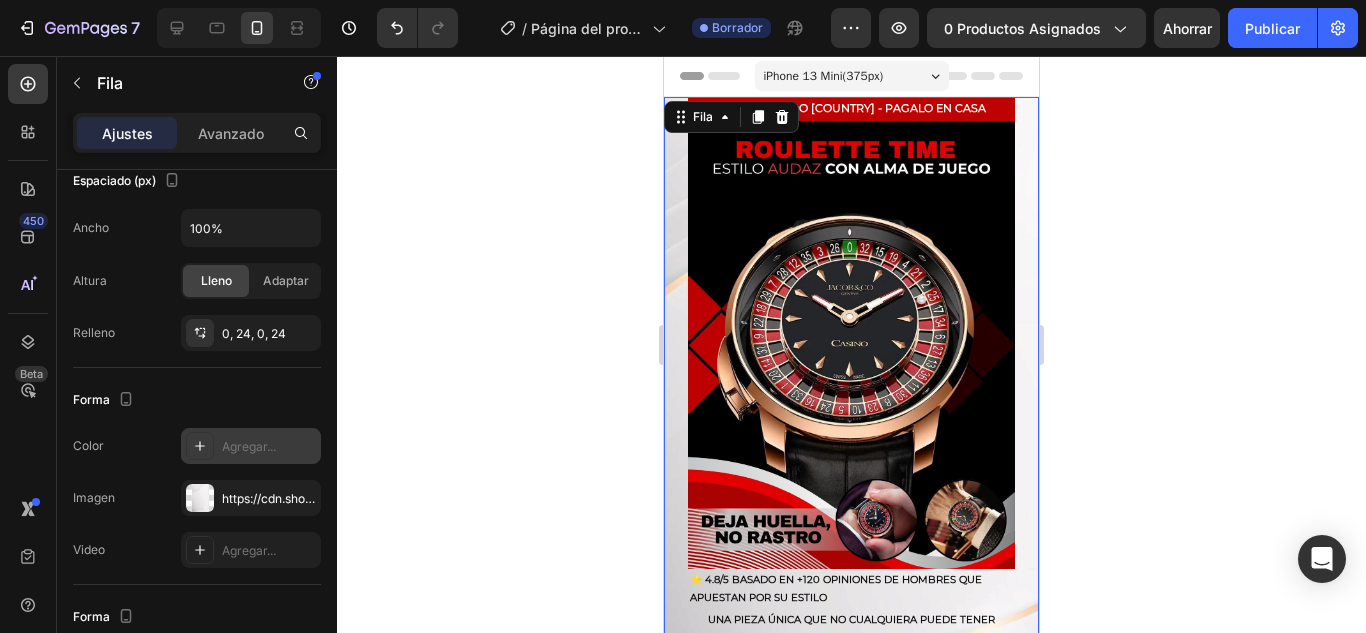 click 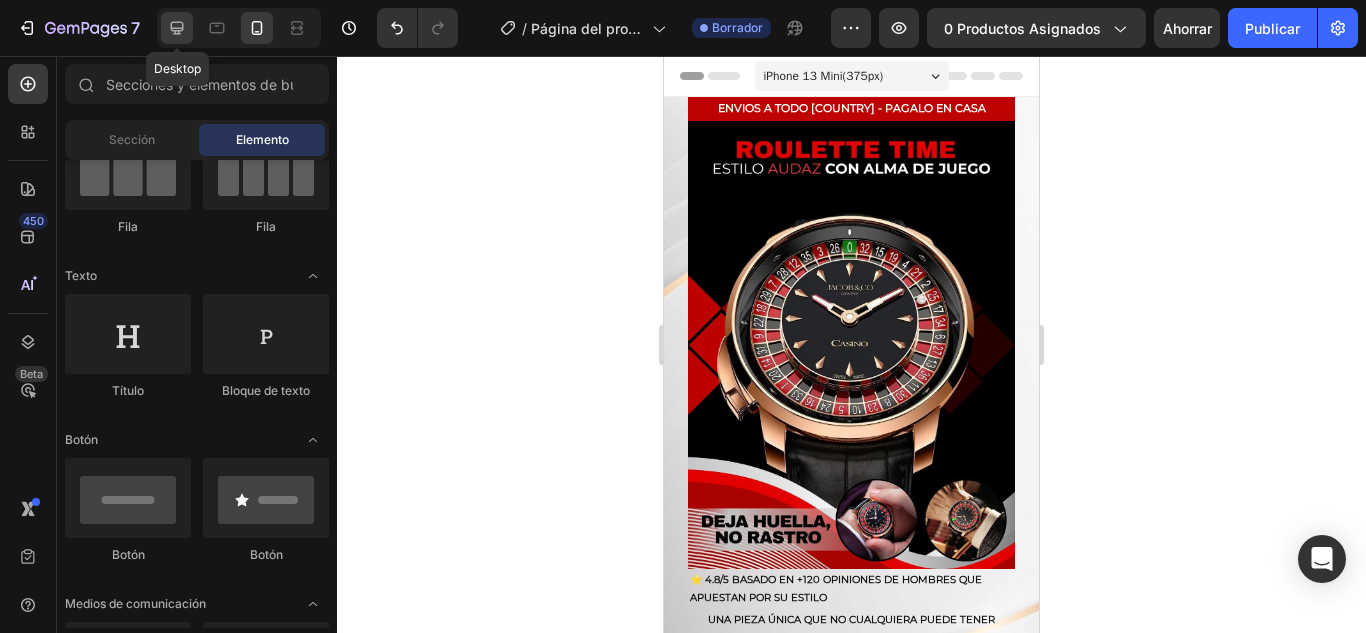 click 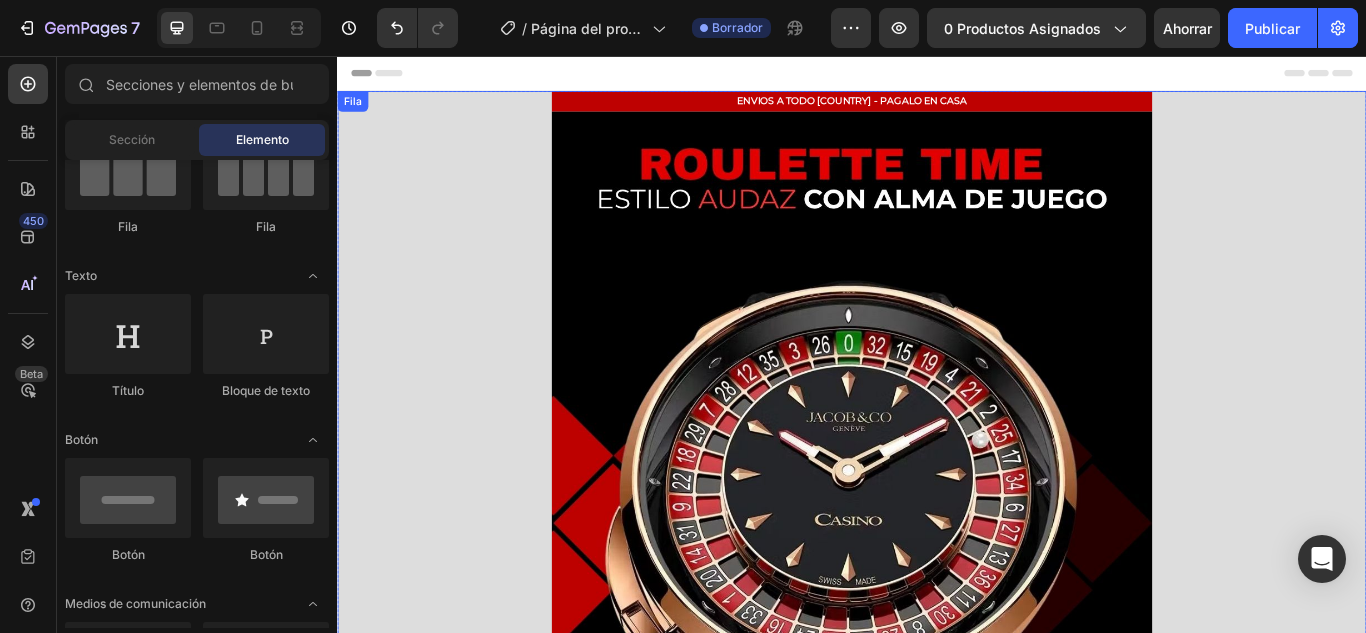 click on "ENVIOS A TODO [COUNTRY] - PAGALO EN CASA  Título Imagen ⭐ 4.8/5 BASADO EN +120 OPINIONES DE HOMBRES QUE APUESTAN POR SU ESTILO Heading UNA PIEZA ÚNICA QUE NO CUALQUIERA PUEDE TENER  Heading ⁠⁠⁠⁠⁠⁠⁠ ANTES: $230.000 Heading HOY EN SOLO: $149.900 Heading Fila" at bounding box center (937, 654) 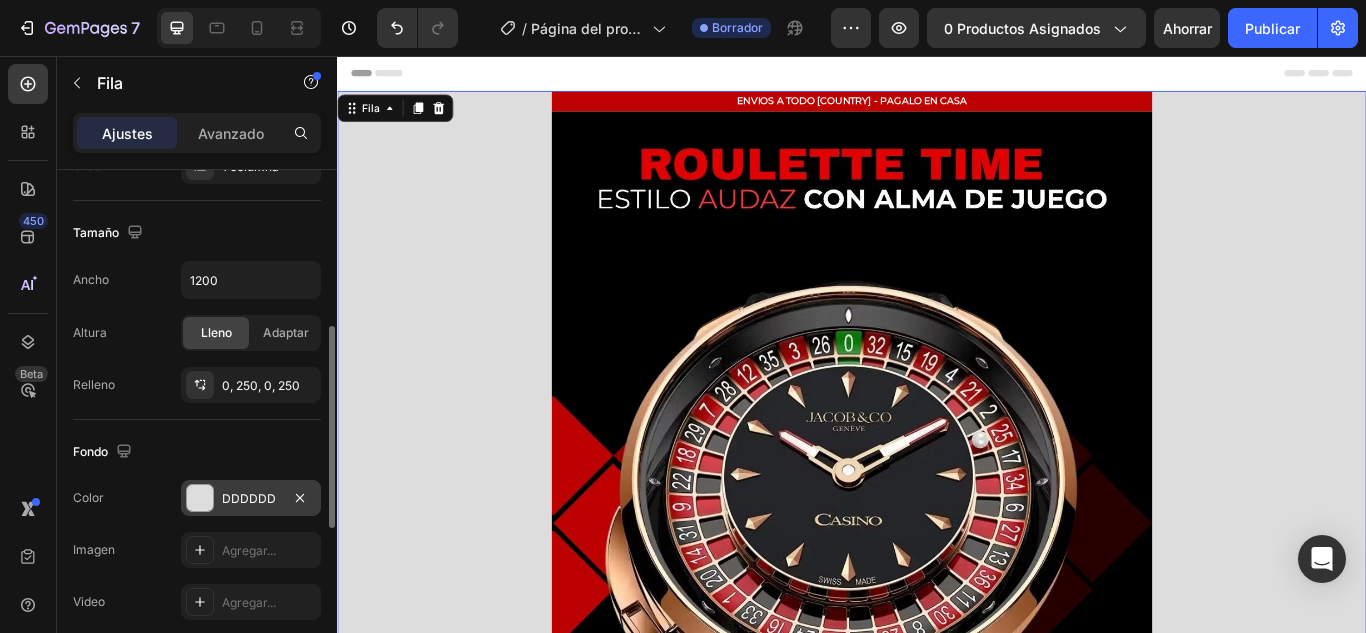 scroll, scrollTop: 500, scrollLeft: 0, axis: vertical 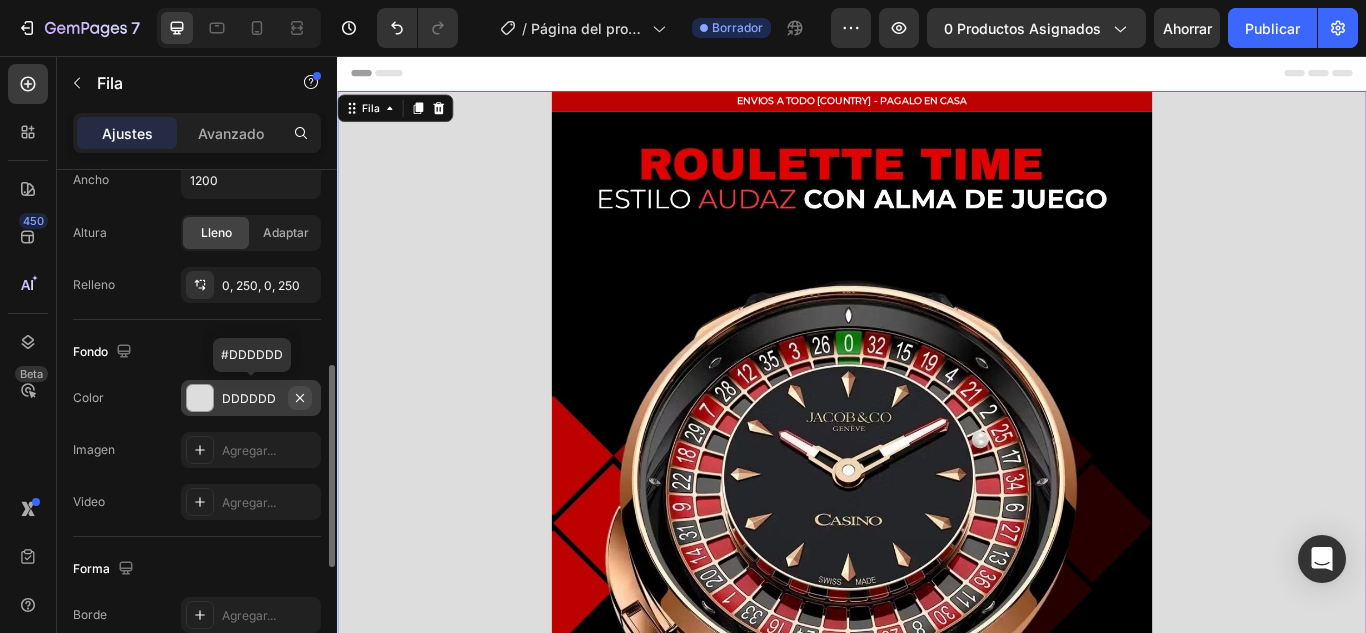 click 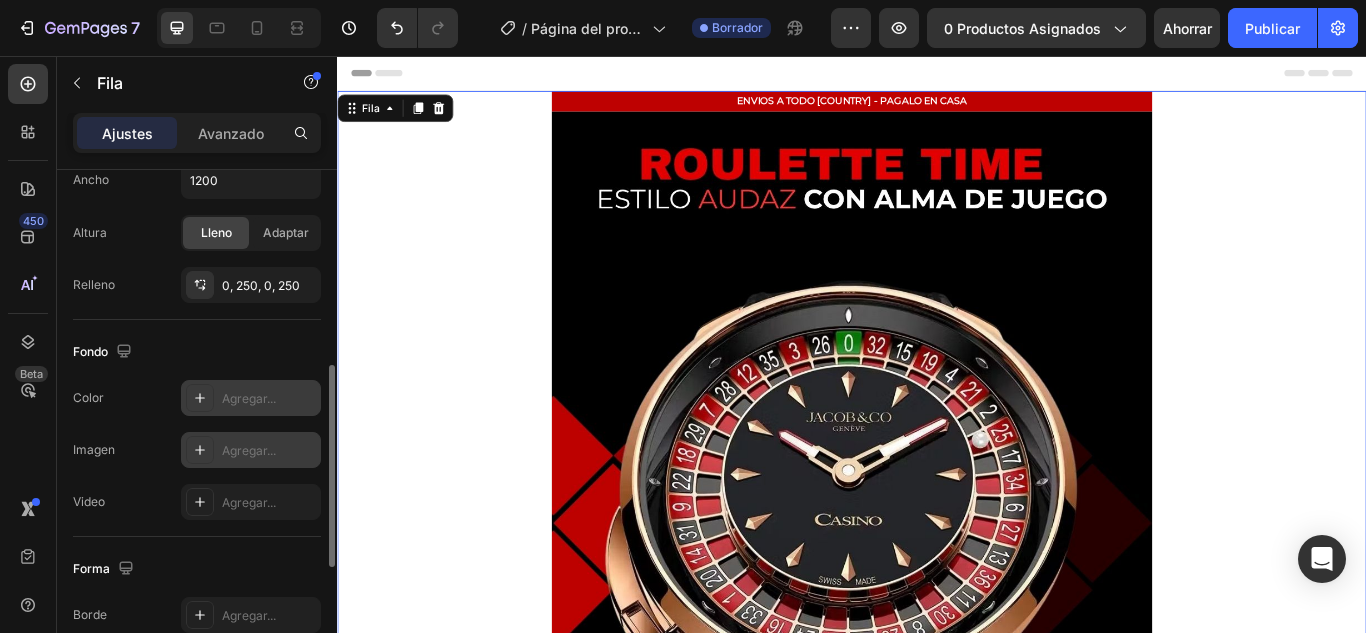 click on "Agregar..." at bounding box center [269, 451] 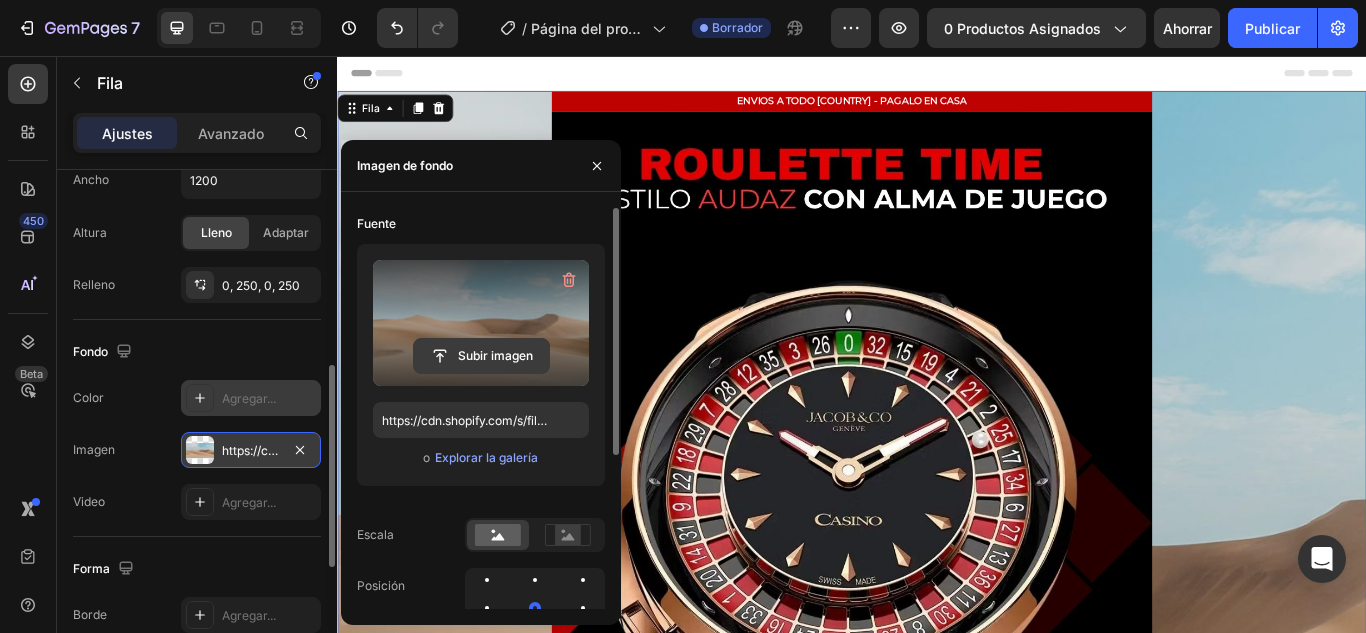 click 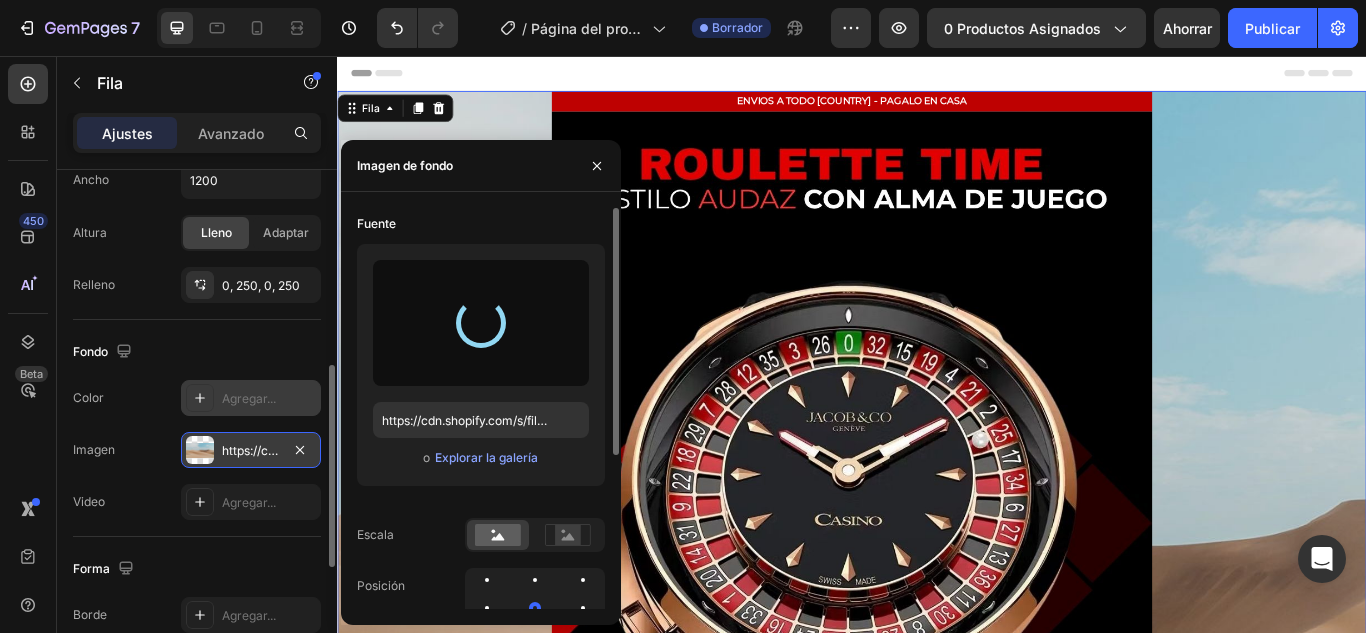 type on "https://cdn.shopify.com/s/files/1/0741/6673/1010/files/gempages_578190089964749500-0be3ae72-e3de-4dc9-91e5-49c396d2e797.png" 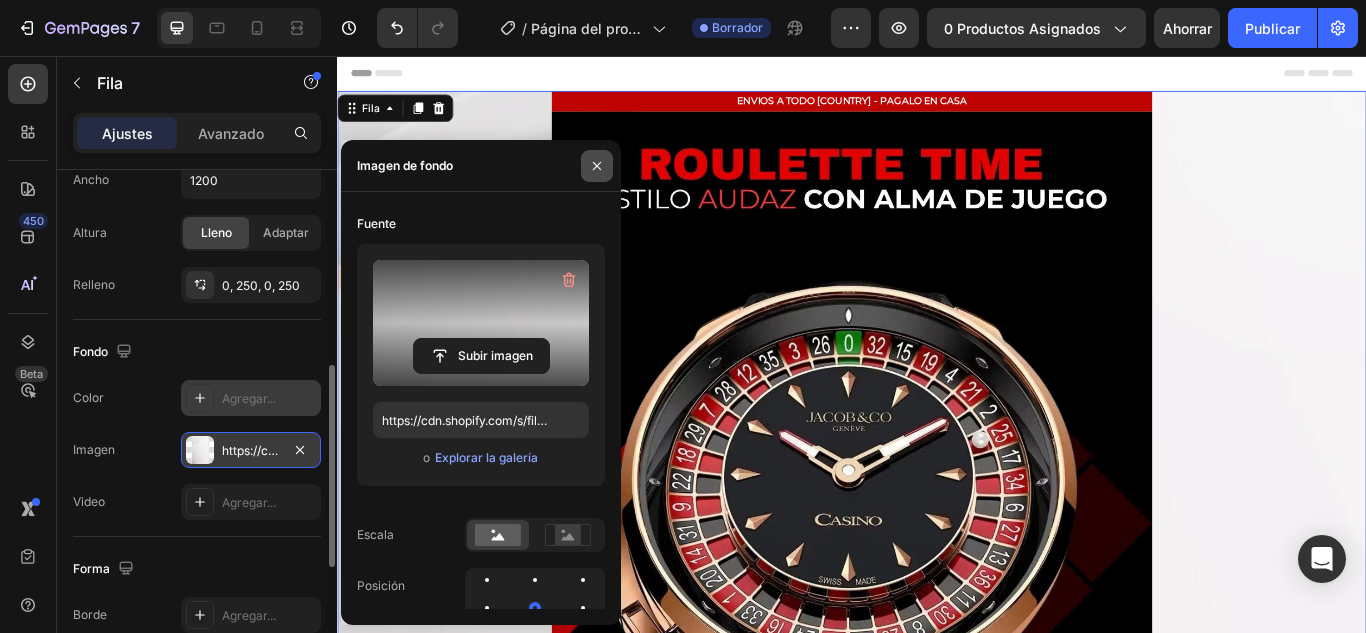 click 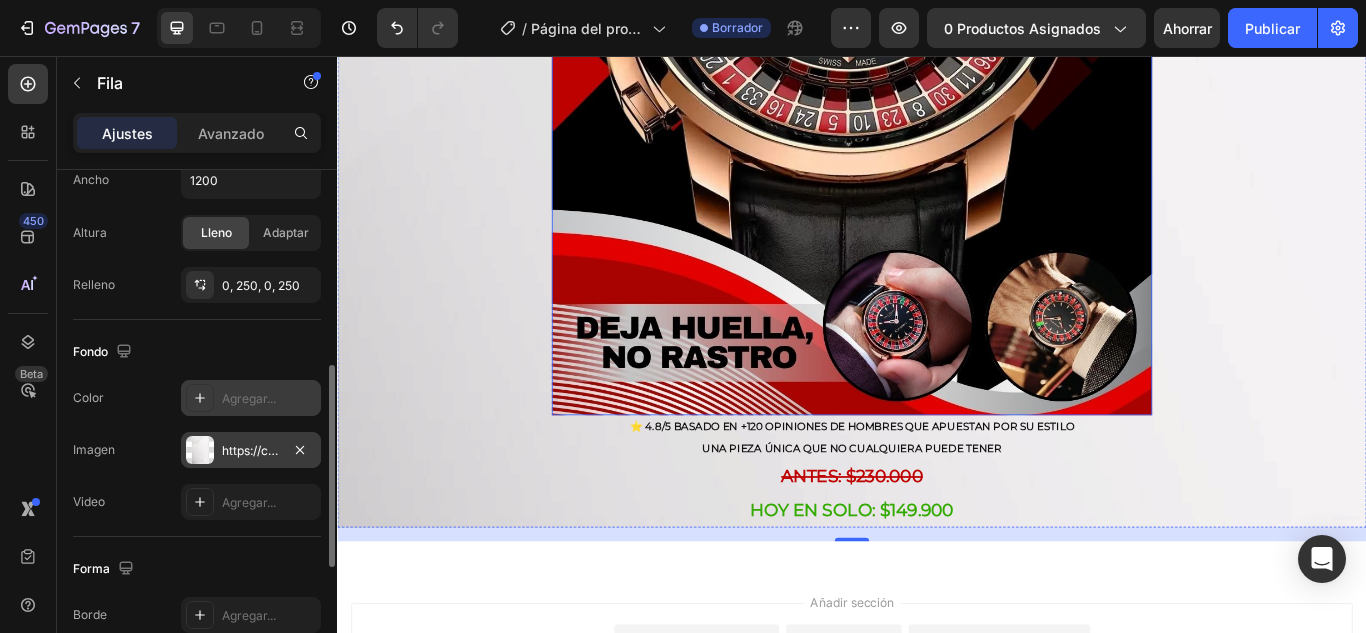 scroll, scrollTop: 798, scrollLeft: 0, axis: vertical 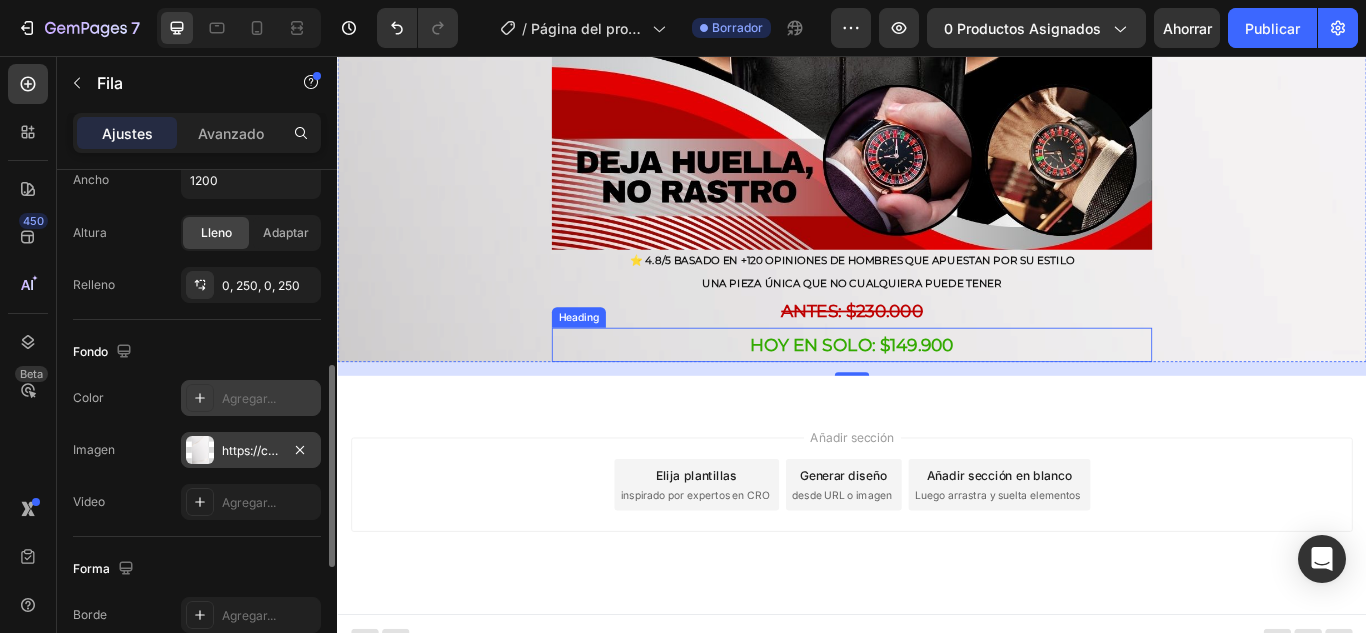 click on "HOY EN SOLO: $149.900" at bounding box center [937, 393] 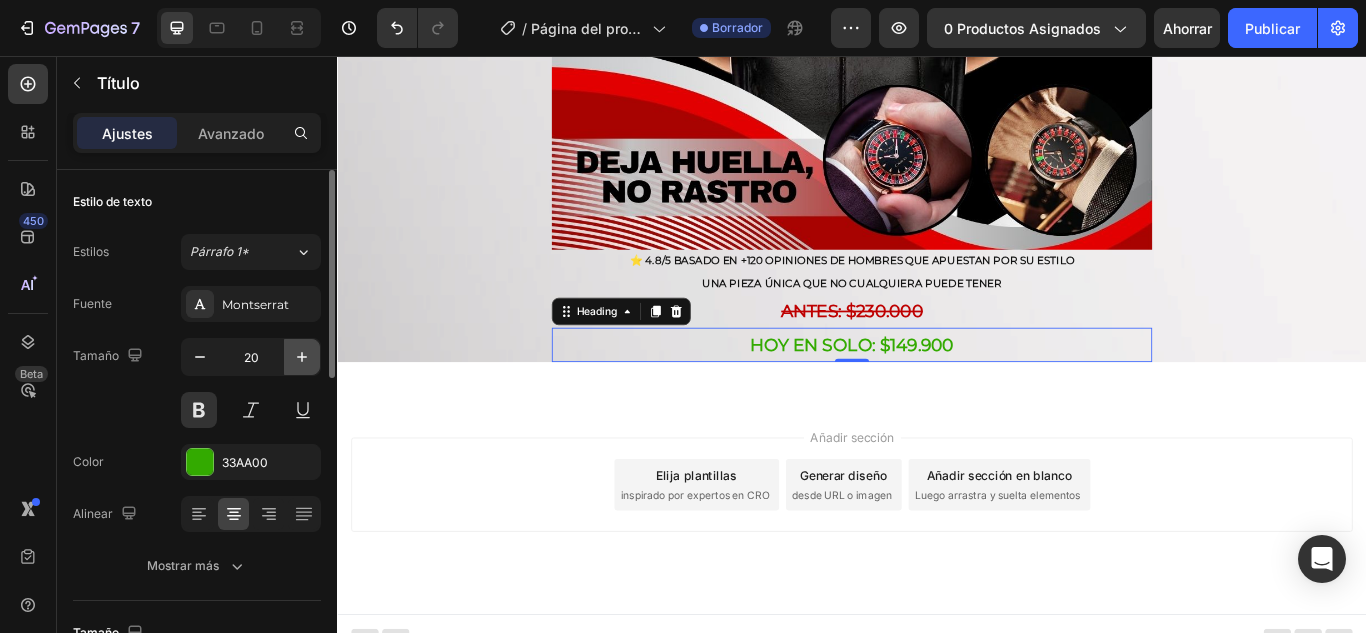 scroll, scrollTop: 200, scrollLeft: 0, axis: vertical 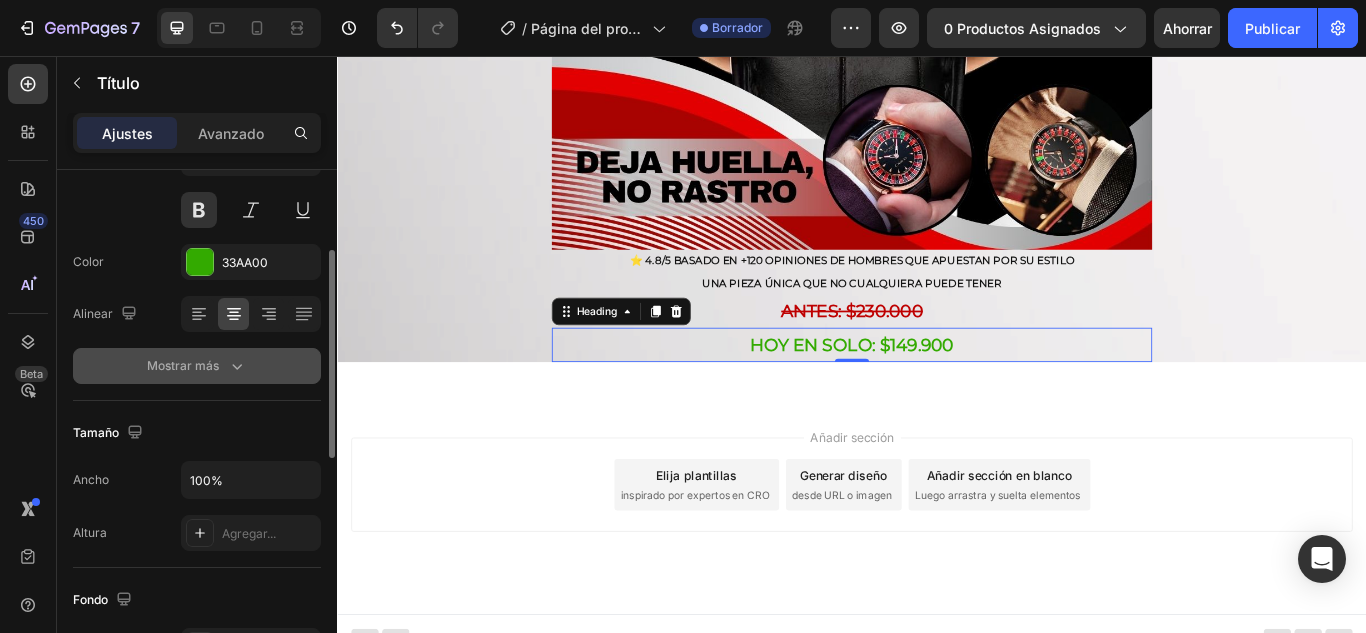 click on "Mostrar más" at bounding box center (197, 366) 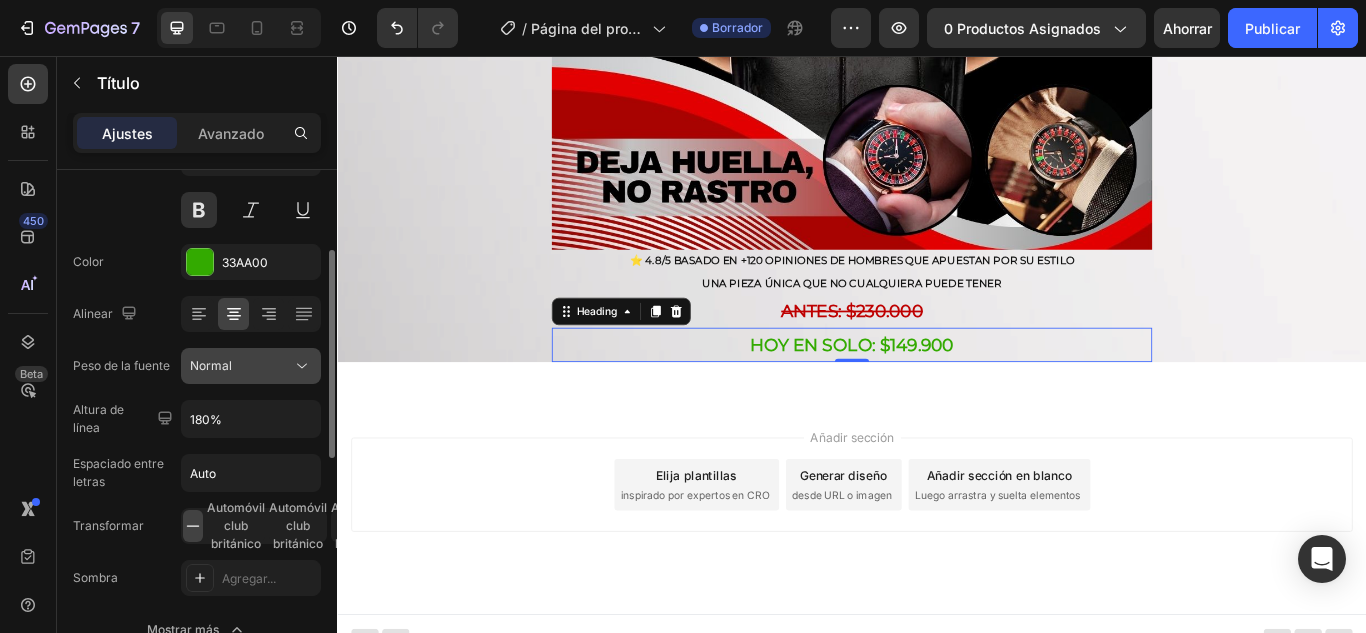 scroll, scrollTop: 100, scrollLeft: 0, axis: vertical 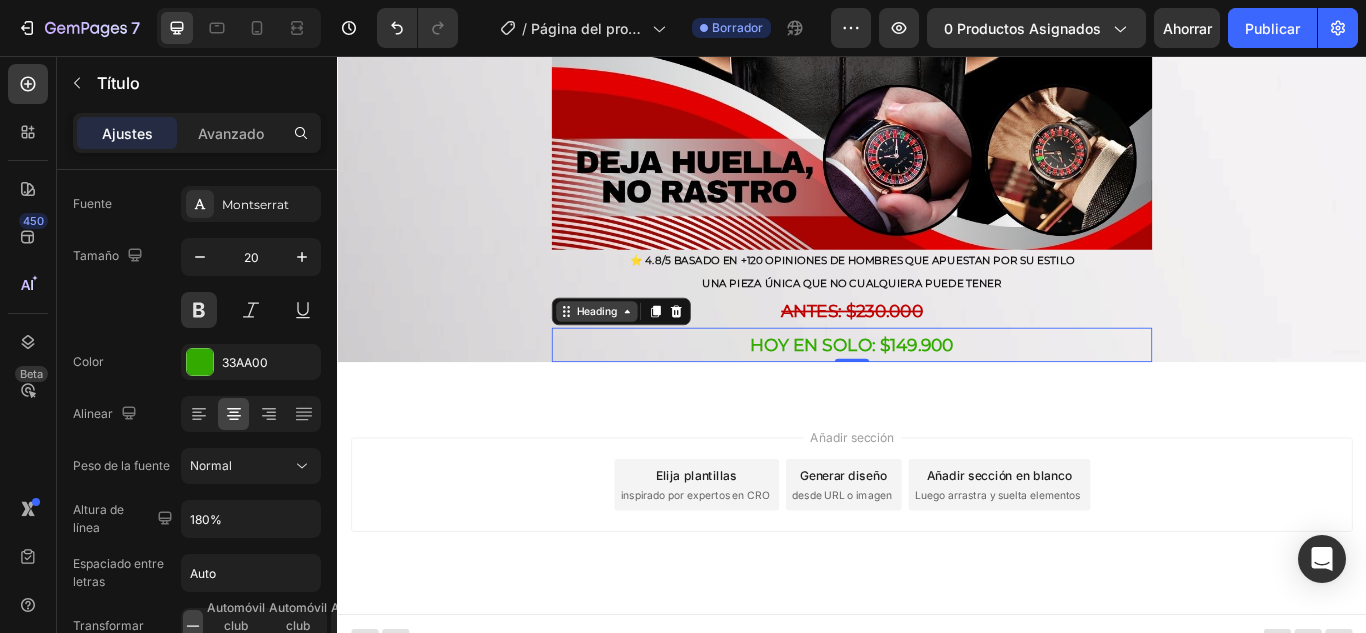 click 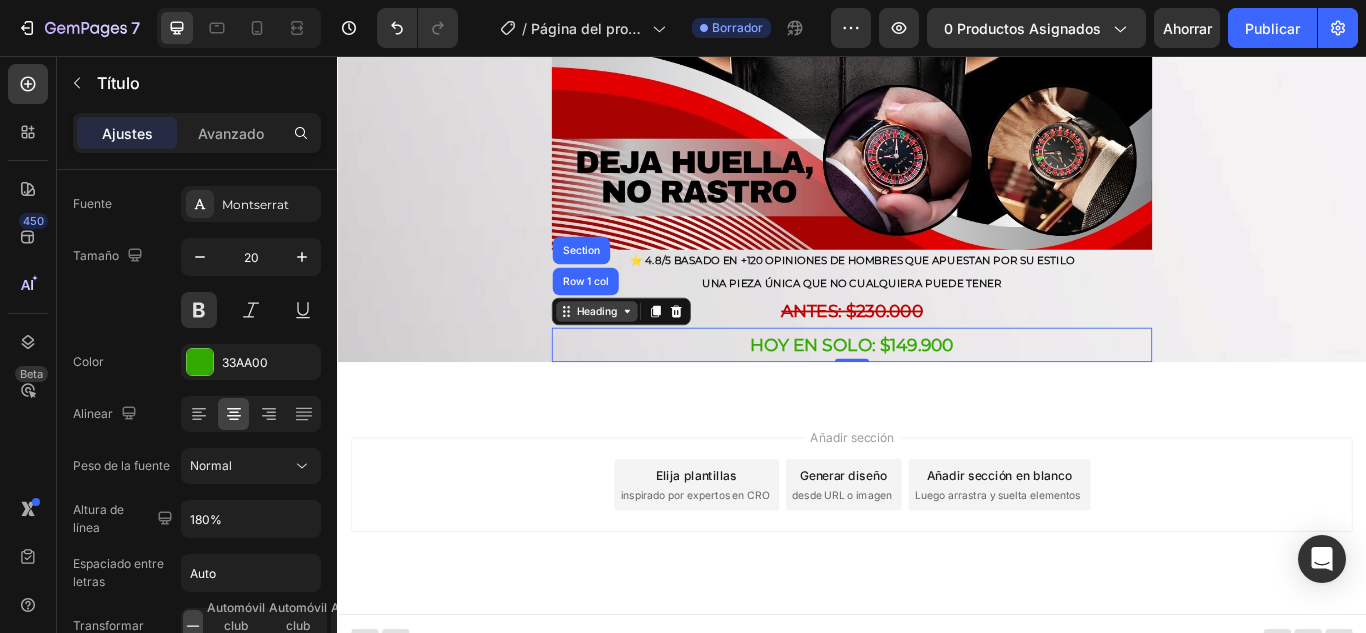 click 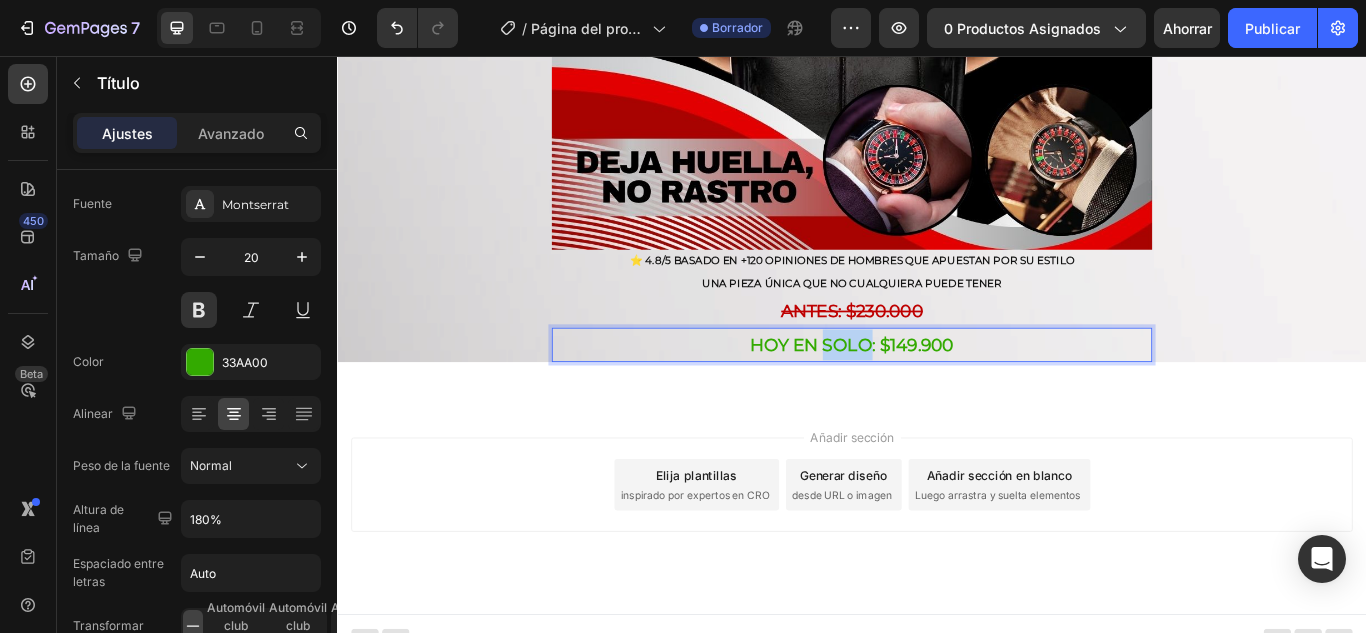 click on "HOY EN SOLO: $149.900" at bounding box center (937, 393) 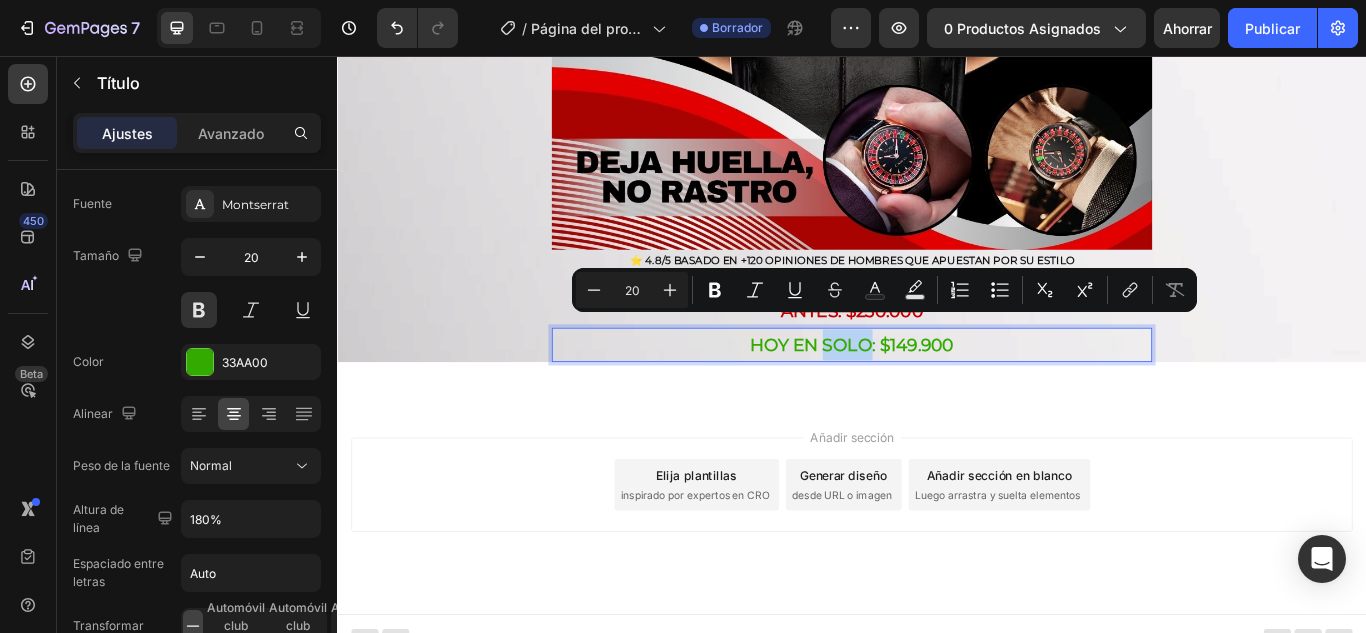 click on "HOY EN SOLO: $149.900" at bounding box center (937, 393) 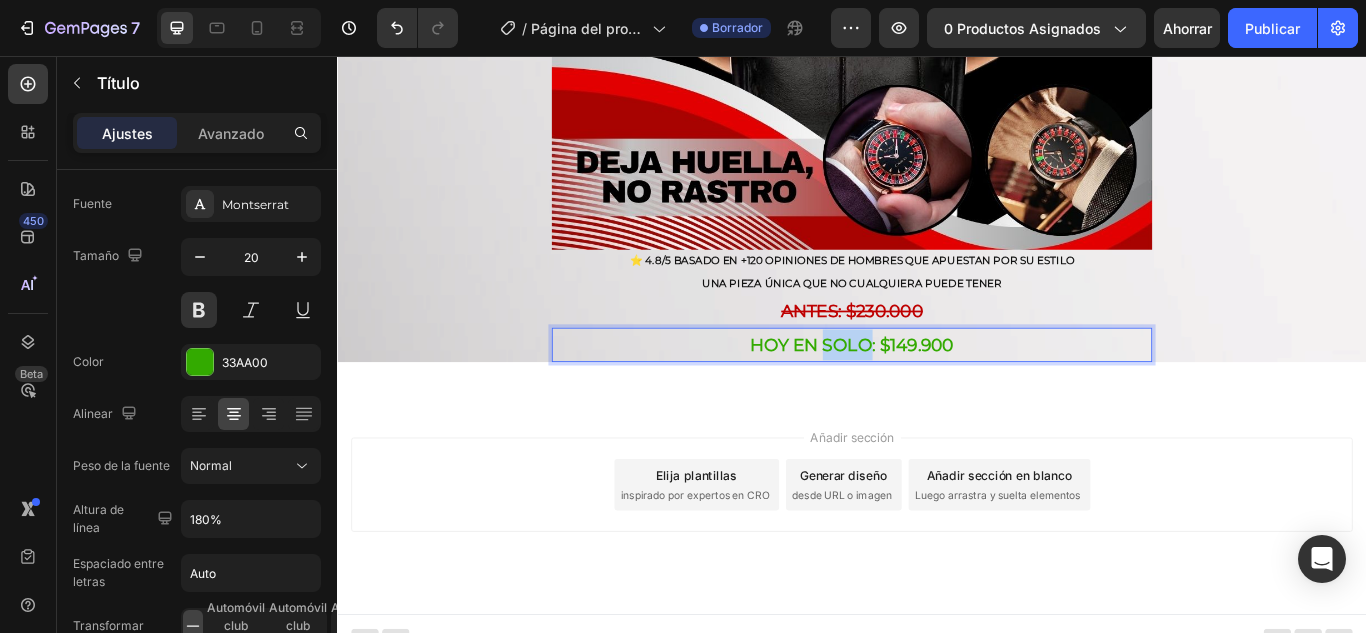 click on "HOY EN SOLO: $149.900" at bounding box center [937, 393] 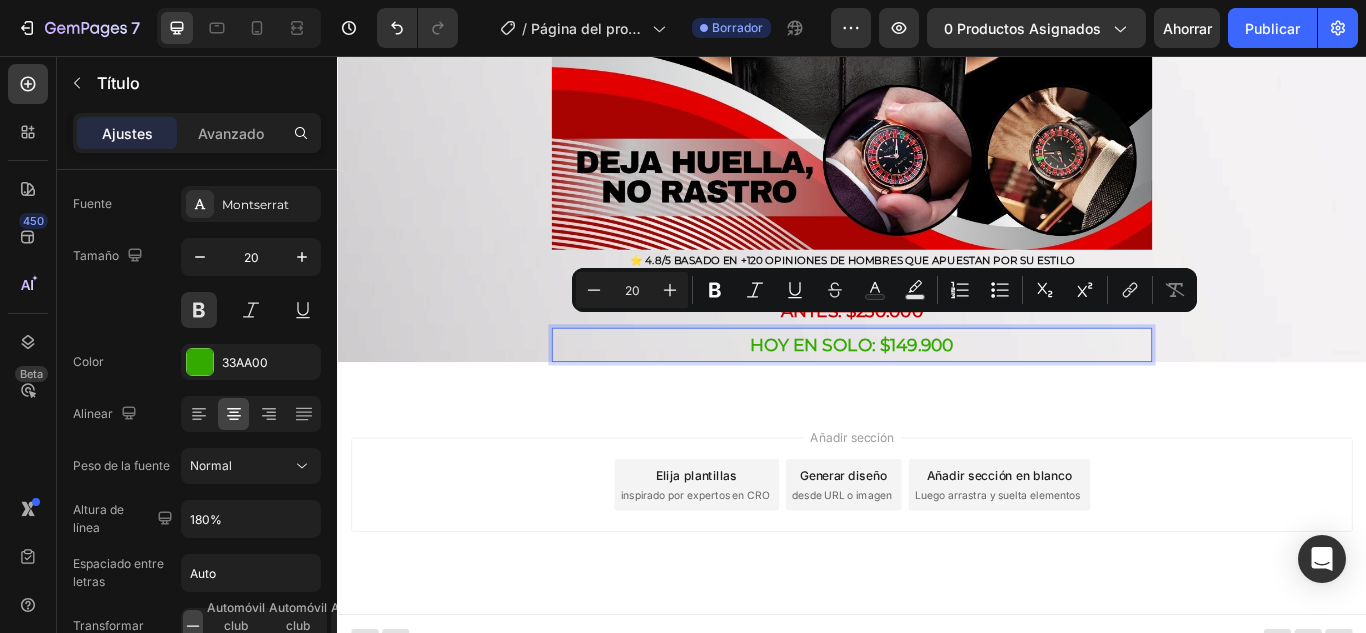 click on "HOY EN SOLO: $149.900" at bounding box center [937, 393] 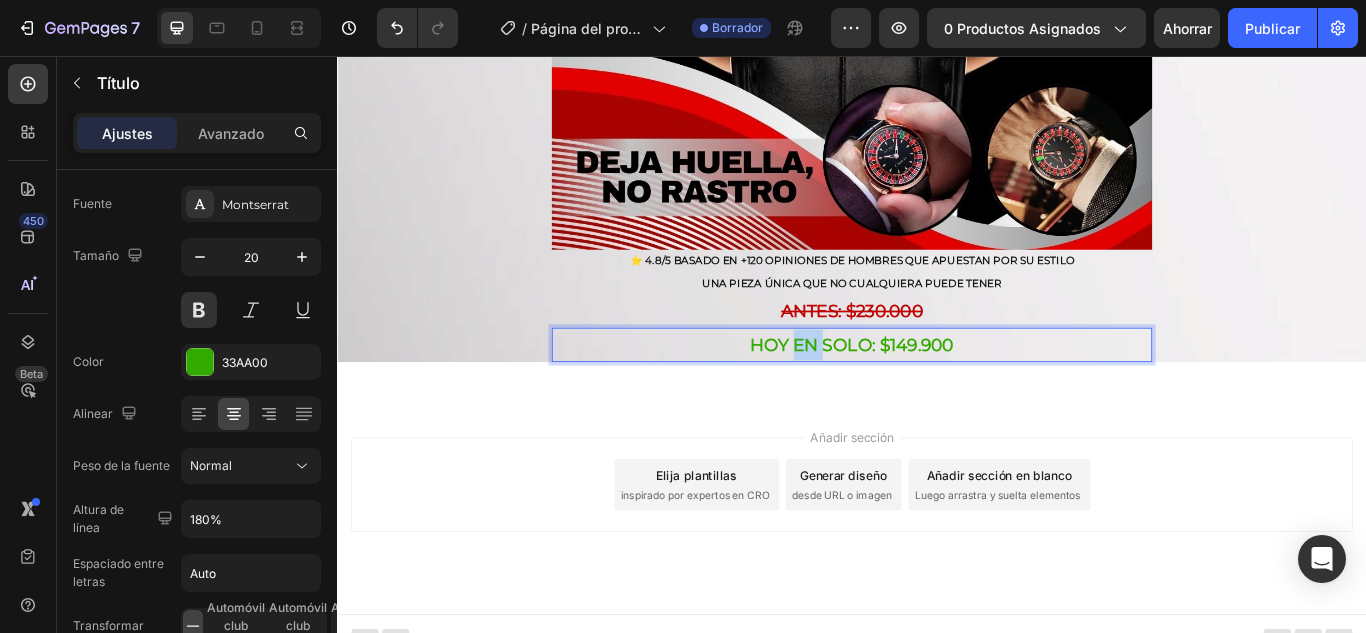 click on "HOY EN SOLO: $149.900" at bounding box center (937, 393) 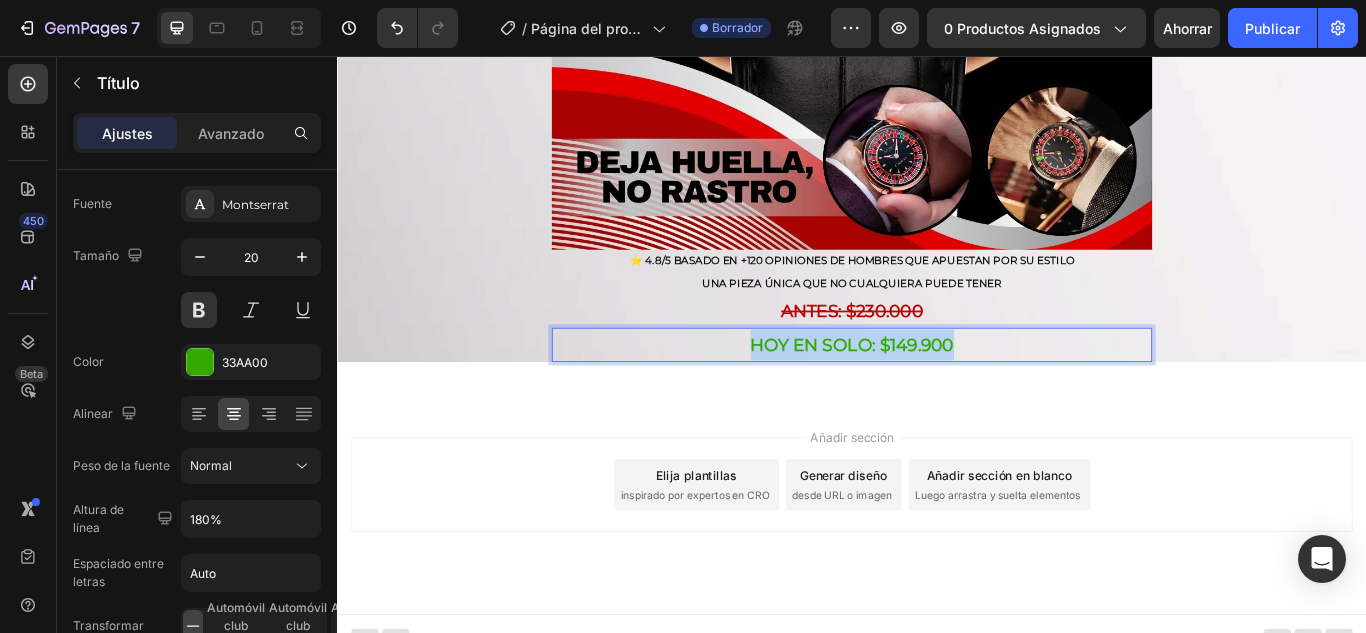 click on "HOY EN SOLO: $149.900" at bounding box center (937, 393) 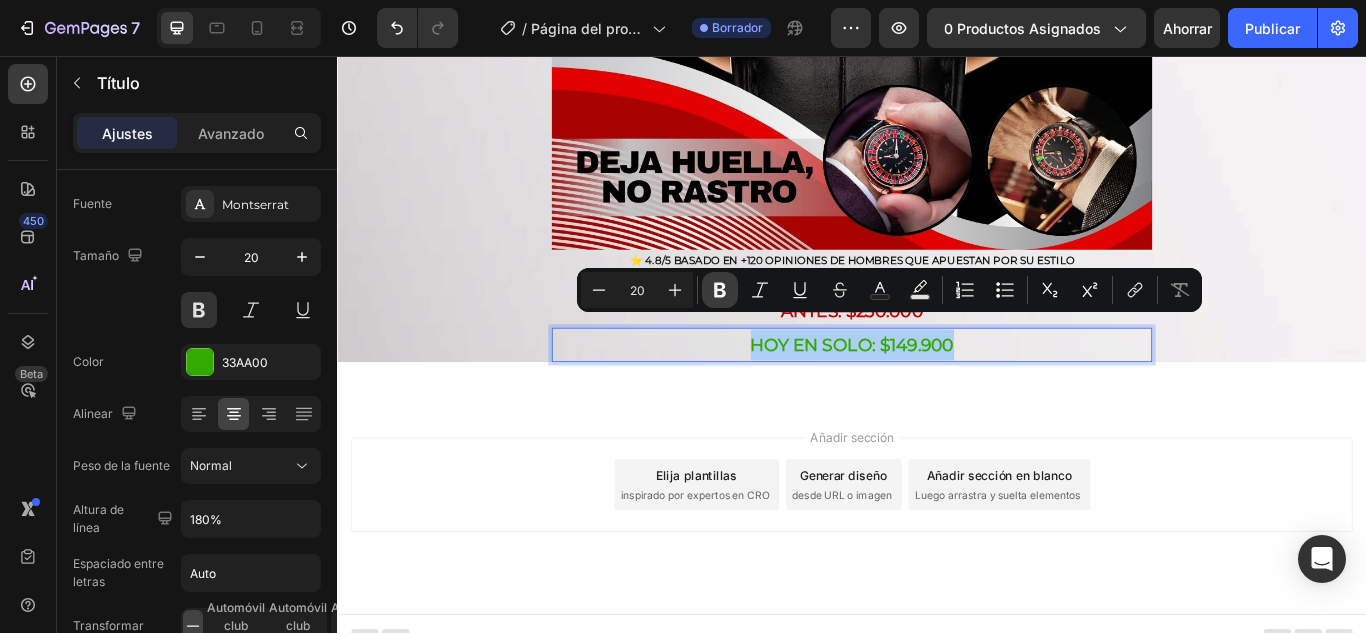 click 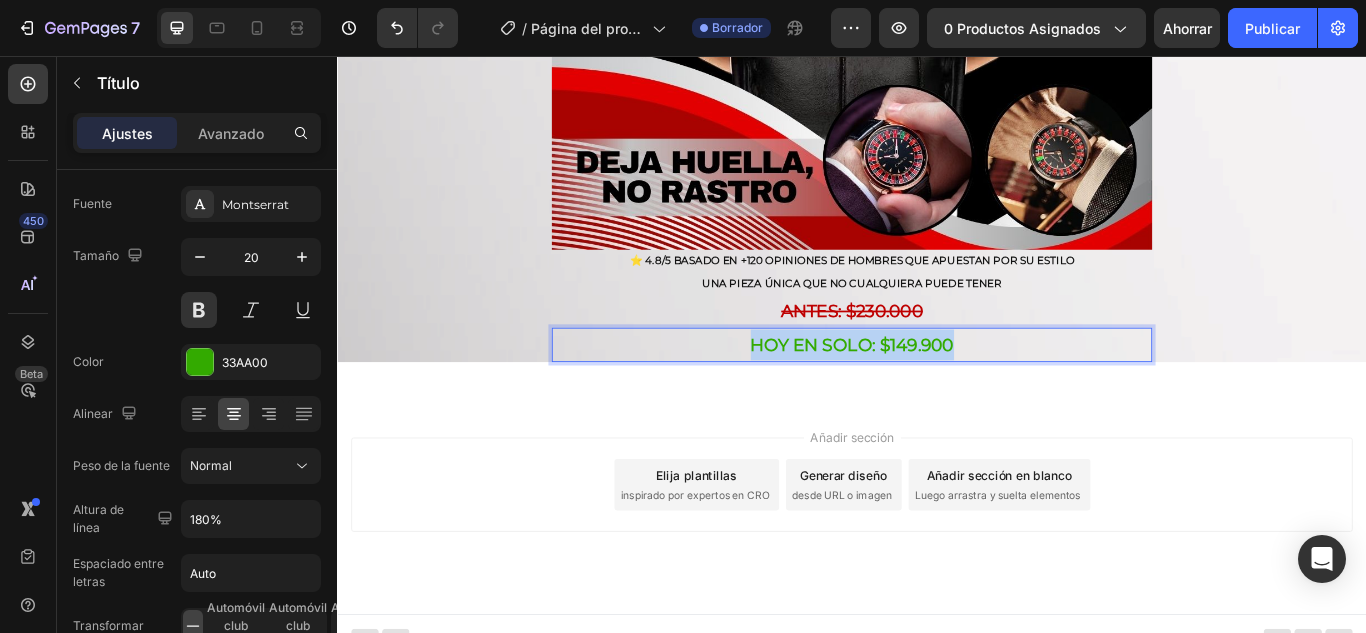 drag, startPoint x: 853, startPoint y: 370, endPoint x: 1064, endPoint y: 366, distance: 211.03792 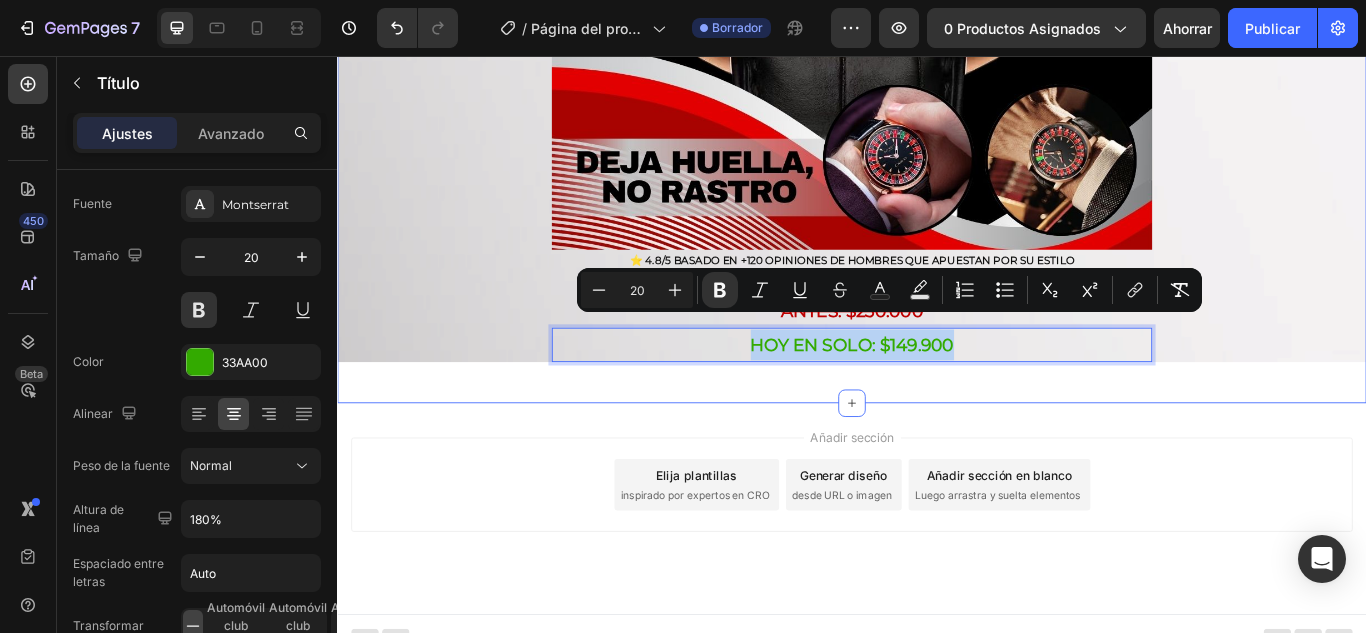 click on "ENVIOS A TODO [COUNTRY] - PAGALO EN CASA  Título Imagen ⭐ 4.8/5 BASADO EN +120 OPINIONES DE HOMBRES QUE APUESTAN POR SU ESTILO Heading UNA PIEZA ÚNICA QUE NO CUALQUIERA PUEDE TENER  Heading ⁠⁠⁠⁠⁠⁠⁠ ANTES: $230.000 Heading HOY EN SOLO: $149.900 Heading   0 Fila Sección 1" at bounding box center [937, -120] 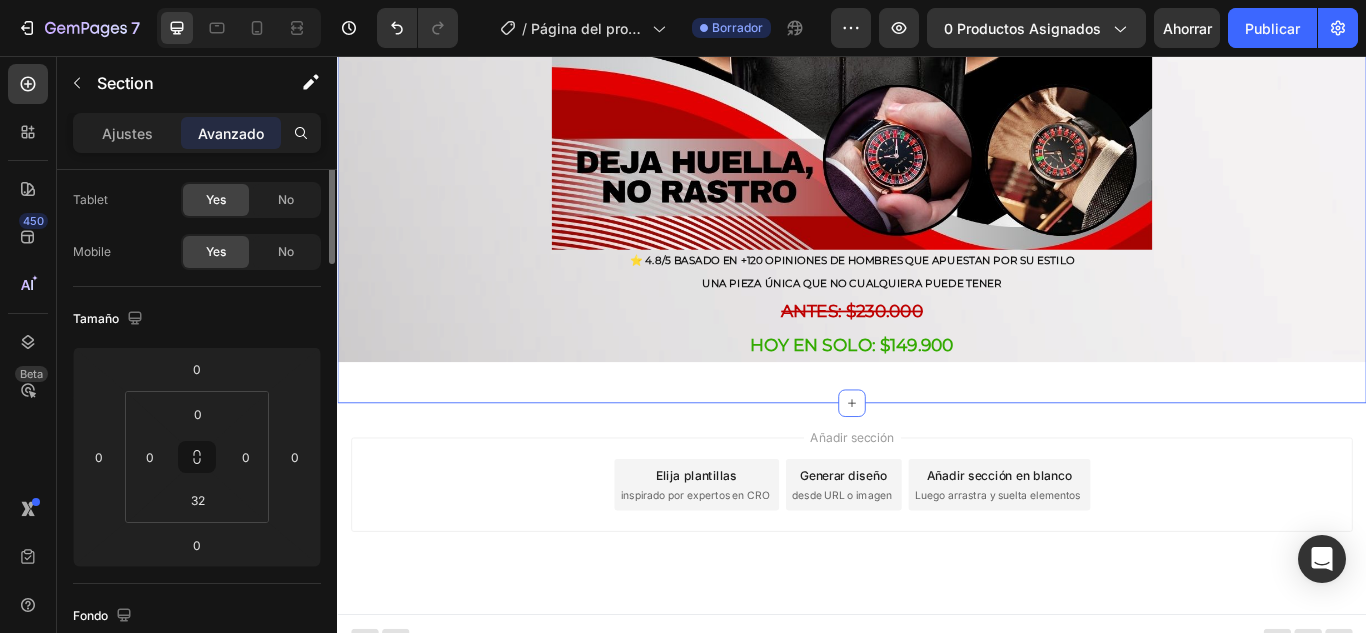 scroll, scrollTop: 0, scrollLeft: 0, axis: both 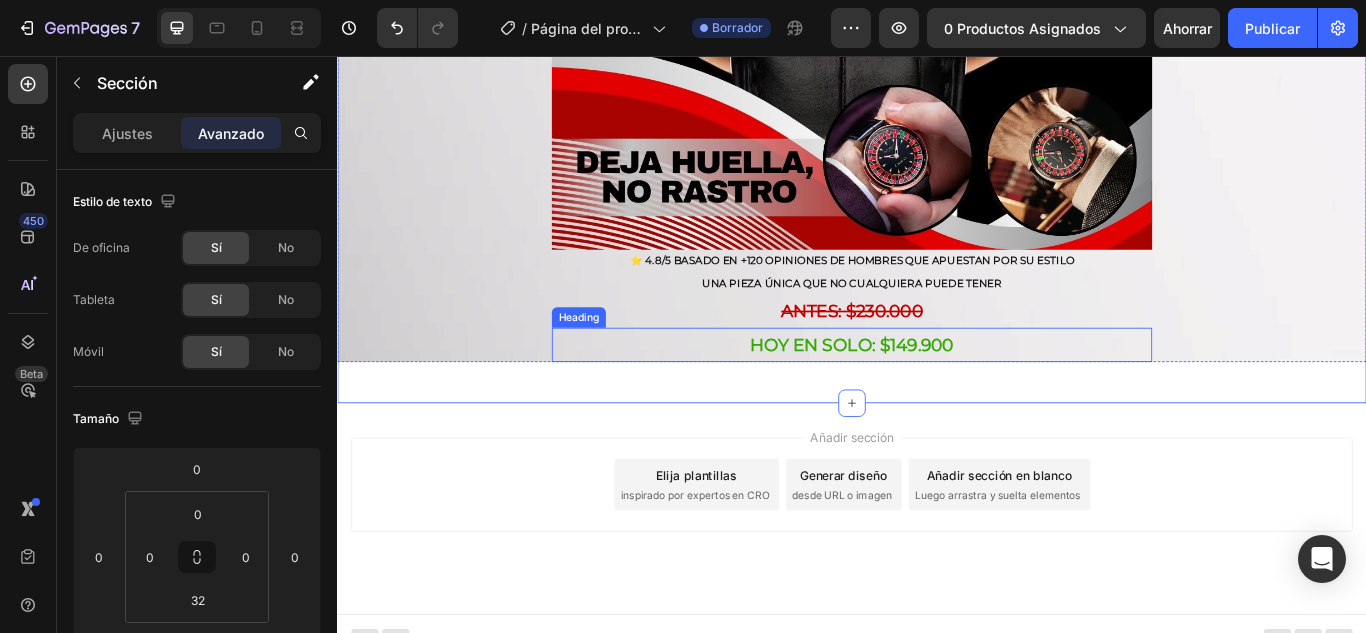click on "HOY EN SOLO: $149.900" at bounding box center [937, 393] 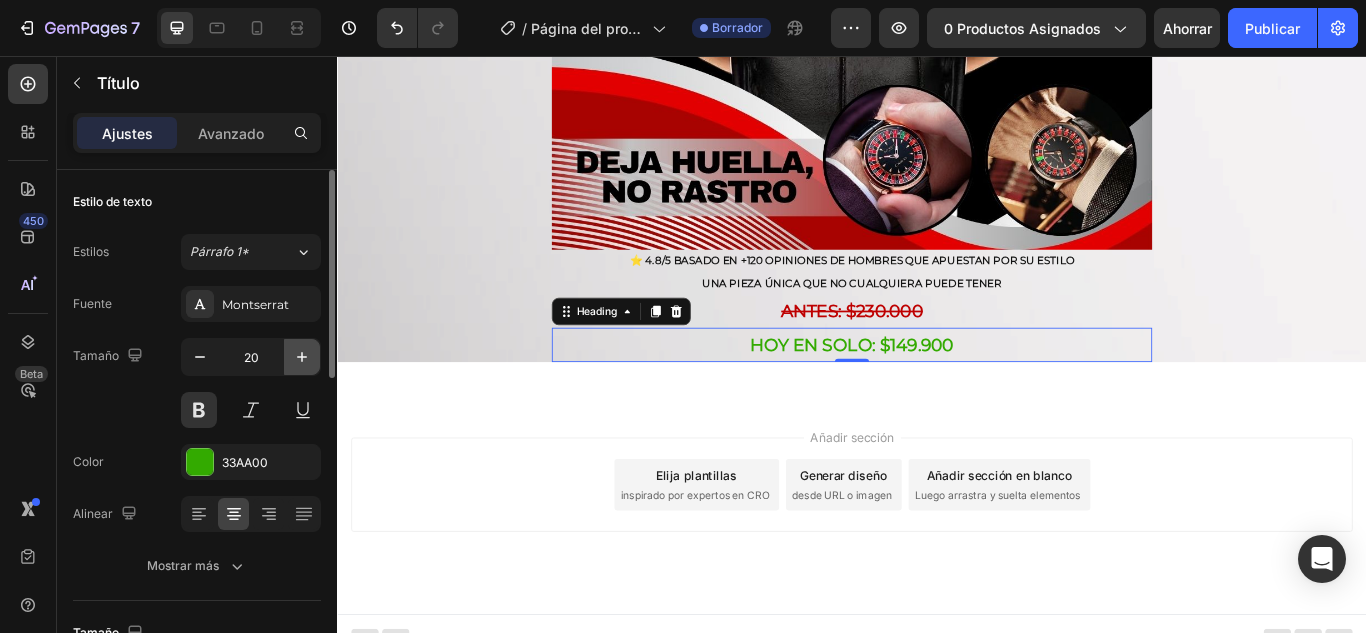 click 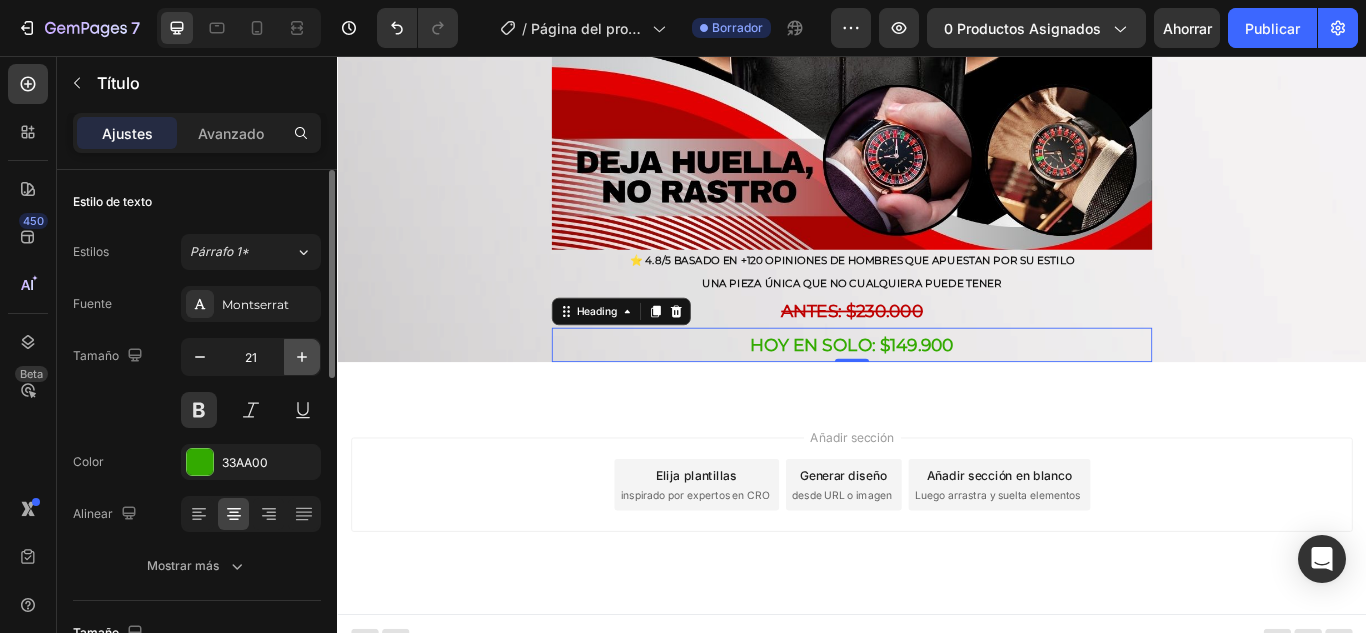 click 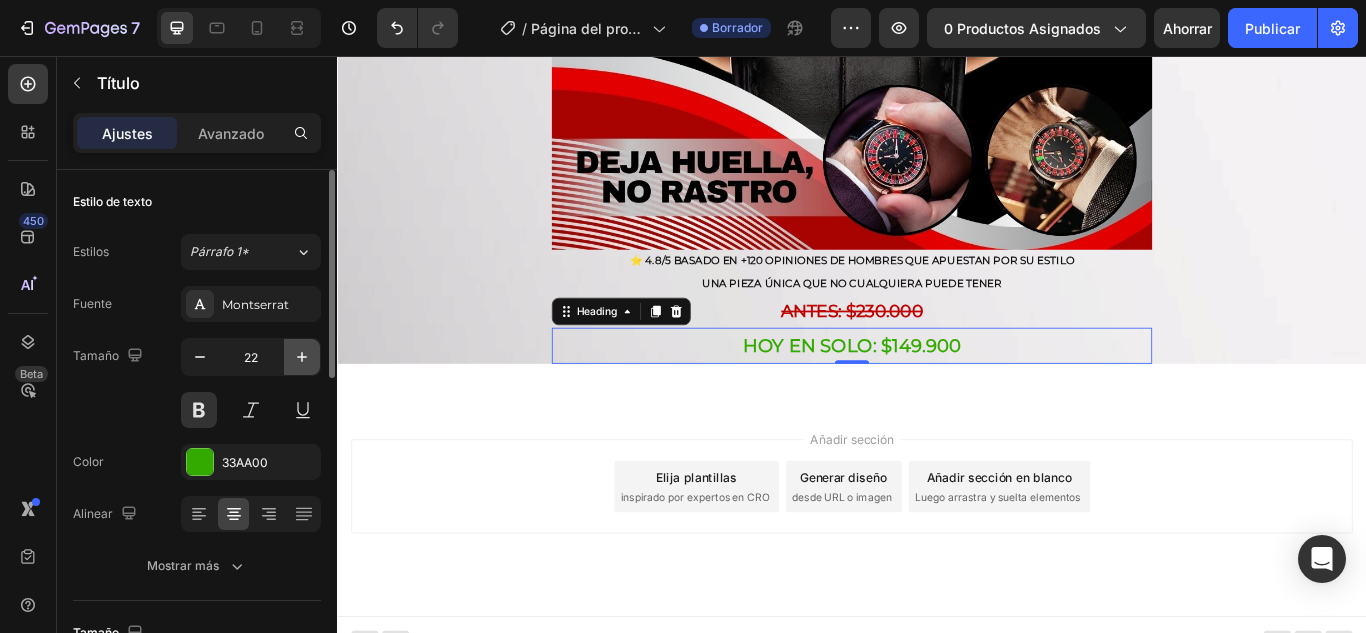click 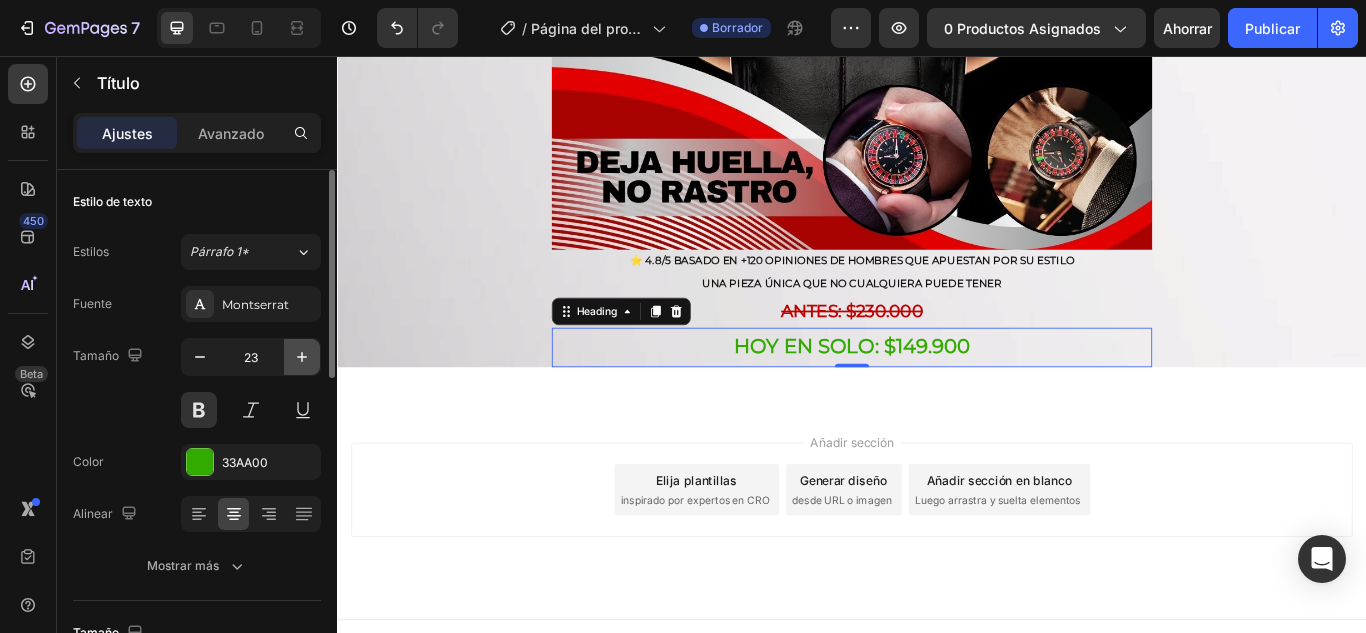 click 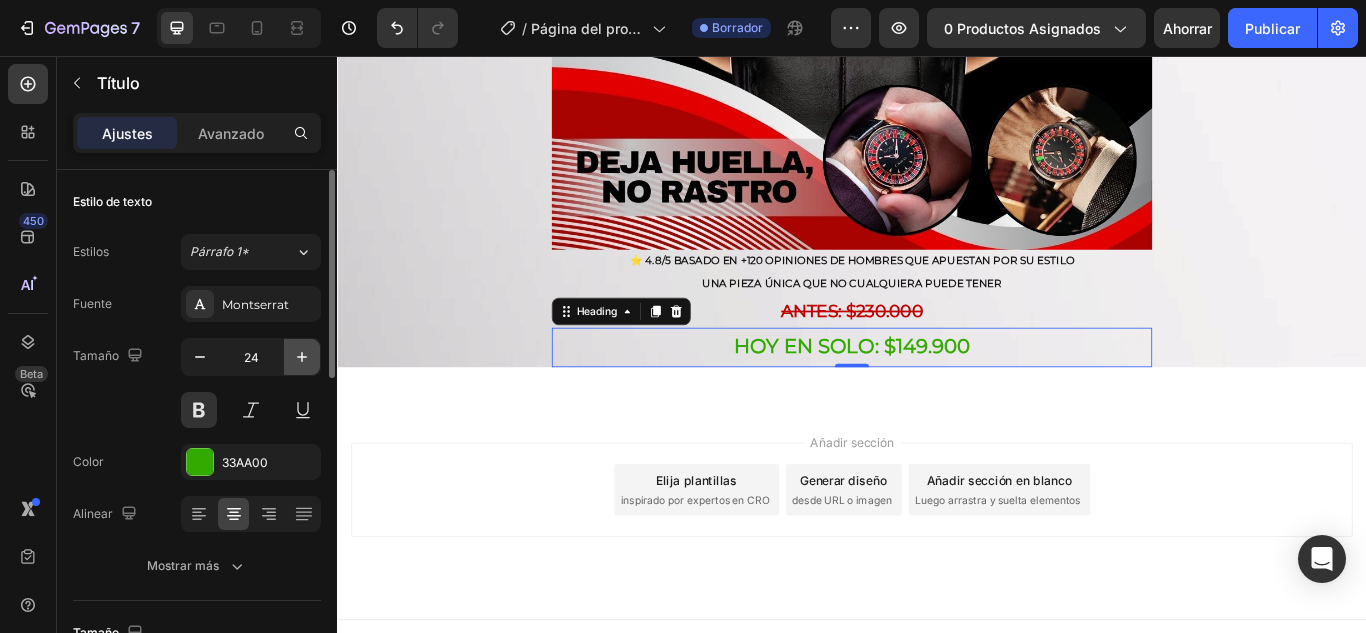 click 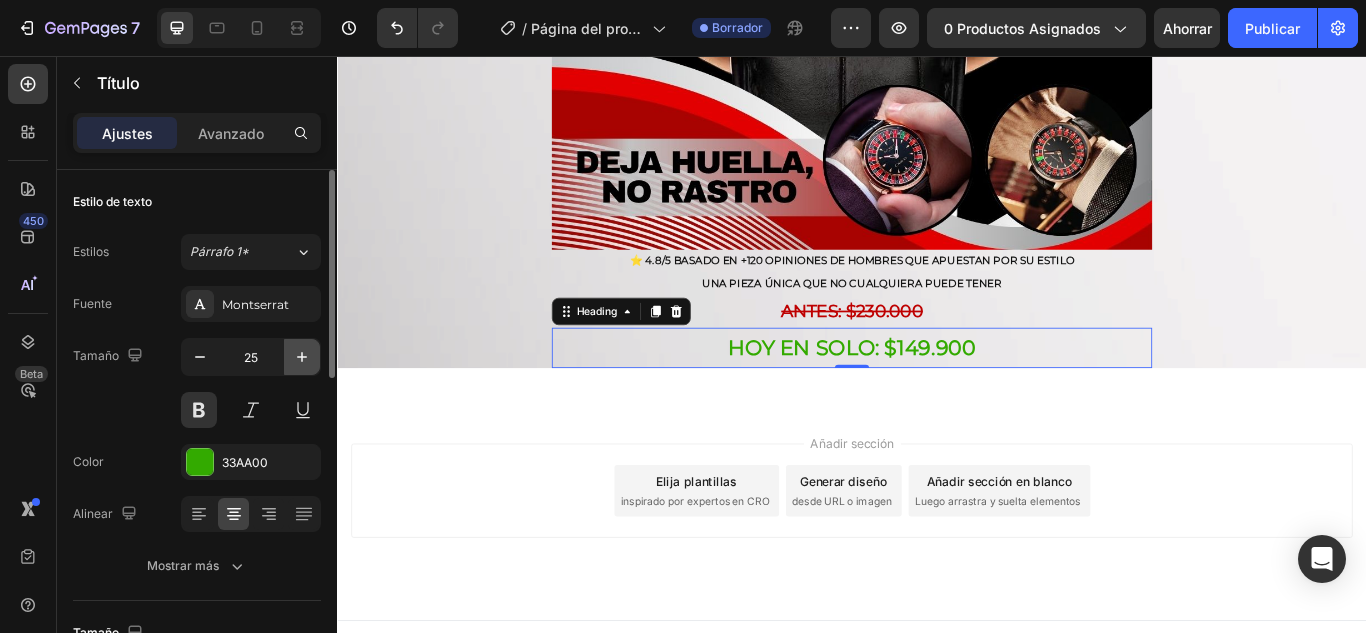 click 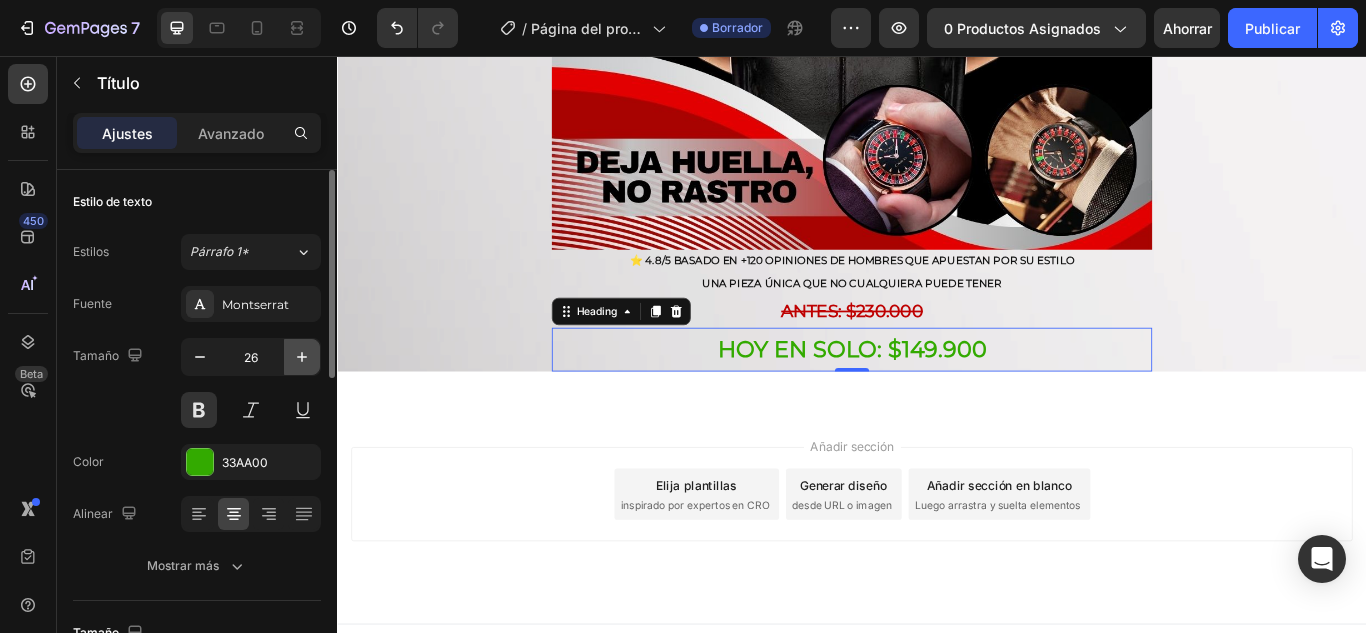 click 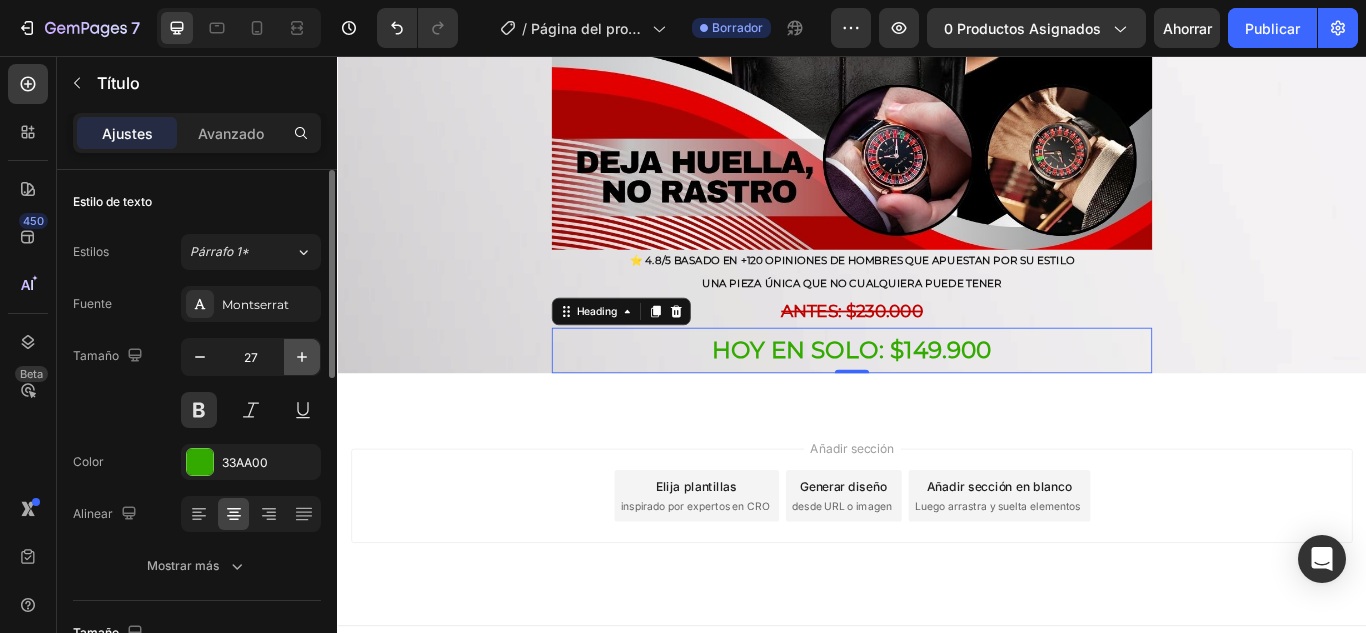 click 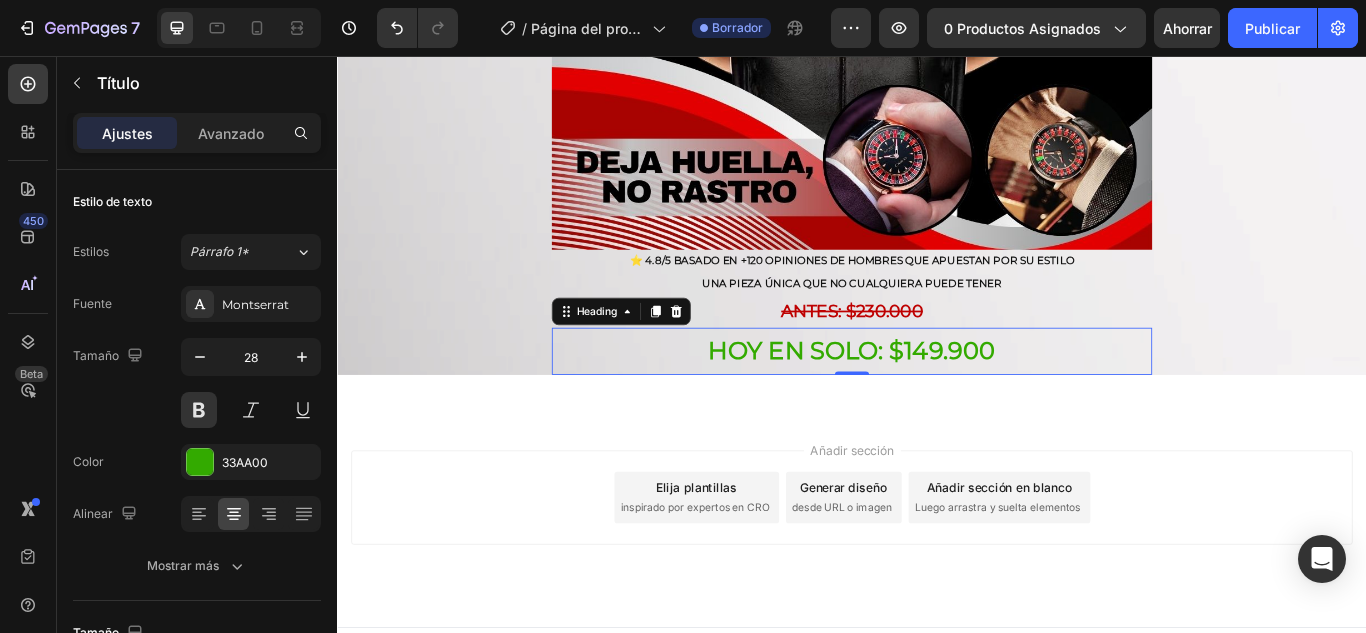 click on "Añadir sección Elija plantillas inspirado por expertos en CRO Generar diseño desde URL o imagen Añadir sección en blanco Luego arrastra y suelta elementos" at bounding box center [937, 599] 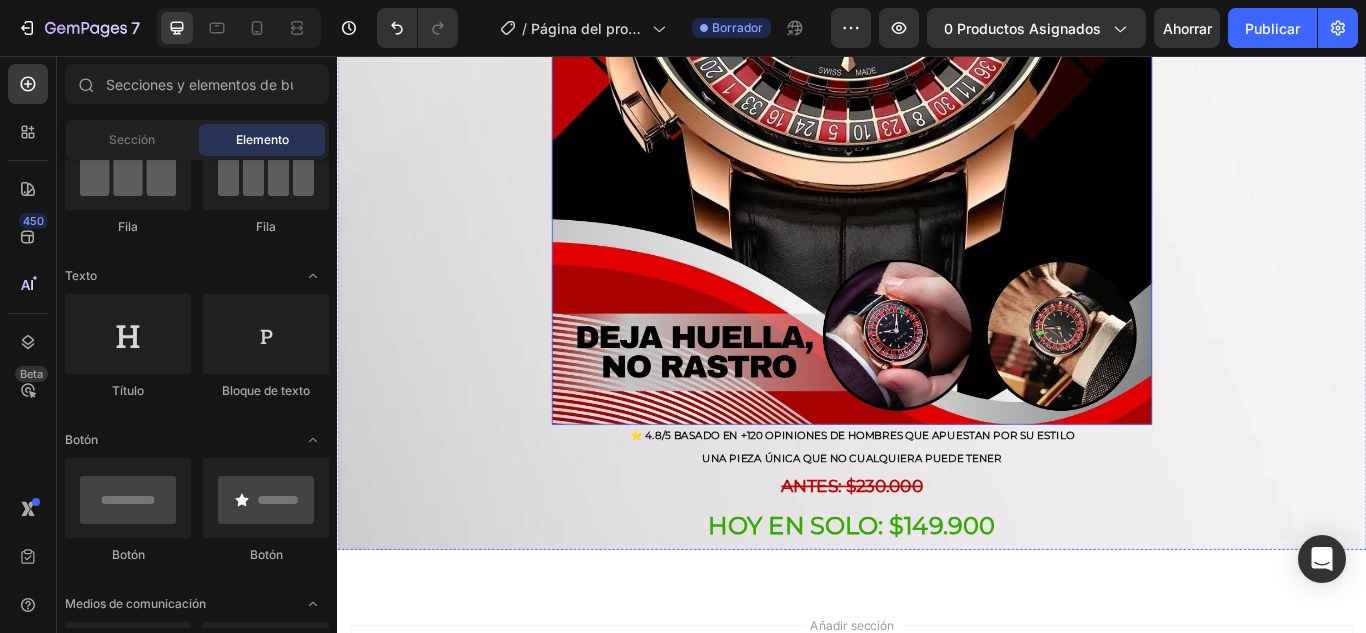 scroll, scrollTop: 600, scrollLeft: 0, axis: vertical 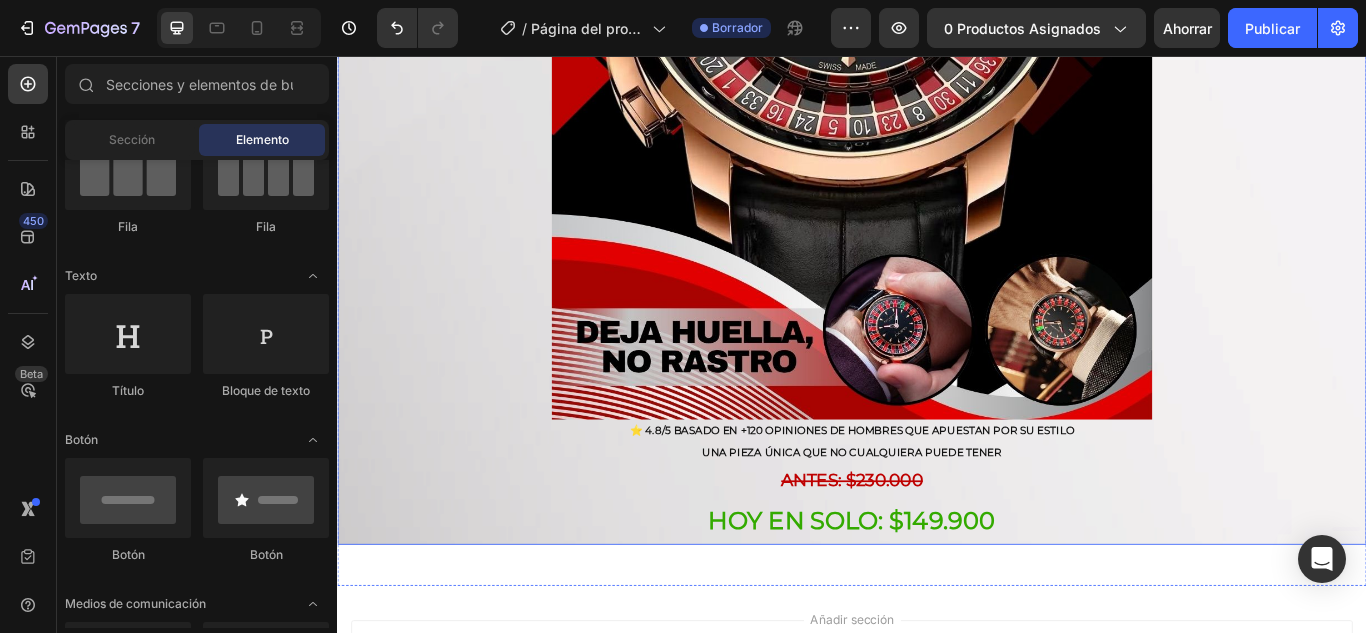 click on "ENVIOS A TODO [COUNTRY] - PAGALO EN CASA  Título Imagen ⭐ 4.8/5 BASADO EN +120 OPINIONES DE HOMBRES QUE APUESTAN POR SU ESTILO Heading UNA PIEZA ÚNICA QUE NO CUALQUIERA PUEDE TENER  Heading ⁠⁠⁠⁠⁠⁠⁠ ANTES: $230.000 Heading ⁠⁠⁠⁠⁠⁠⁠ HOY EN SOLO: $149.900 Heading Fila" at bounding box center (937, 61) 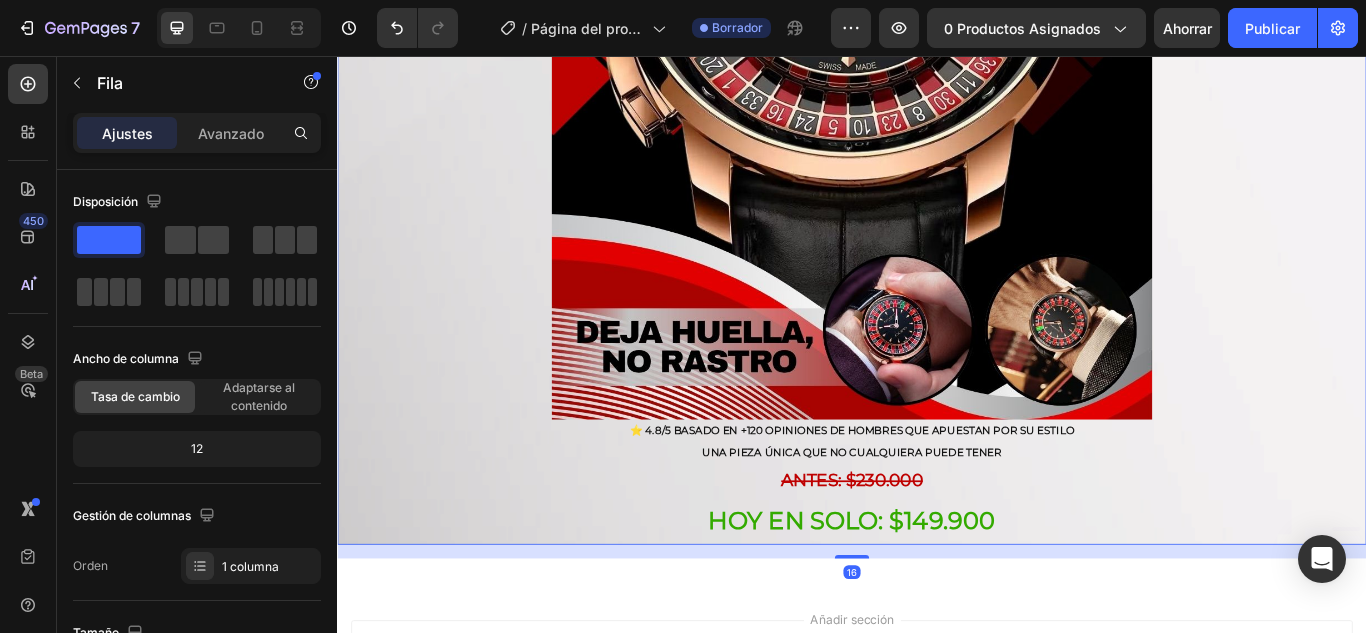scroll, scrollTop: 500, scrollLeft: 0, axis: vertical 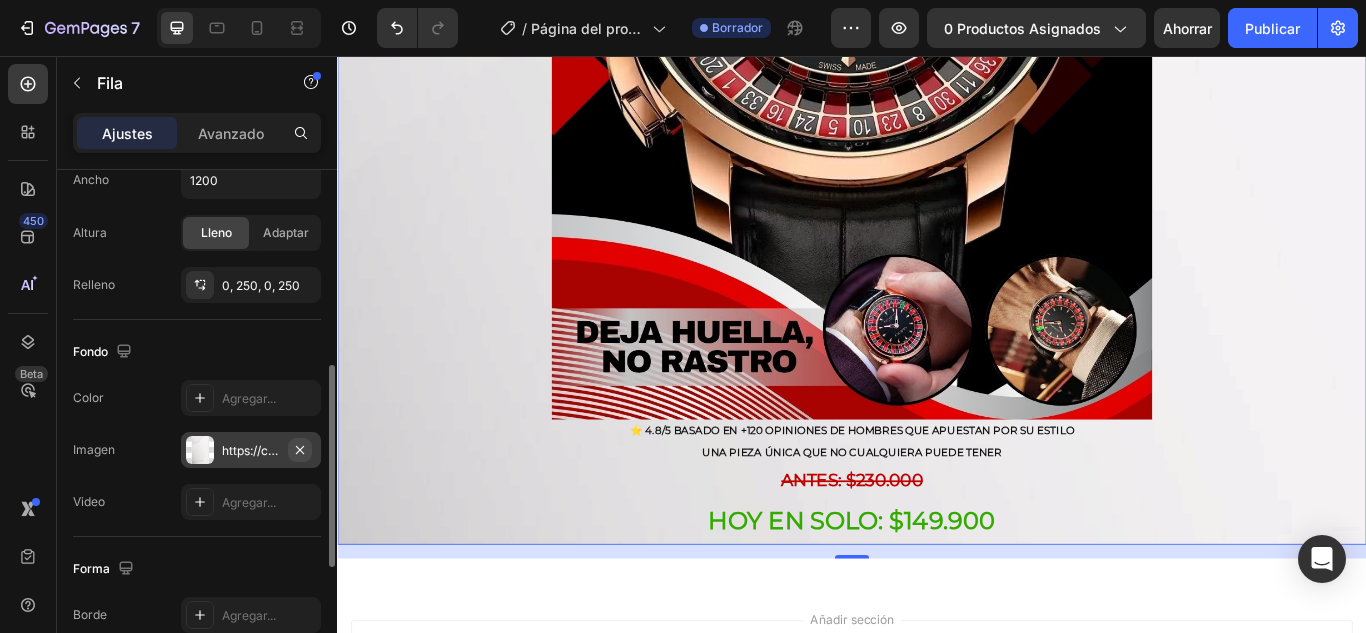 click 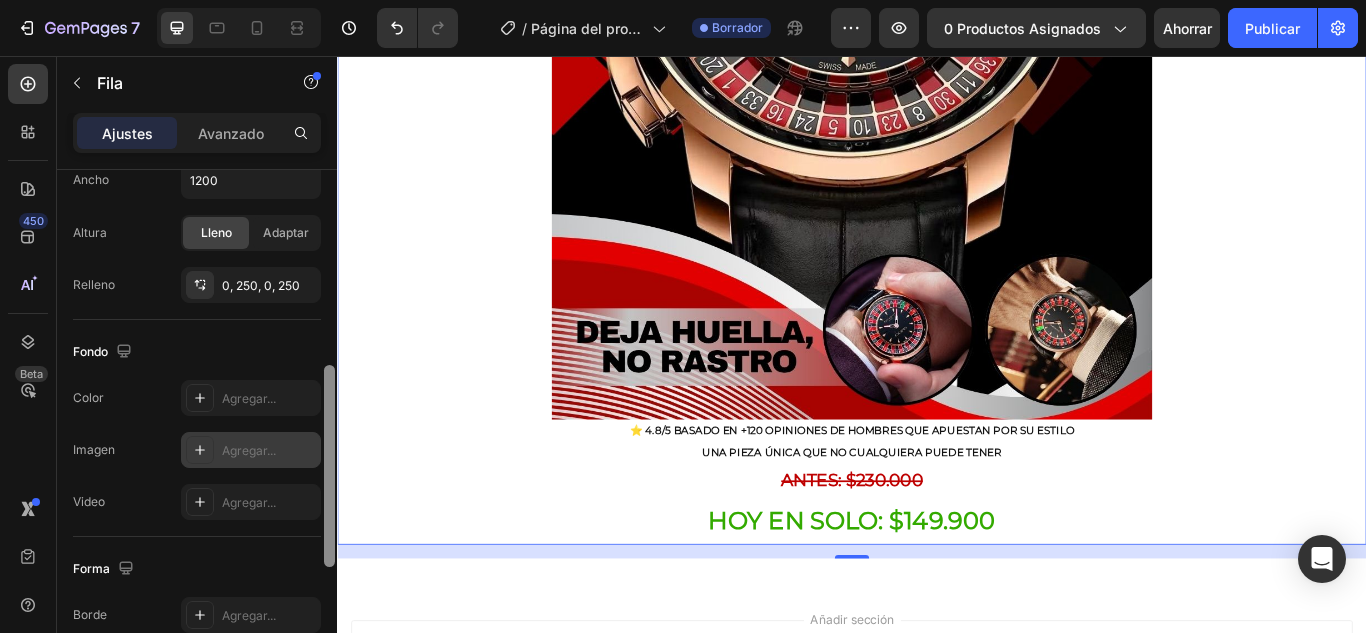 scroll, scrollTop: 0, scrollLeft: 0, axis: both 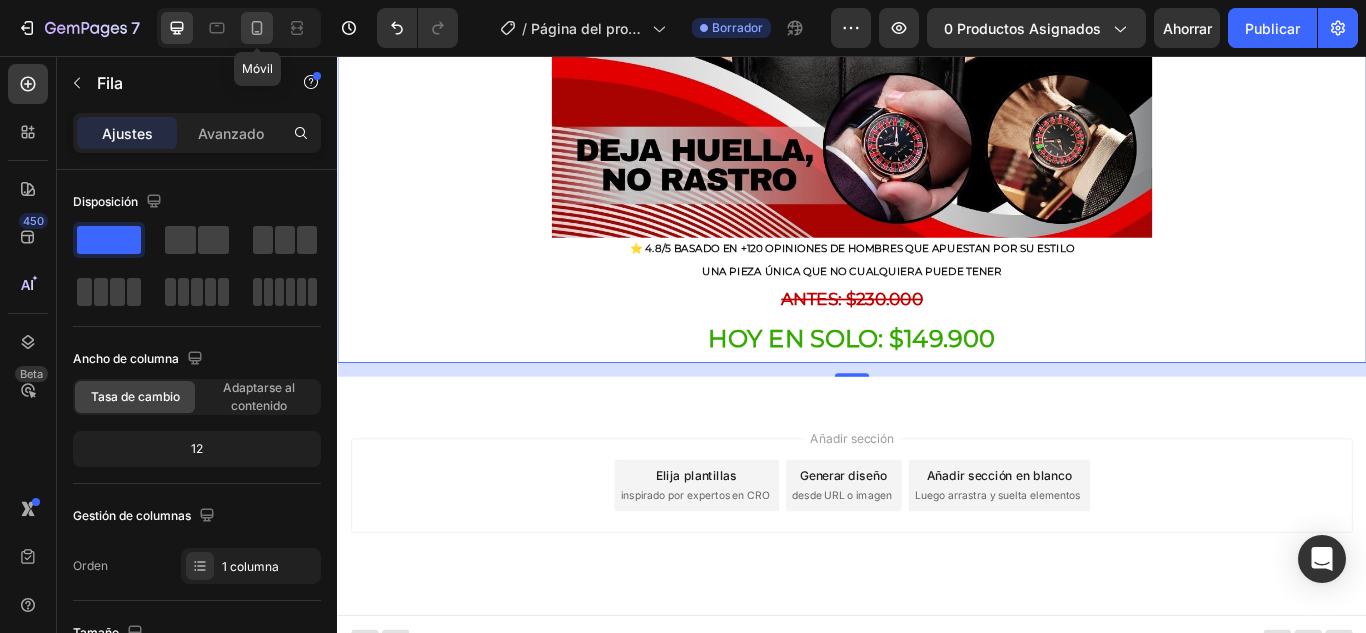 click 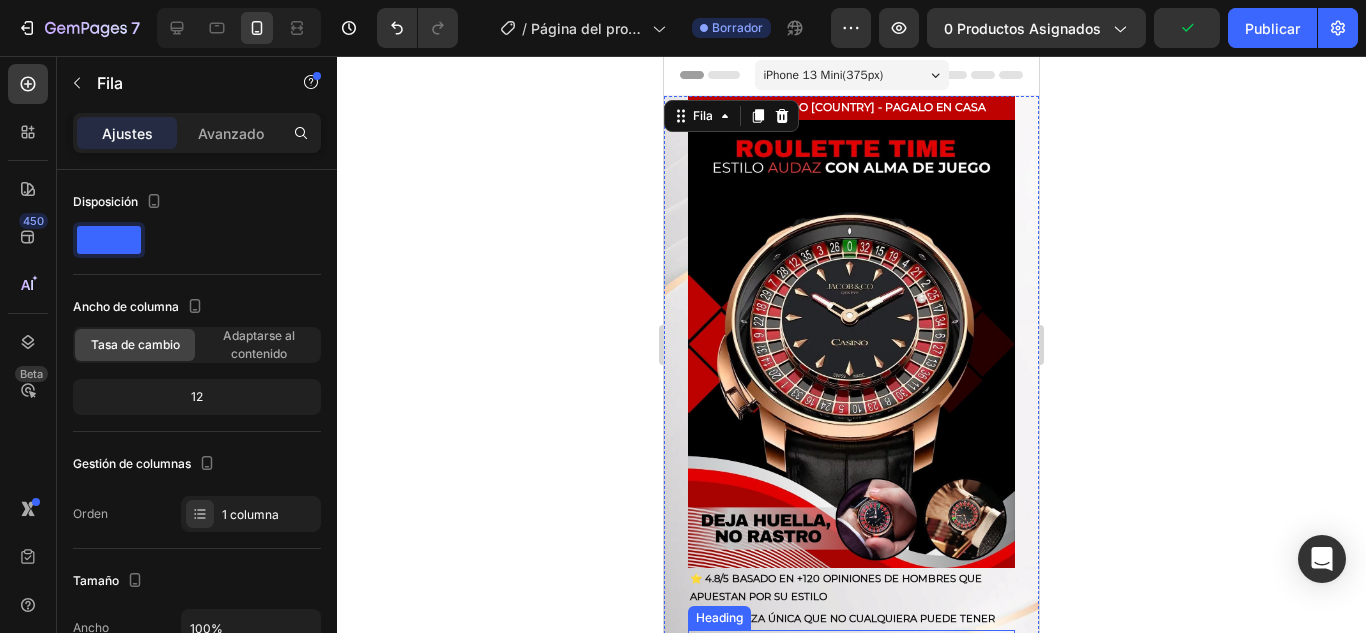 scroll, scrollTop: 0, scrollLeft: 0, axis: both 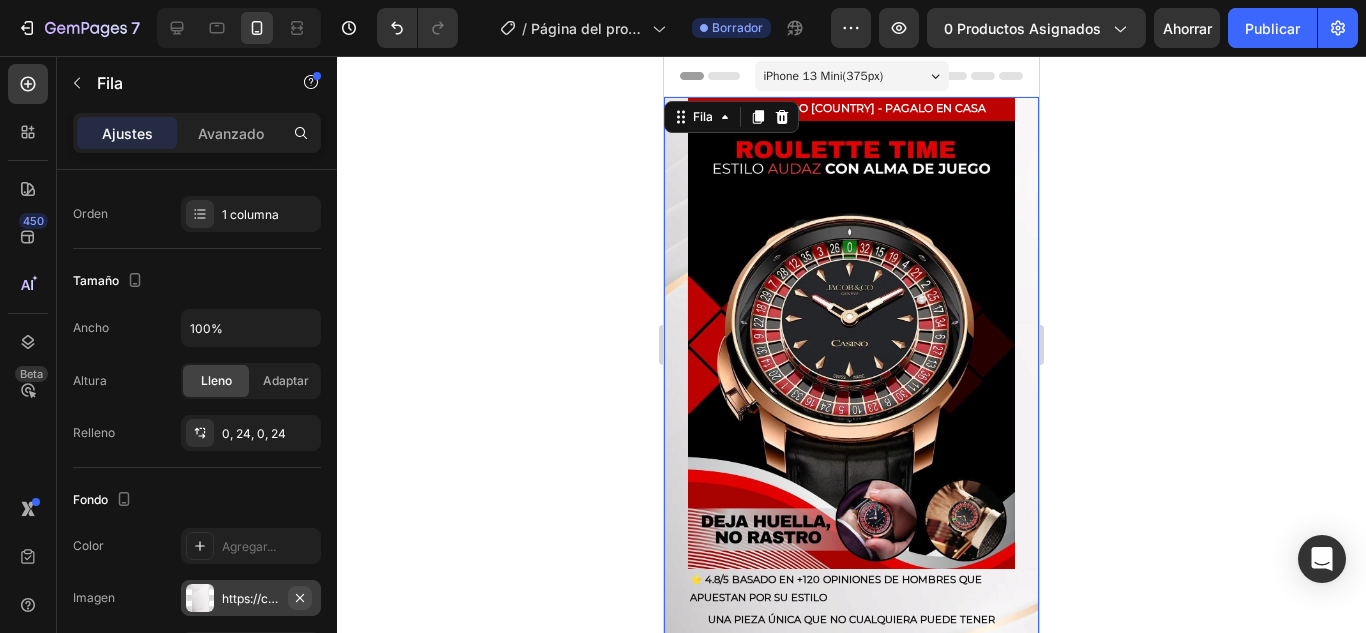 click 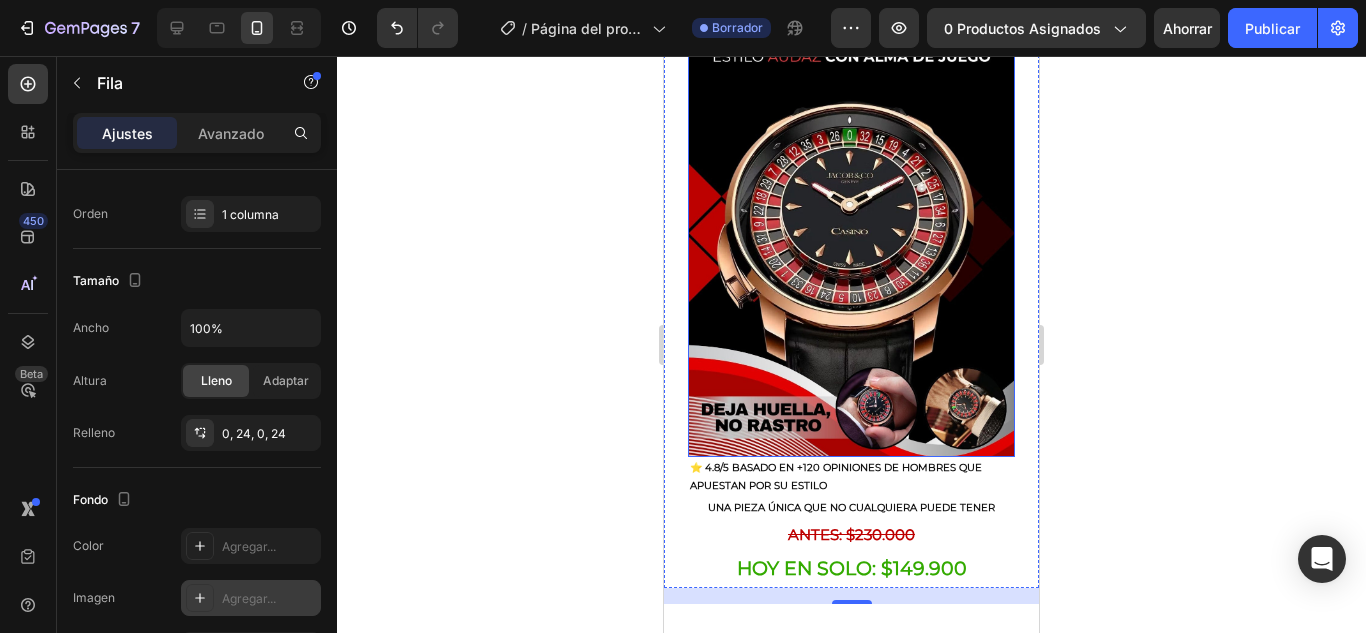 scroll, scrollTop: 200, scrollLeft: 0, axis: vertical 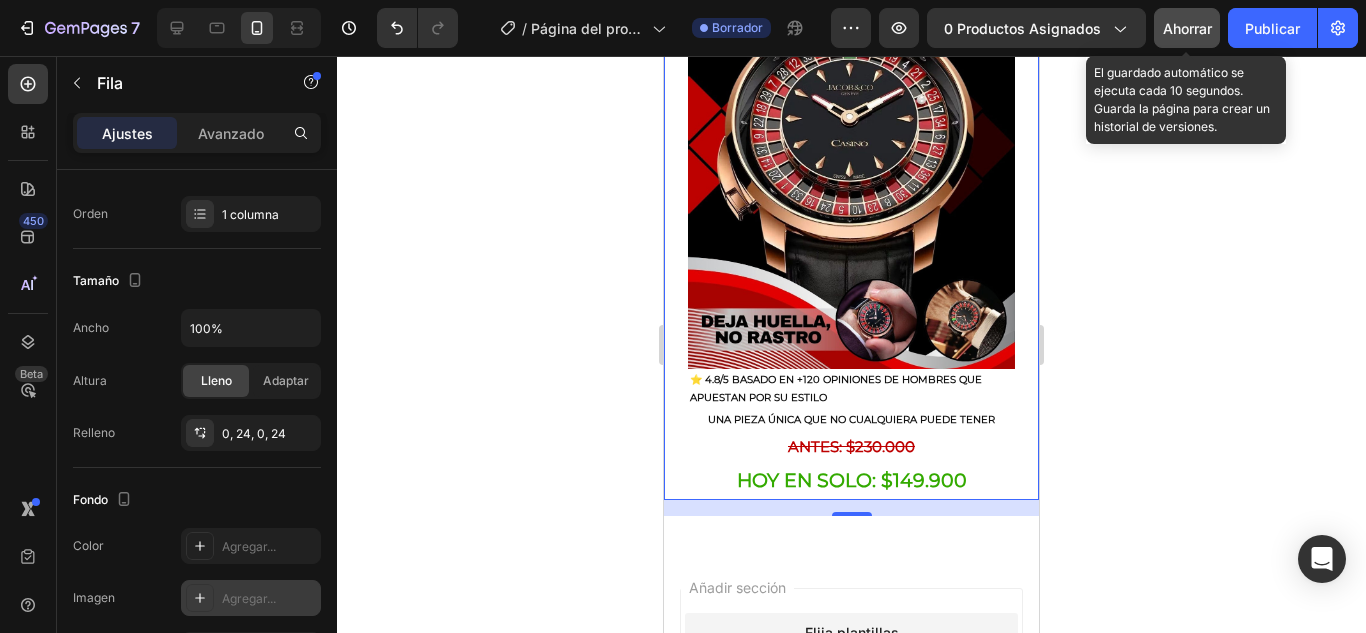 click on "Ahorrar" 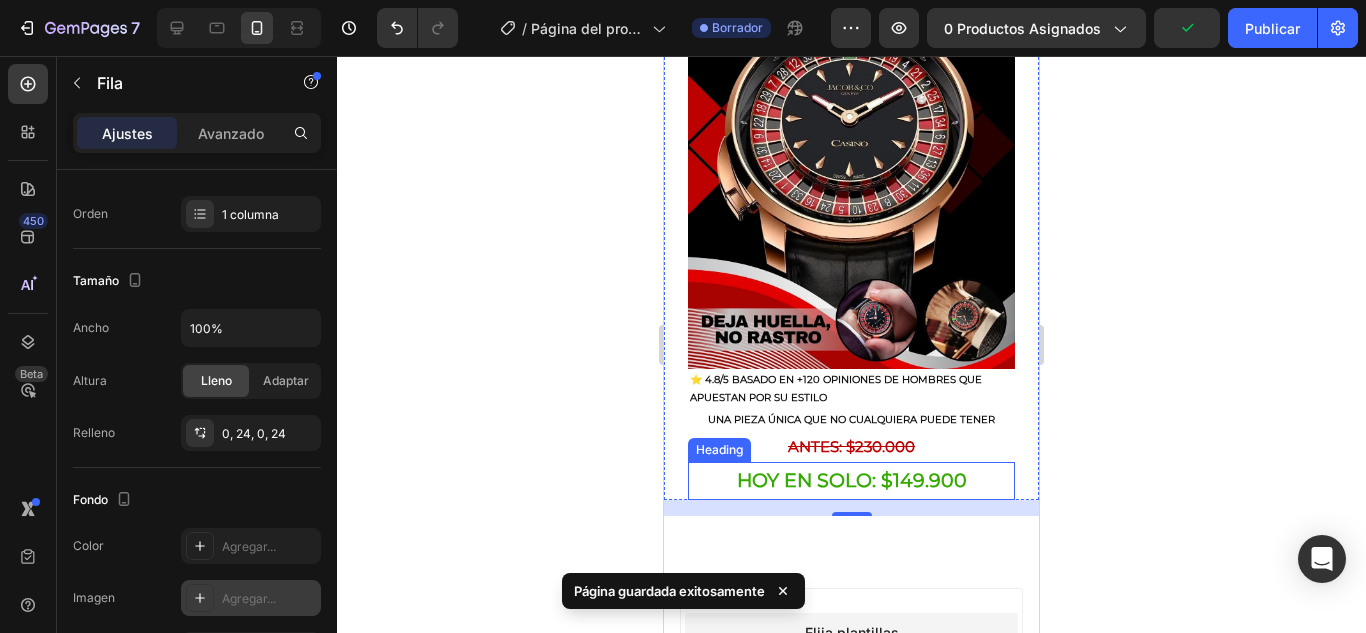click on "HOY EN SOLO: $149.900" at bounding box center [852, 480] 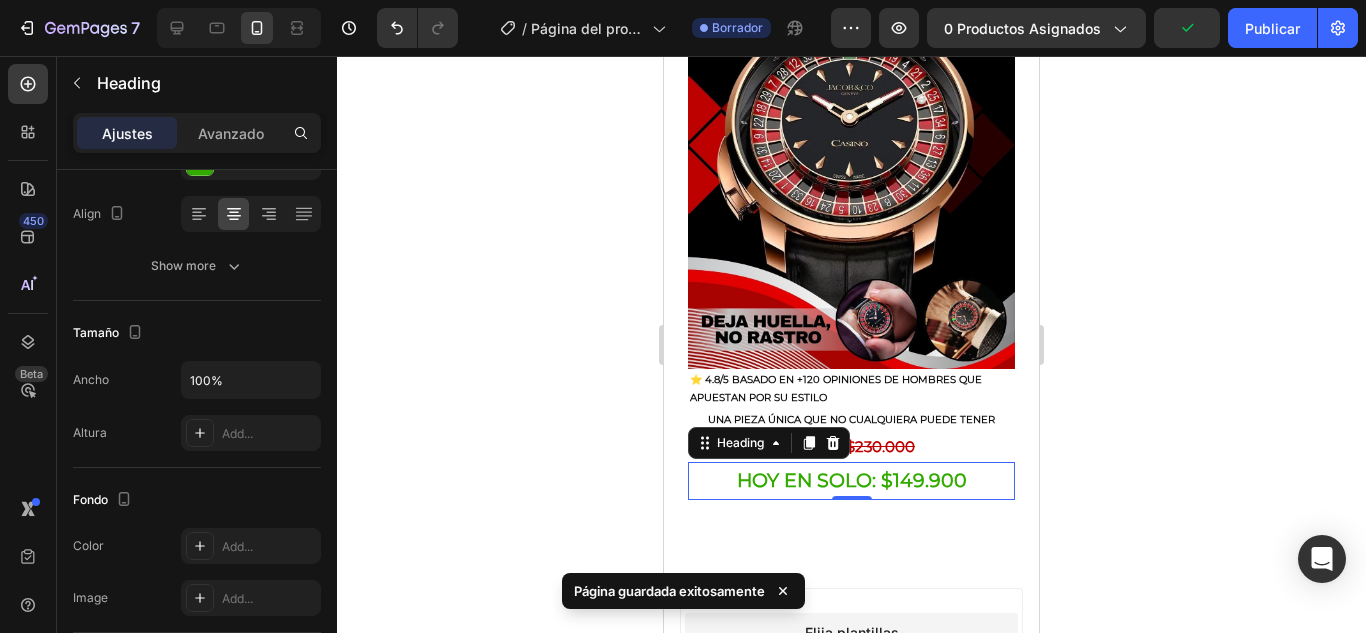 scroll, scrollTop: 0, scrollLeft: 0, axis: both 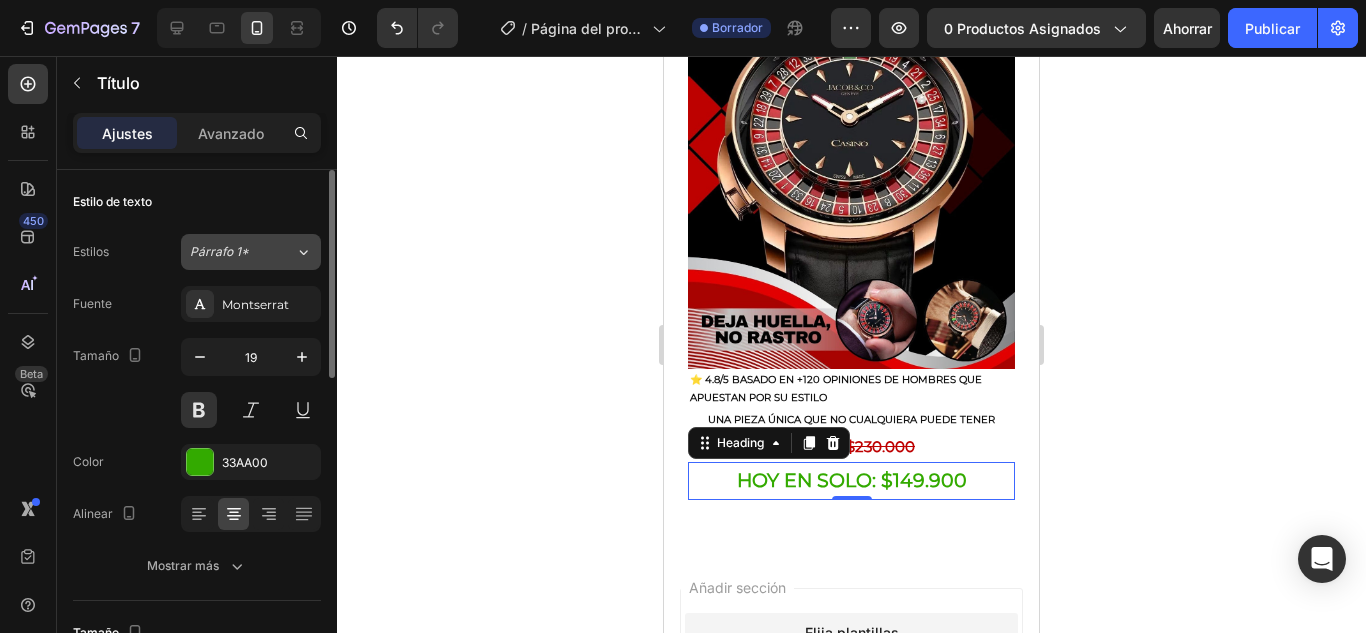 click 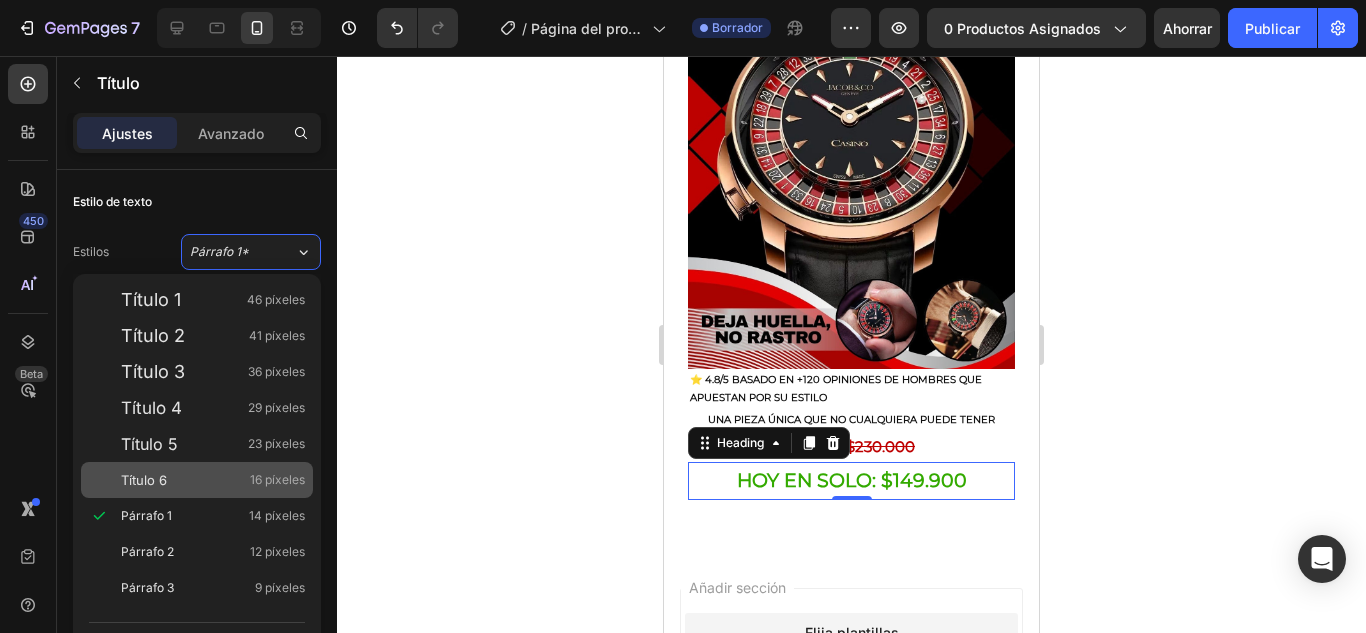 click on "Título 6 16 píxeles" at bounding box center [197, 480] 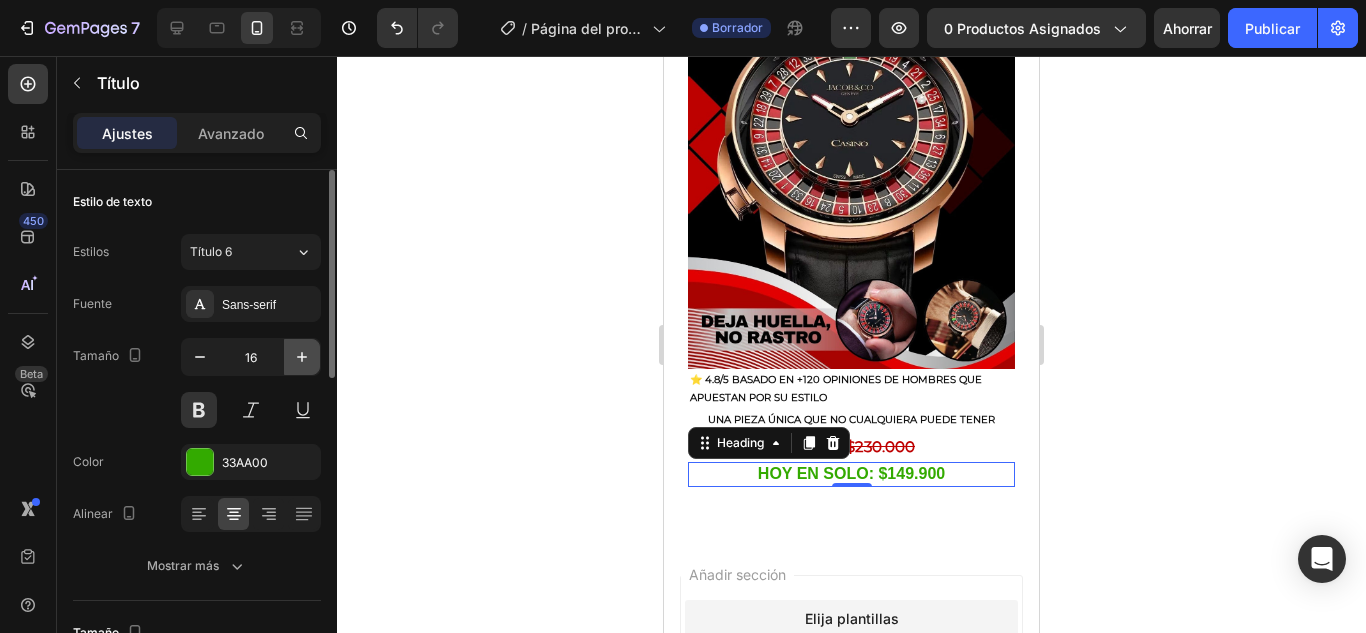 click 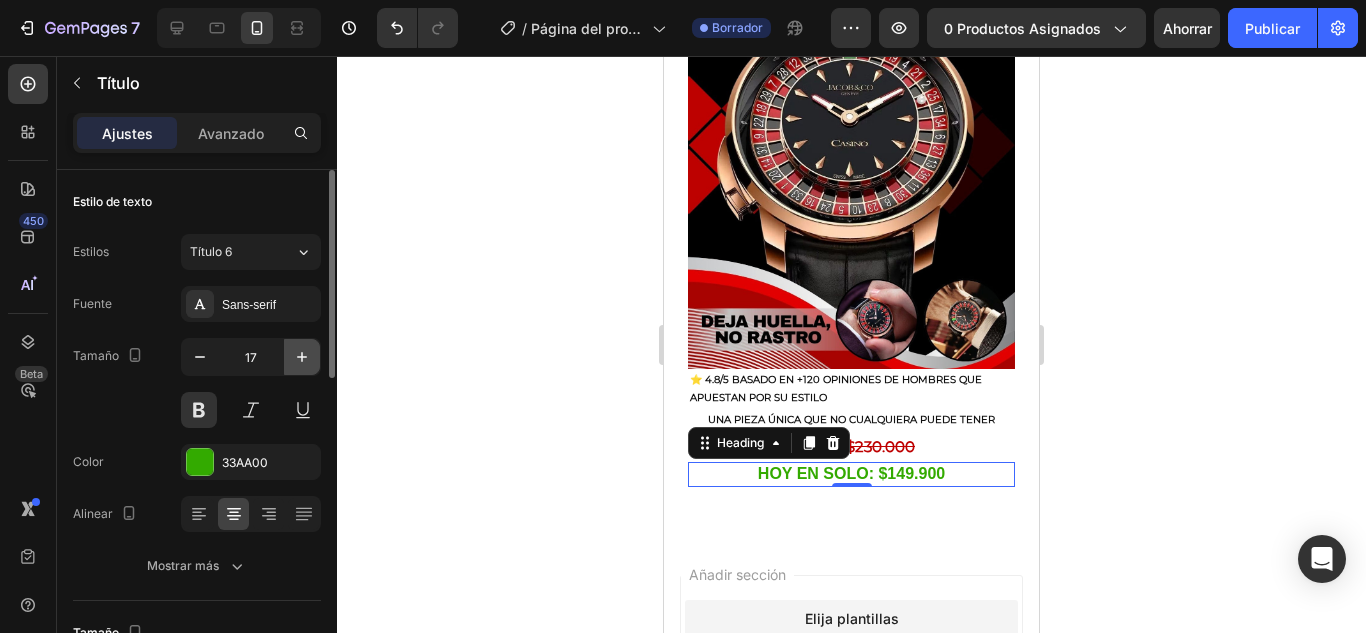click 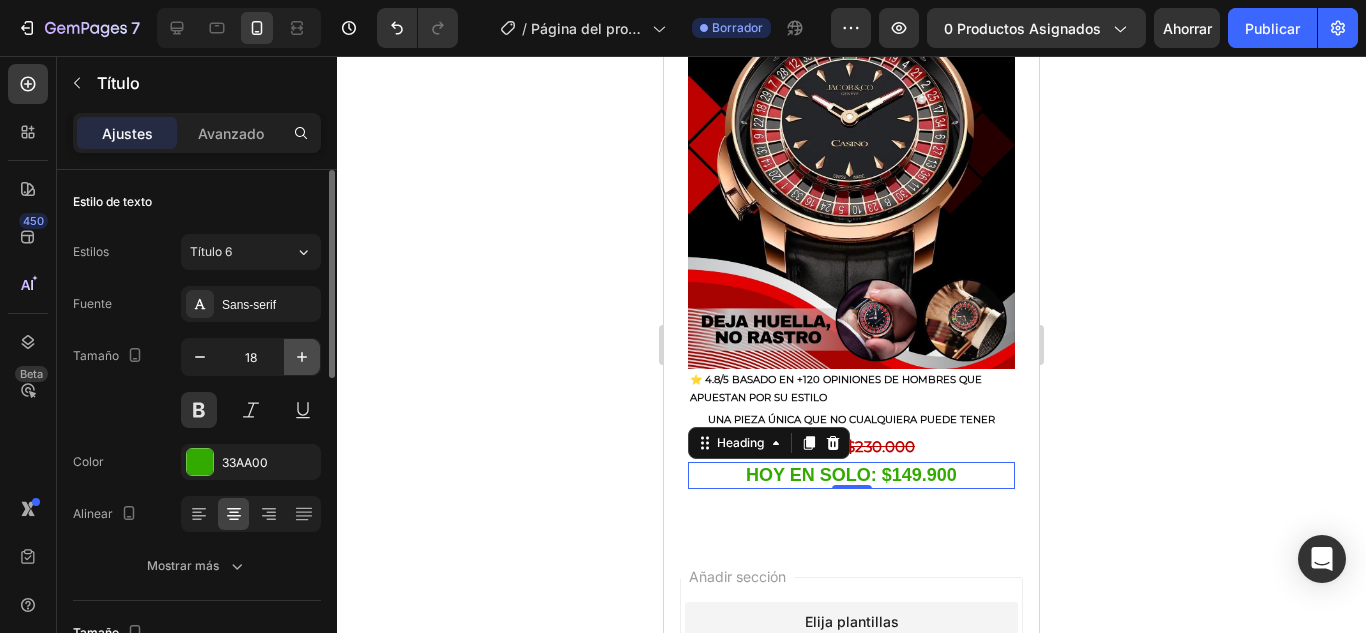 click 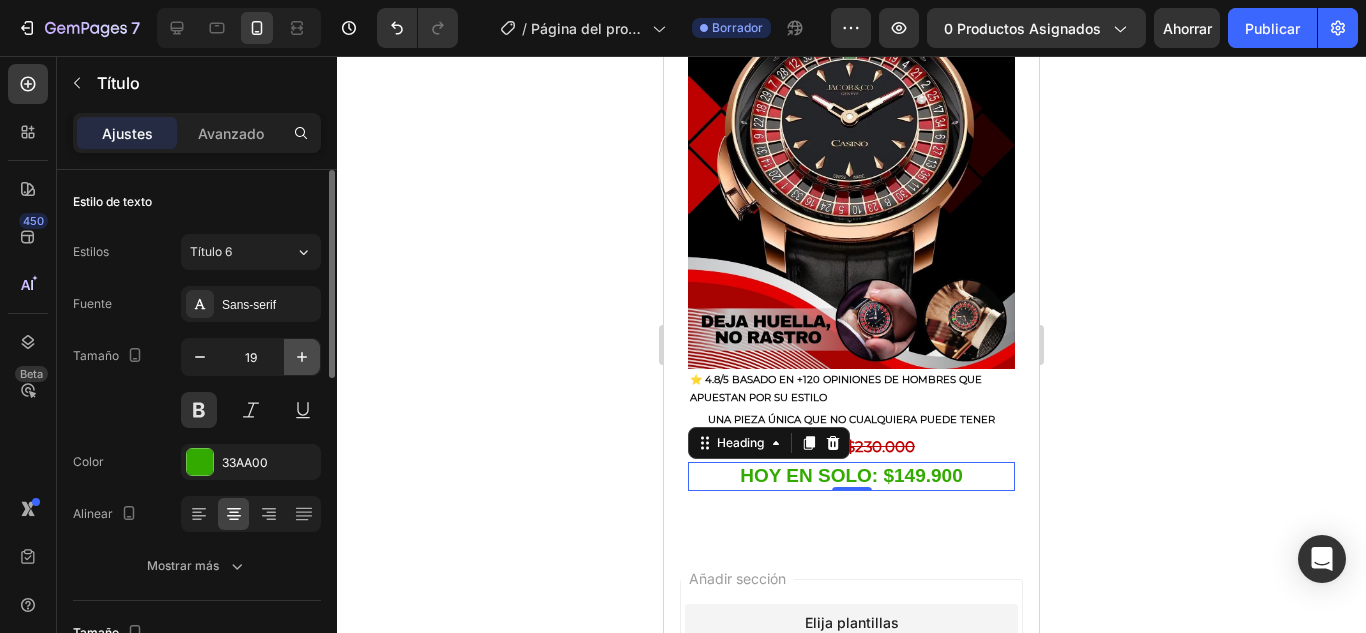 click 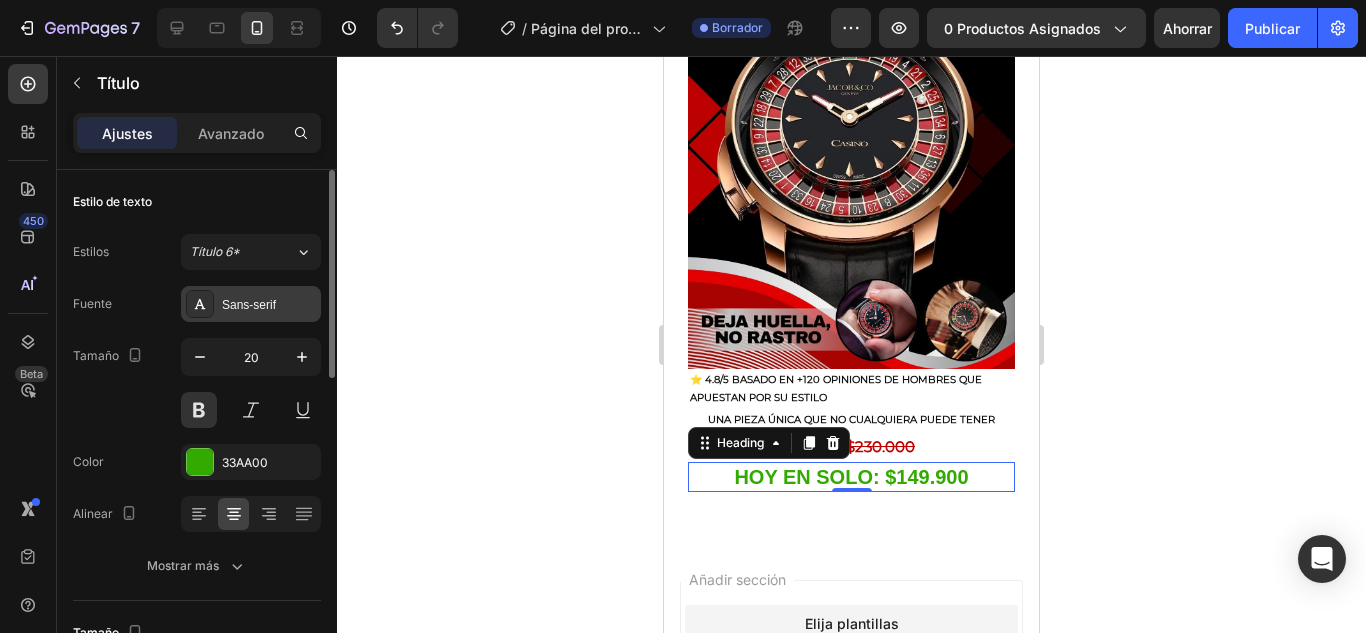 click on "Sans-serif" at bounding box center (249, 305) 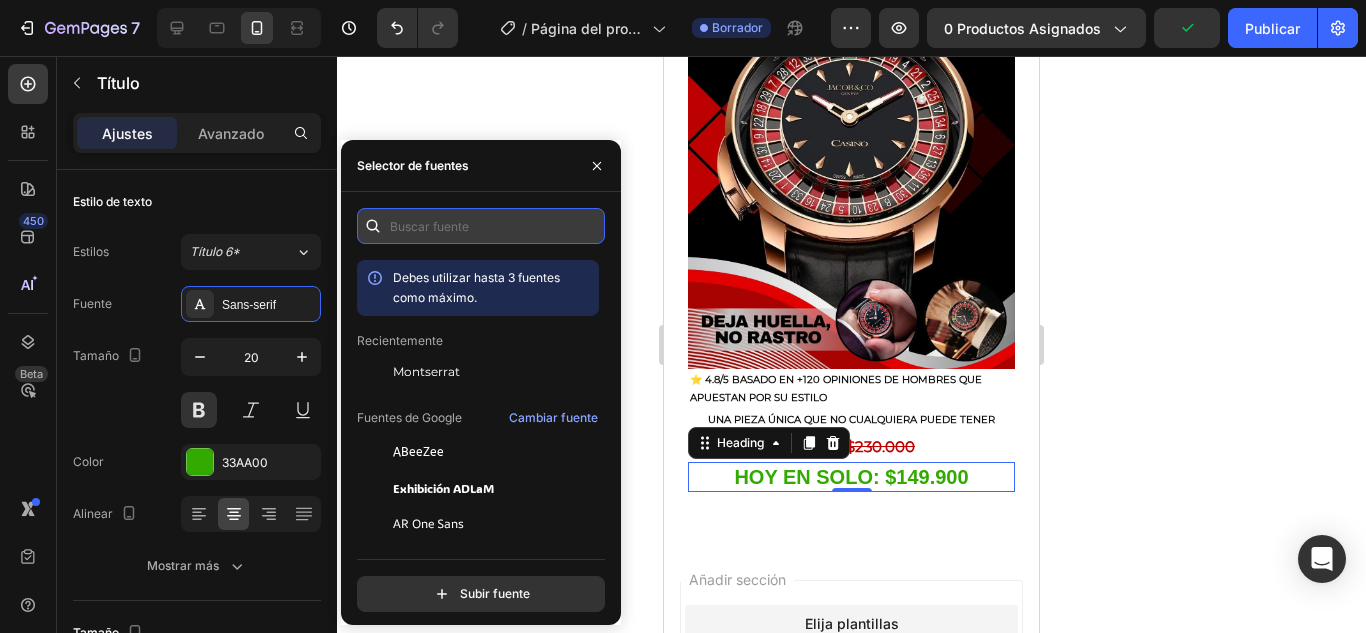 click at bounding box center (481, 226) 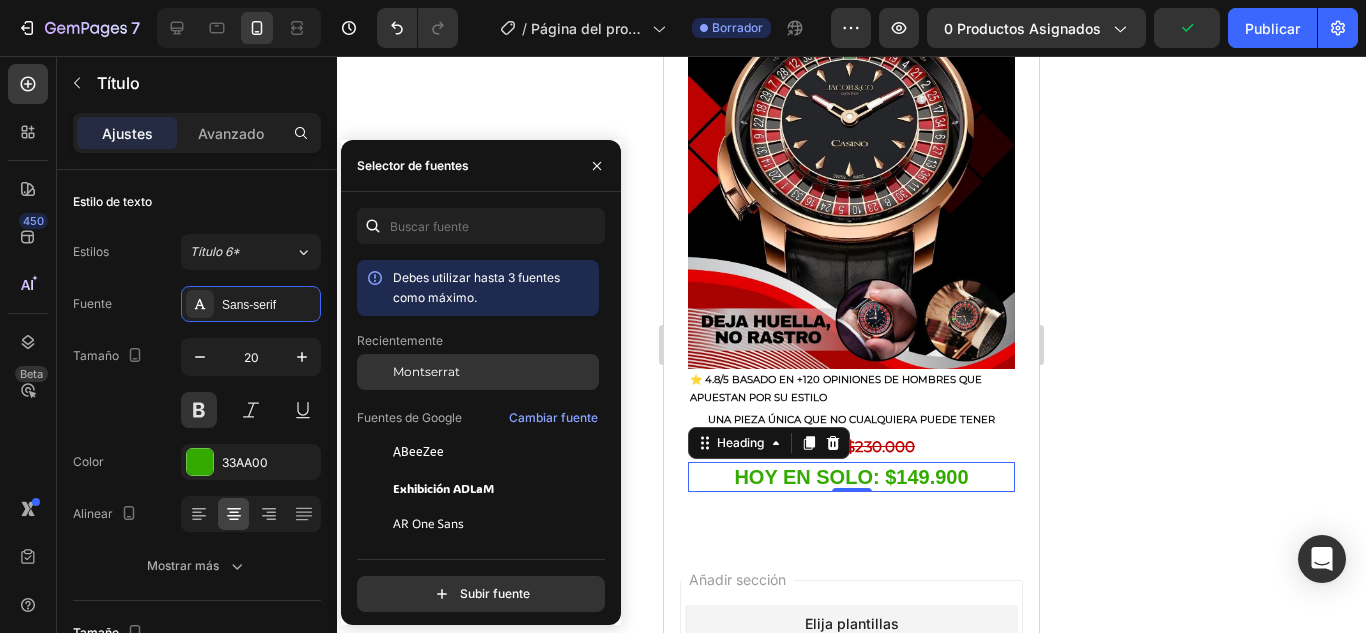 click on "Montserrat" at bounding box center [494, 372] 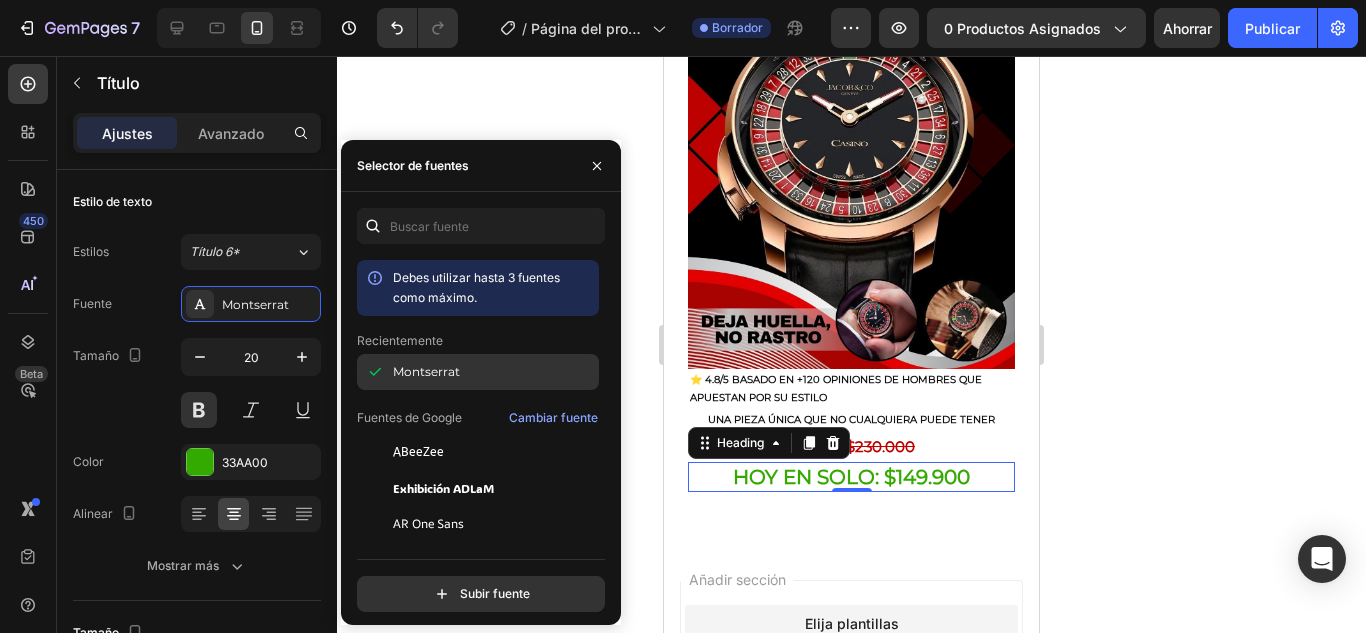 click at bounding box center (375, 372) 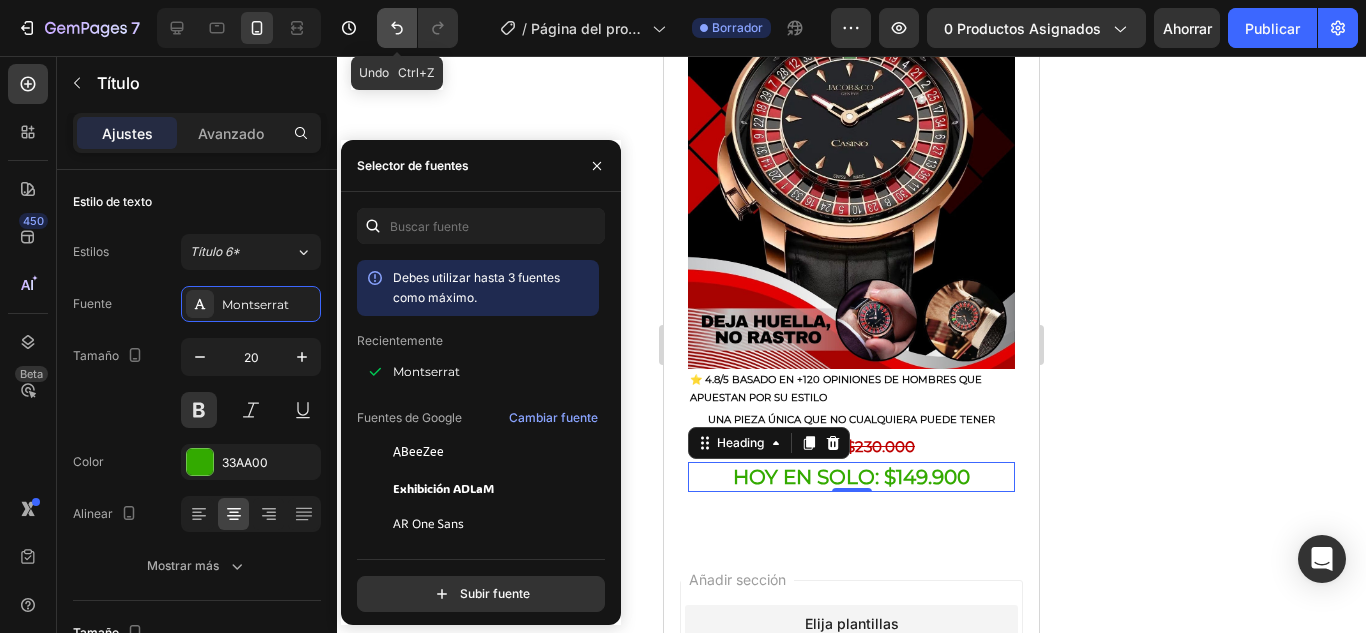 click 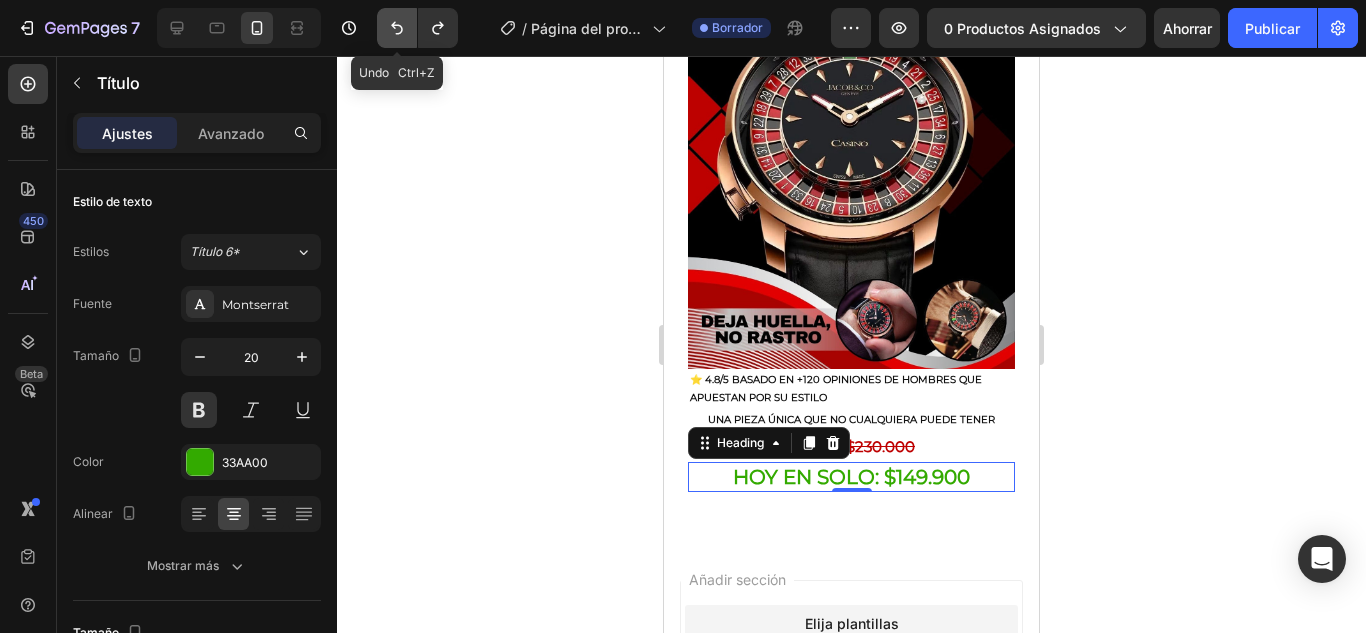 click 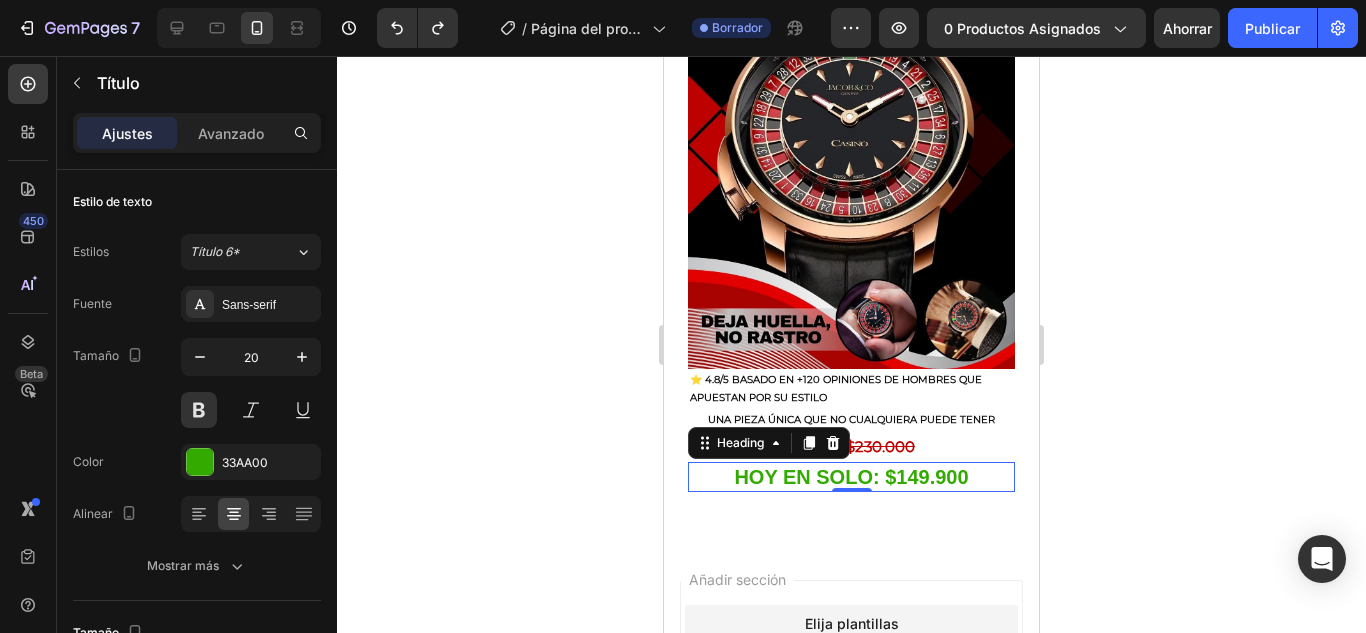 click 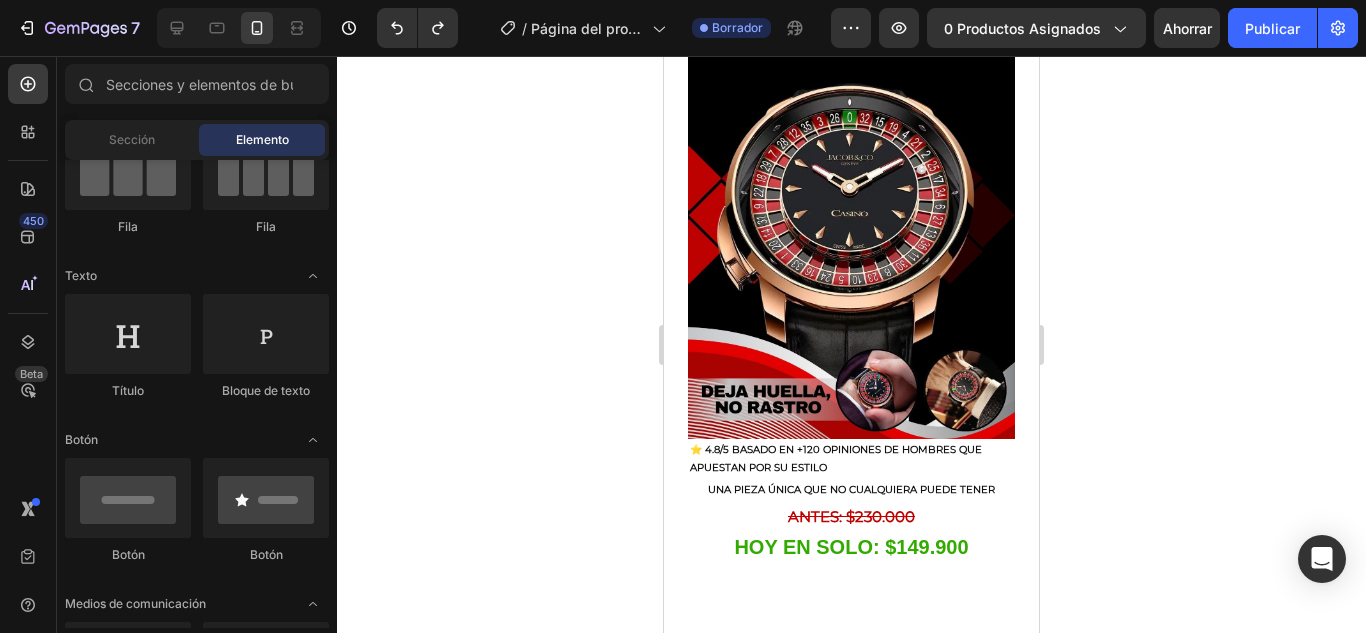scroll, scrollTop: 142, scrollLeft: 0, axis: vertical 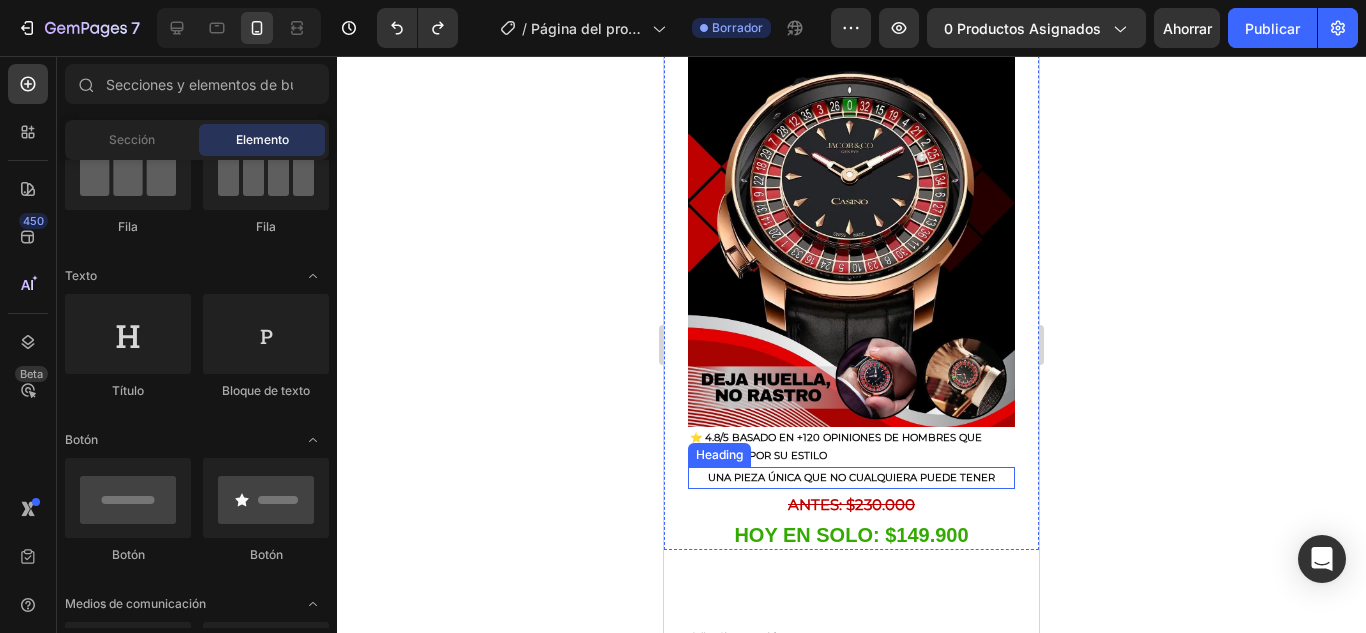 click on "UNA PIEZA ÚNICA QUE NO CUALQUIERA PUEDE TENER" at bounding box center (851, 478) 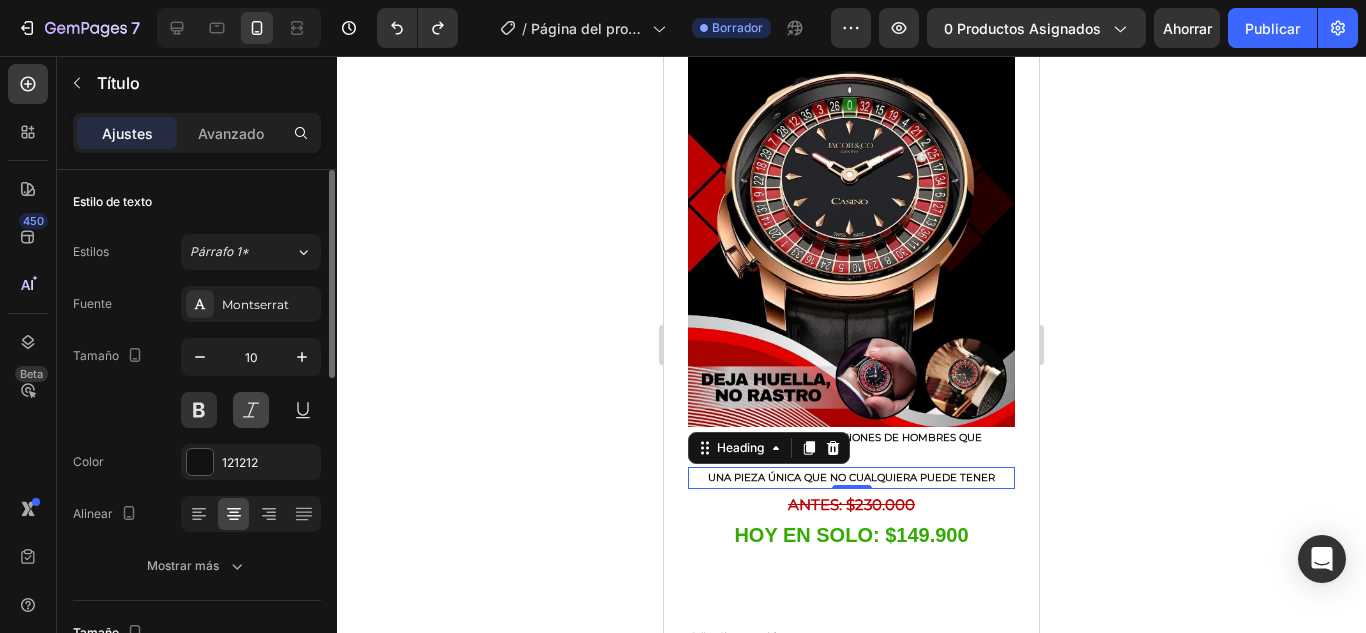 click at bounding box center (251, 410) 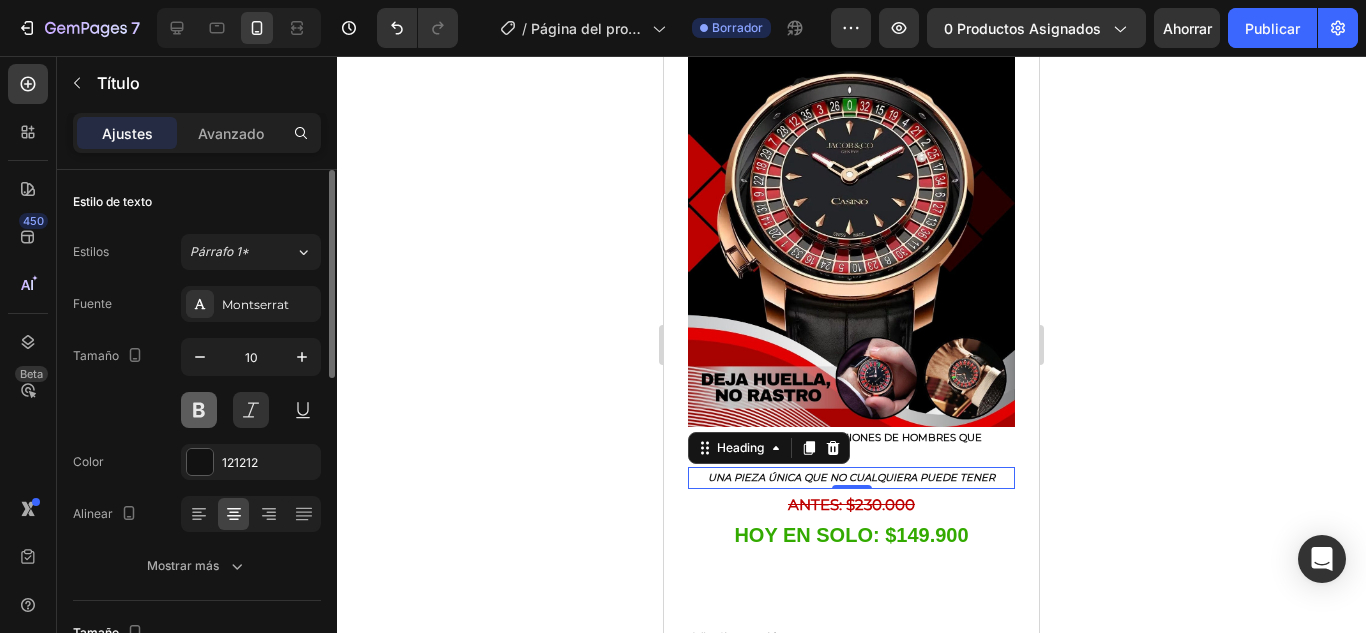 click at bounding box center [199, 410] 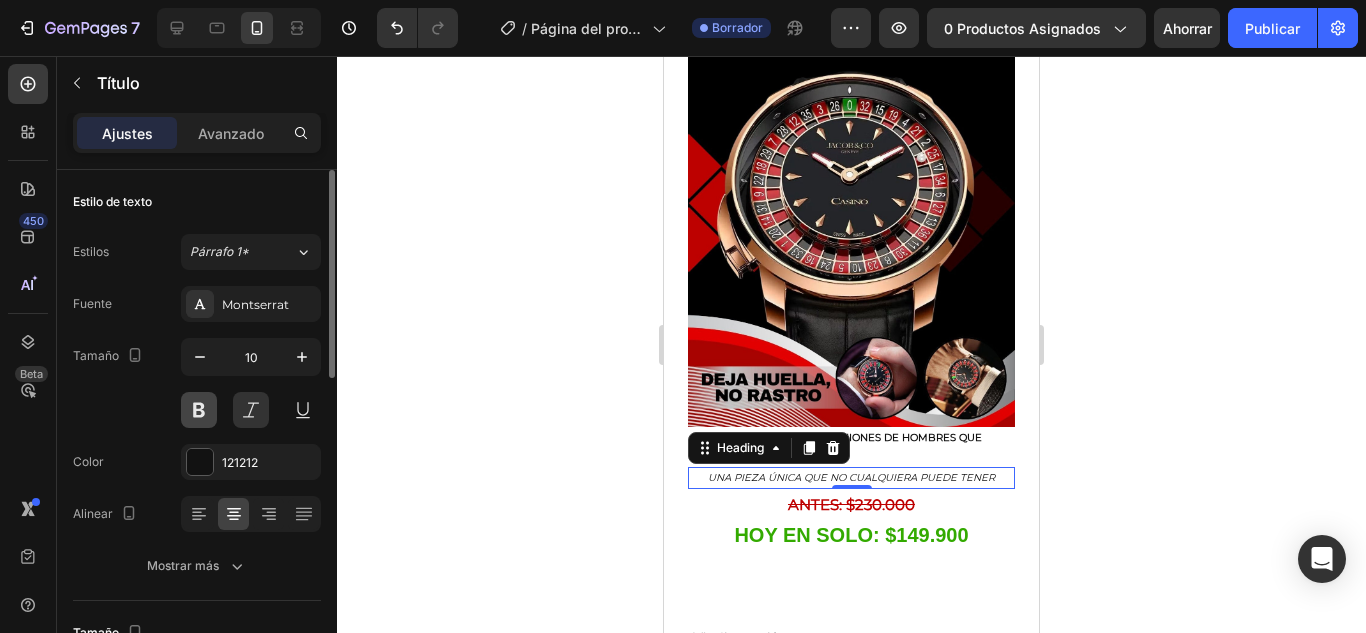 click at bounding box center [199, 410] 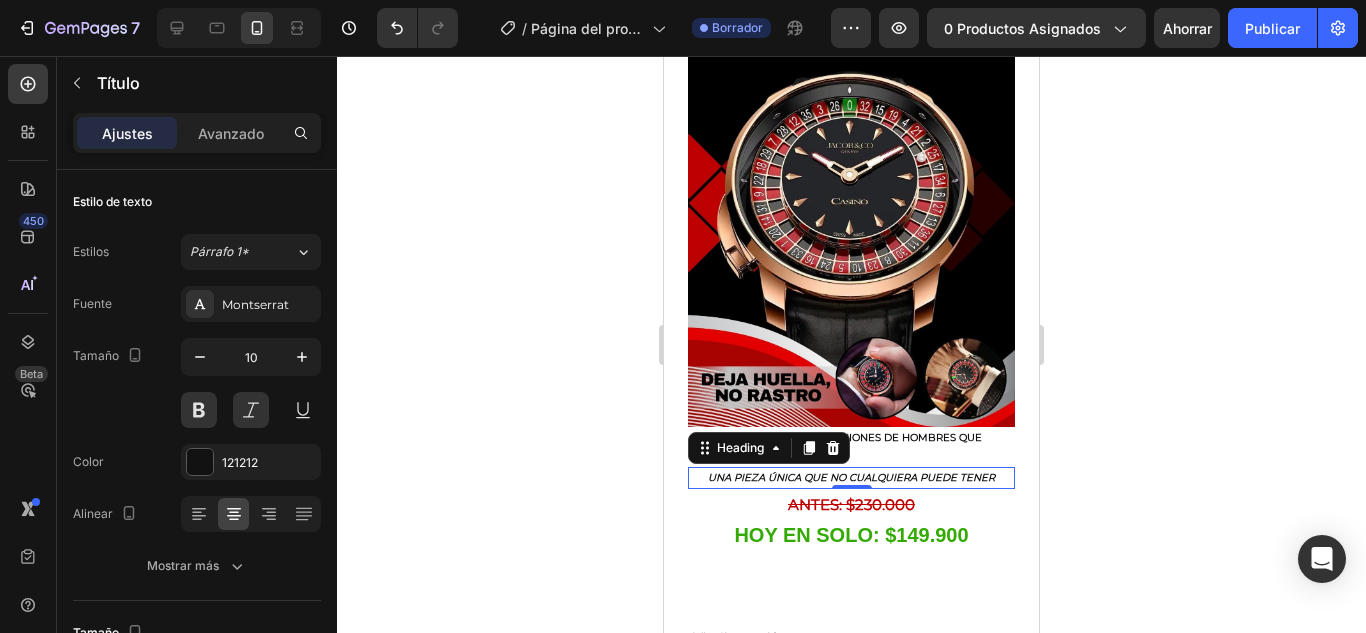 click 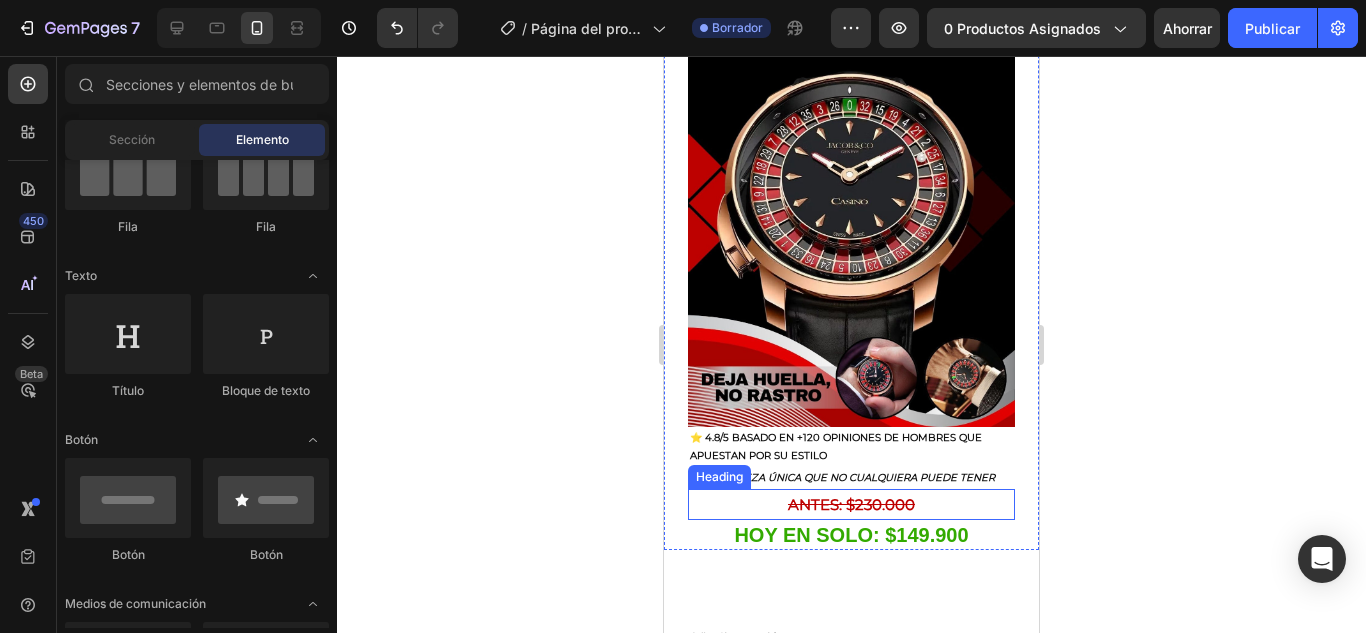 click on "ANTES: $230.000" at bounding box center (851, 504) 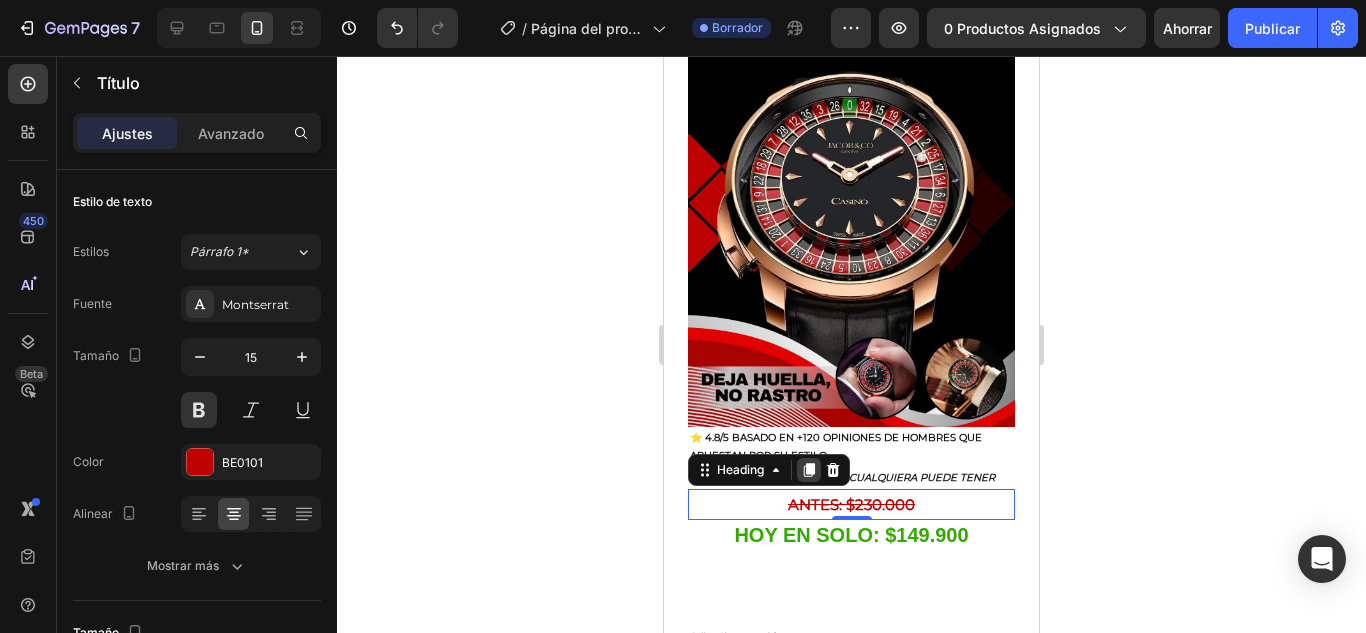 click 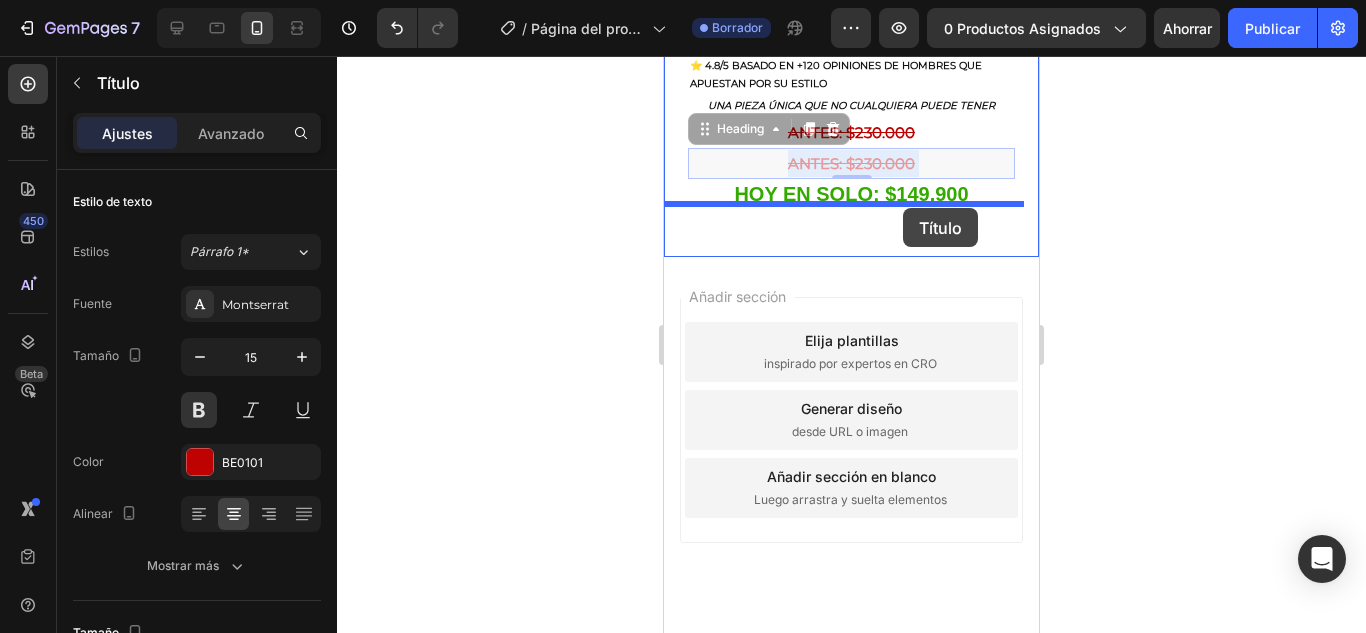 scroll, scrollTop: 538, scrollLeft: 0, axis: vertical 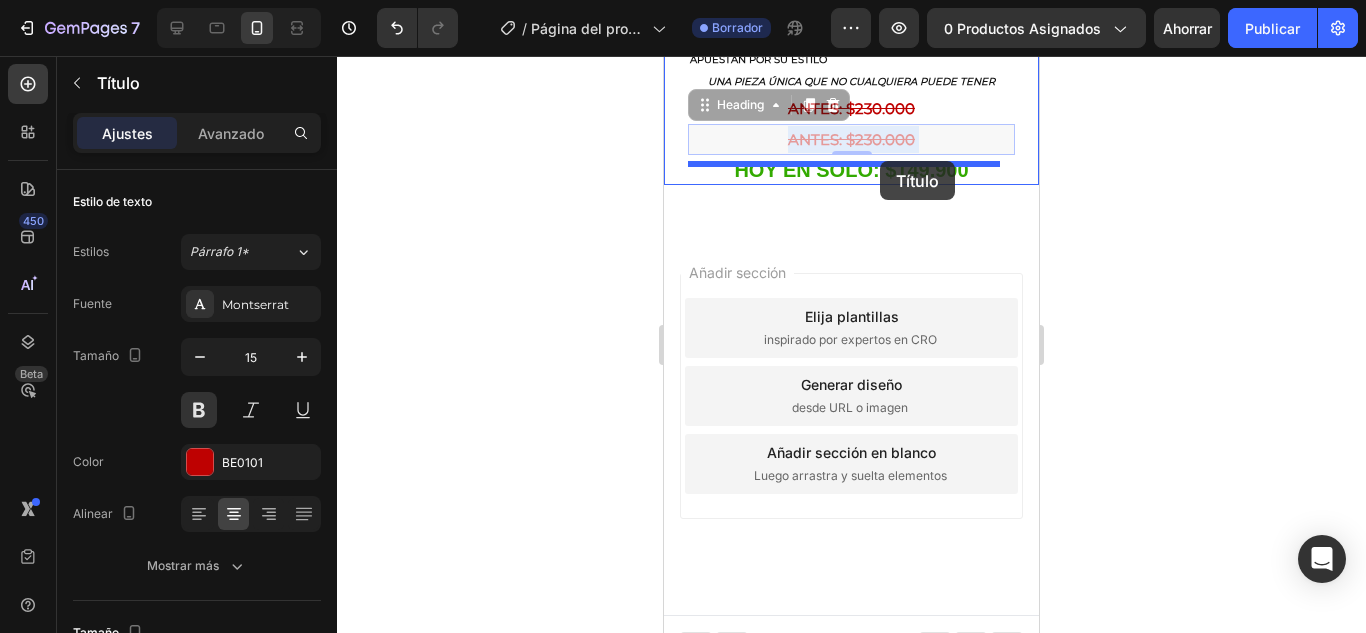 drag, startPoint x: 927, startPoint y: 510, endPoint x: 880, endPoint y: 161, distance: 352.15054 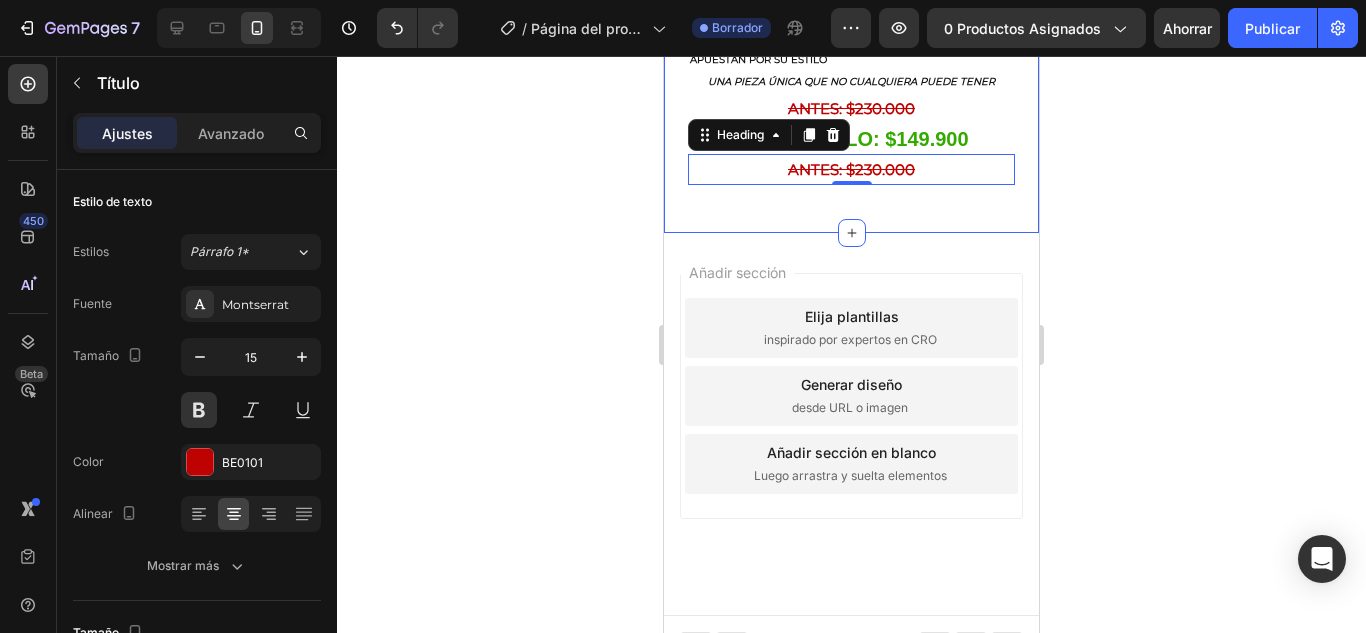 scroll, scrollTop: 438, scrollLeft: 0, axis: vertical 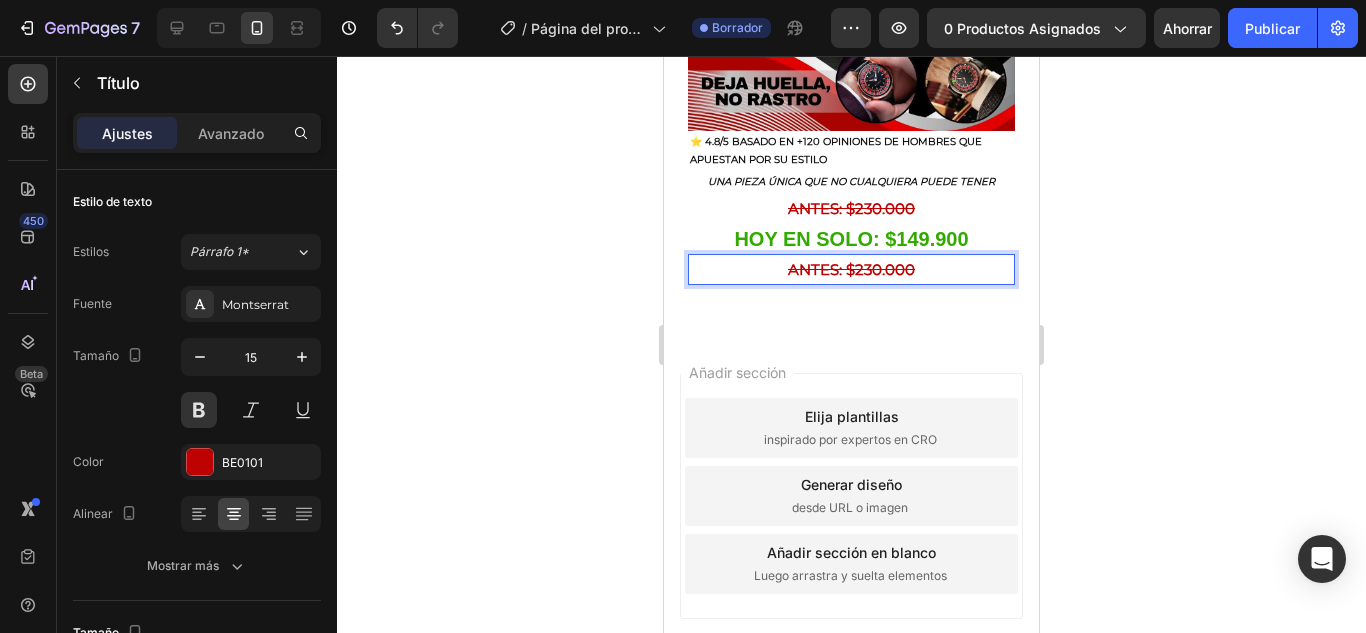 click on "ANTES: $230.000" at bounding box center [851, 269] 